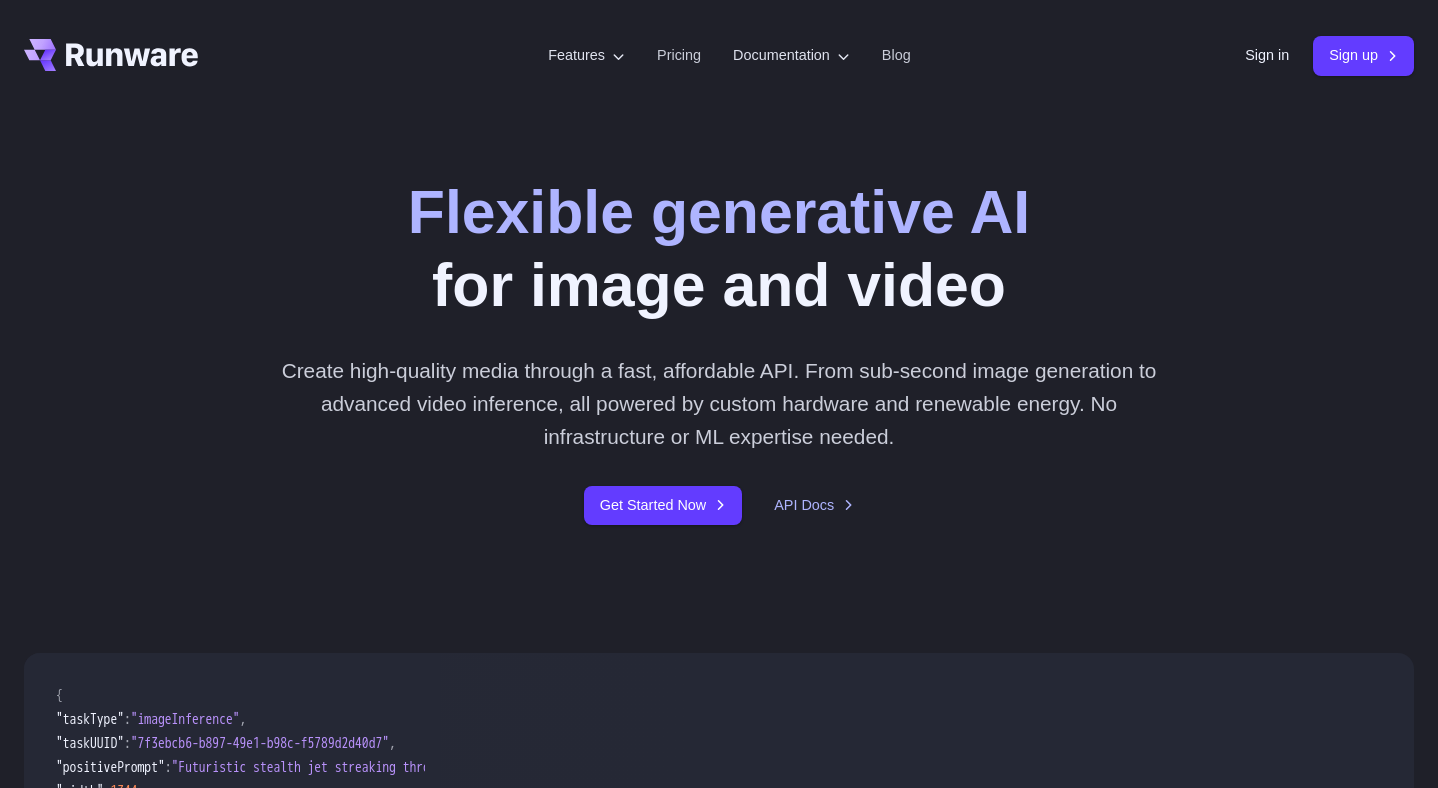 scroll, scrollTop: 0, scrollLeft: 0, axis: both 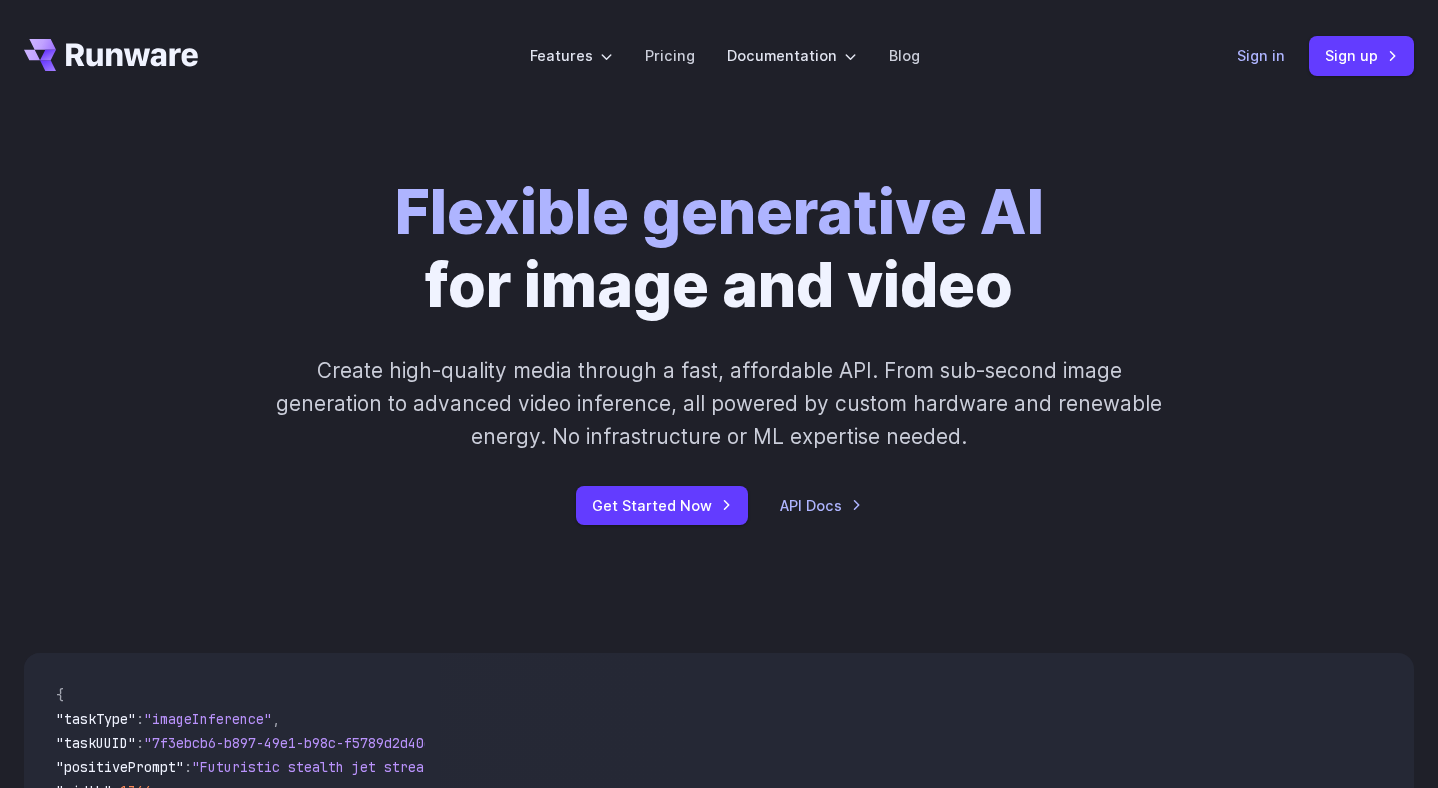 click on "Sign in" at bounding box center [1261, 55] 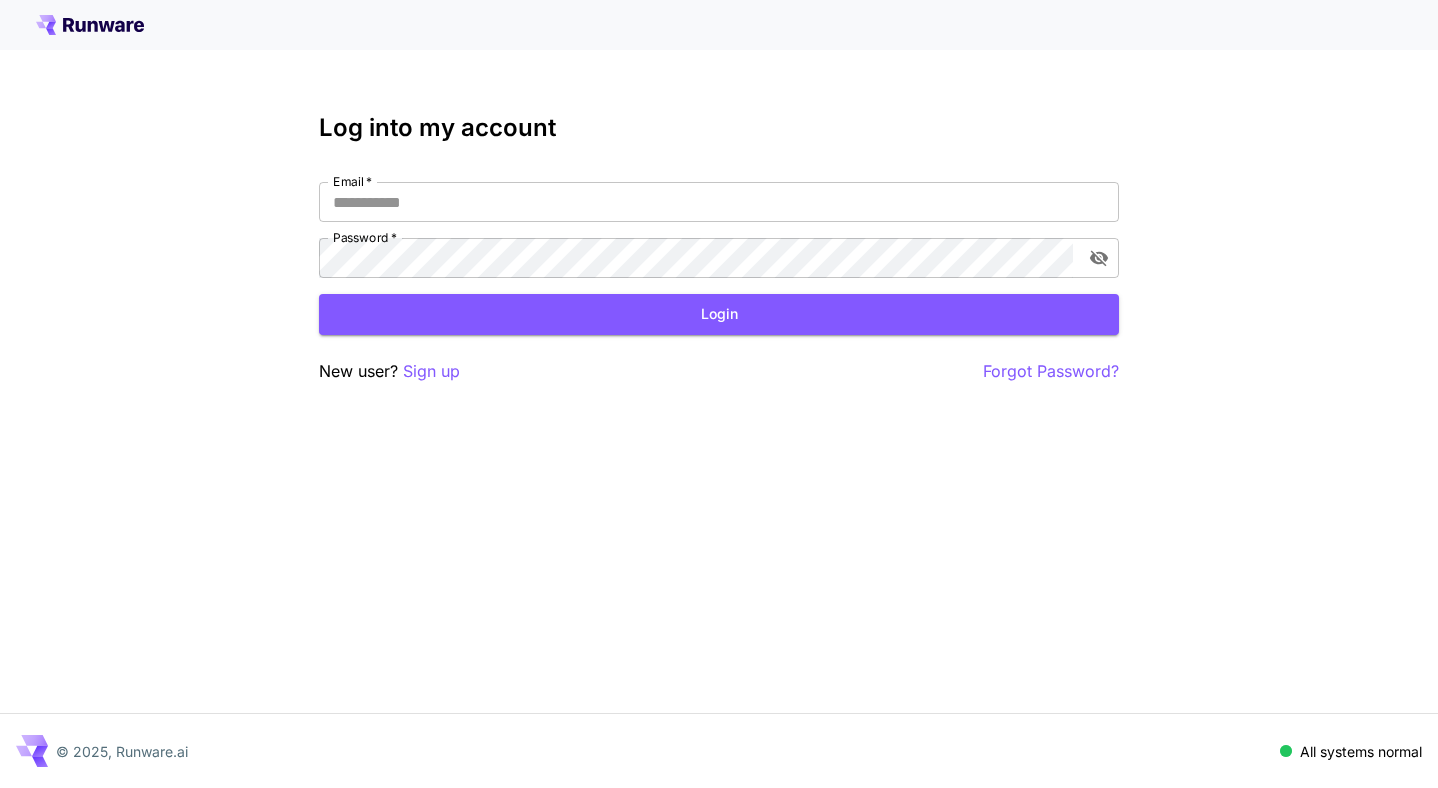 scroll, scrollTop: 0, scrollLeft: 0, axis: both 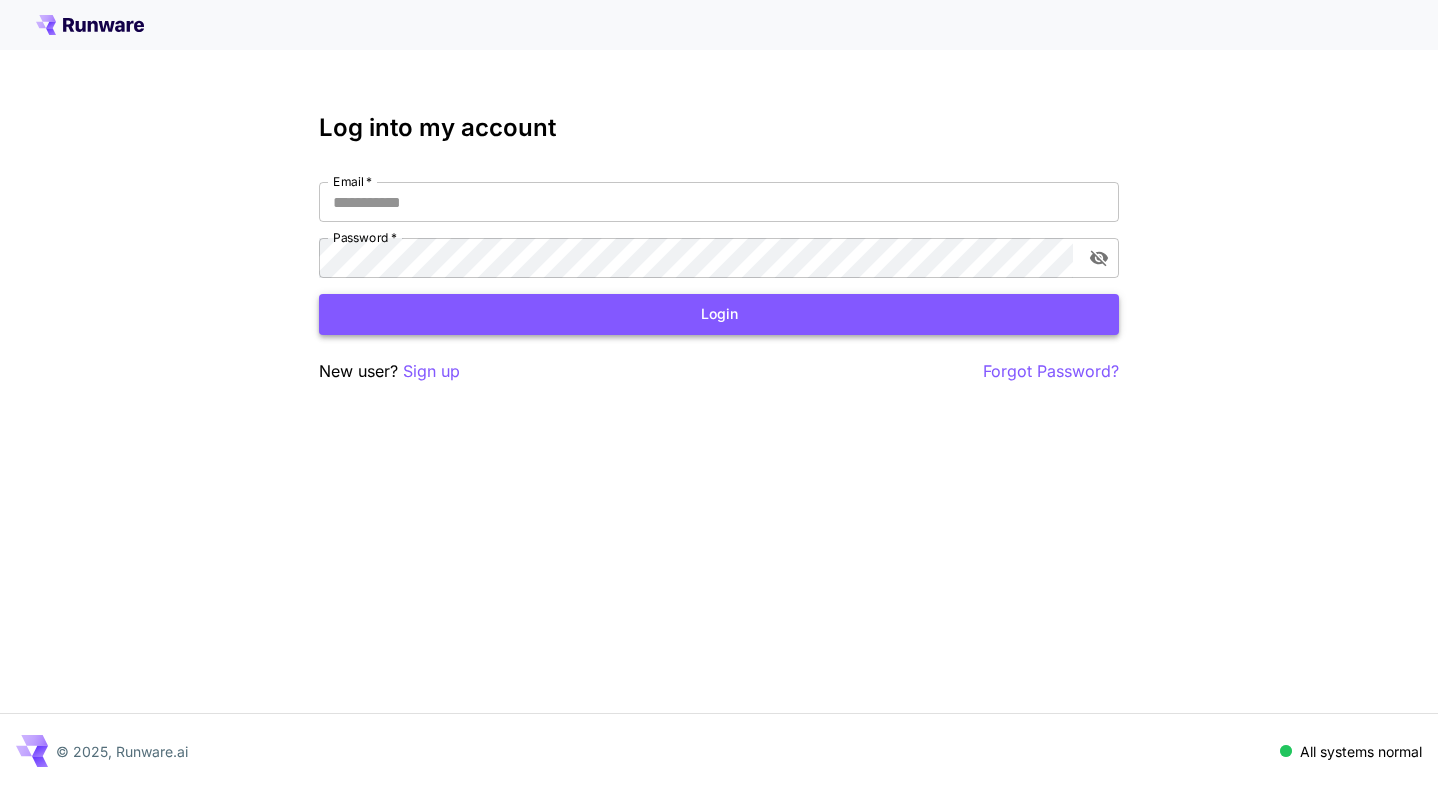 type on "**********" 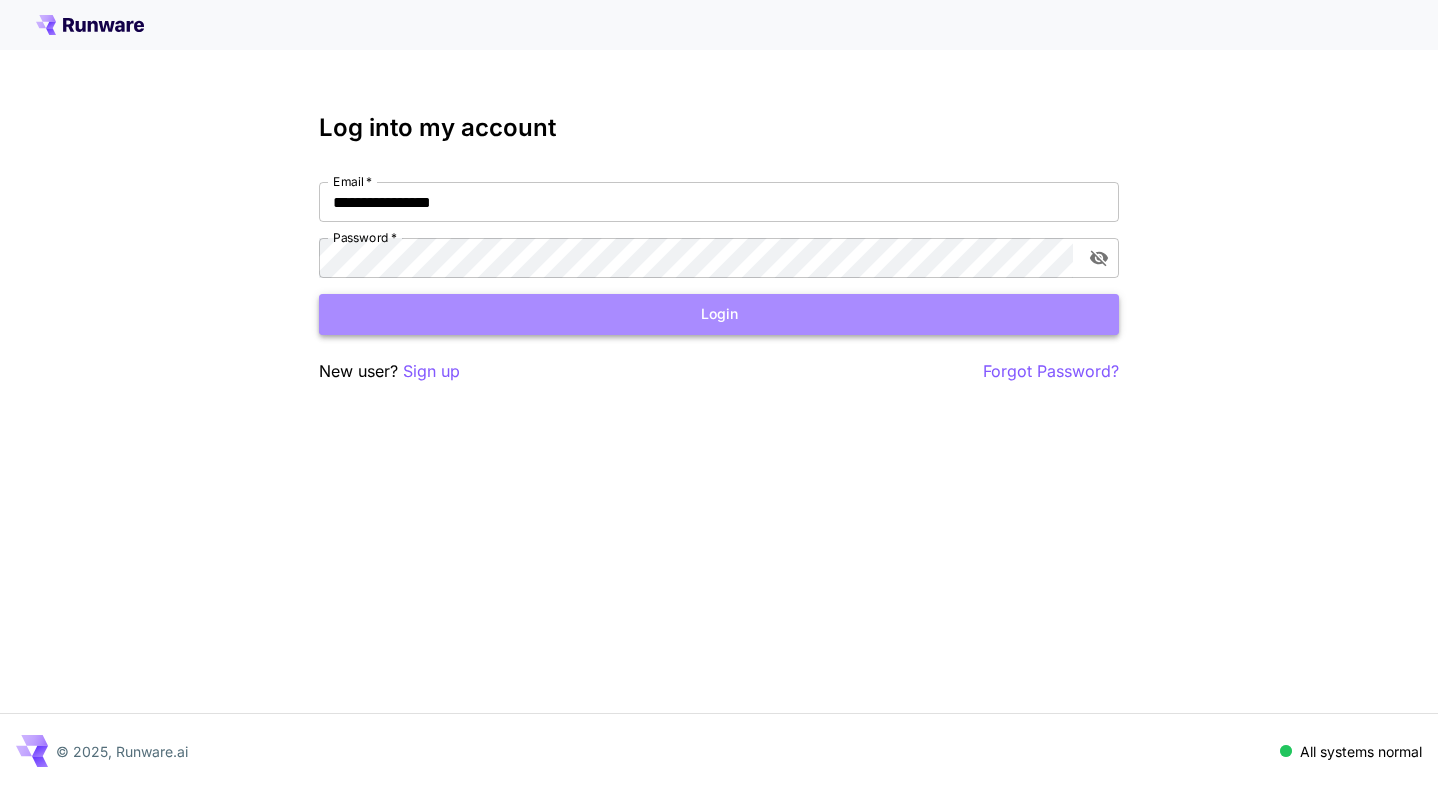 click on "Login" at bounding box center (719, 314) 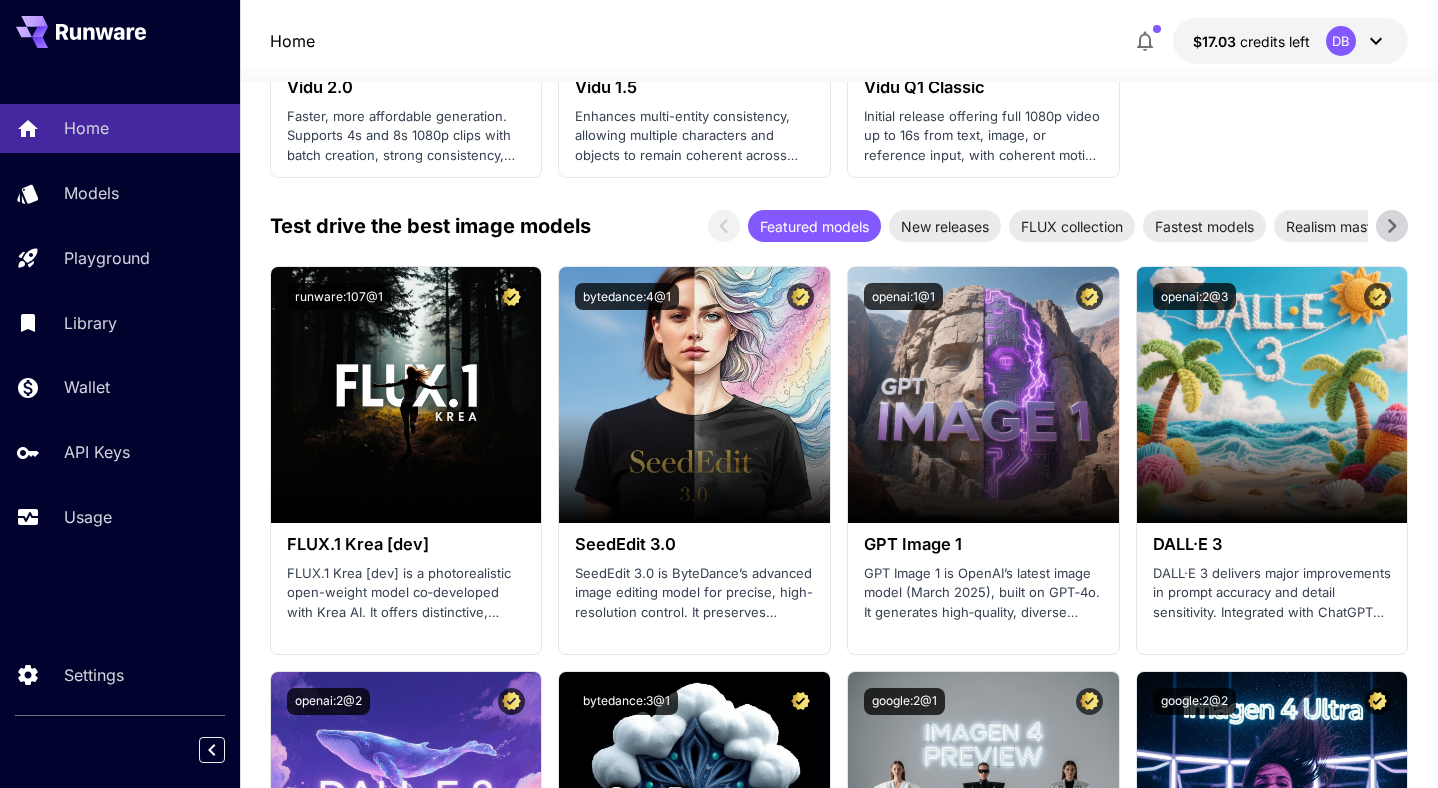scroll, scrollTop: 2346, scrollLeft: 0, axis: vertical 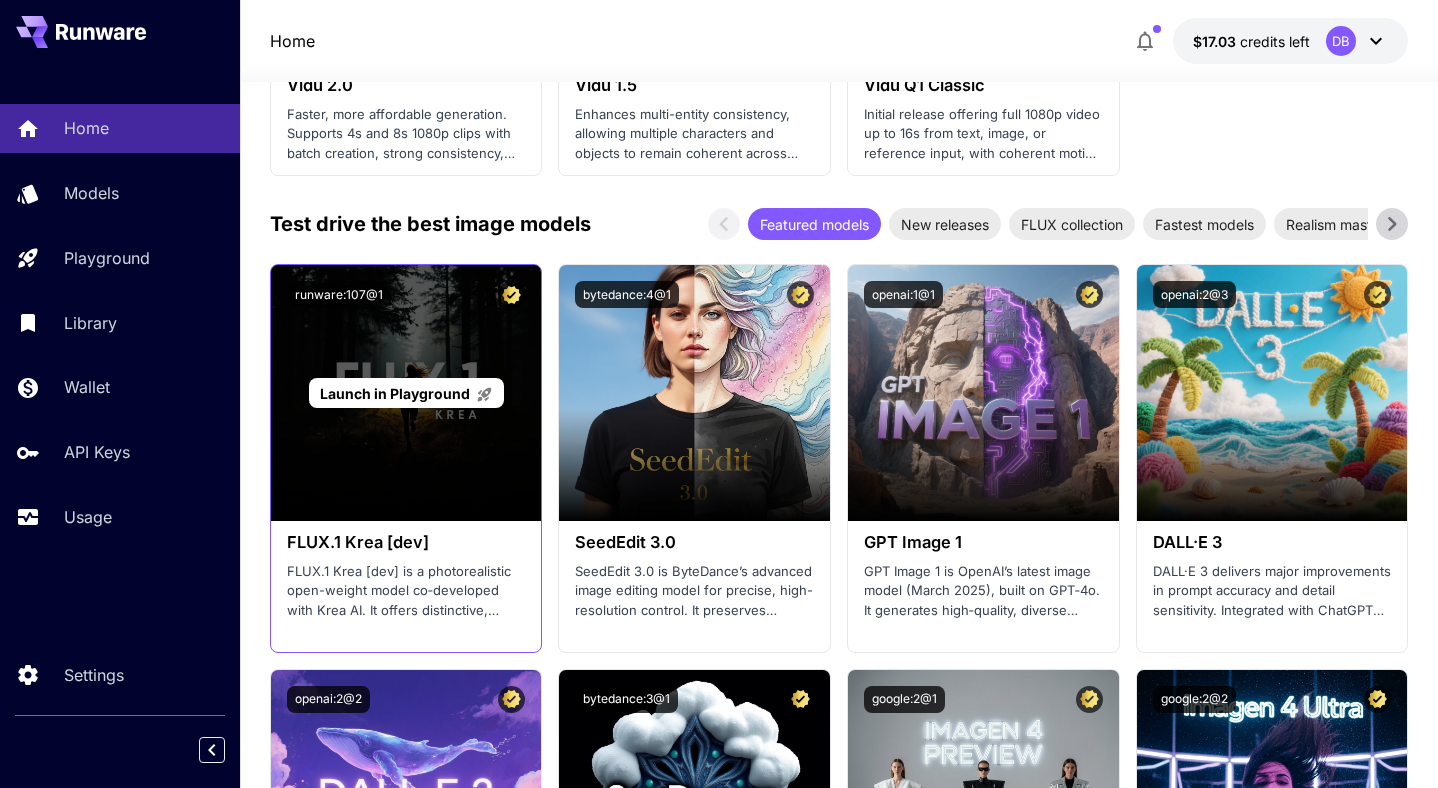 click on "Launch in Playground" at bounding box center [406, 393] 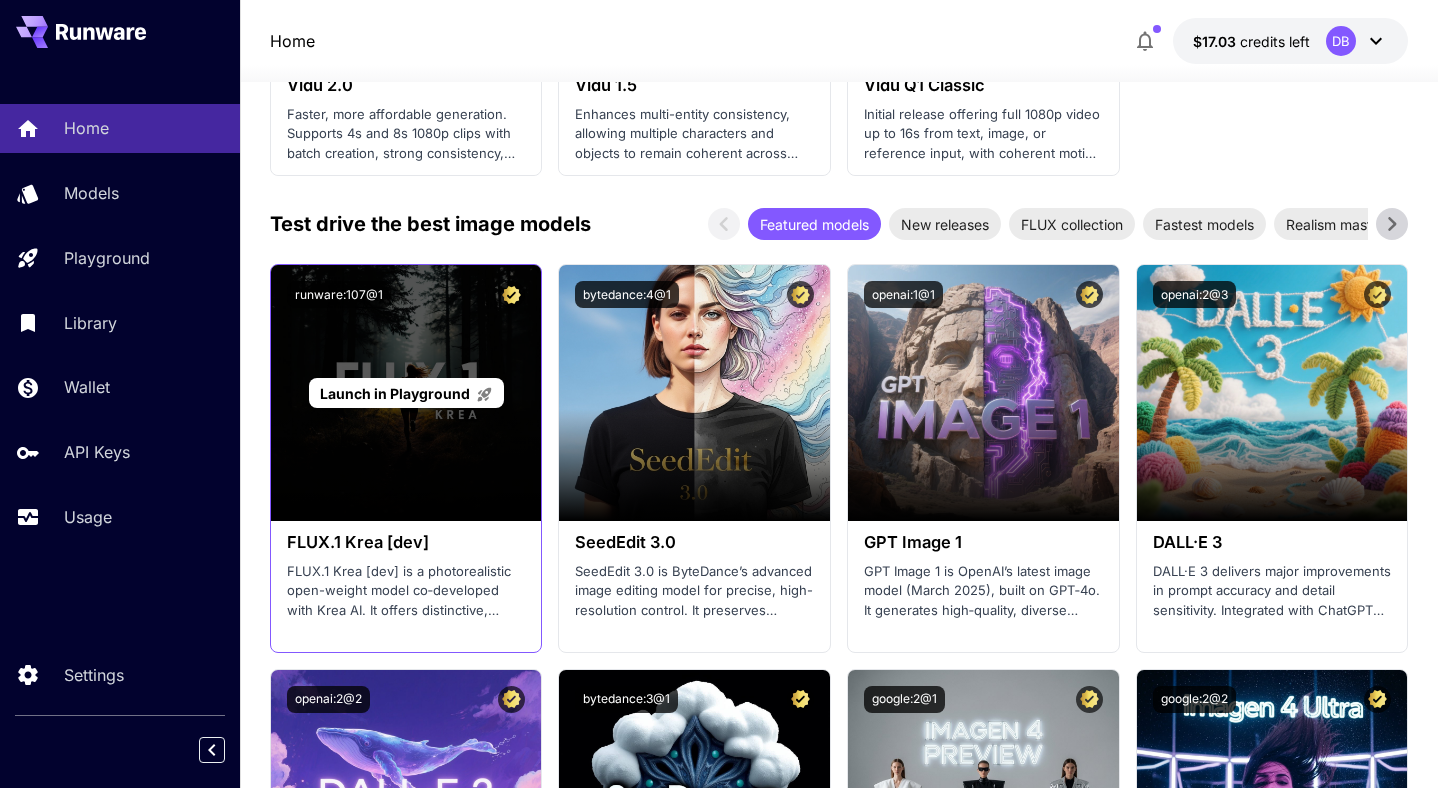 click on "Launch in Playground" at bounding box center [395, 393] 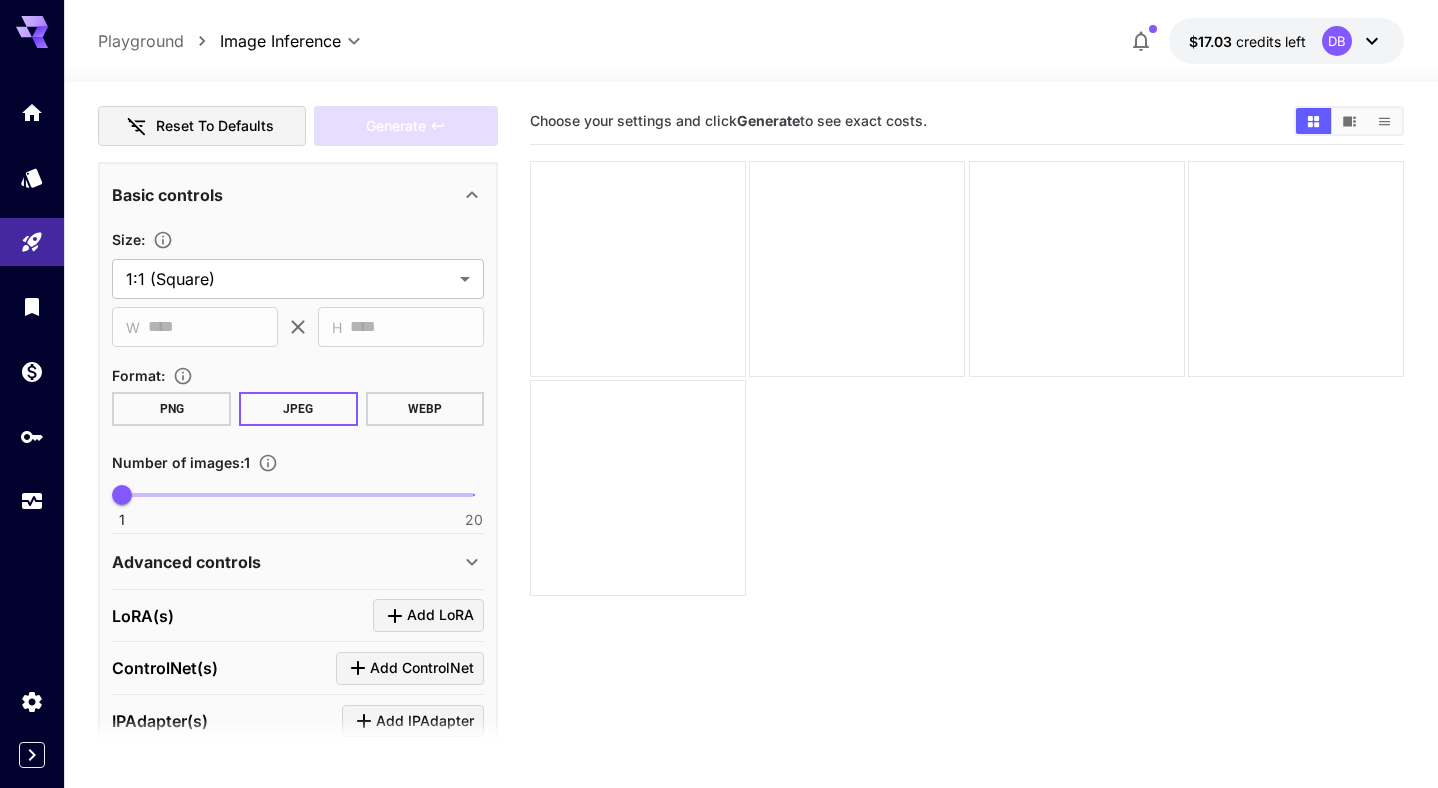 scroll, scrollTop: 439, scrollLeft: 0, axis: vertical 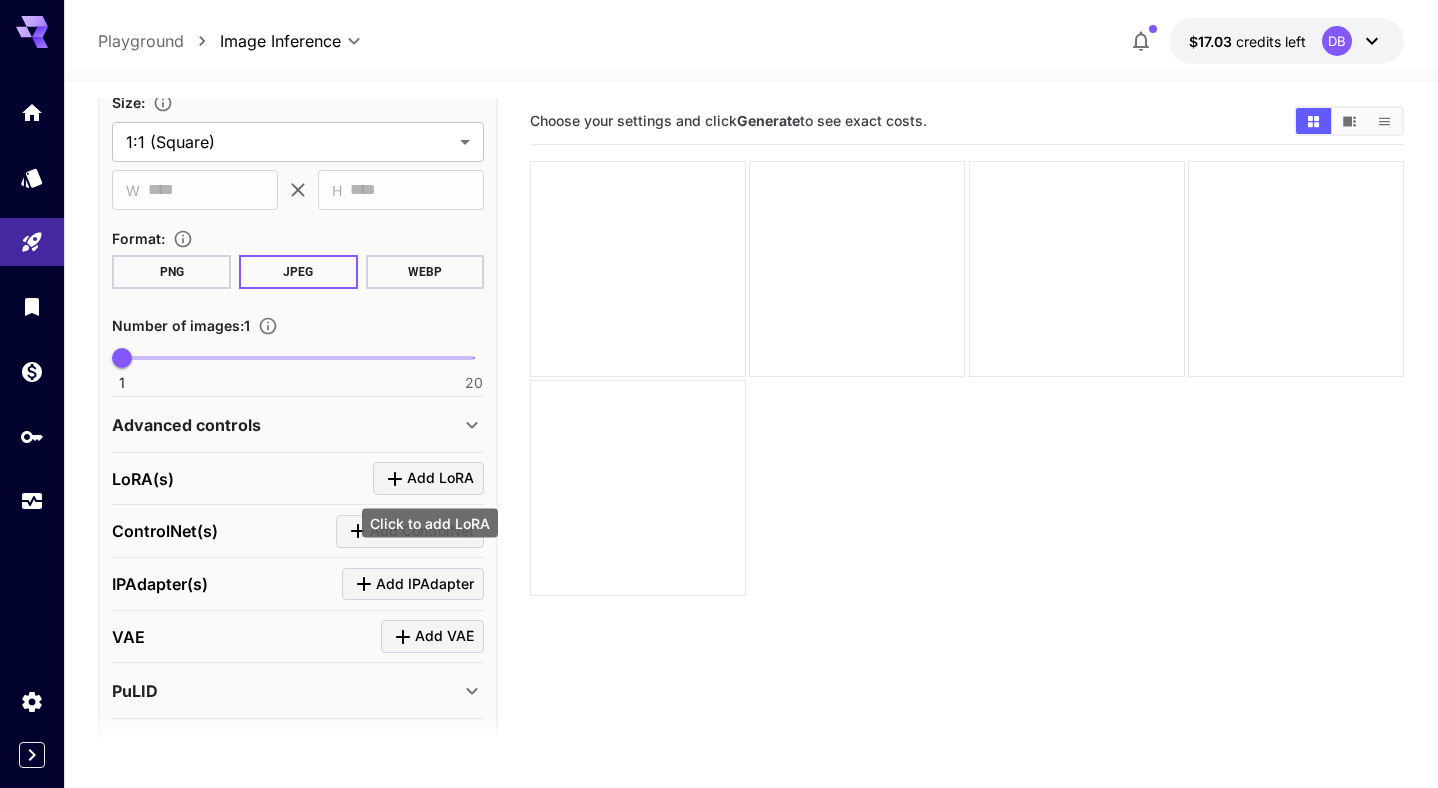click on "Add LoRA" at bounding box center [440, 478] 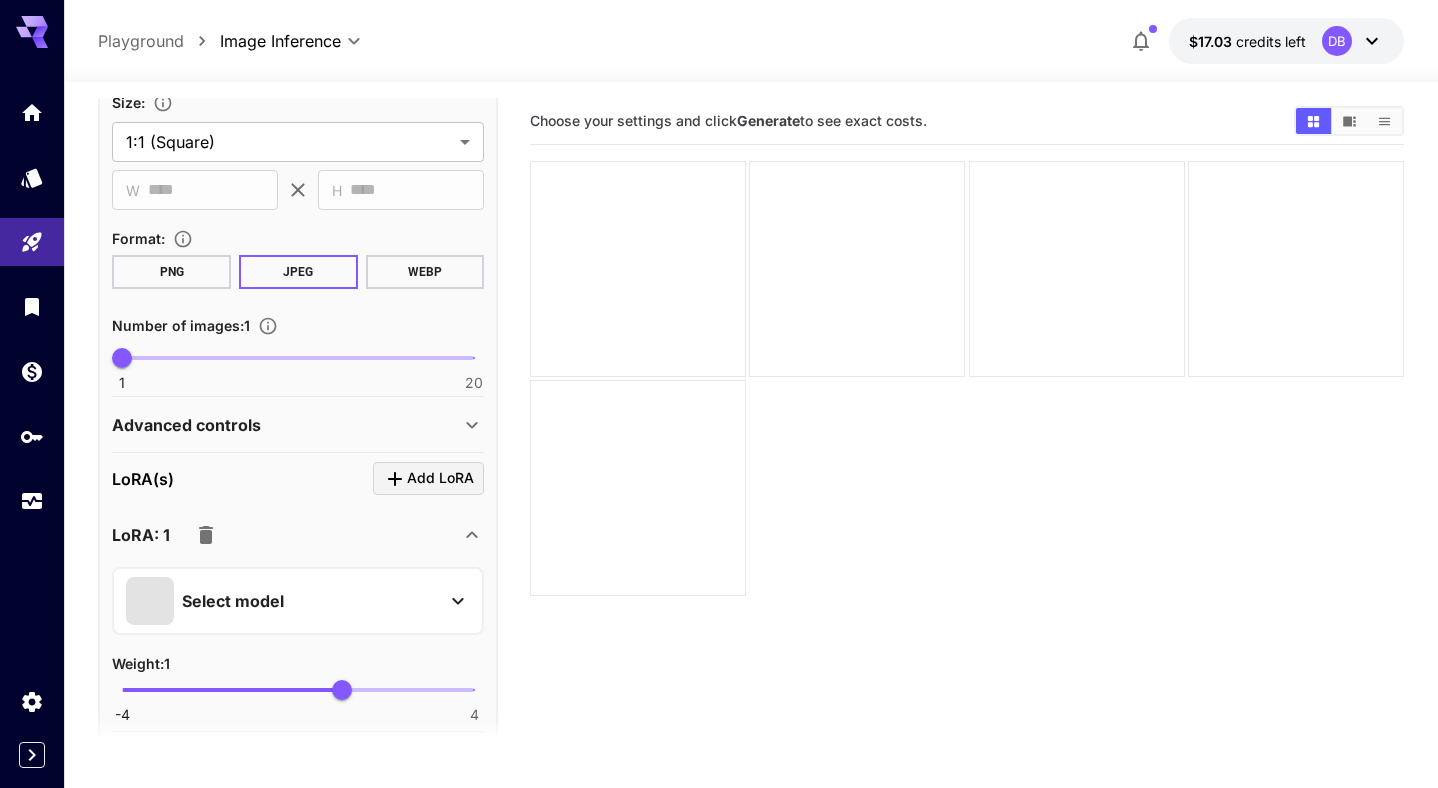 click on "Select model" at bounding box center [282, 601] 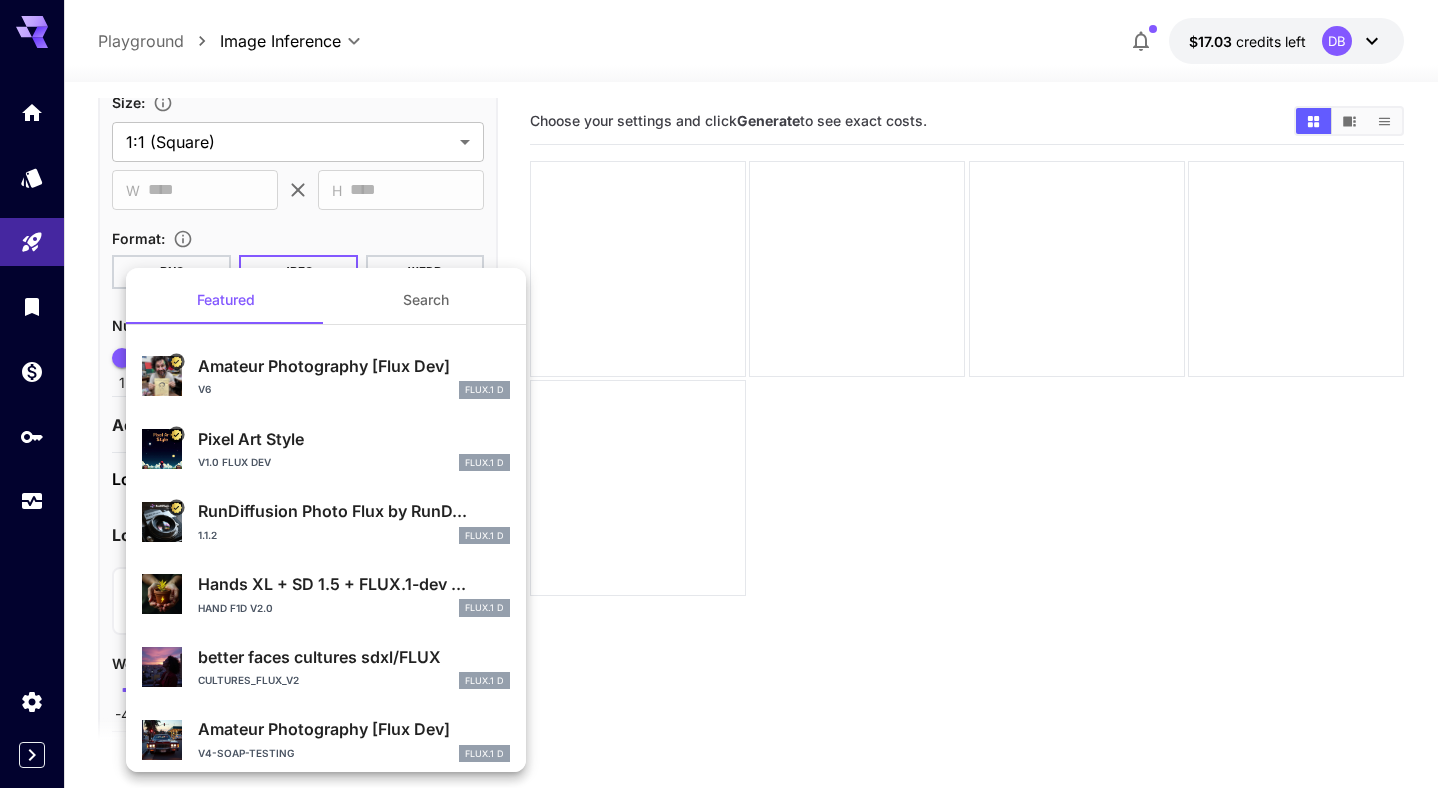 click on "Search" at bounding box center (426, 300) 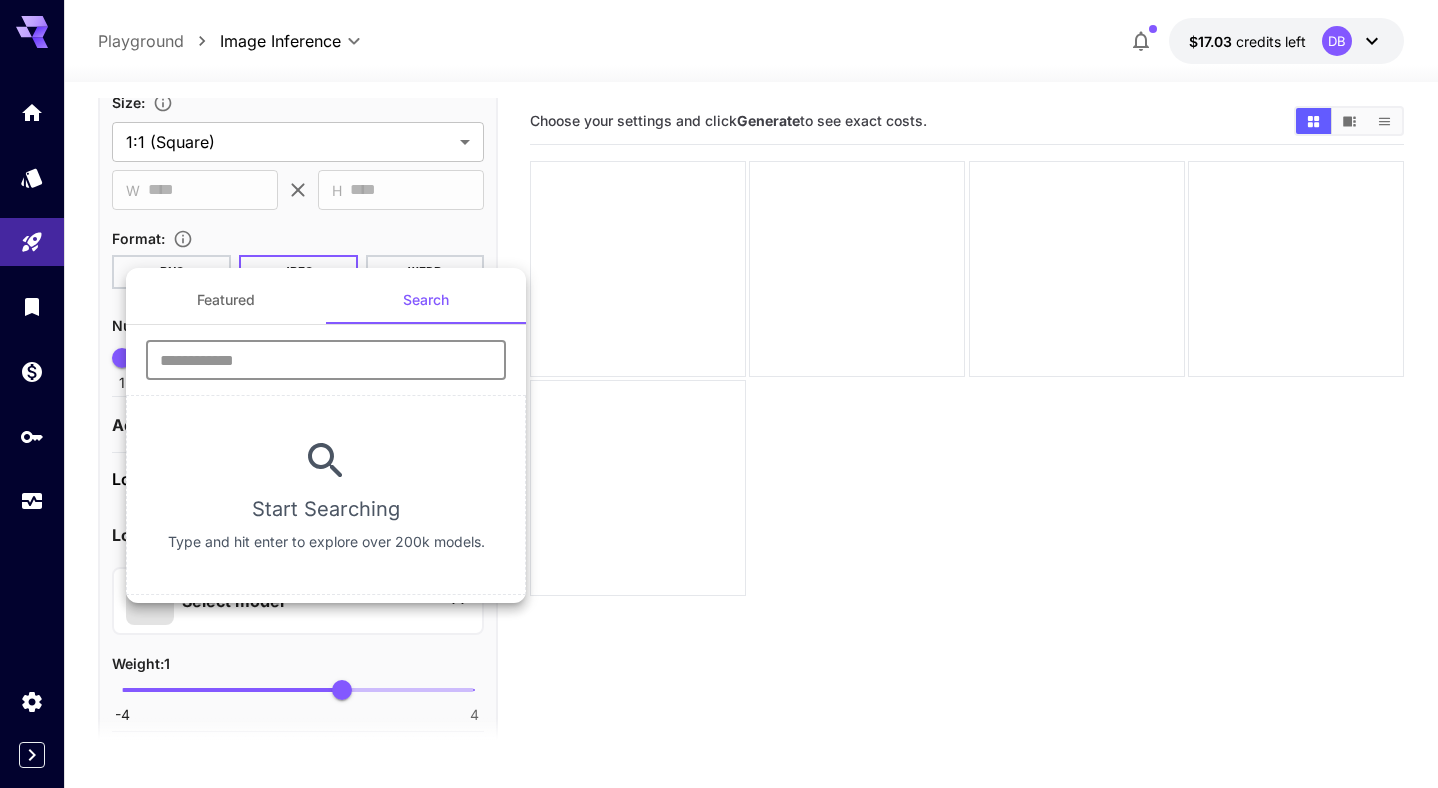 click at bounding box center (326, 360) 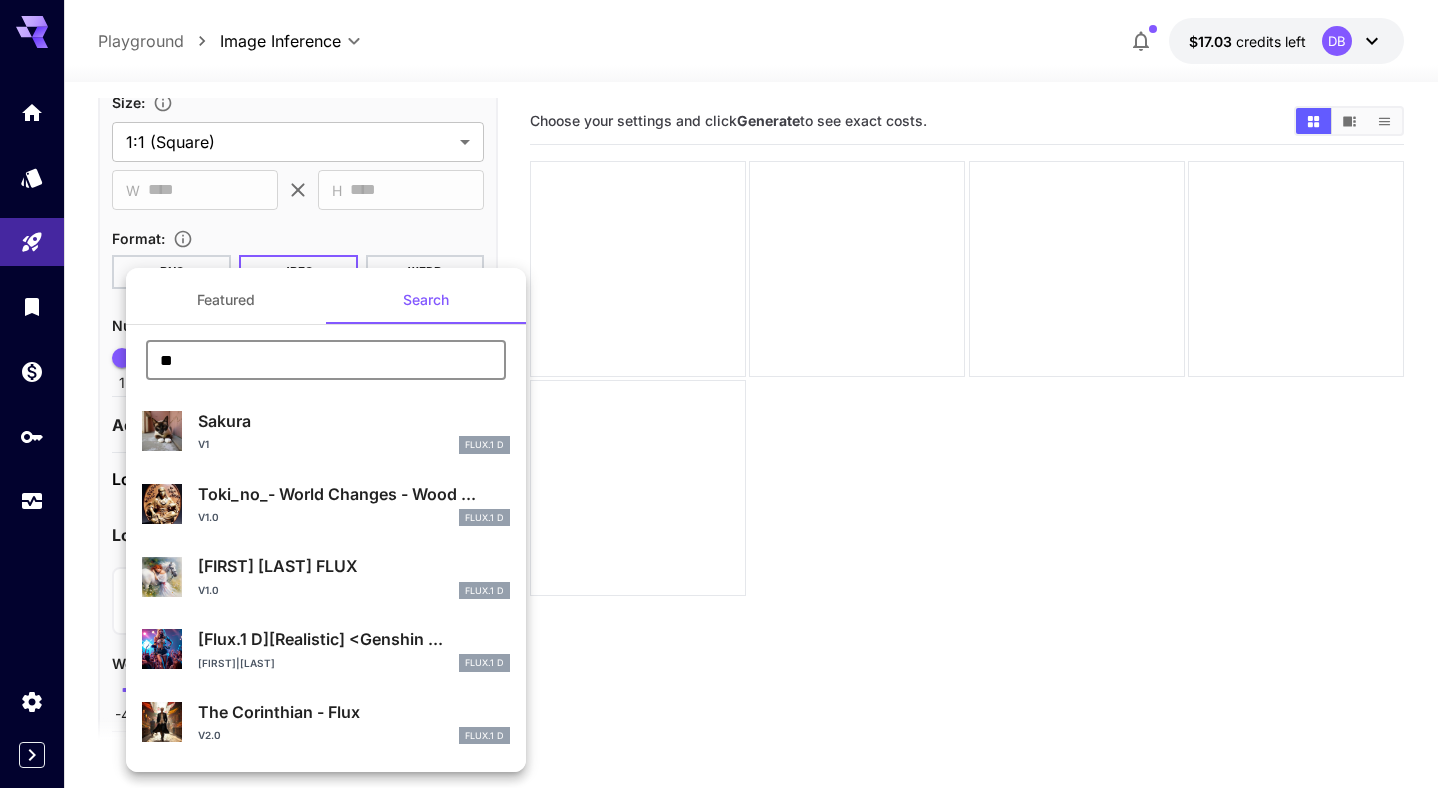 type on "*" 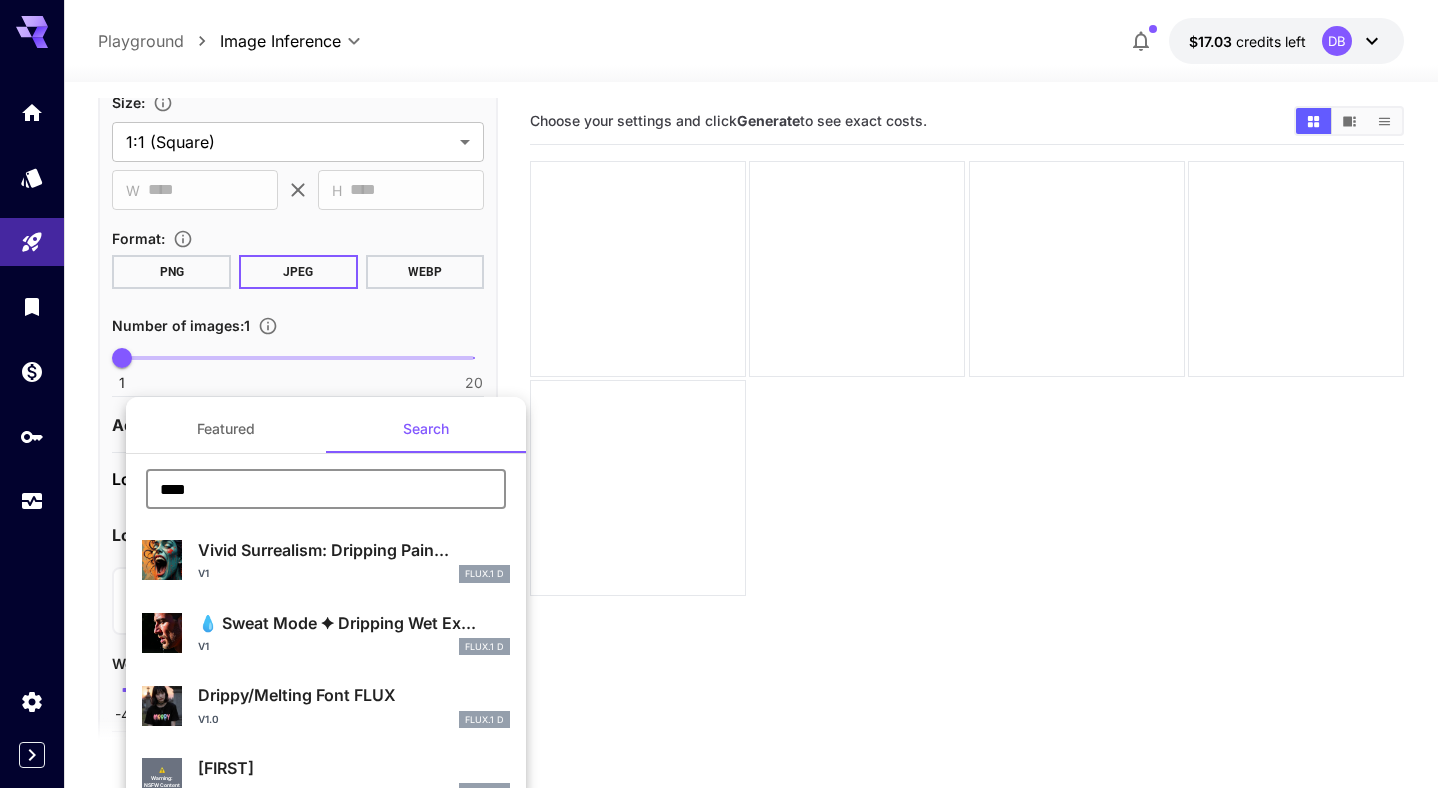 type on "**********" 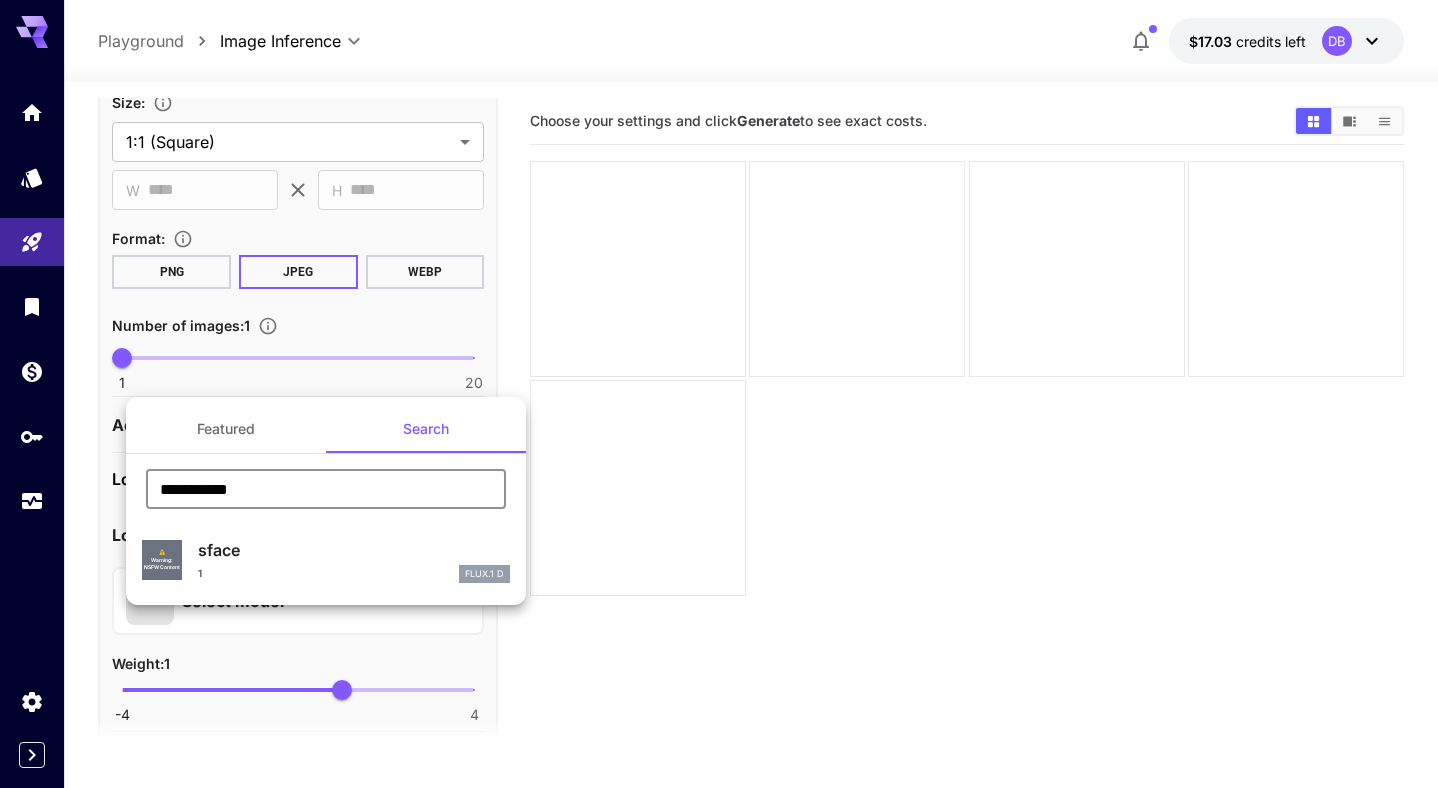 click on "sface" at bounding box center (354, 550) 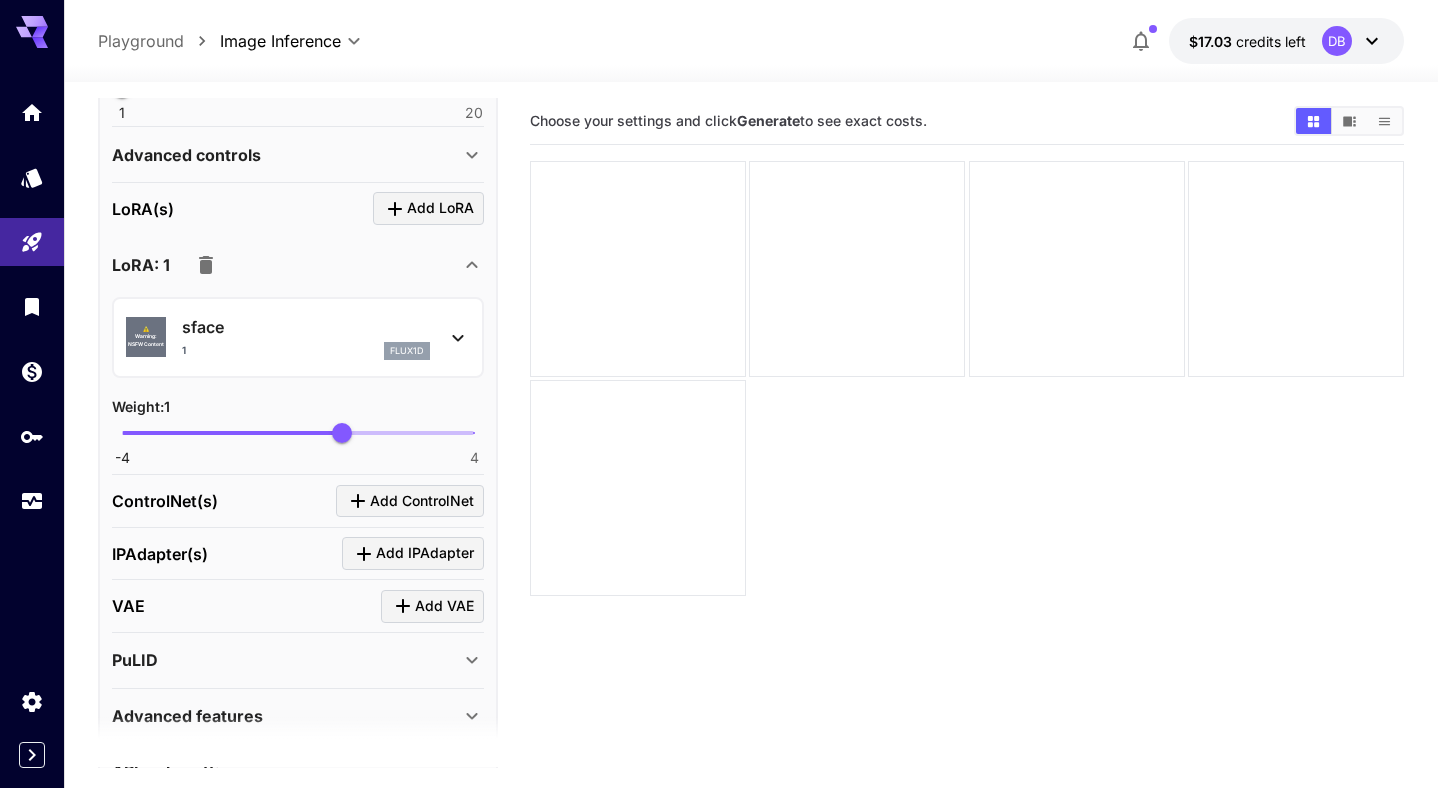scroll, scrollTop: 714, scrollLeft: 0, axis: vertical 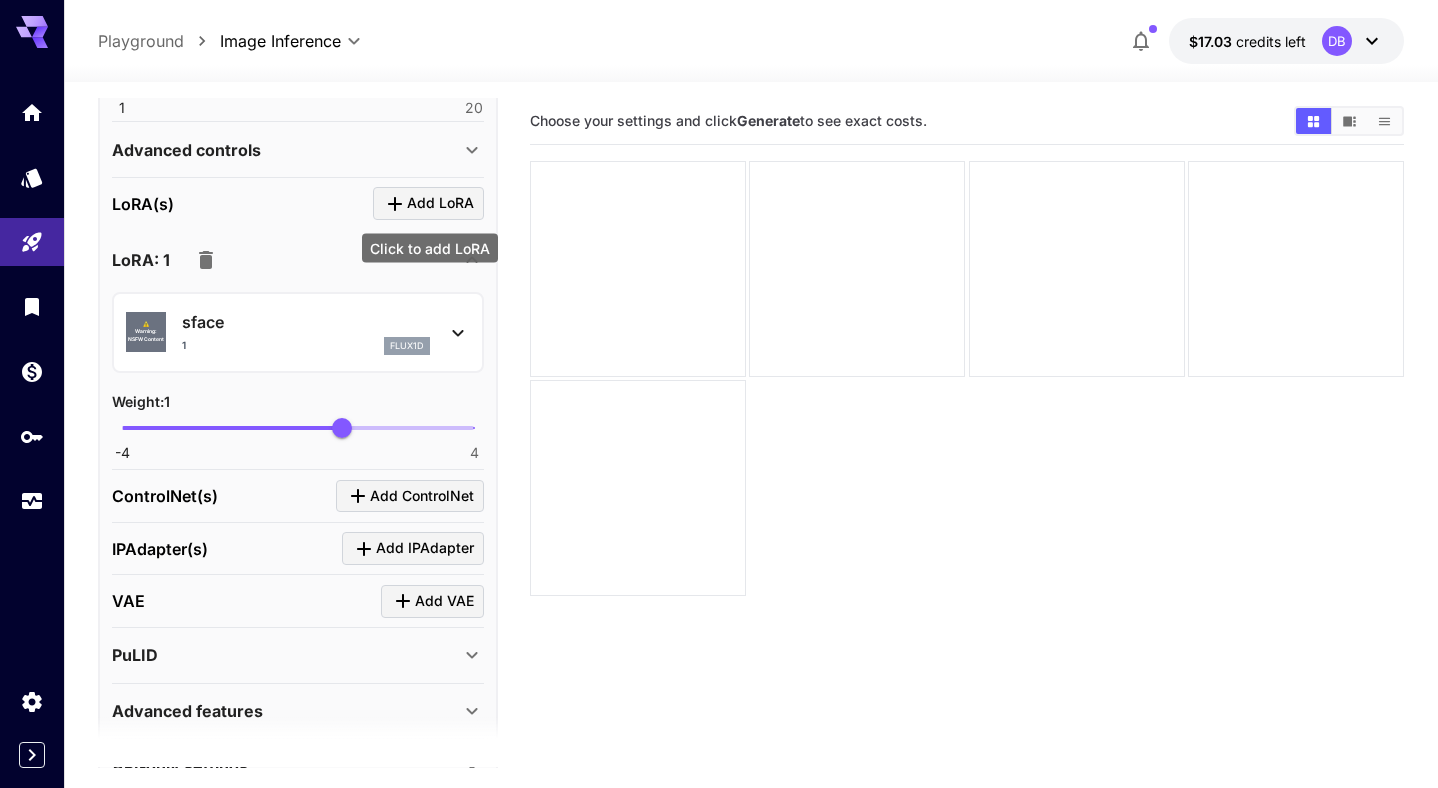 click on "Add LoRA" at bounding box center [440, 203] 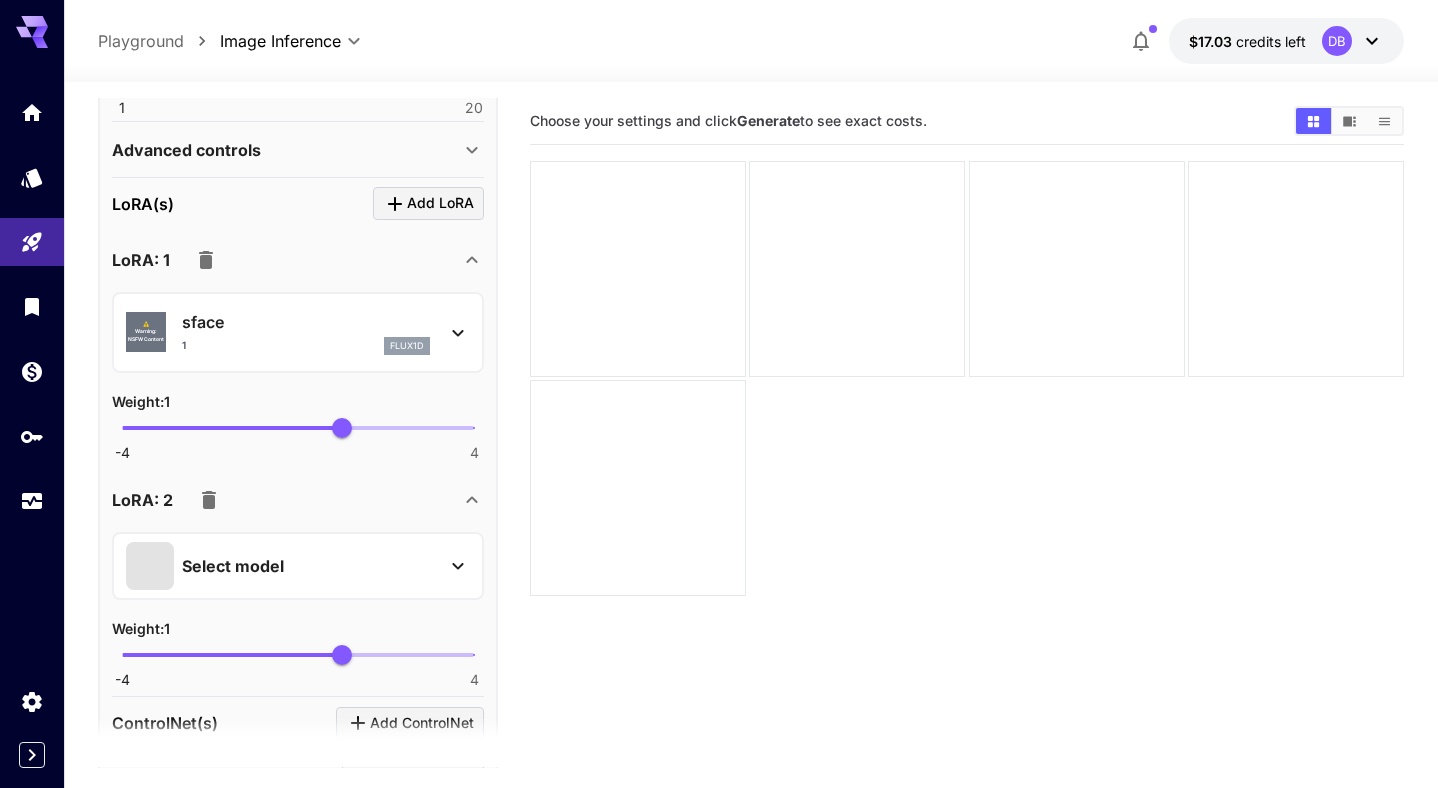click on "Select model" at bounding box center [233, 566] 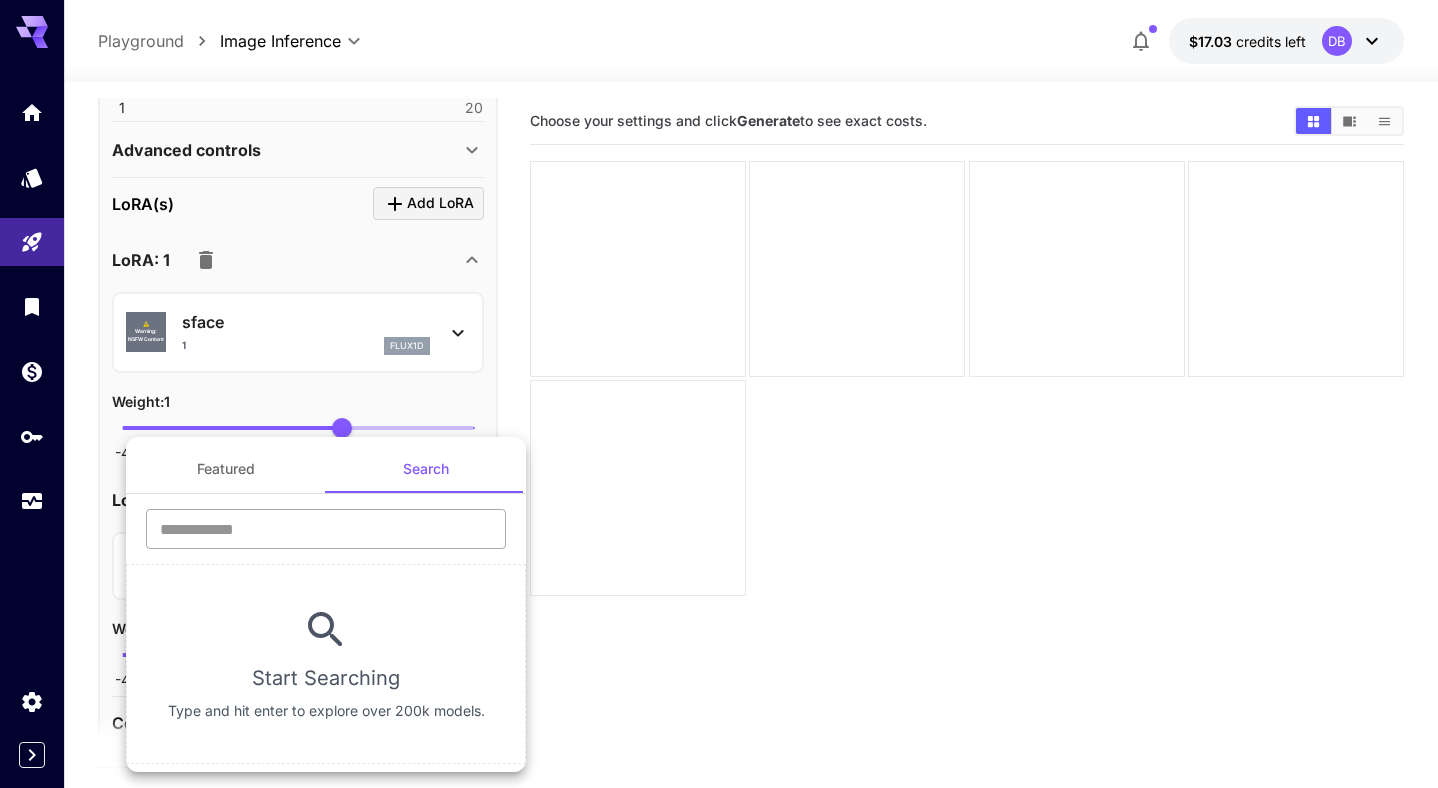 click at bounding box center [326, 529] 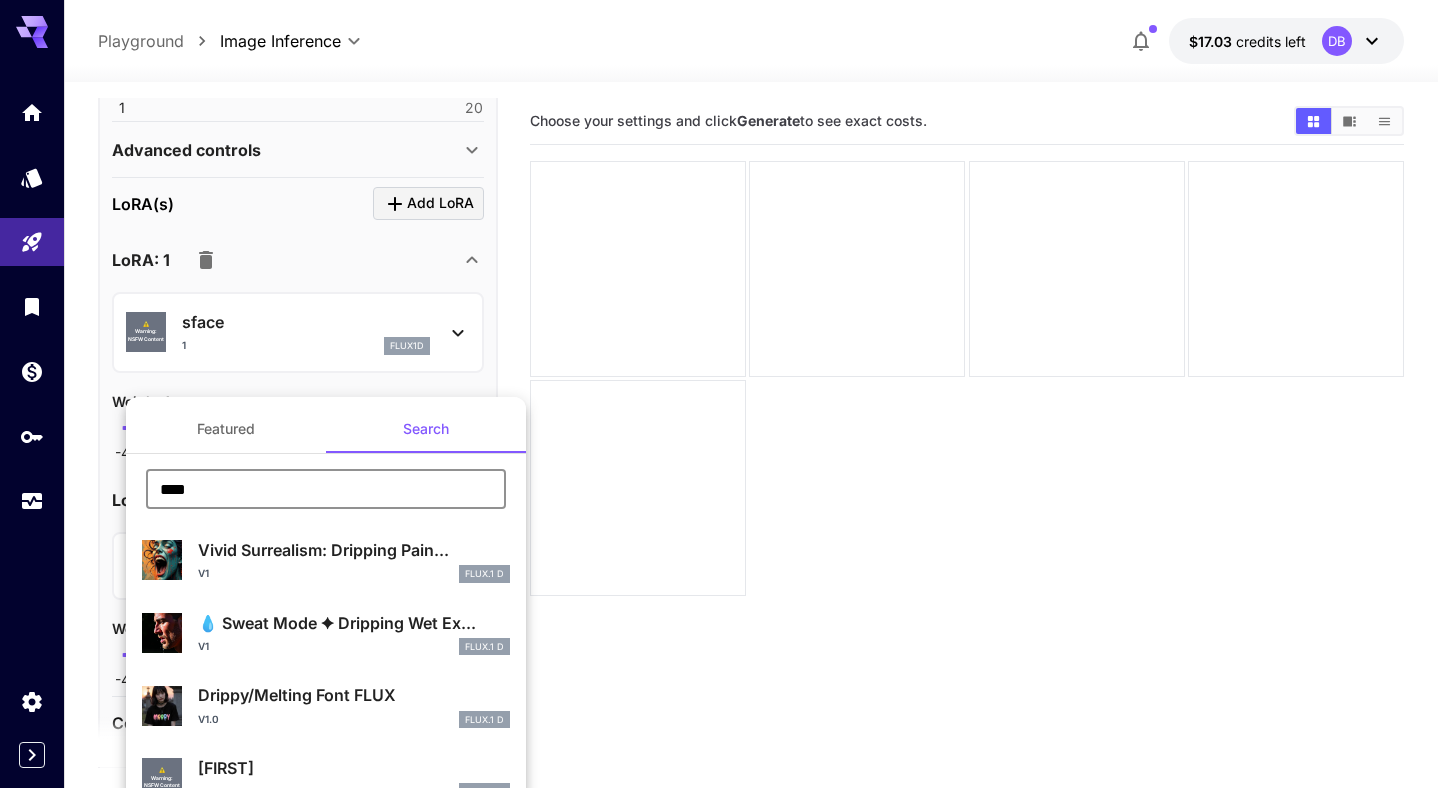 type on "**********" 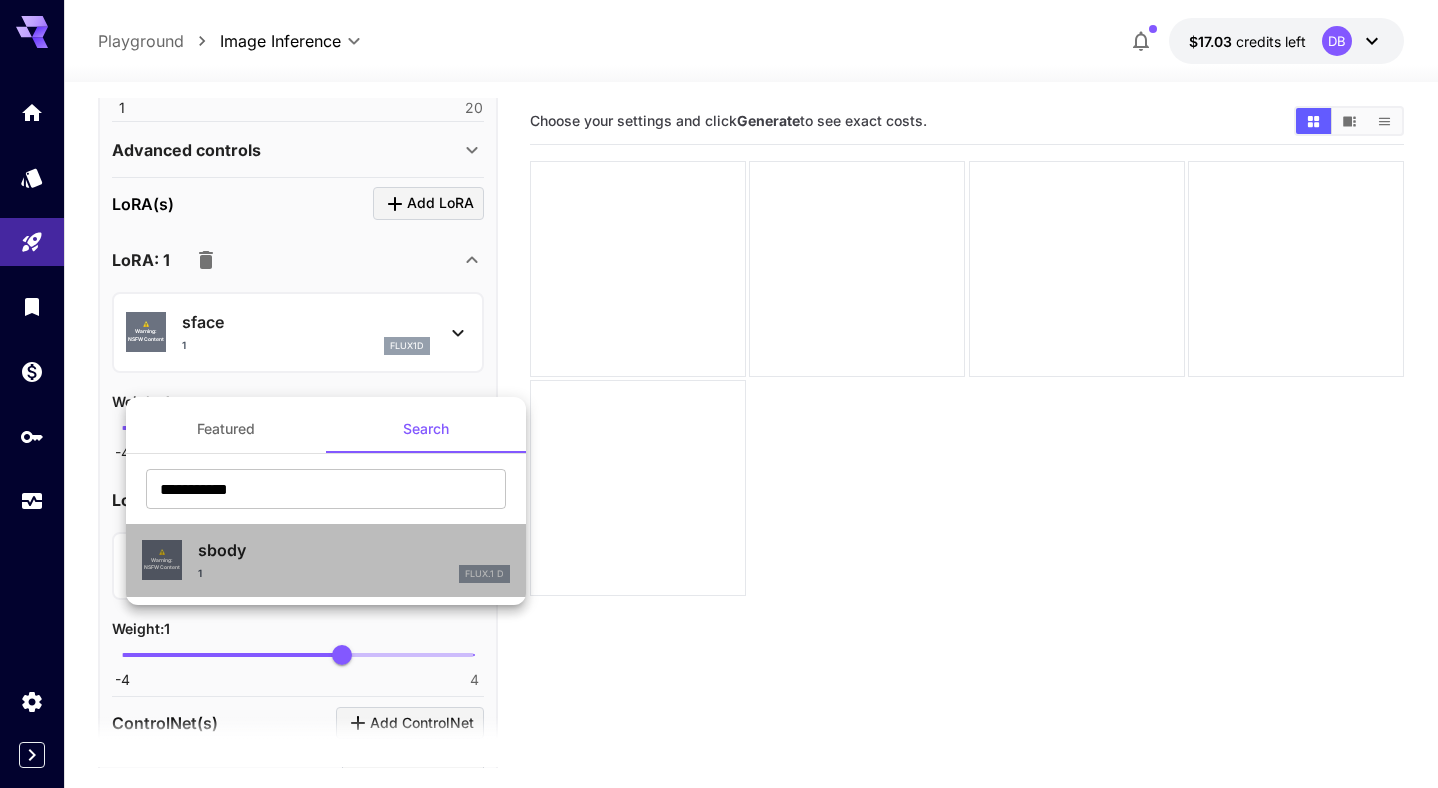 click on "1 FLUX.1 D" at bounding box center [354, 574] 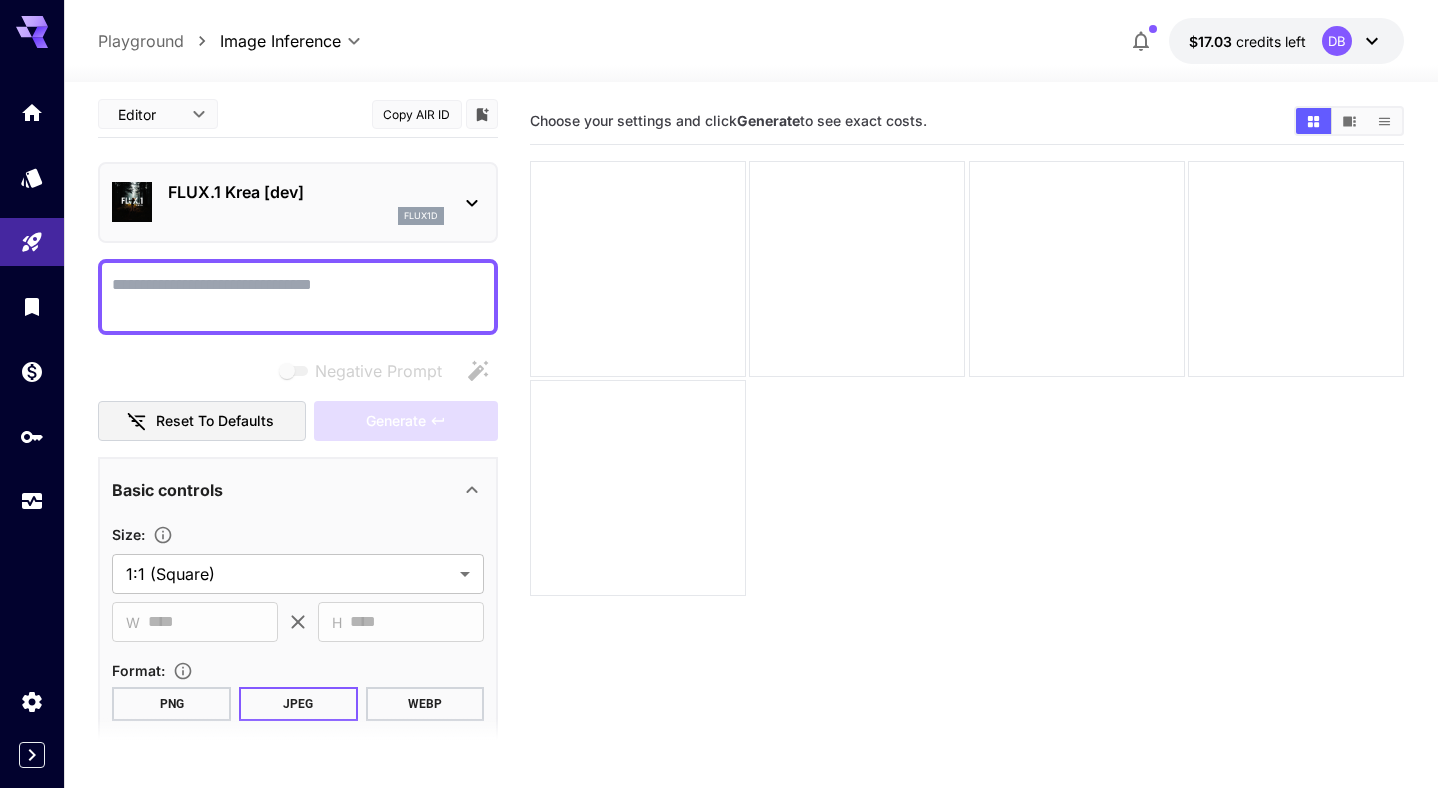 scroll, scrollTop: 0, scrollLeft: 0, axis: both 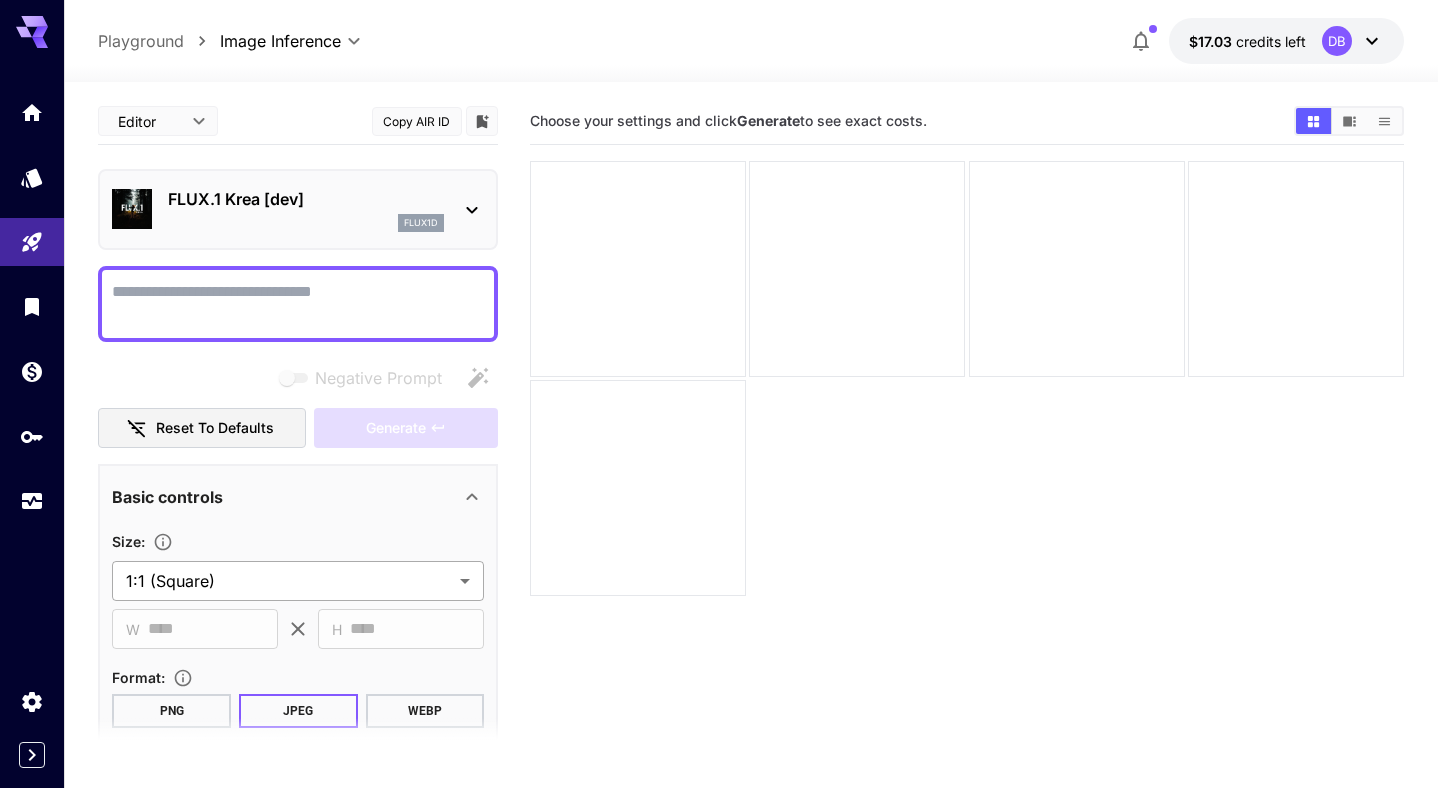 click on "**********" at bounding box center [719, 473] 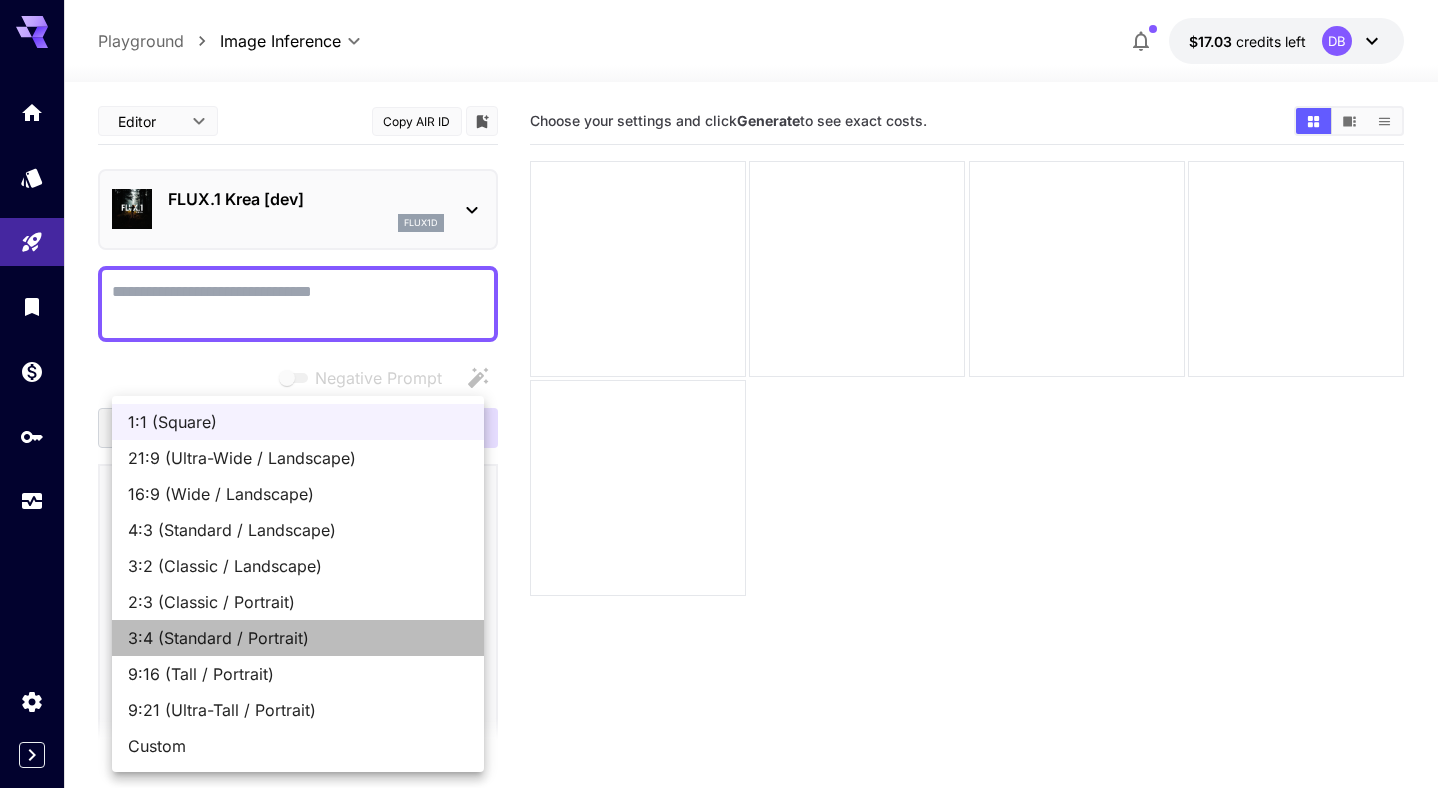 click on "3:4 (Standard / Portrait)" at bounding box center (298, 638) 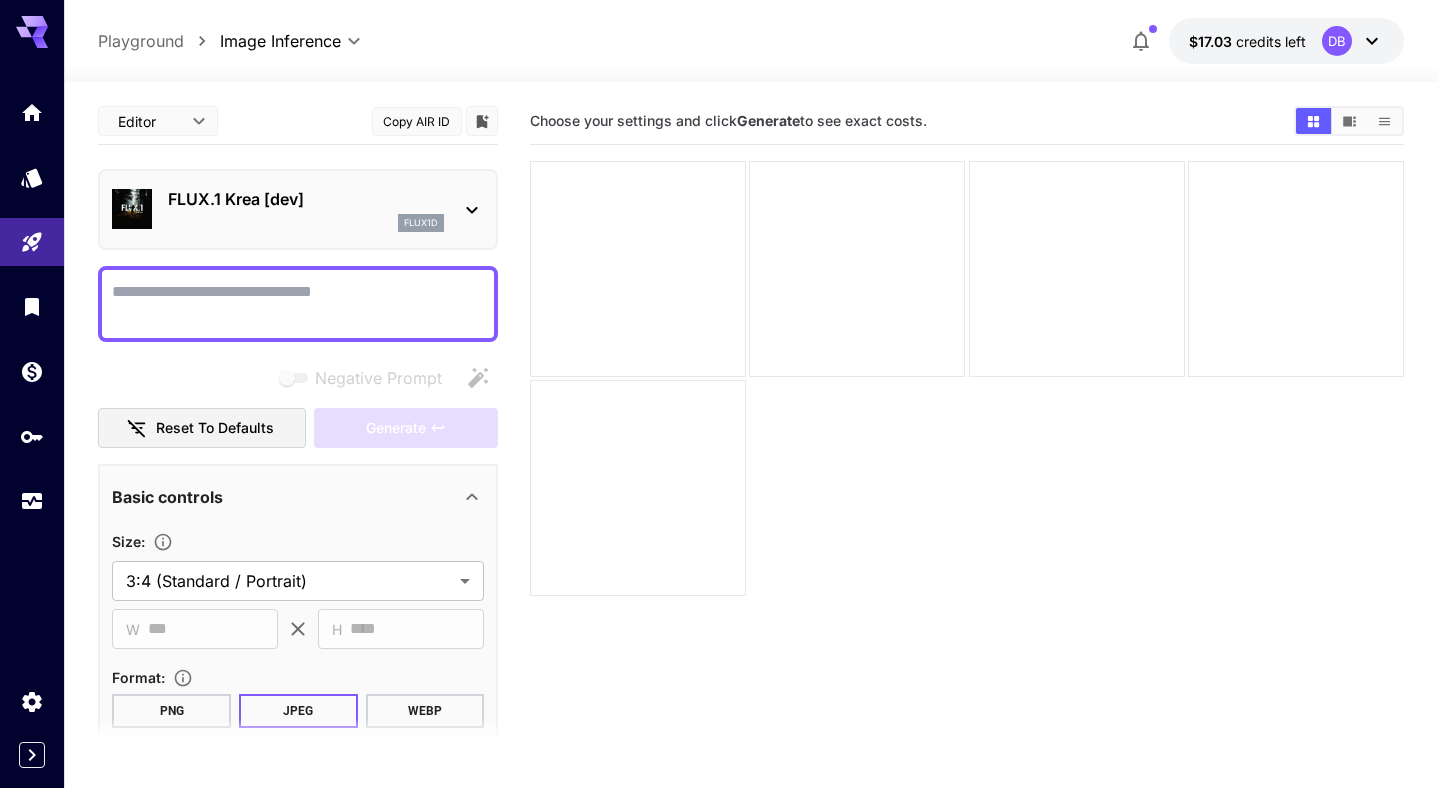 click on "Negative Prompt" at bounding box center (298, 304) 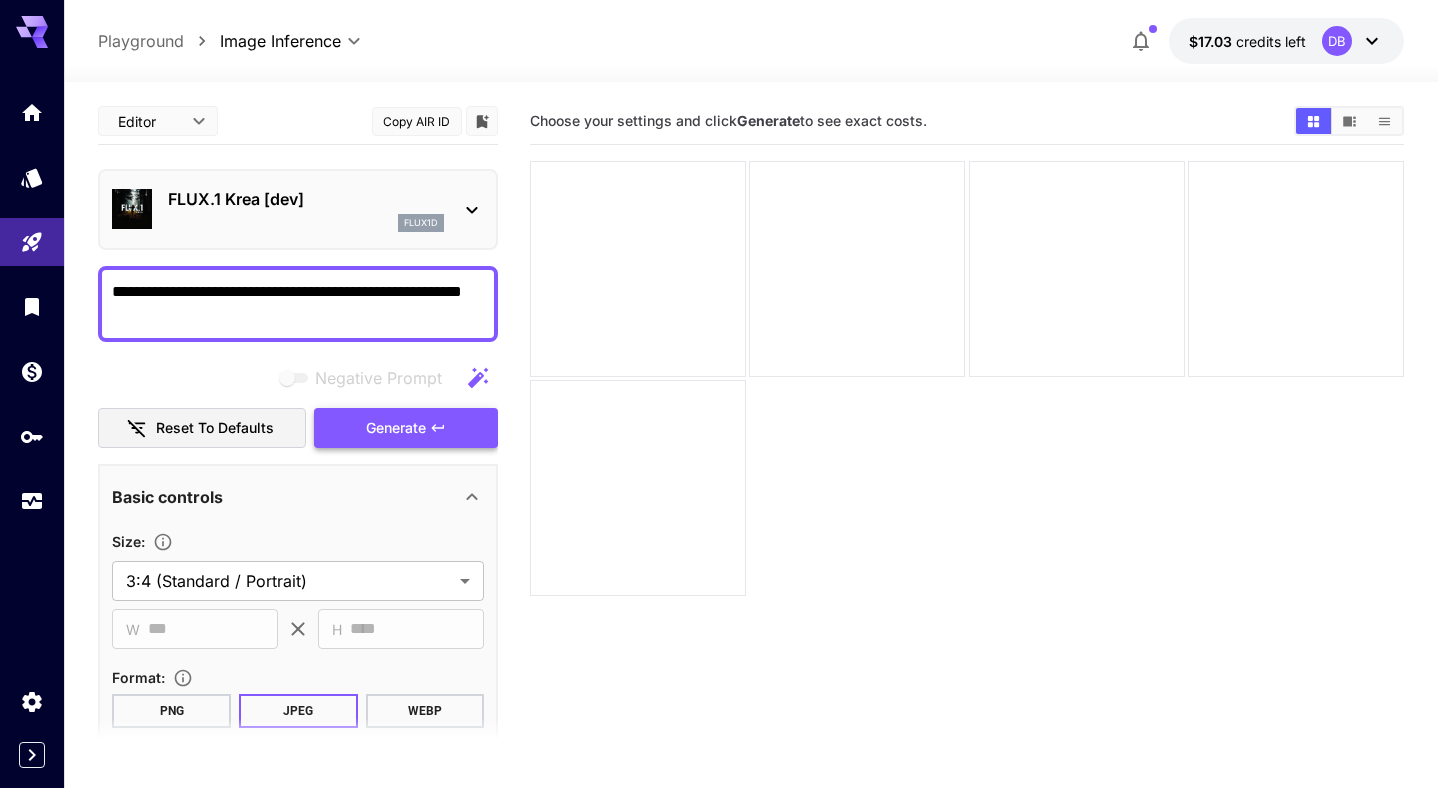 click on "Generate" at bounding box center [396, 428] 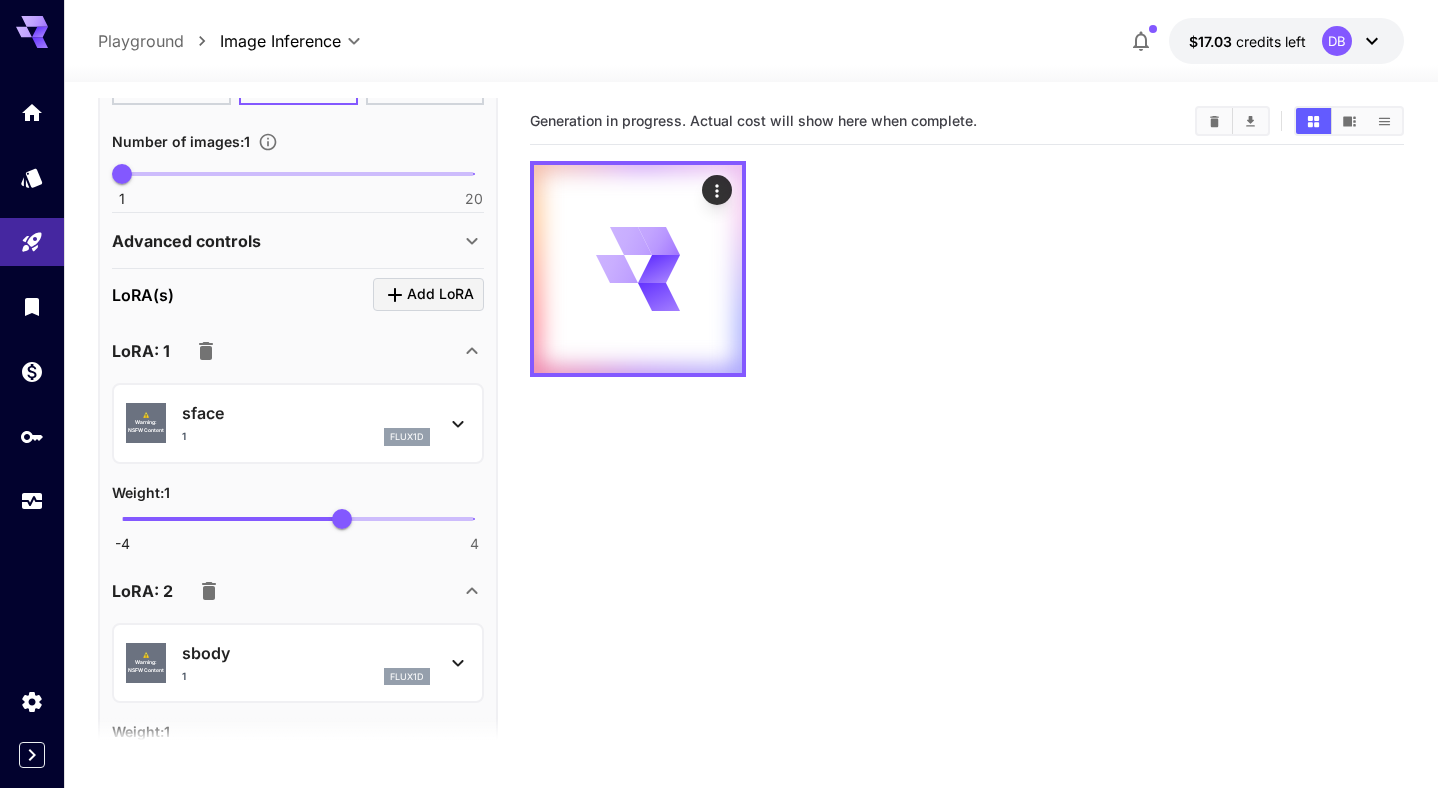 scroll, scrollTop: 626, scrollLeft: 0, axis: vertical 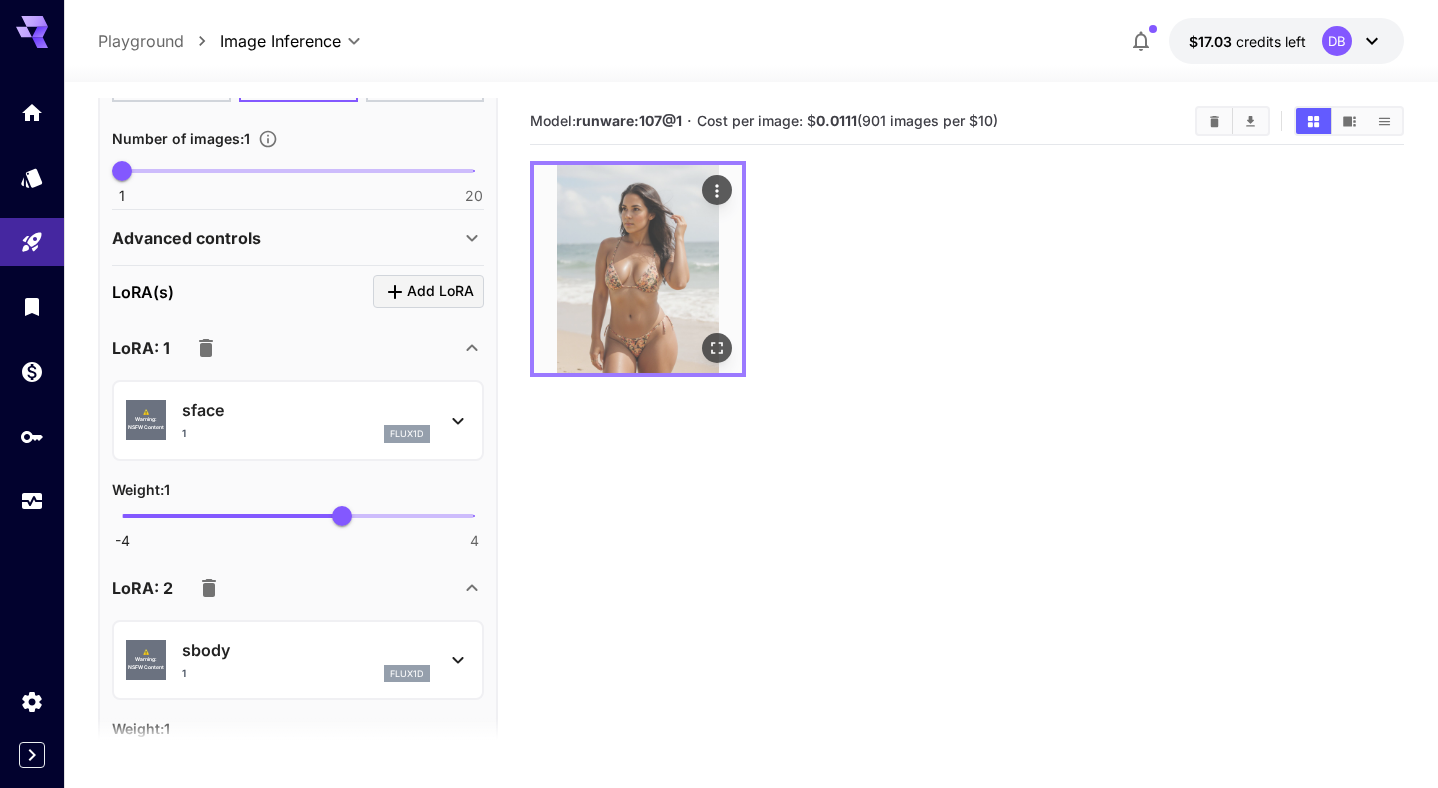 click at bounding box center [638, 269] 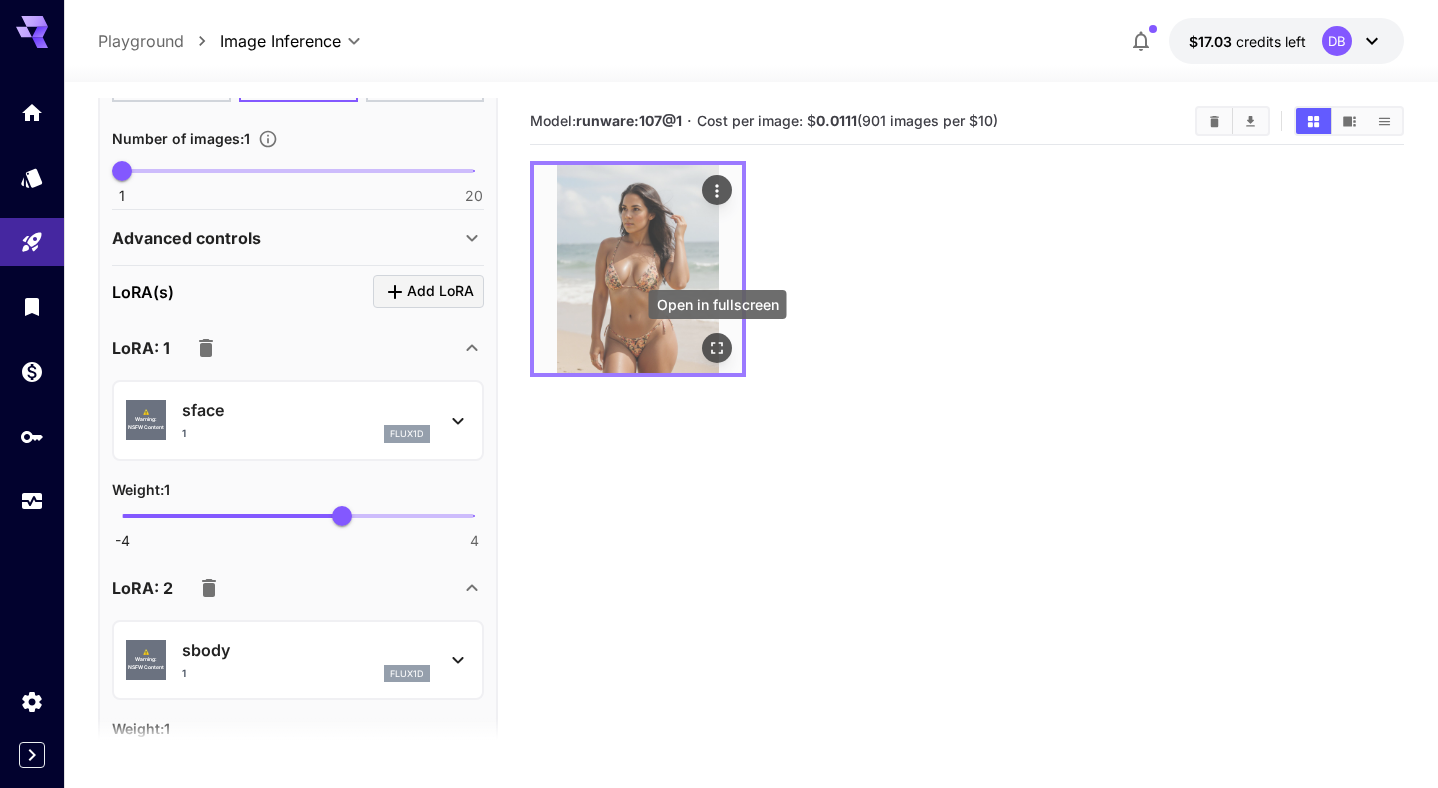 click 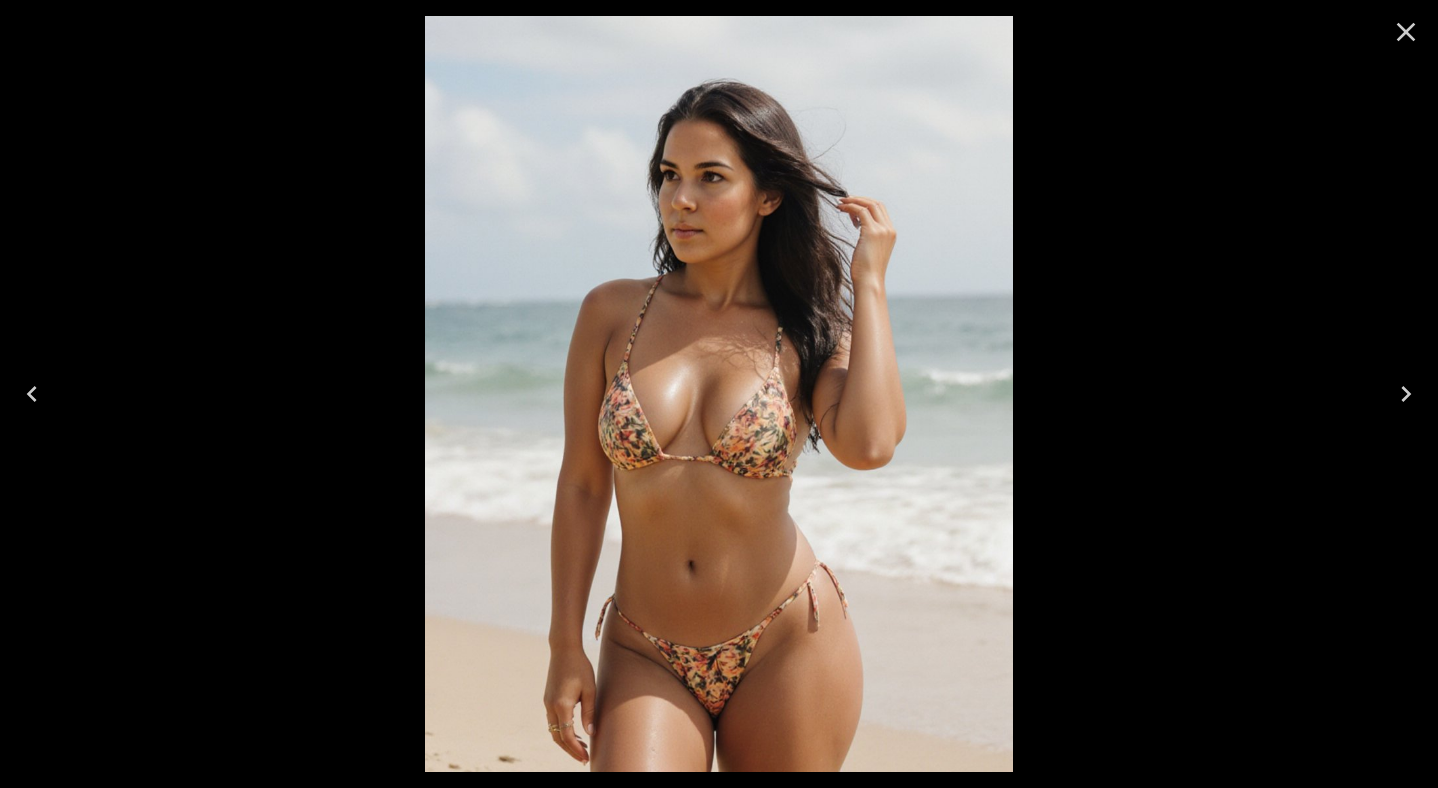 click 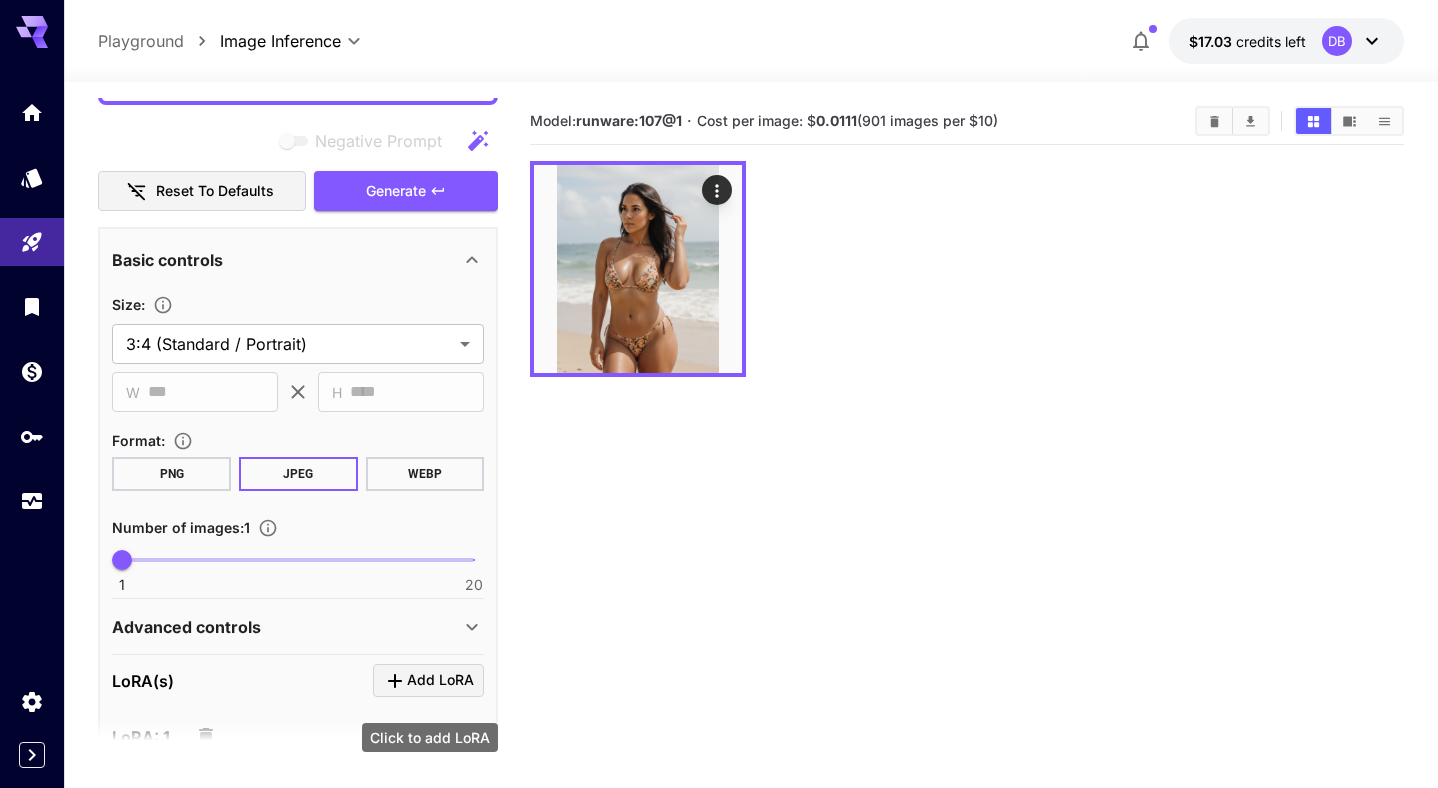 scroll, scrollTop: 0, scrollLeft: 0, axis: both 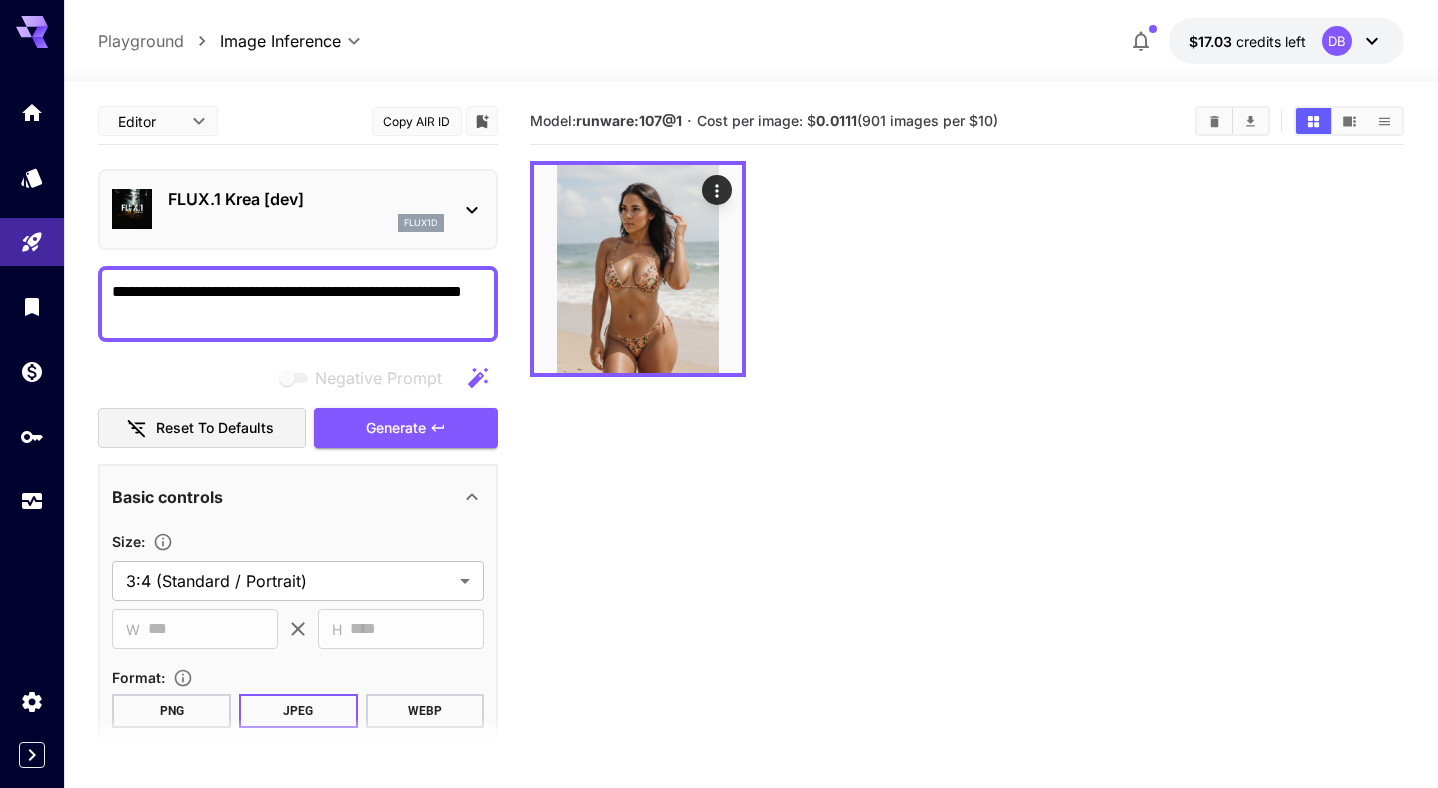 drag, startPoint x: 171, startPoint y: 316, endPoint x: 94, endPoint y: 313, distance: 77.05842 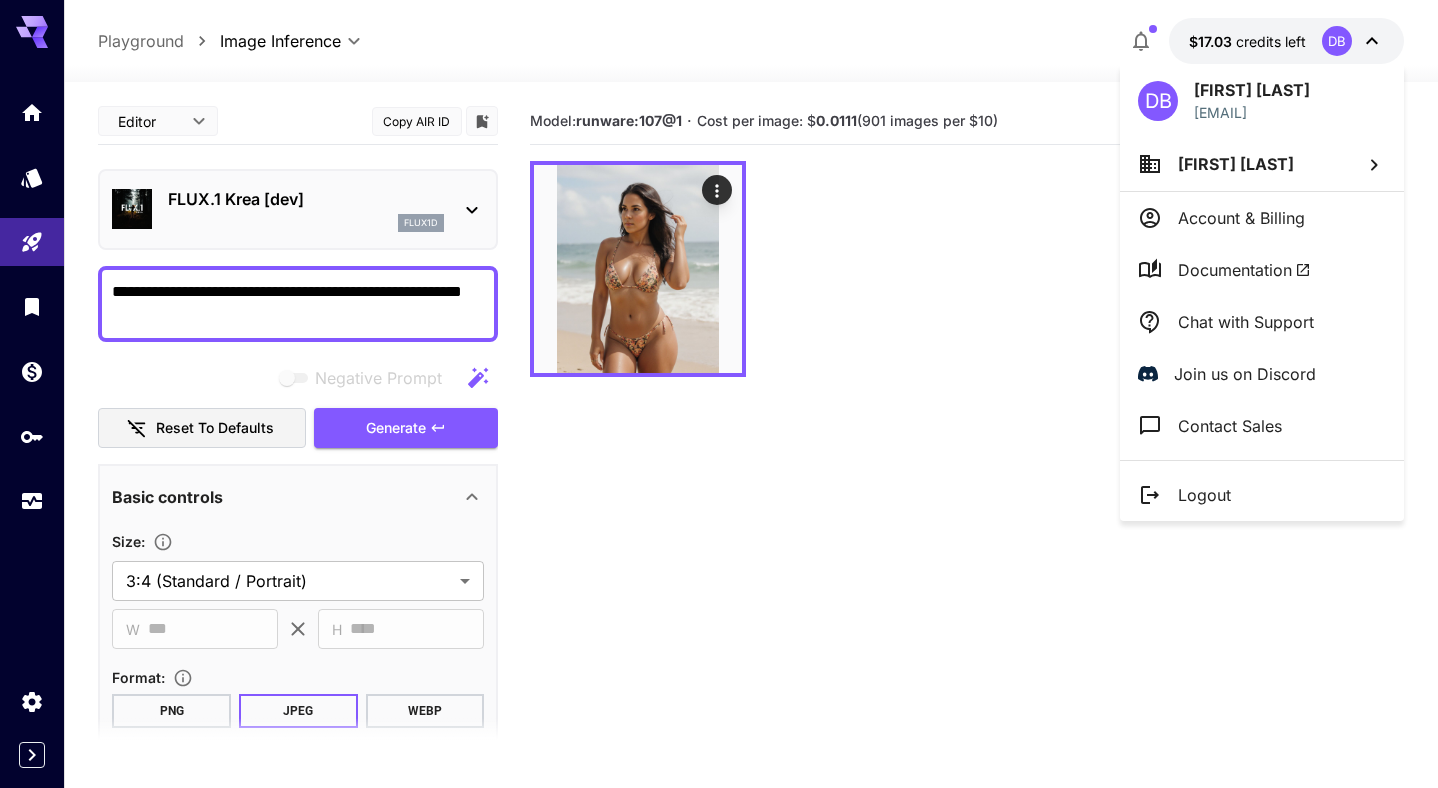 click at bounding box center [719, 394] 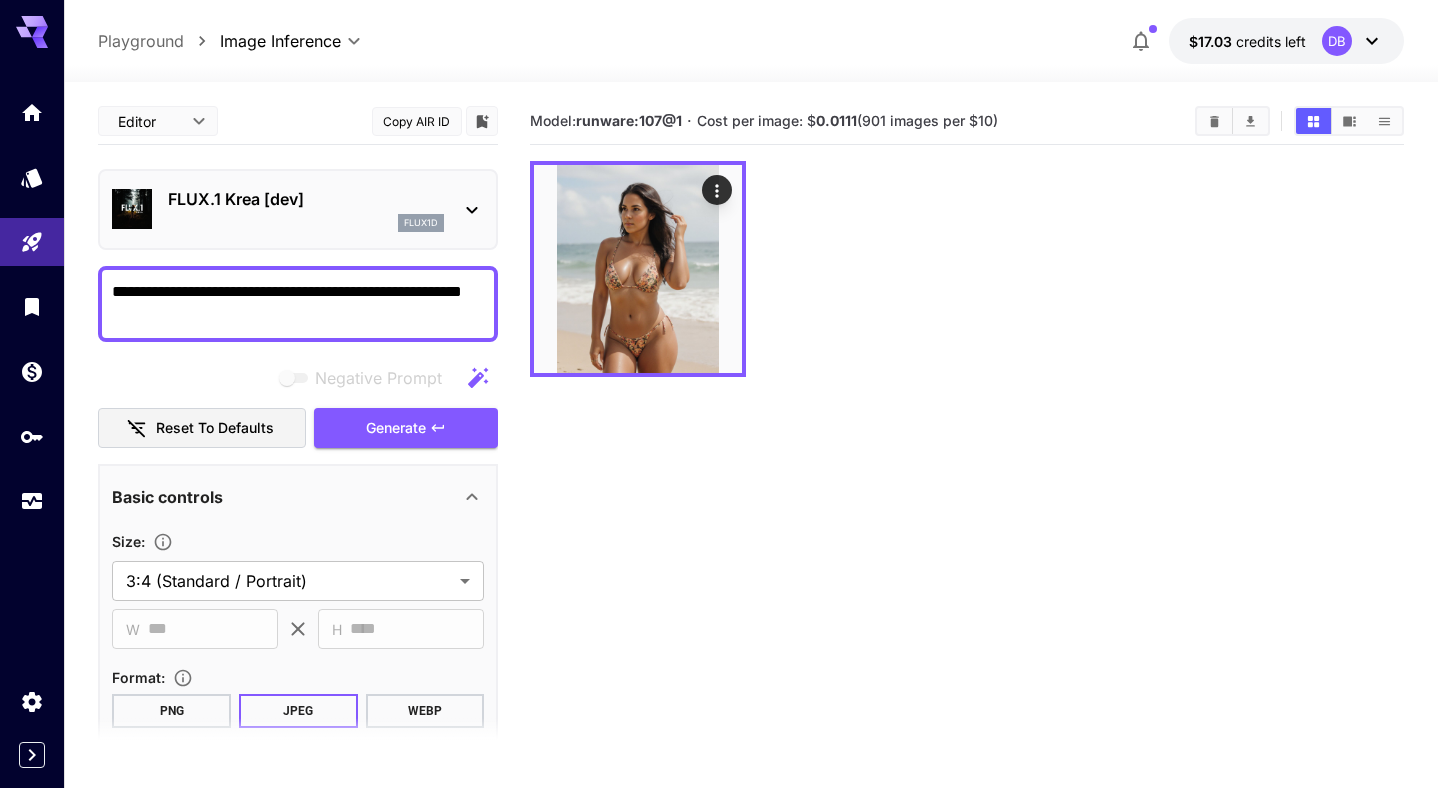 click on "**********" at bounding box center [298, 304] 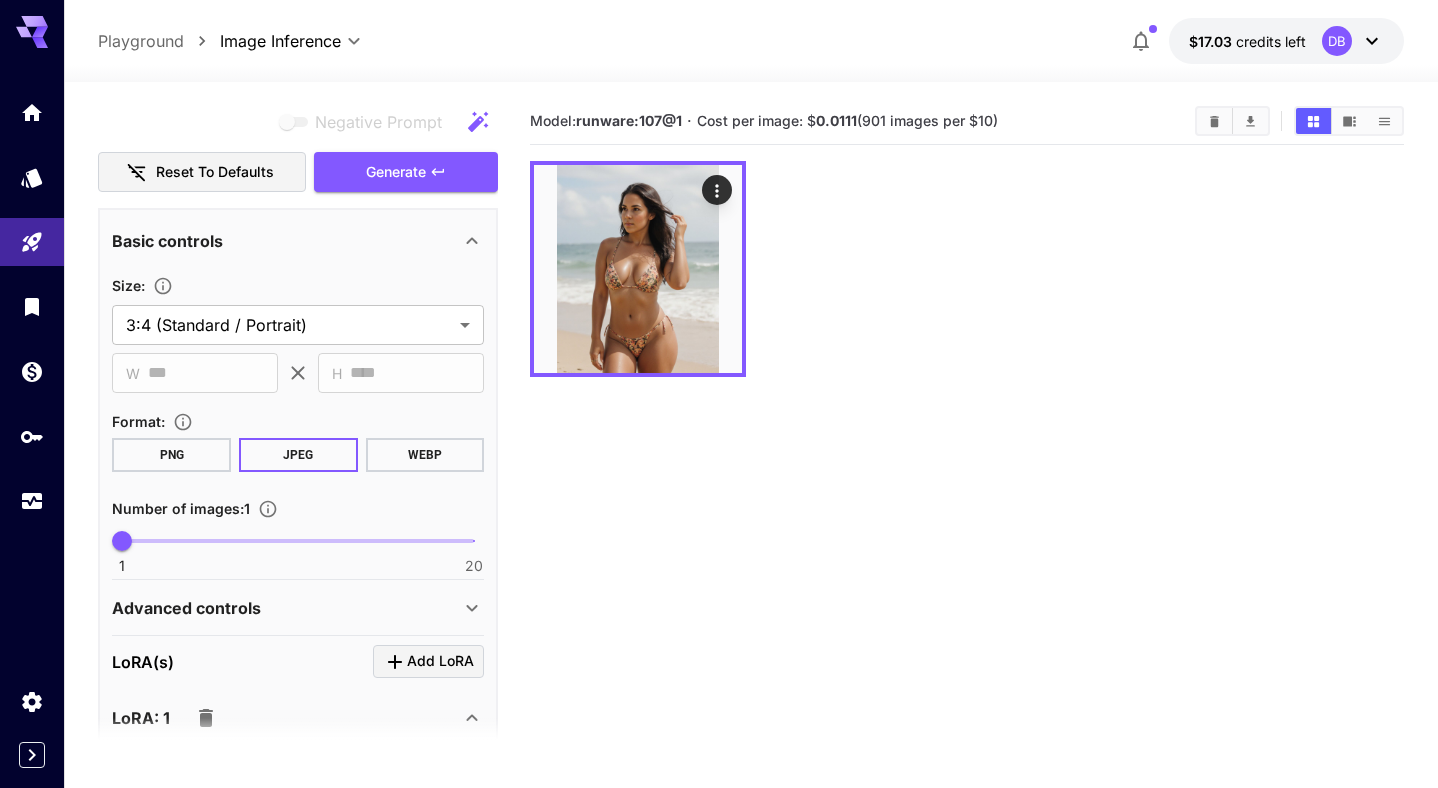 scroll, scrollTop: 1038, scrollLeft: 0, axis: vertical 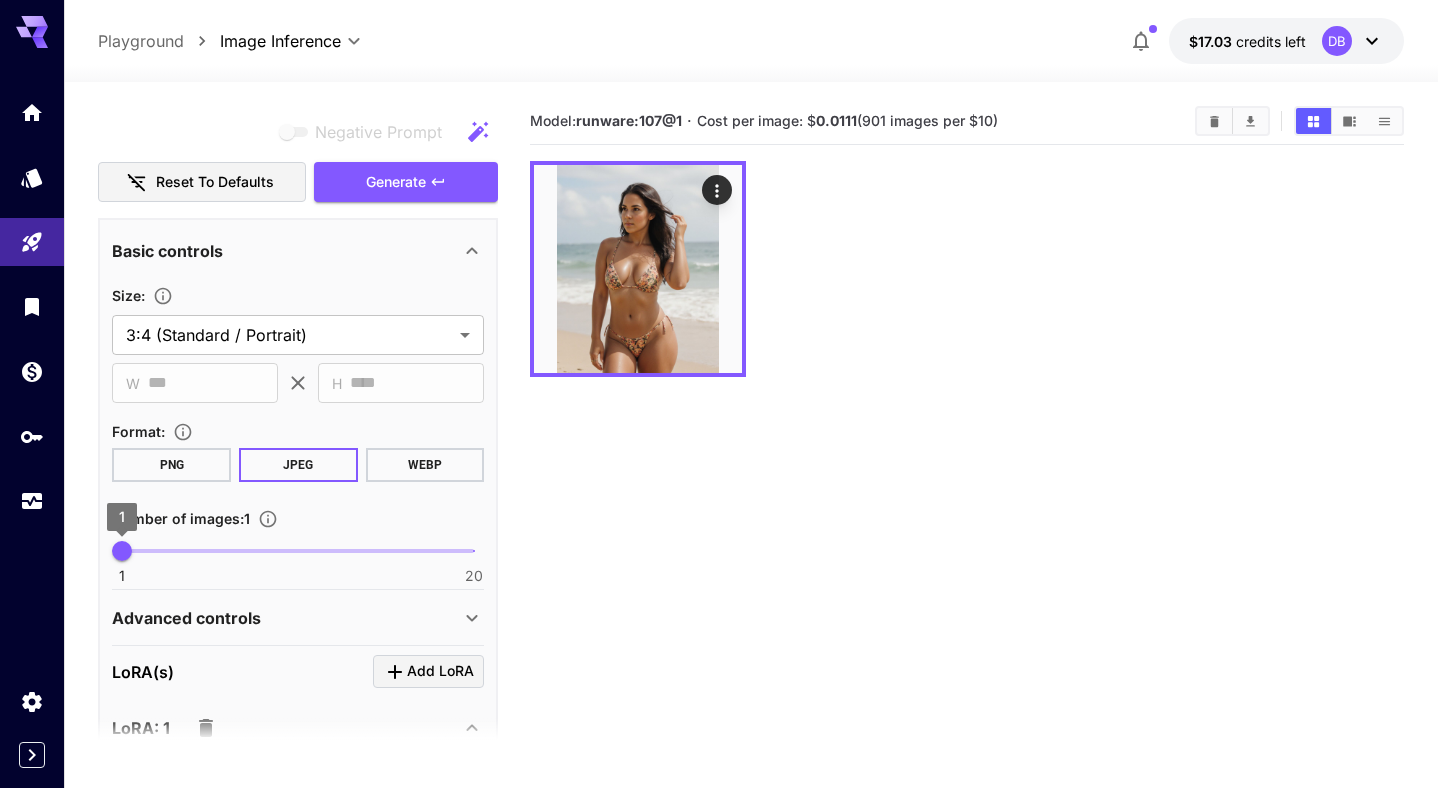 type on "**********" 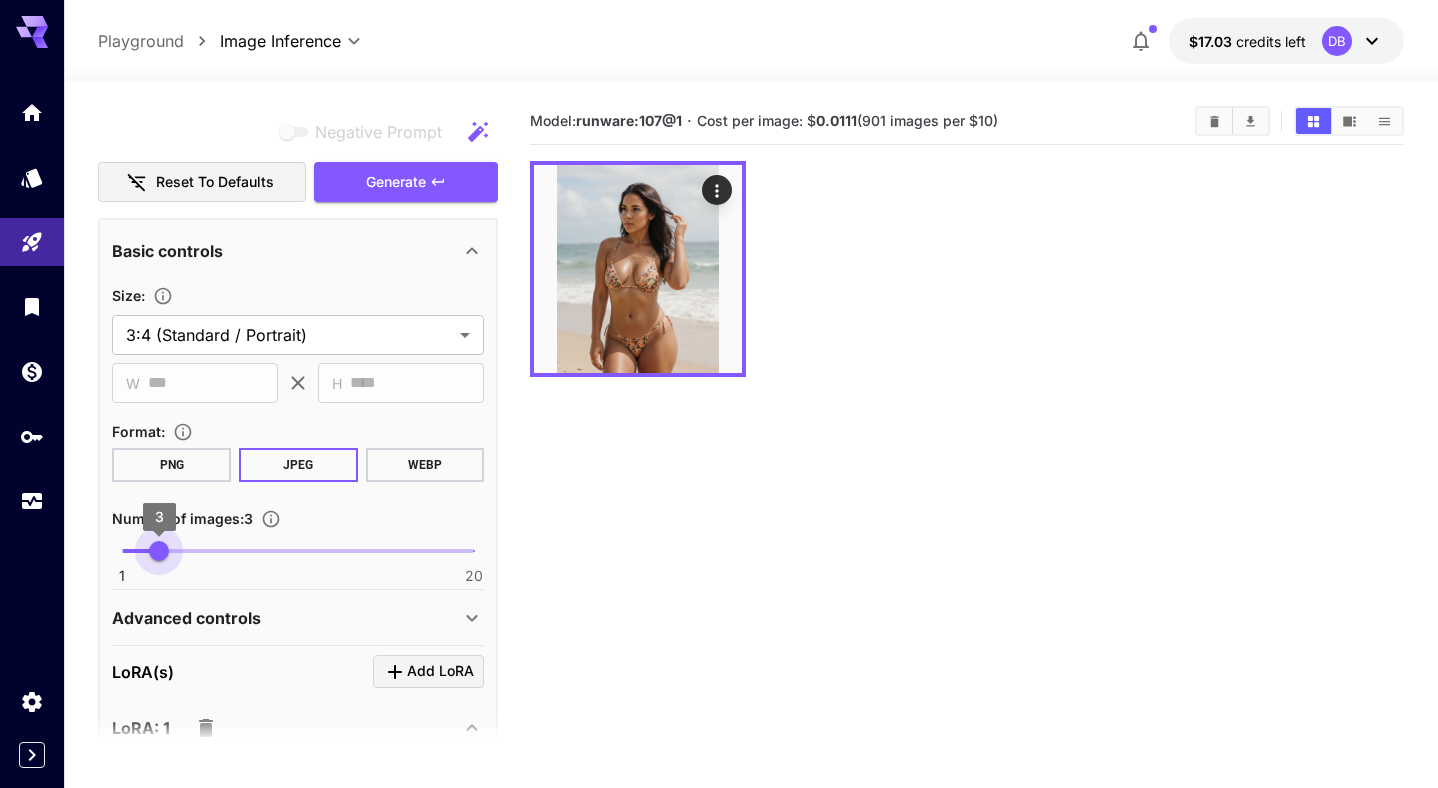 type on "*" 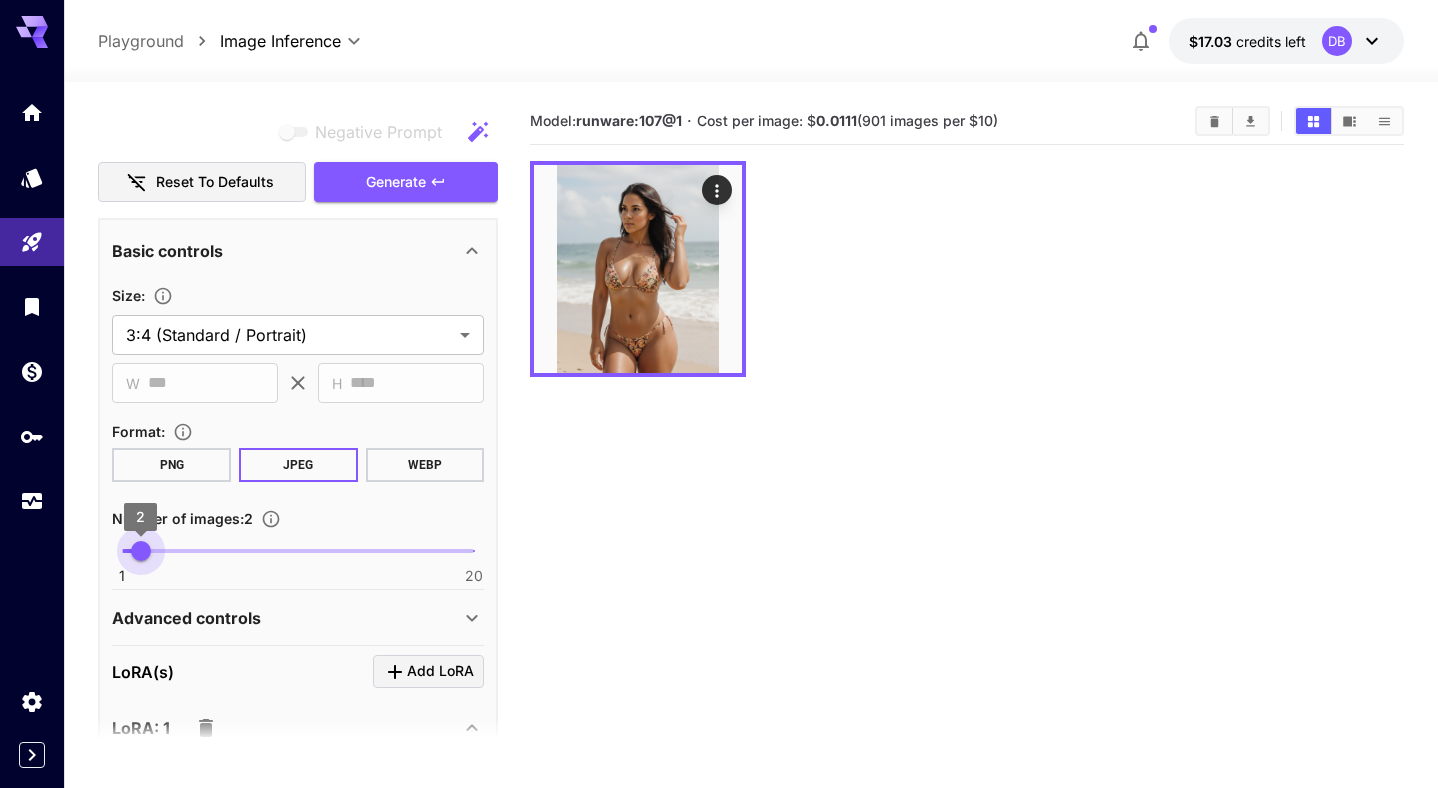 drag, startPoint x: 128, startPoint y: 551, endPoint x: 144, endPoint y: 552, distance: 16.03122 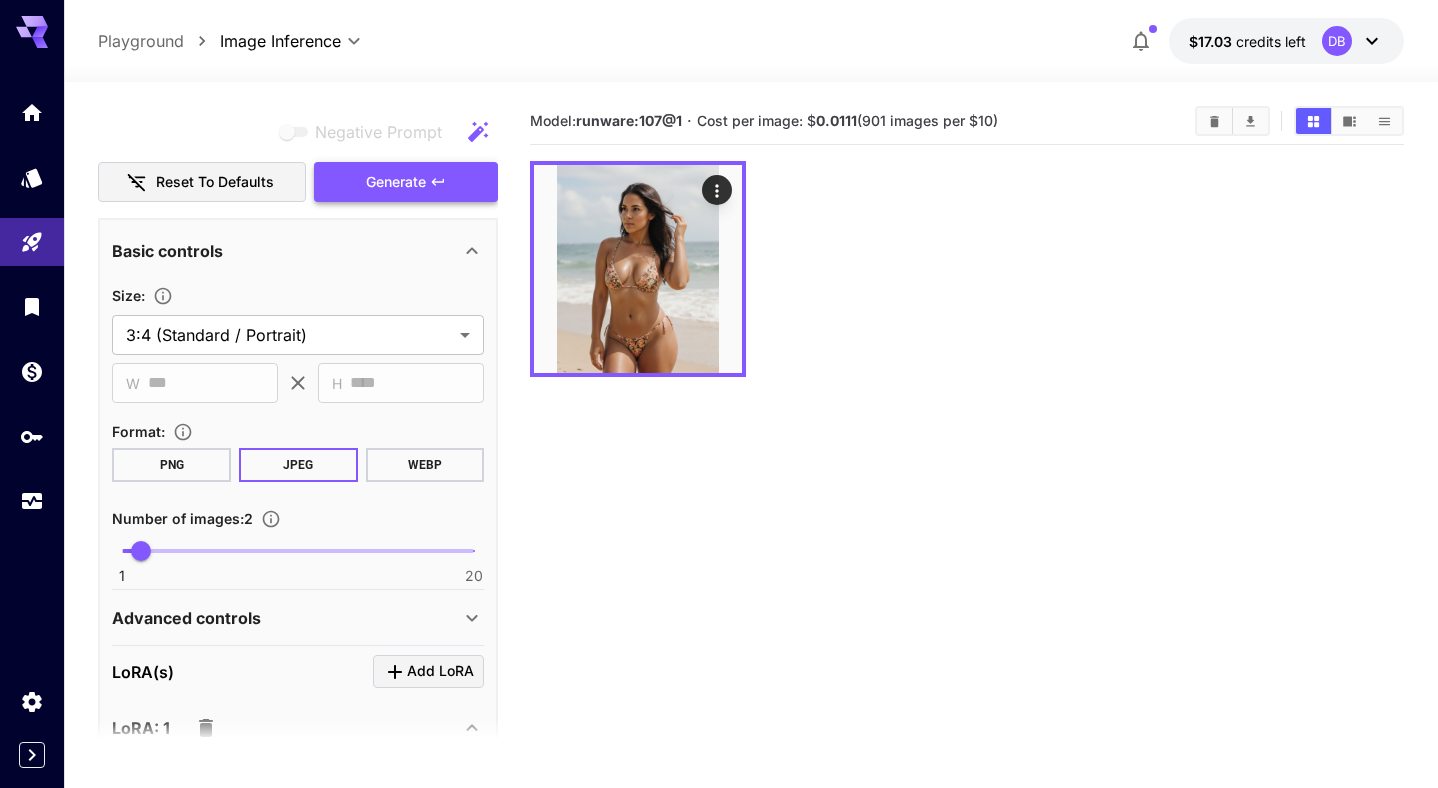 click on "Generate" at bounding box center (396, 182) 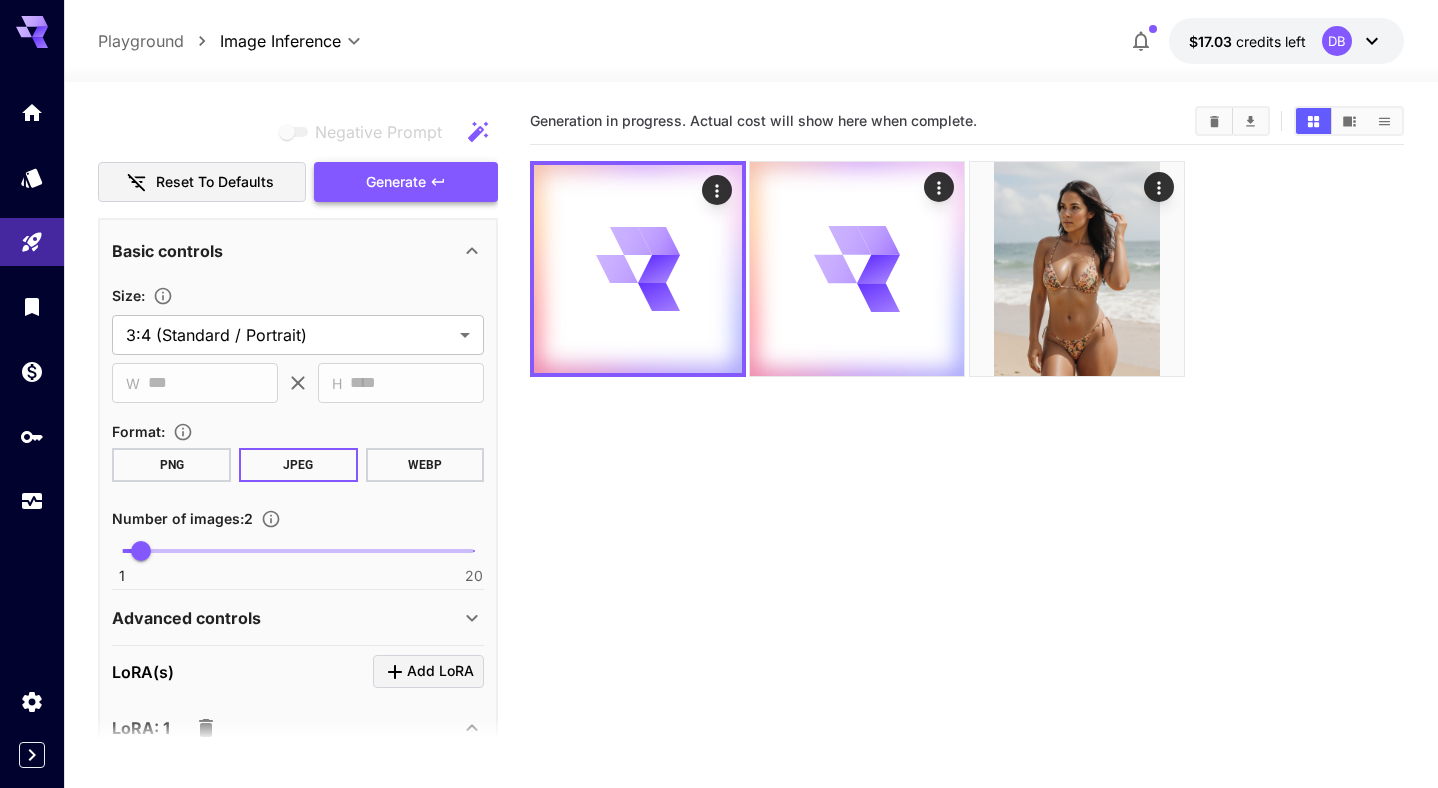type 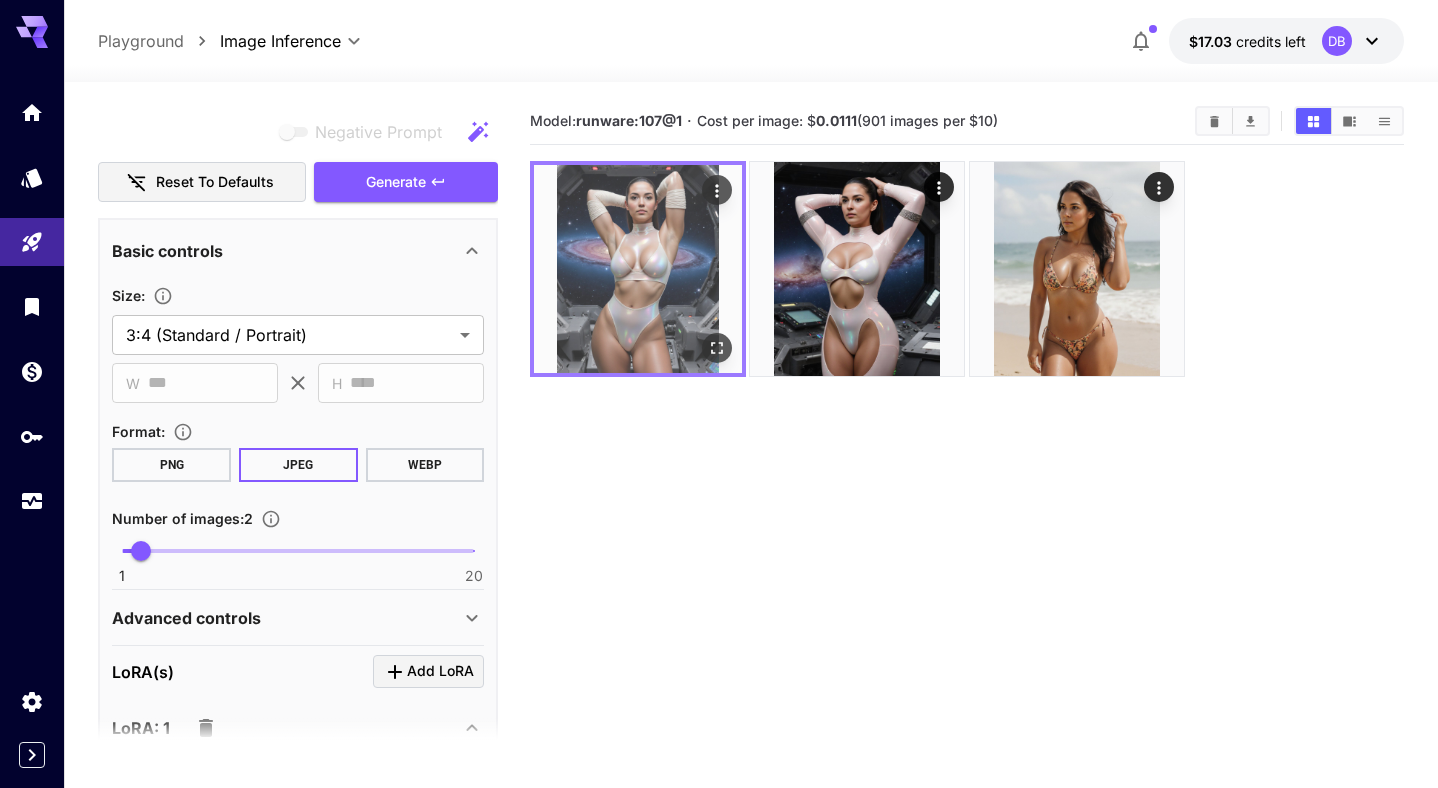 click at bounding box center [638, 269] 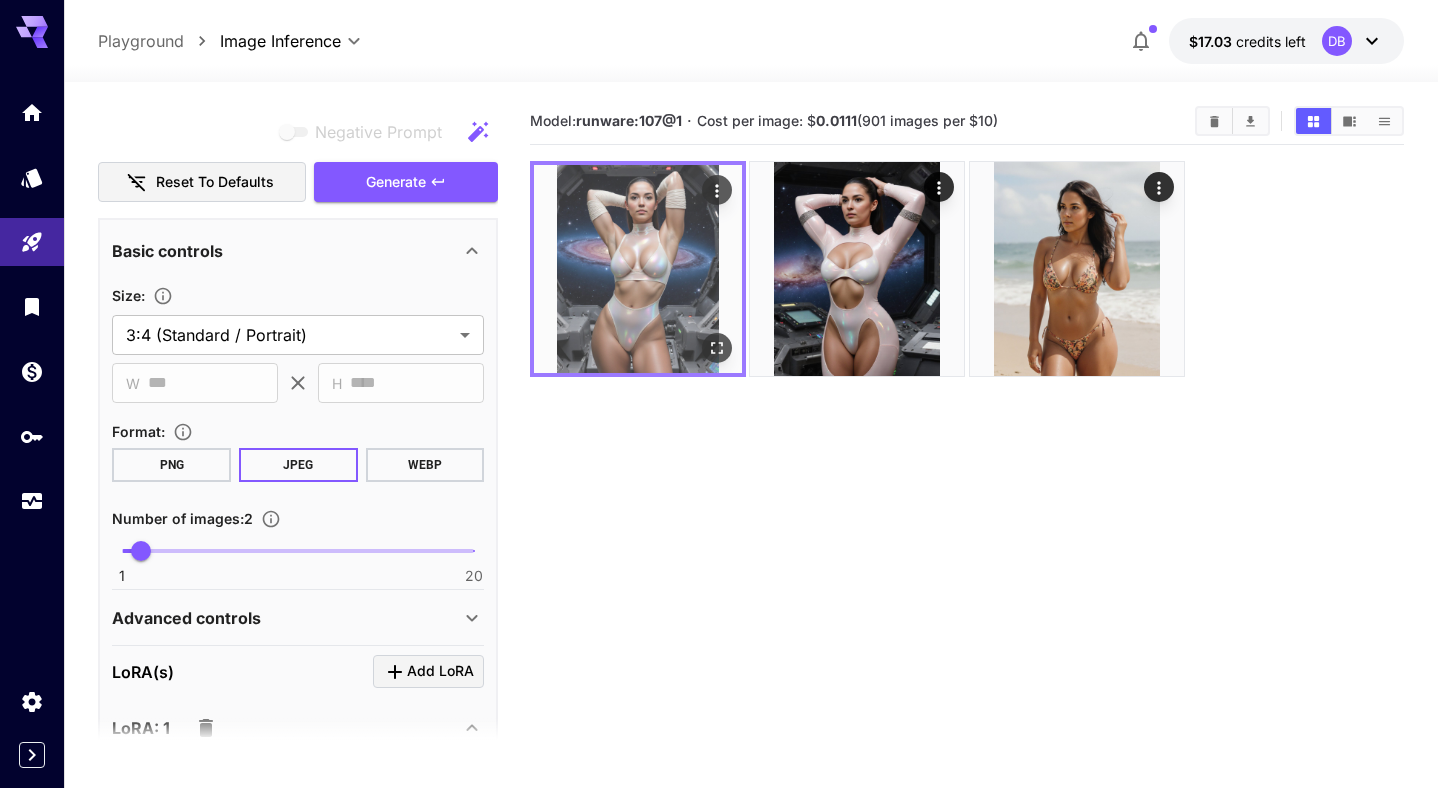 click at bounding box center (638, 269) 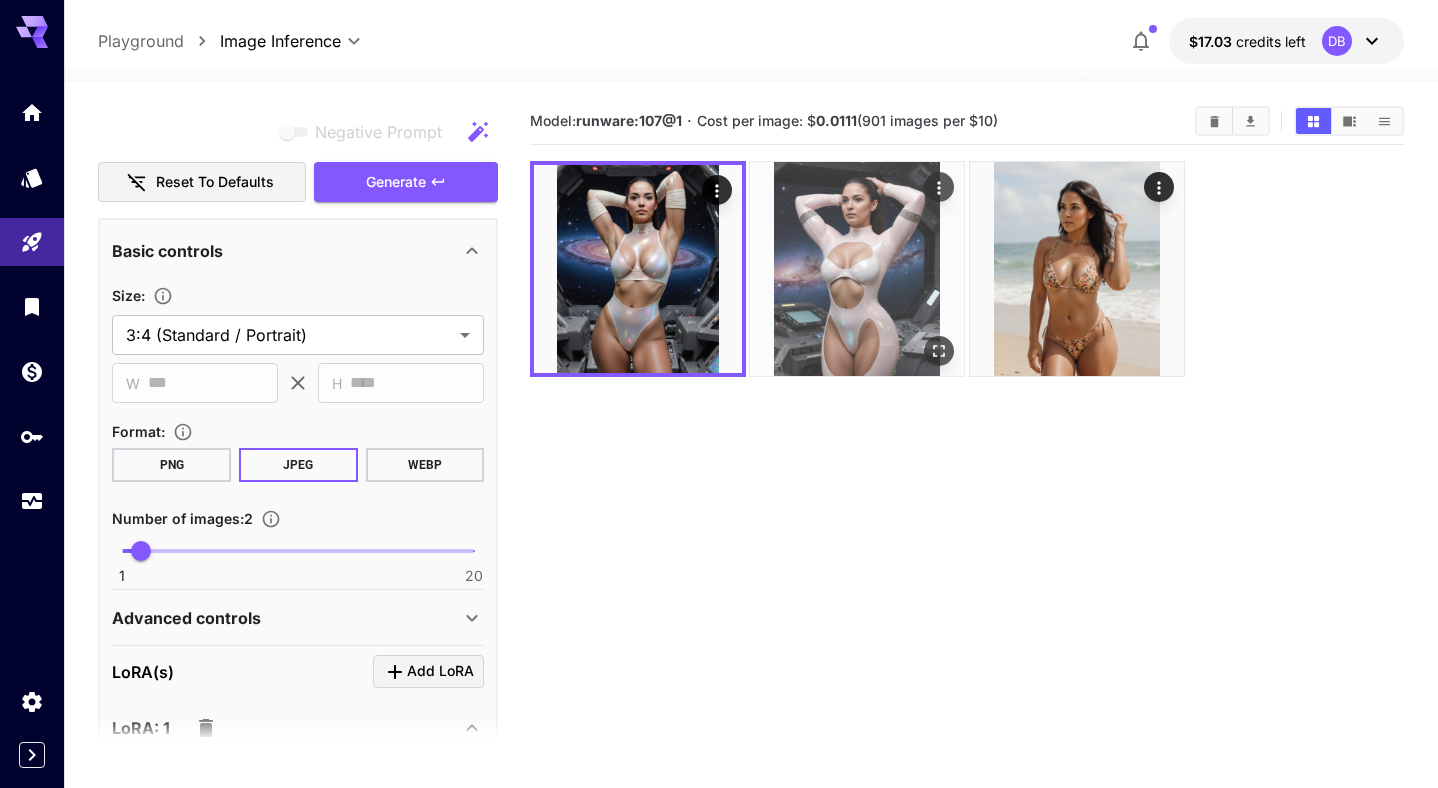 click at bounding box center (857, 269) 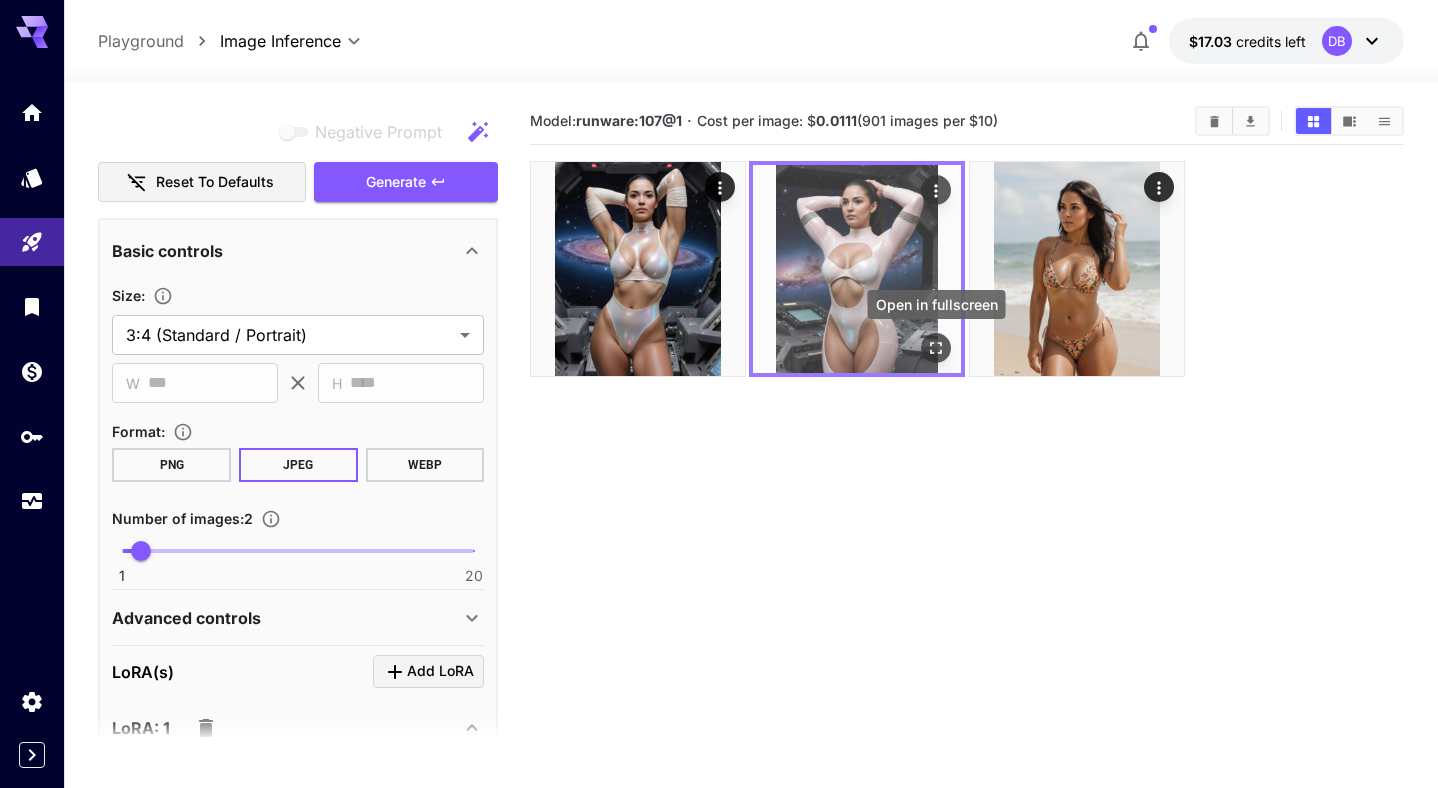 click 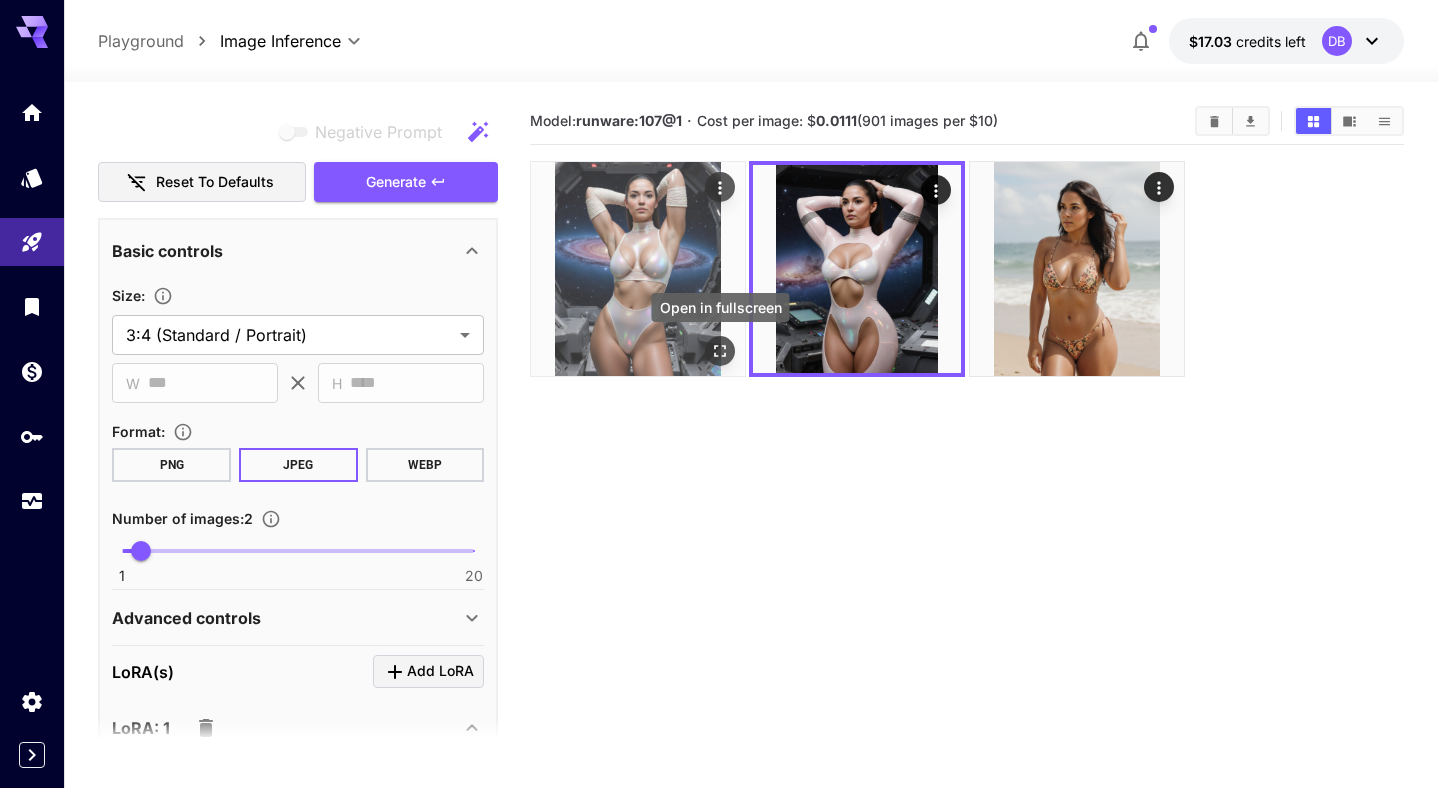 click 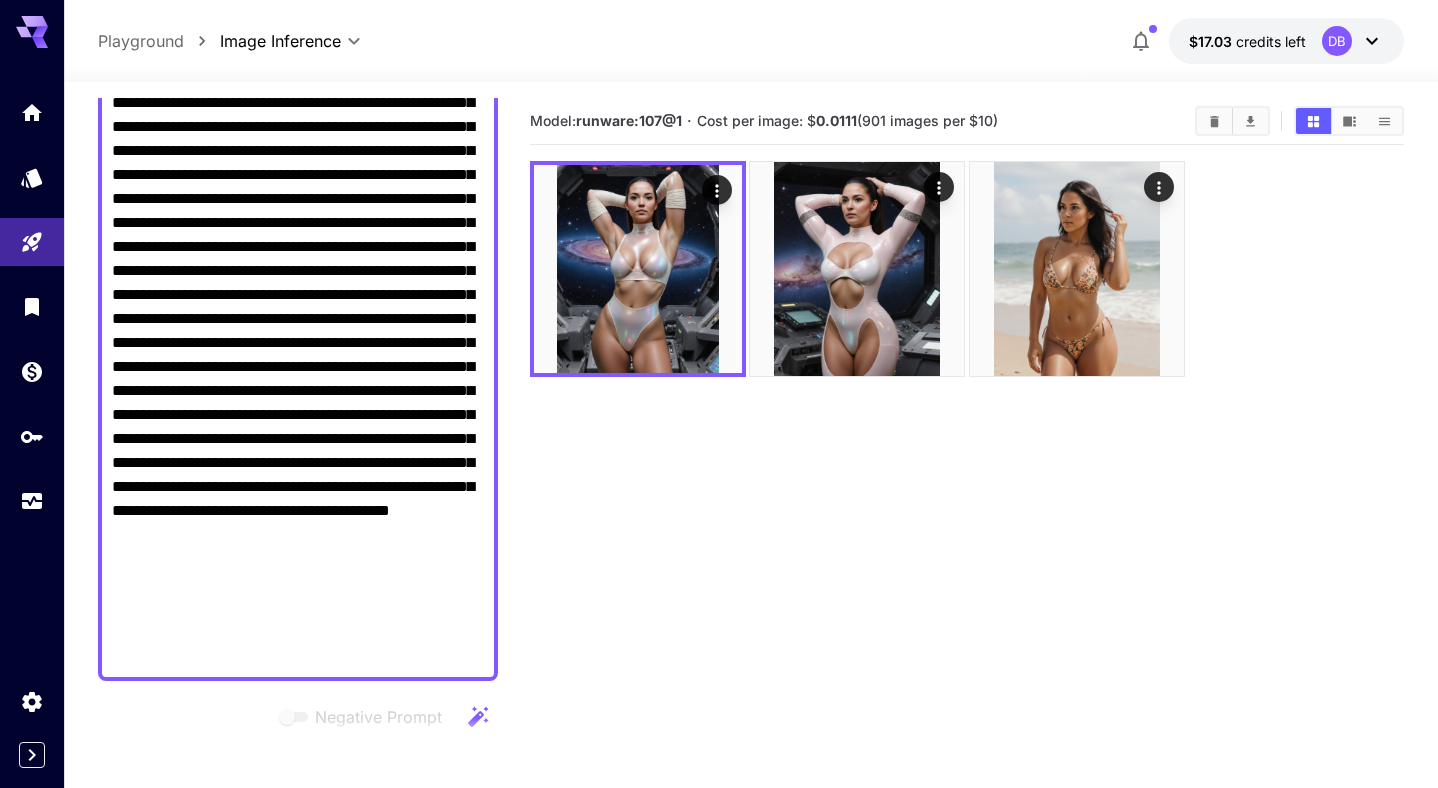 scroll, scrollTop: 439, scrollLeft: 0, axis: vertical 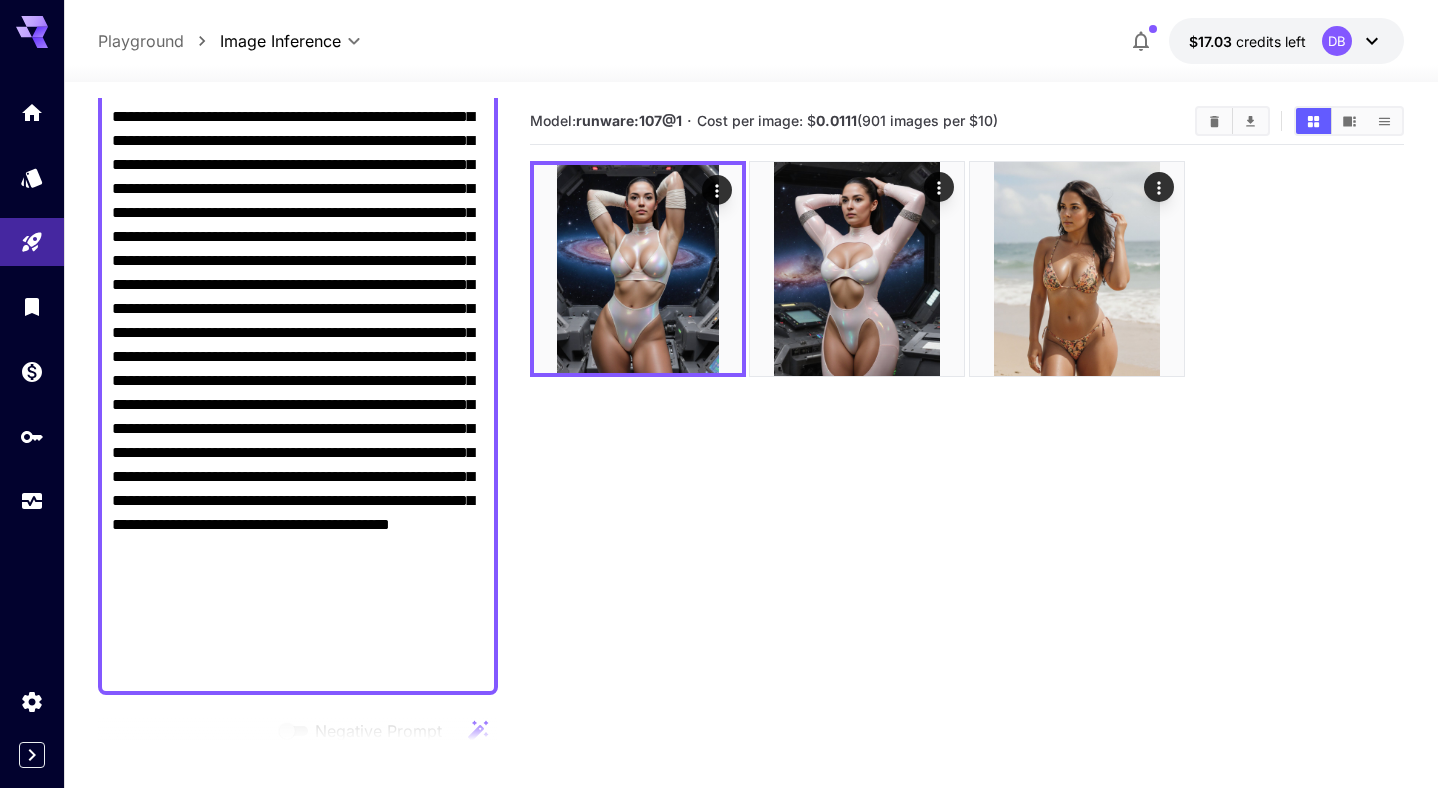 click on "Negative Prompt" at bounding box center [298, 261] 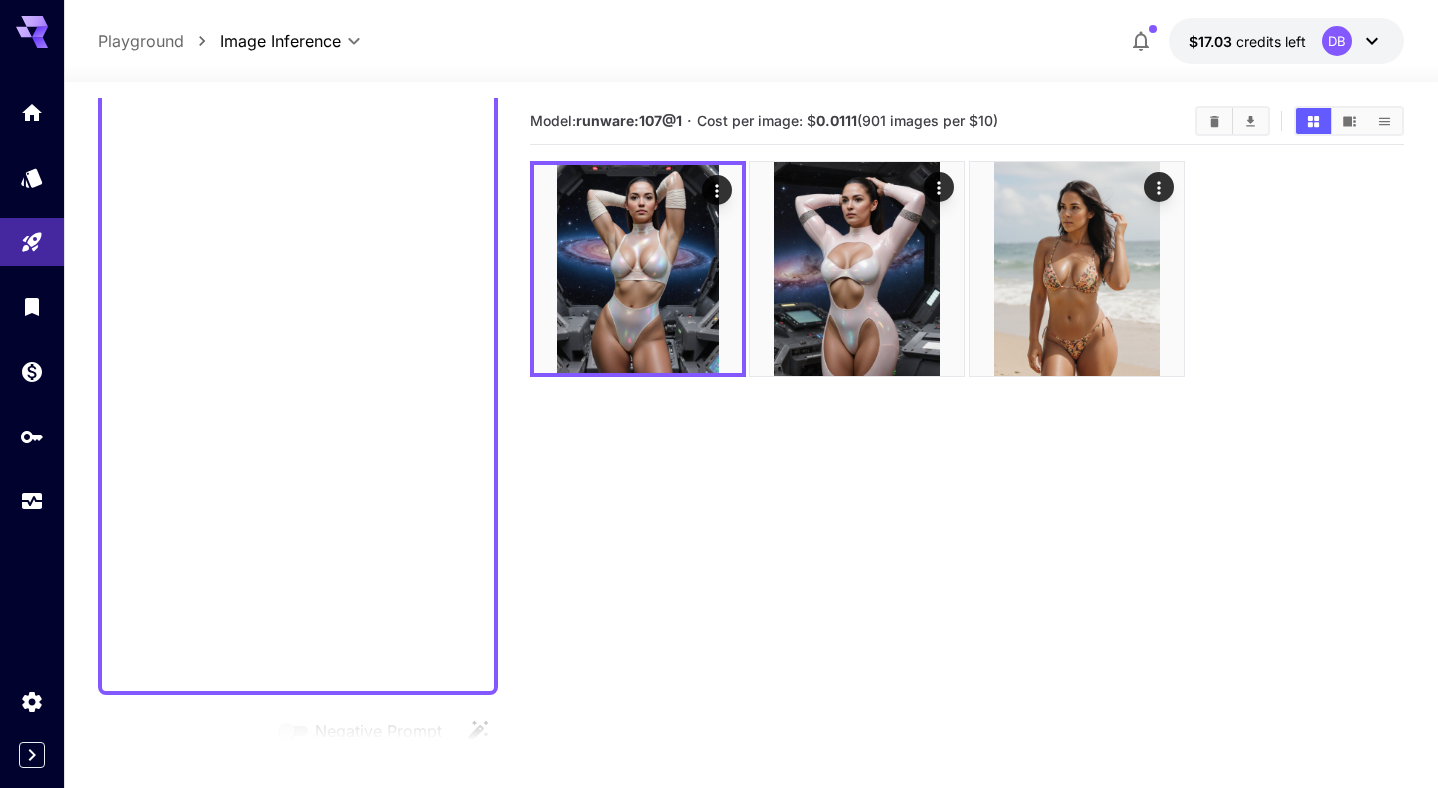 scroll, scrollTop: 184, scrollLeft: 0, axis: vertical 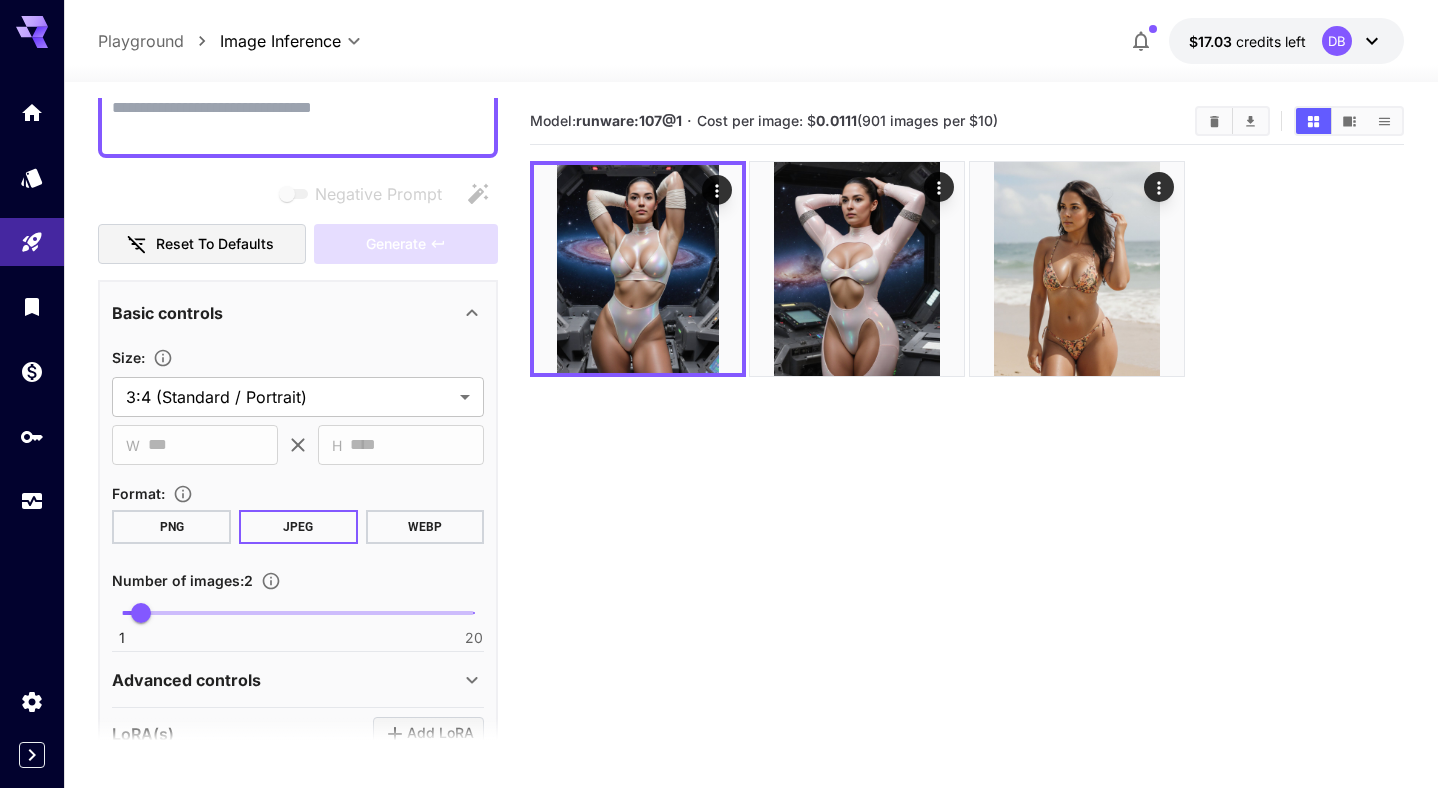 paste on "**********" 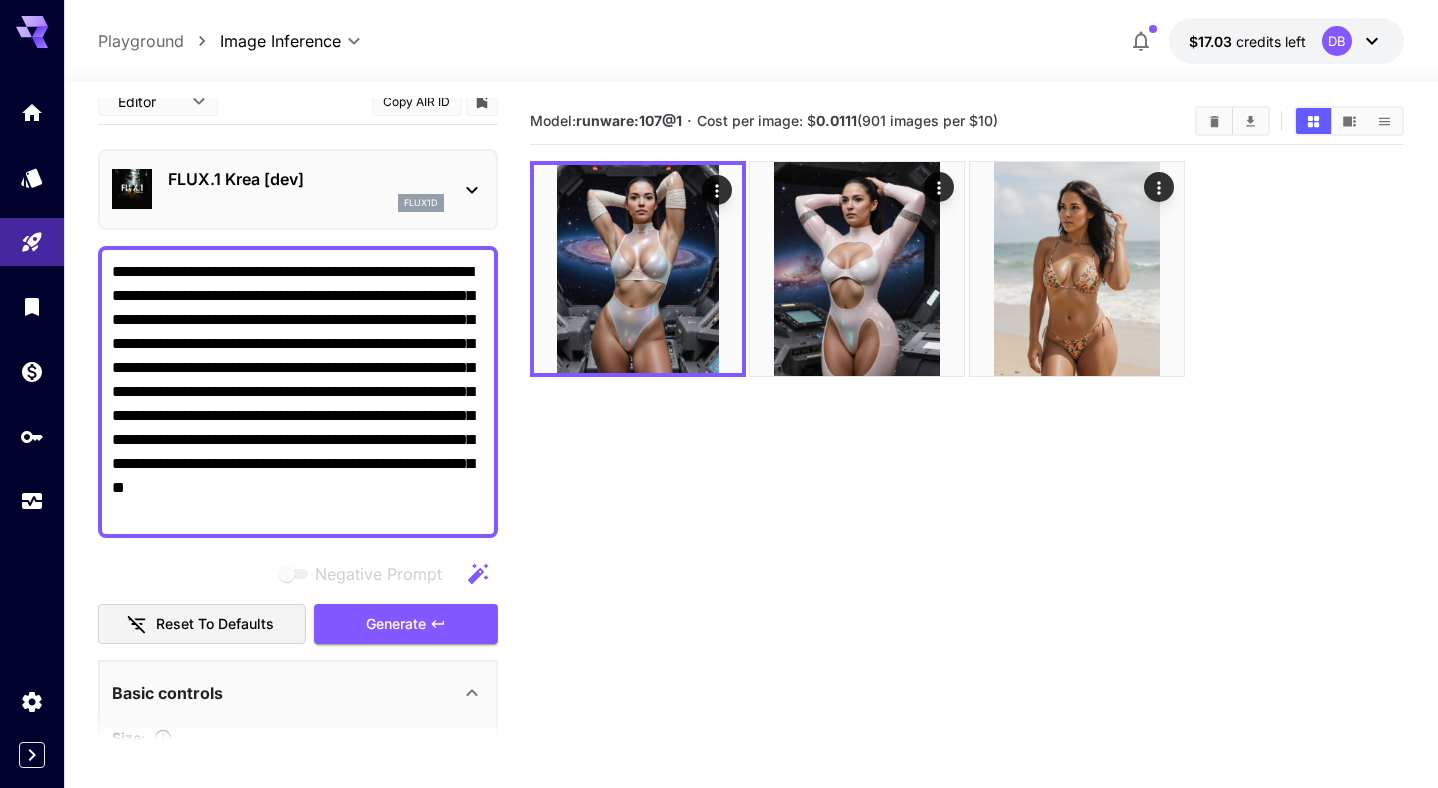 scroll, scrollTop: 0, scrollLeft: 0, axis: both 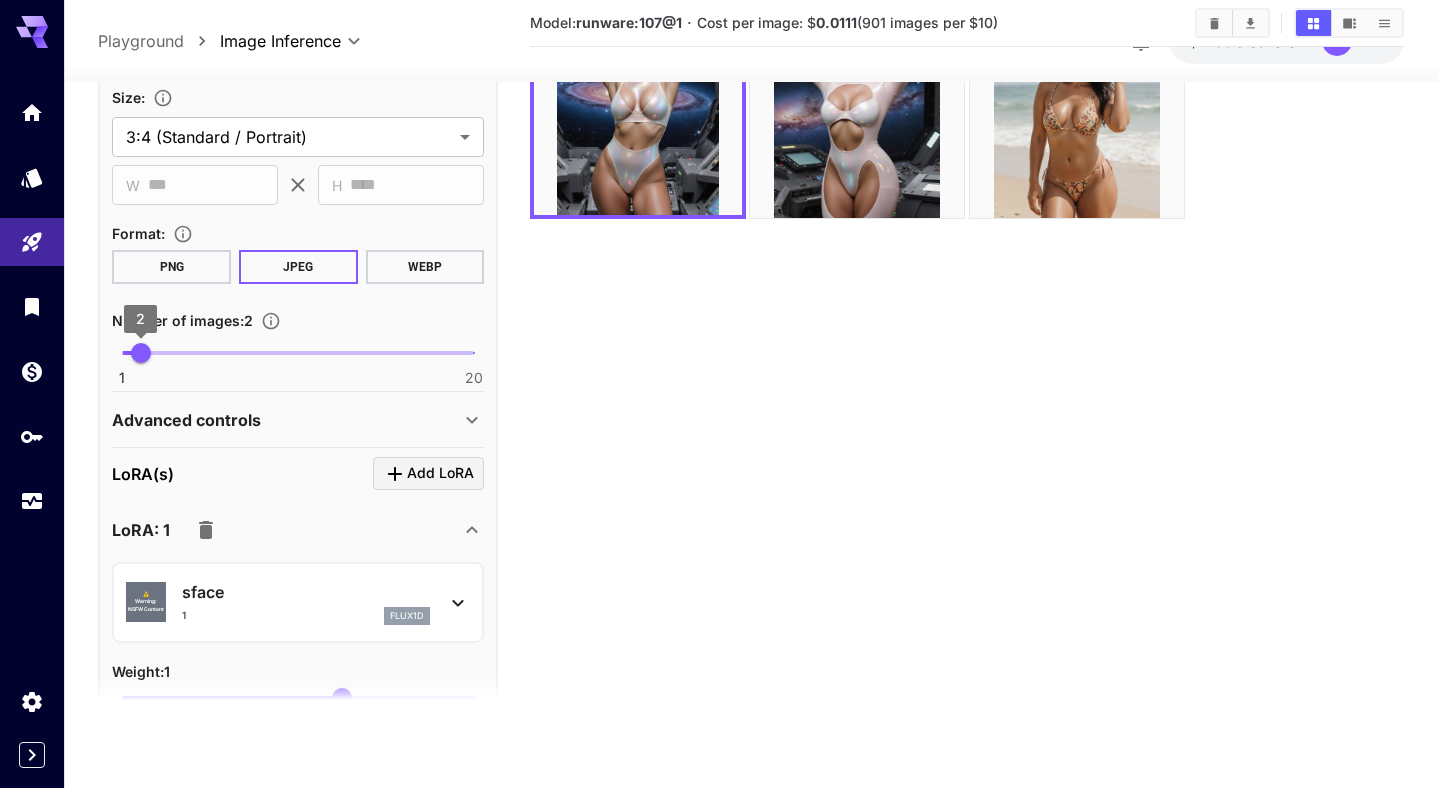 type on "**********" 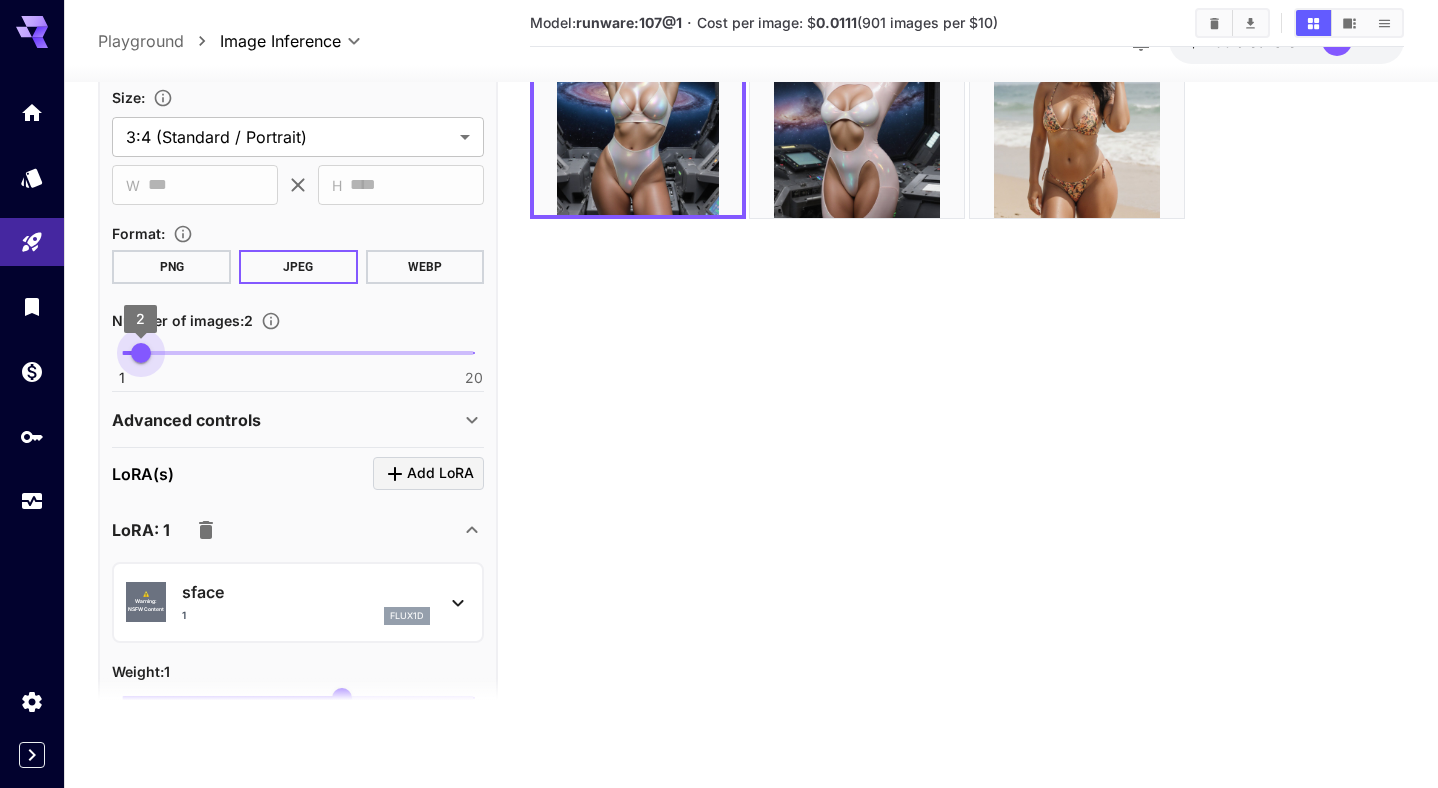 type on "*" 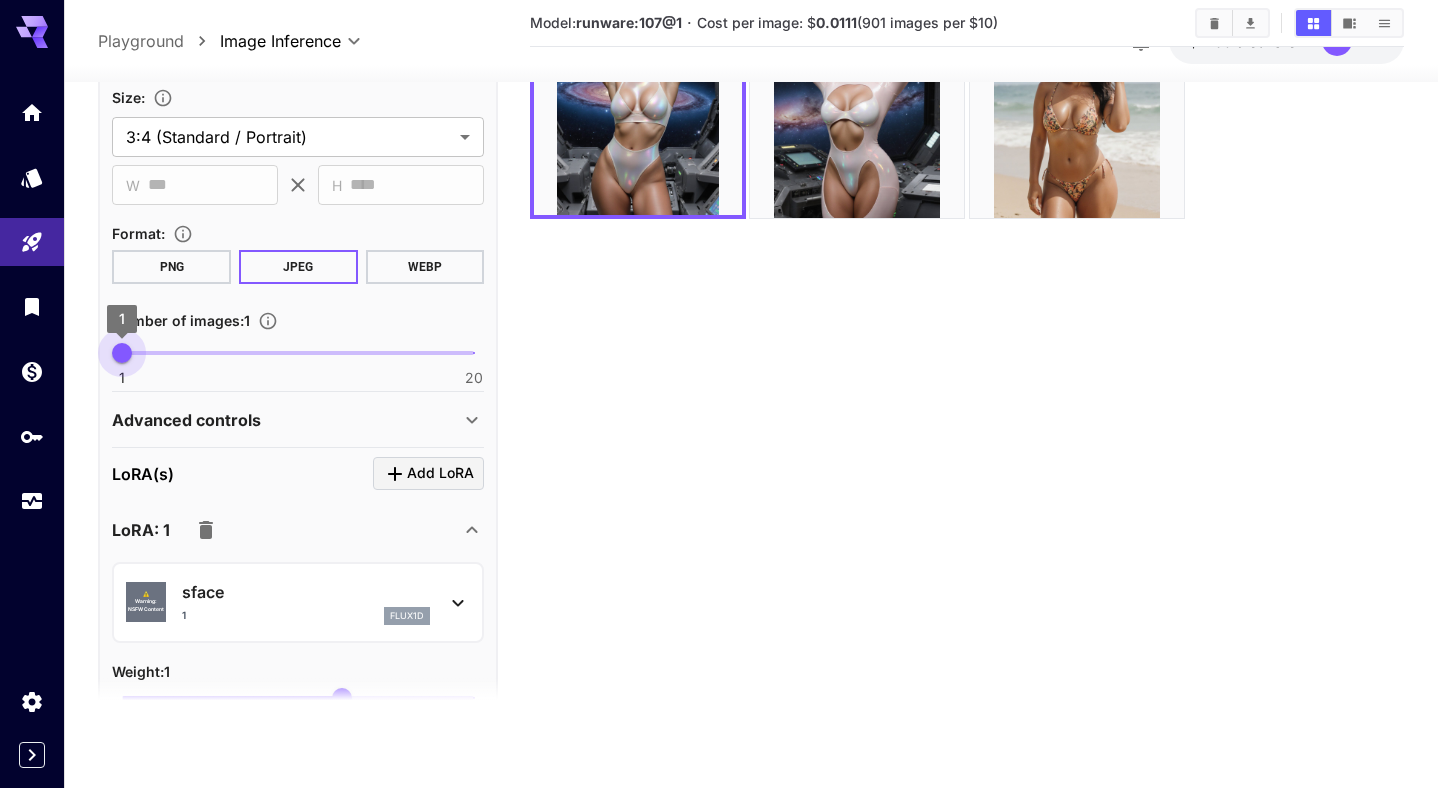 drag, startPoint x: 145, startPoint y: 360, endPoint x: 110, endPoint y: 359, distance: 35.014282 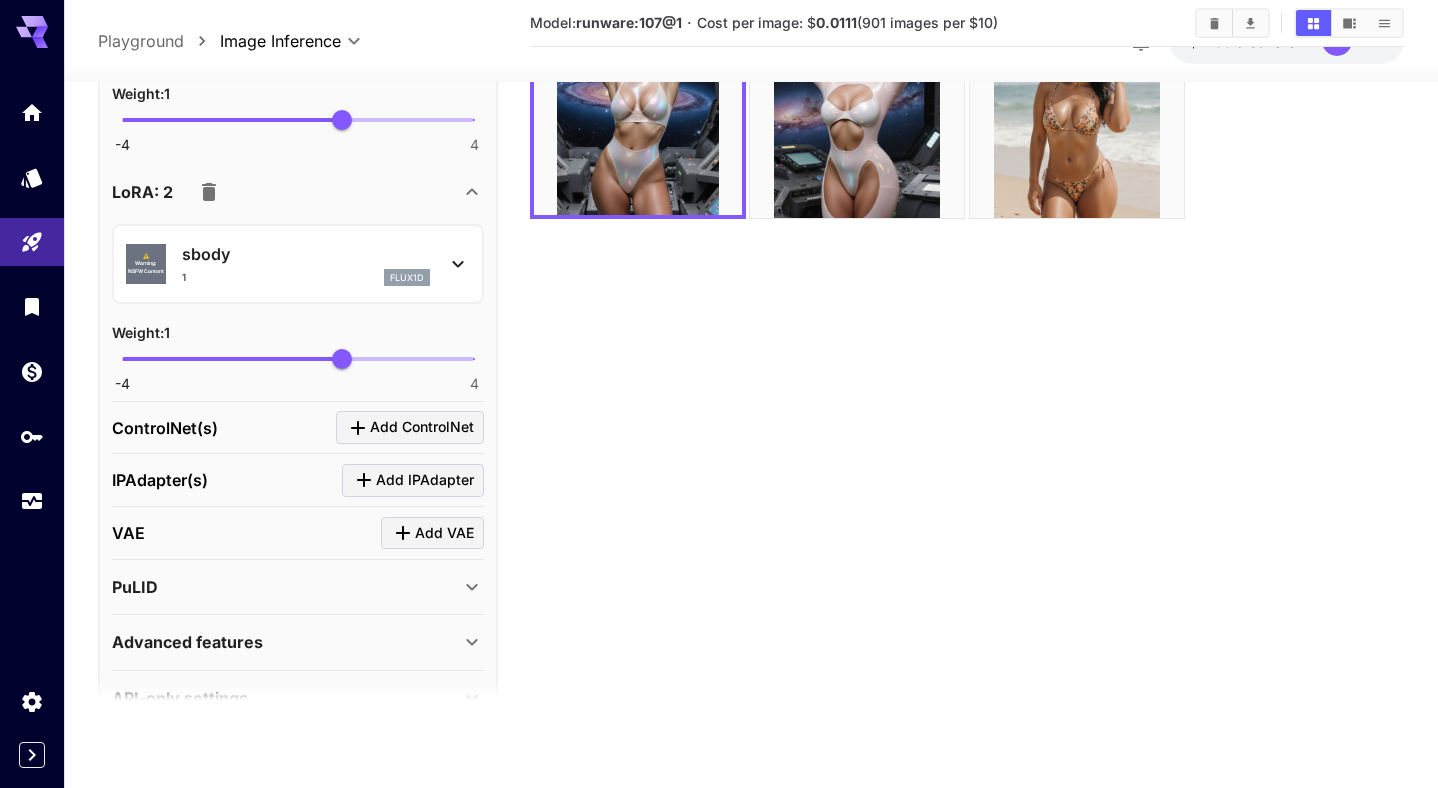 scroll, scrollTop: 1245, scrollLeft: 0, axis: vertical 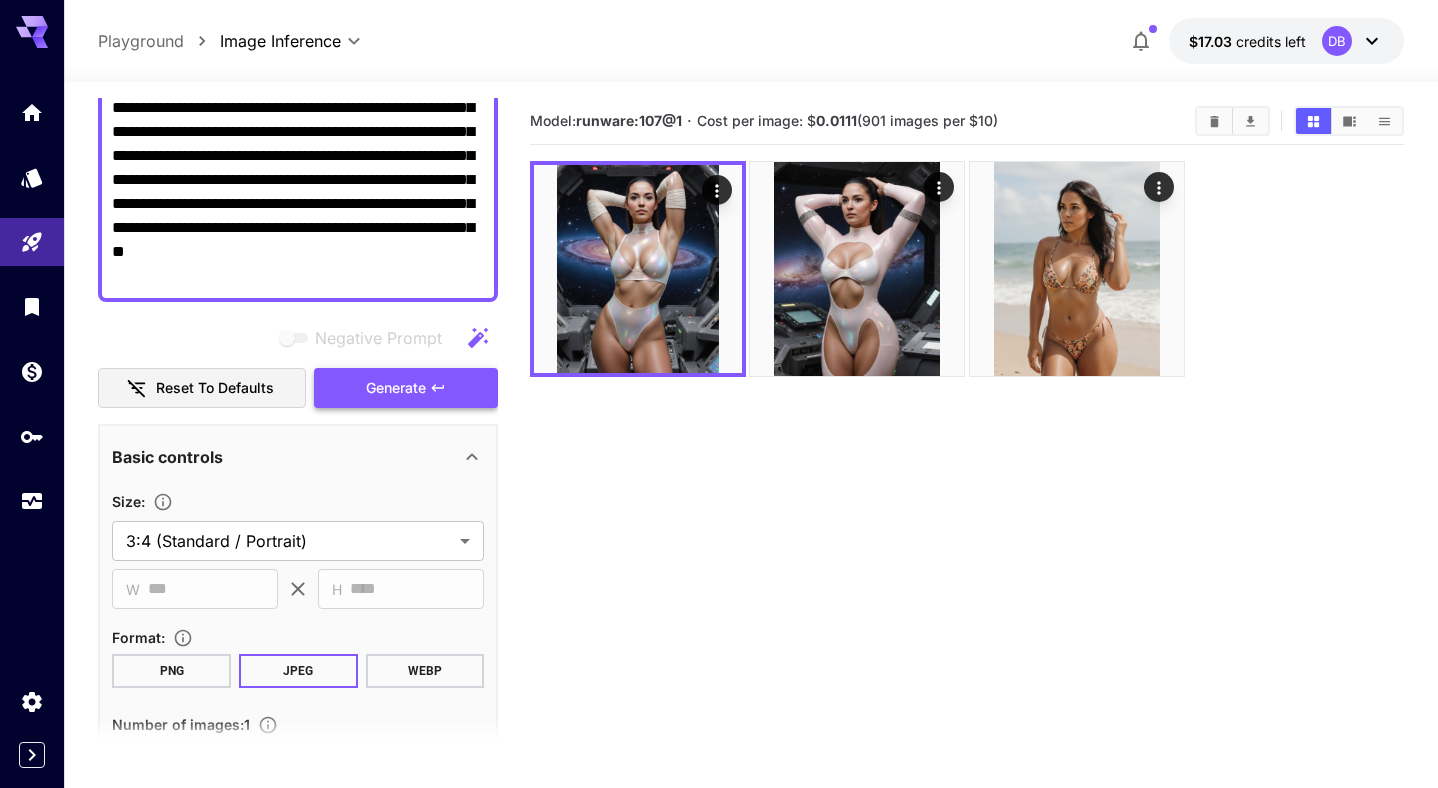 click on "Generate" at bounding box center (396, 388) 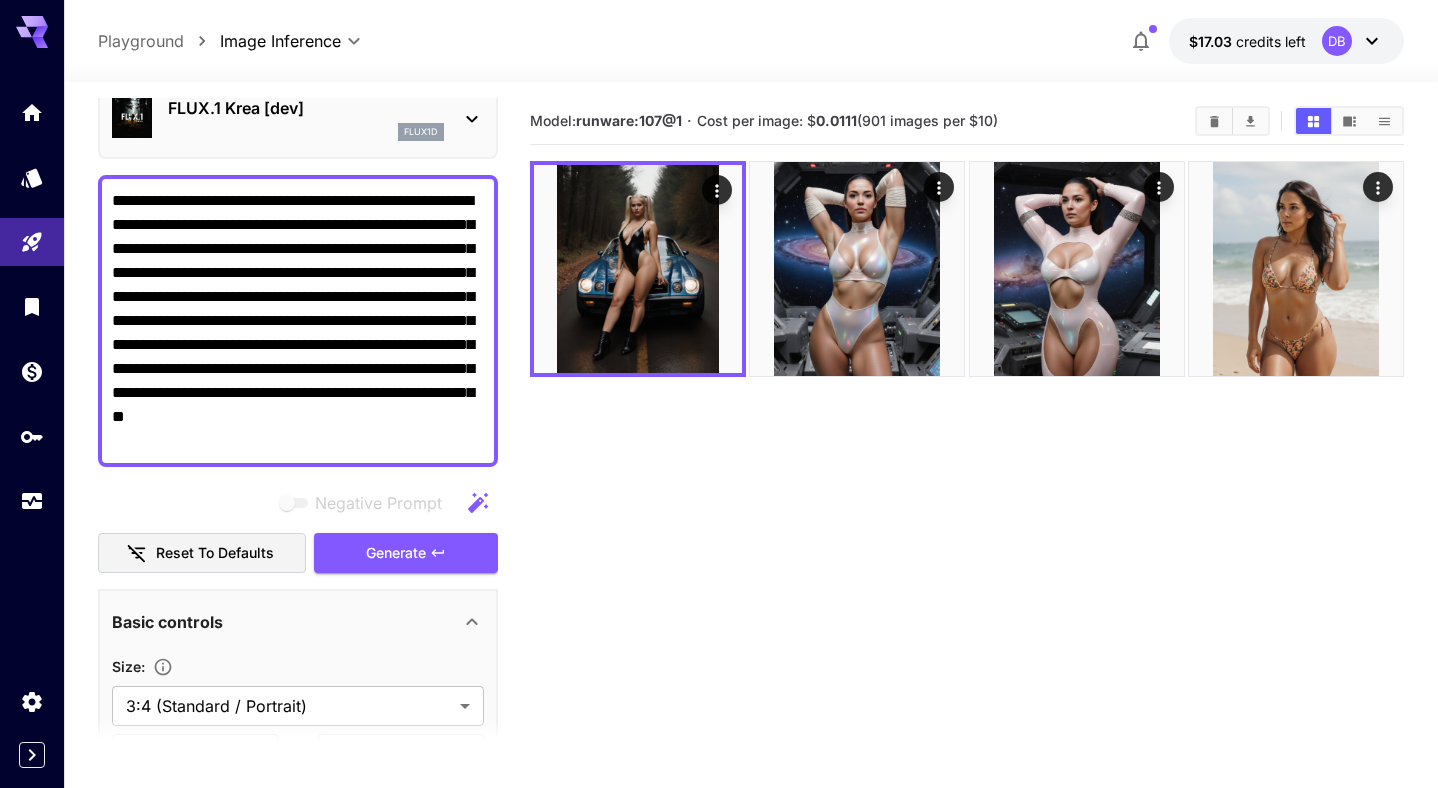 scroll, scrollTop: 0, scrollLeft: 0, axis: both 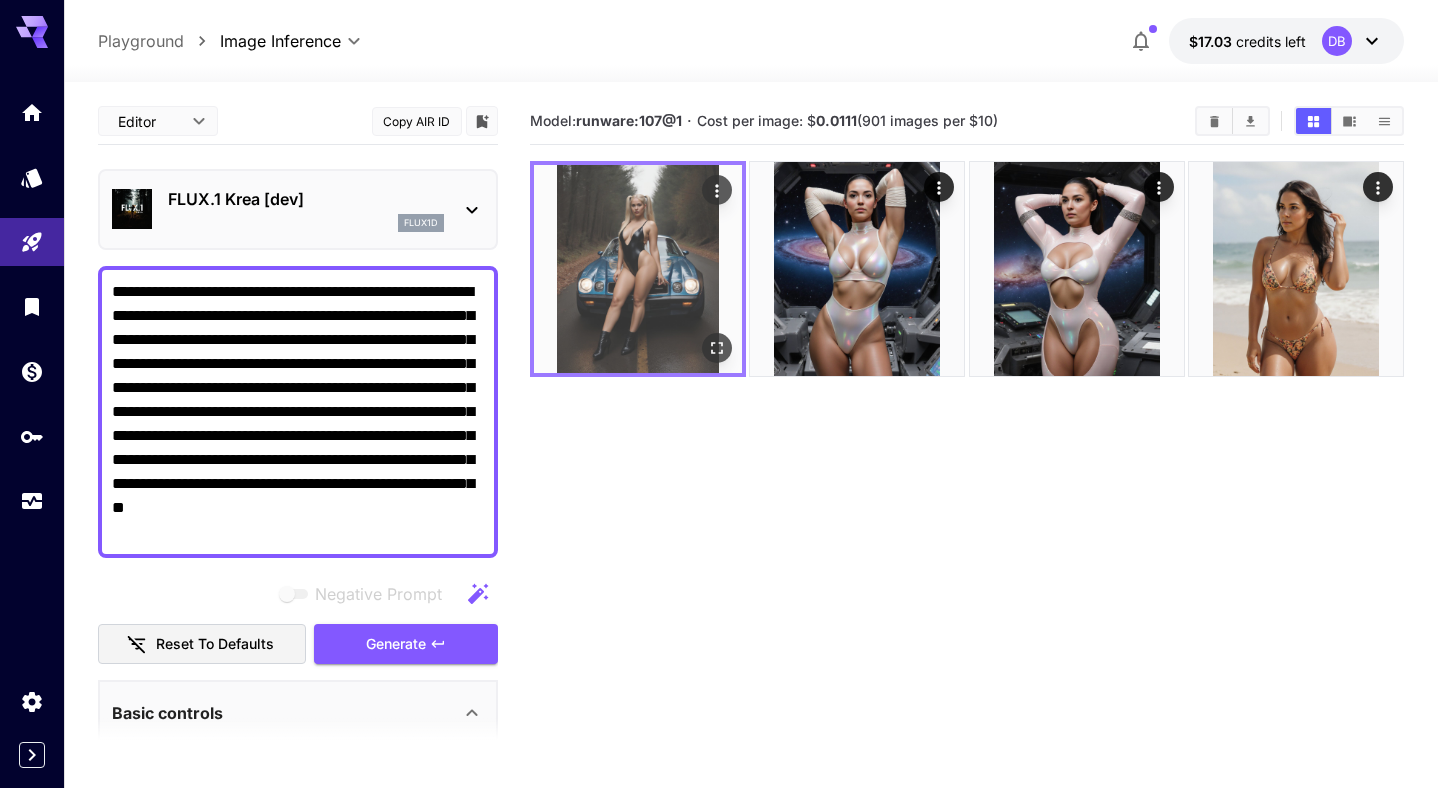 click at bounding box center (638, 269) 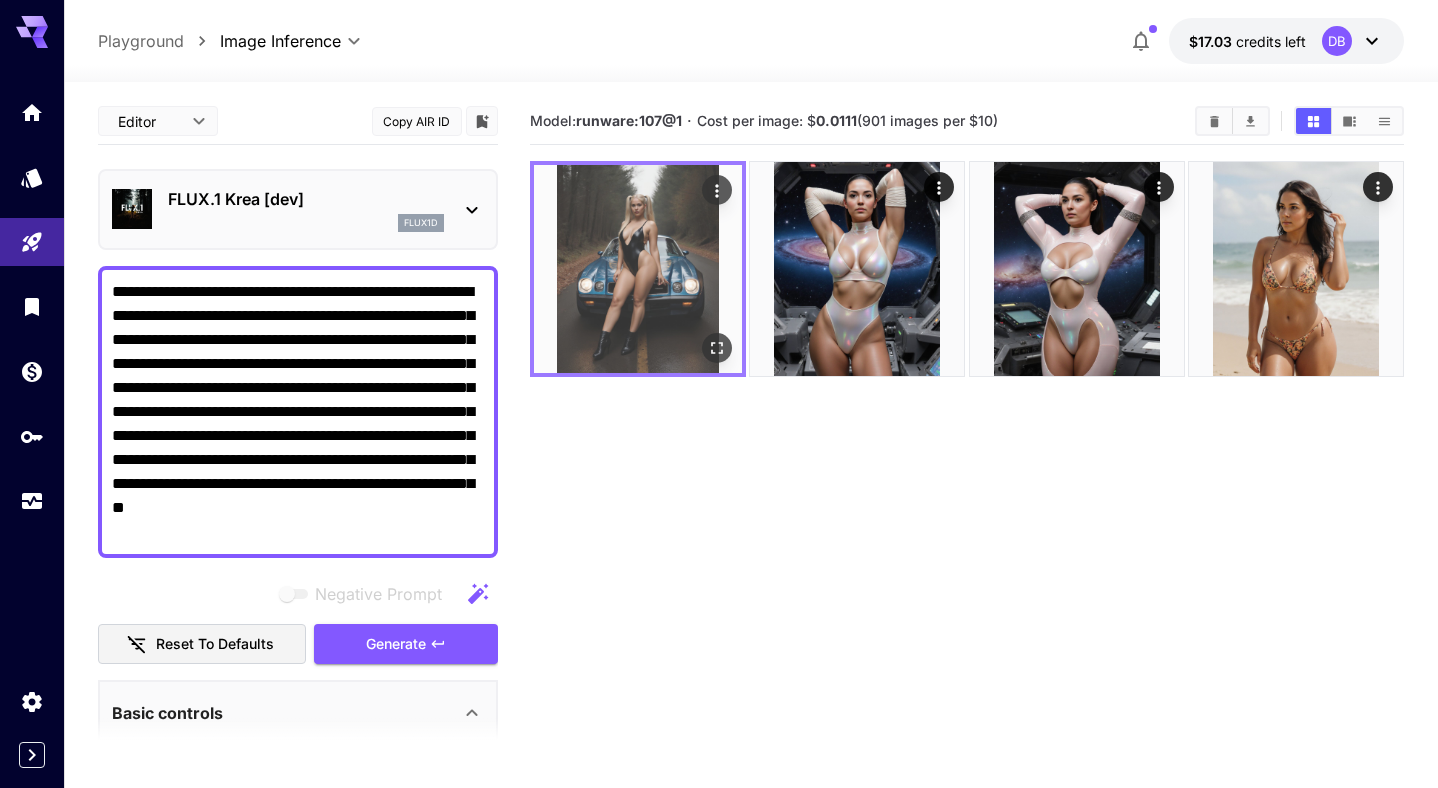 click at bounding box center [638, 269] 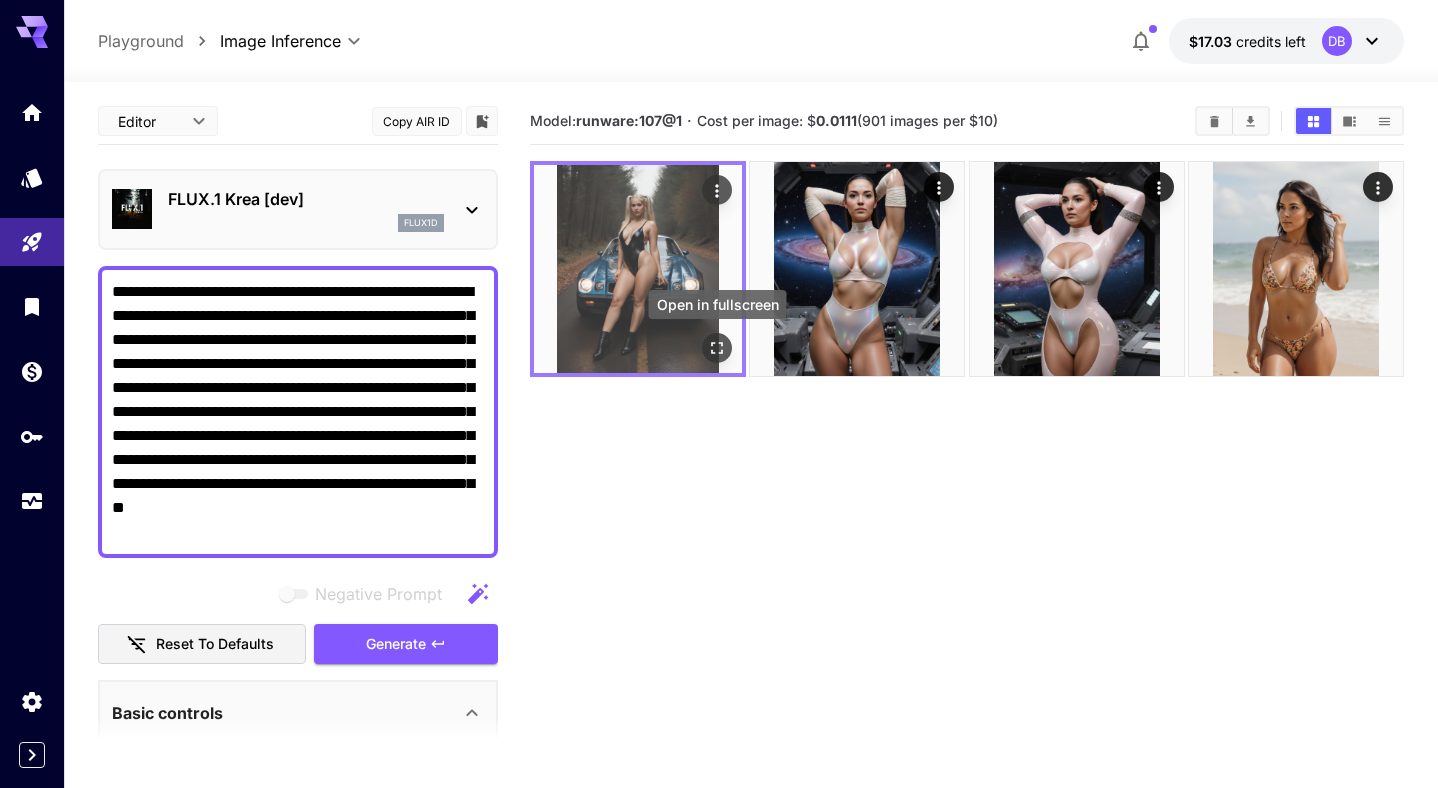 click 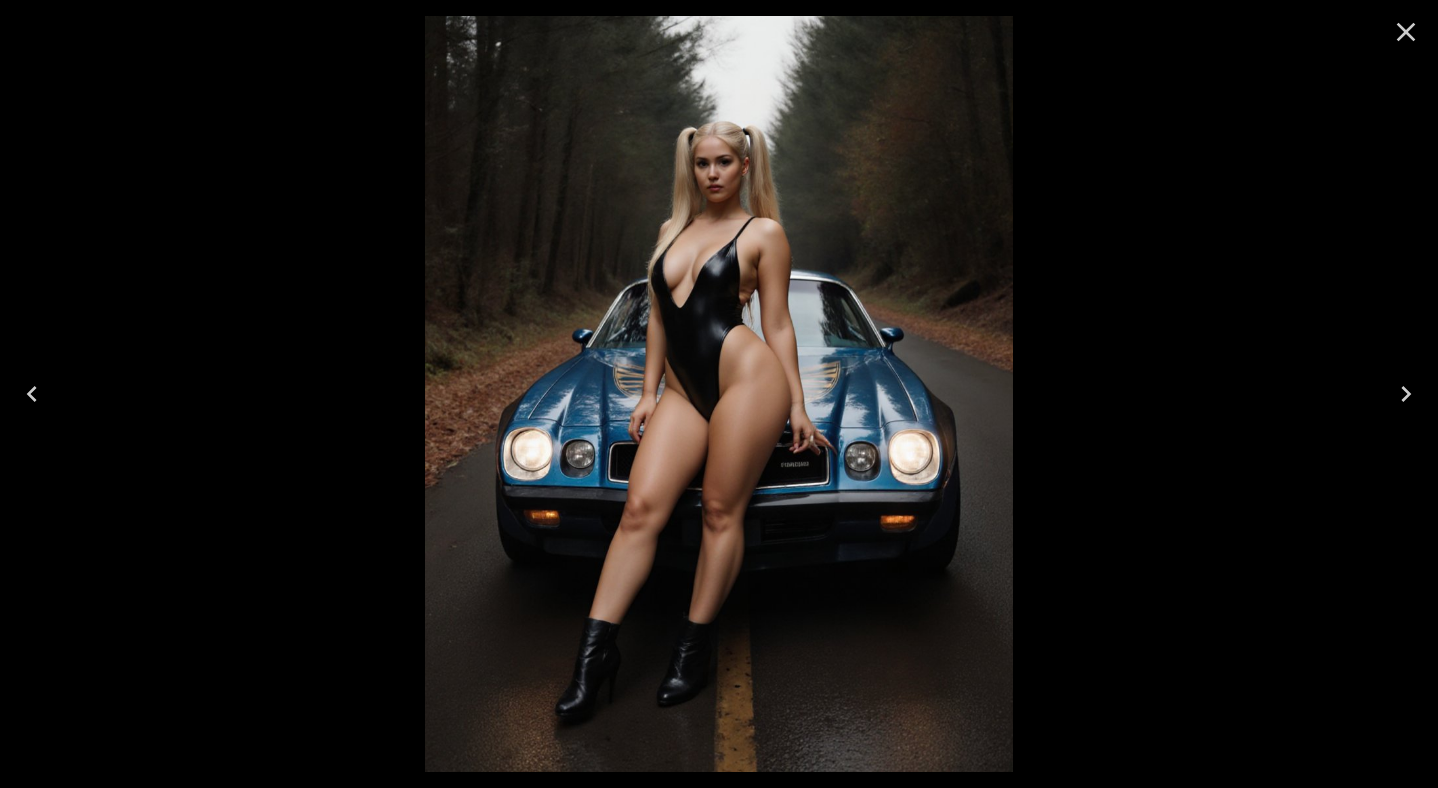 click 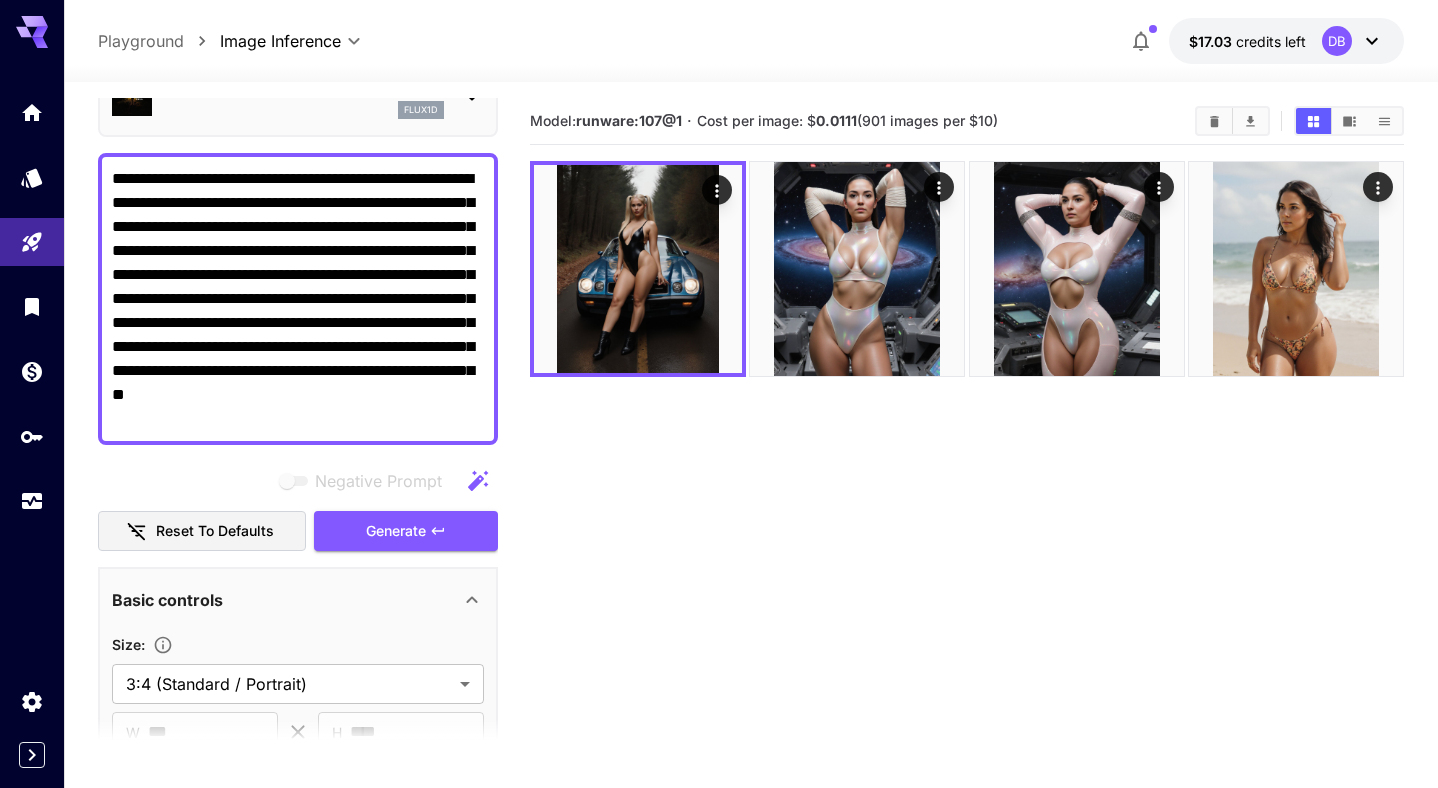 scroll, scrollTop: 116, scrollLeft: 0, axis: vertical 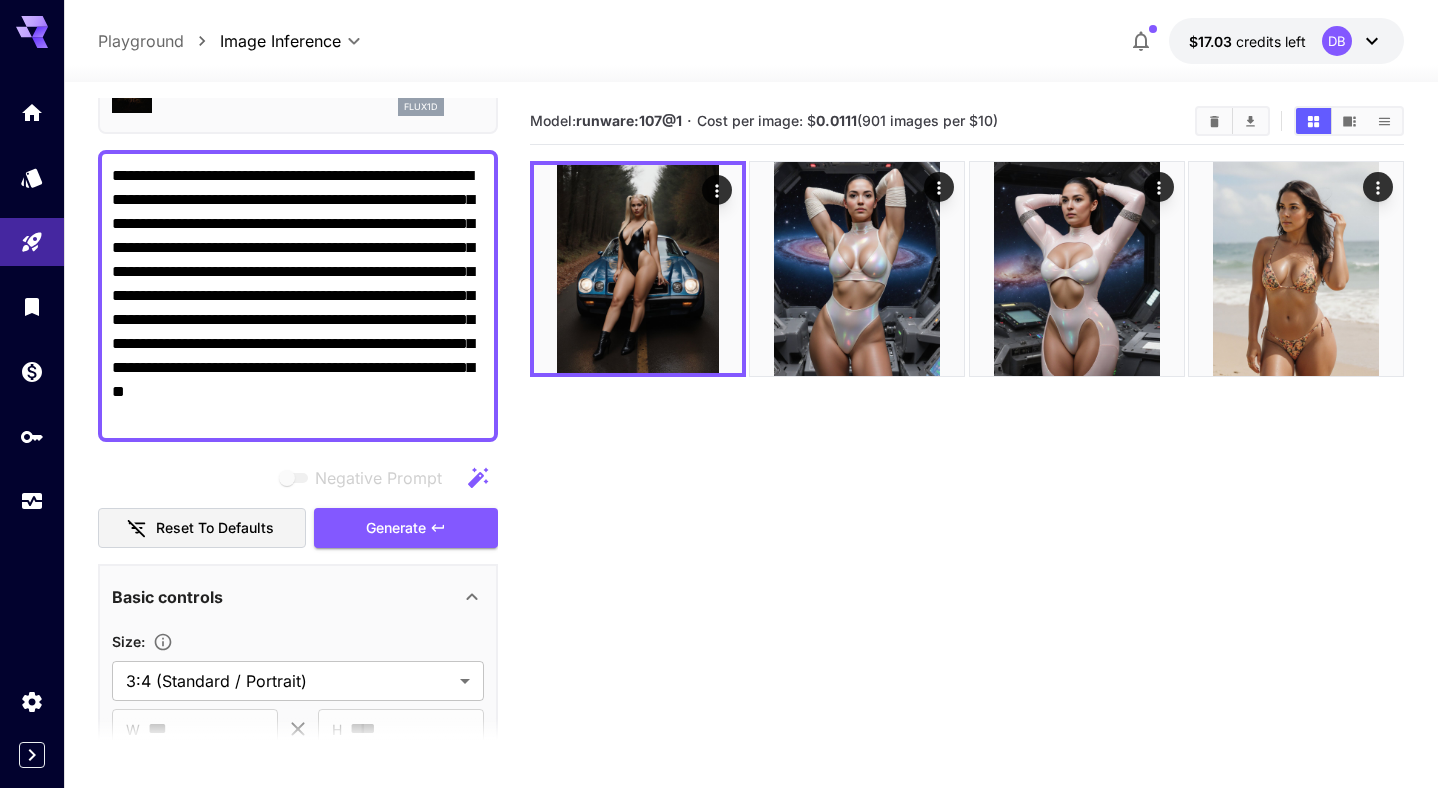 click on "**********" at bounding box center (298, 296) 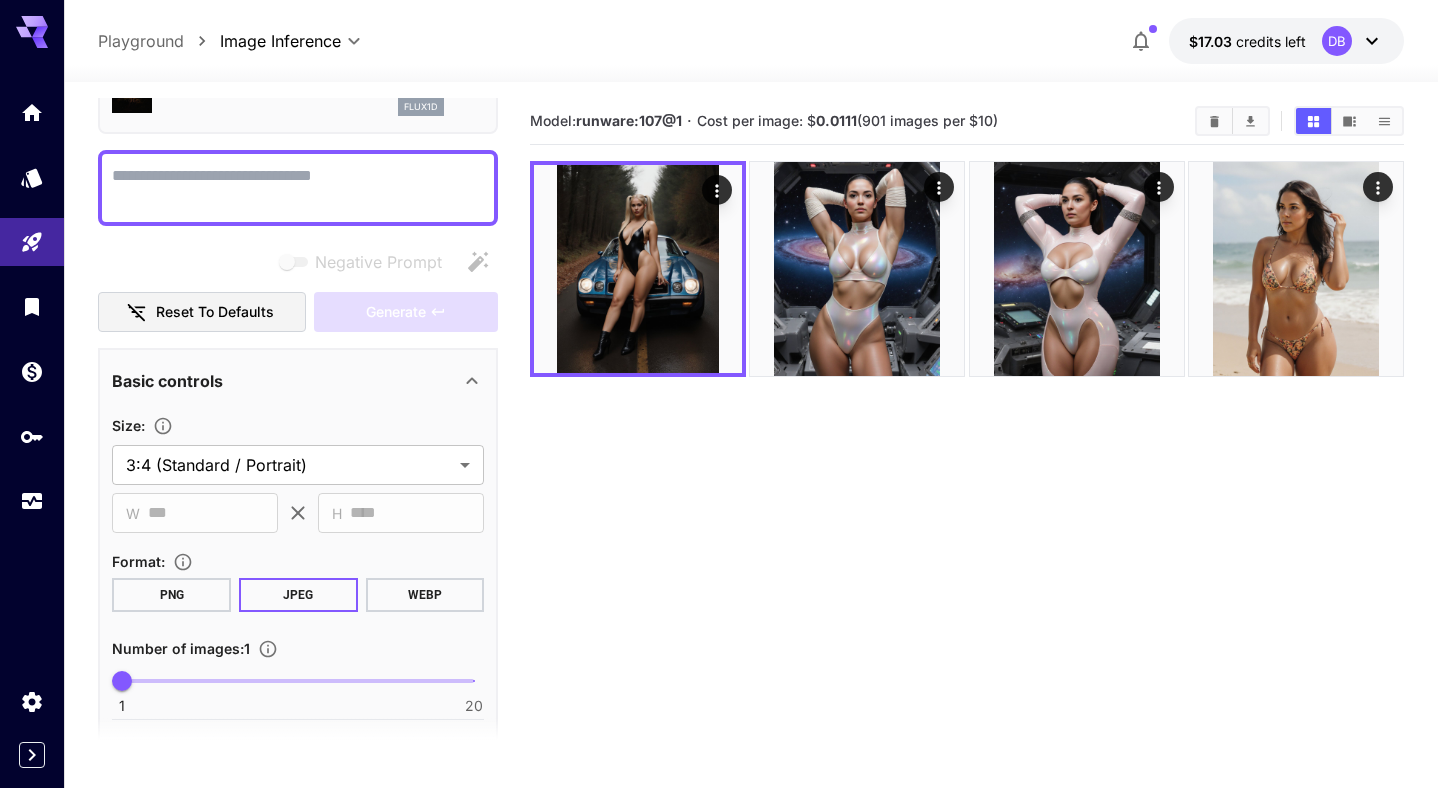 type 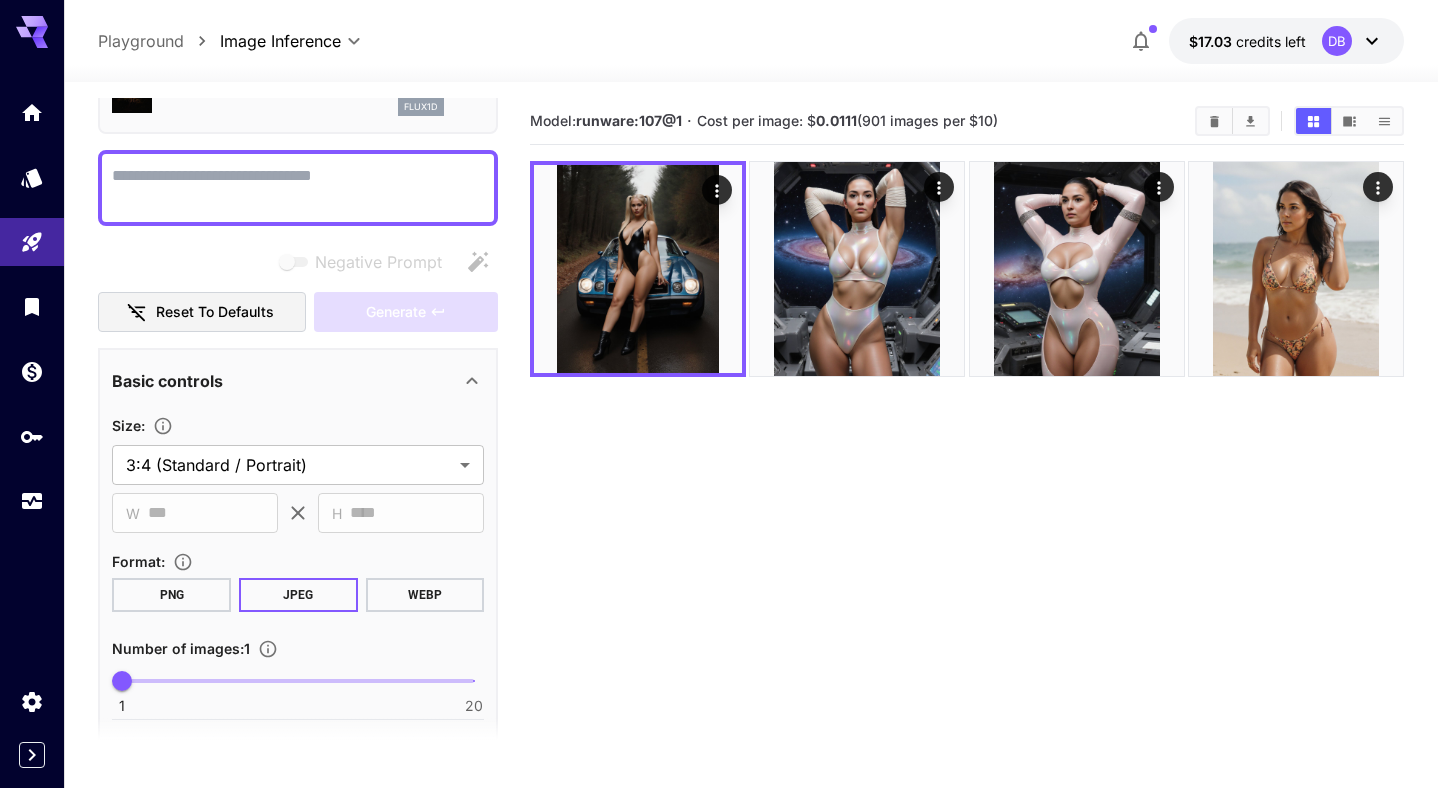 scroll, scrollTop: 0, scrollLeft: 0, axis: both 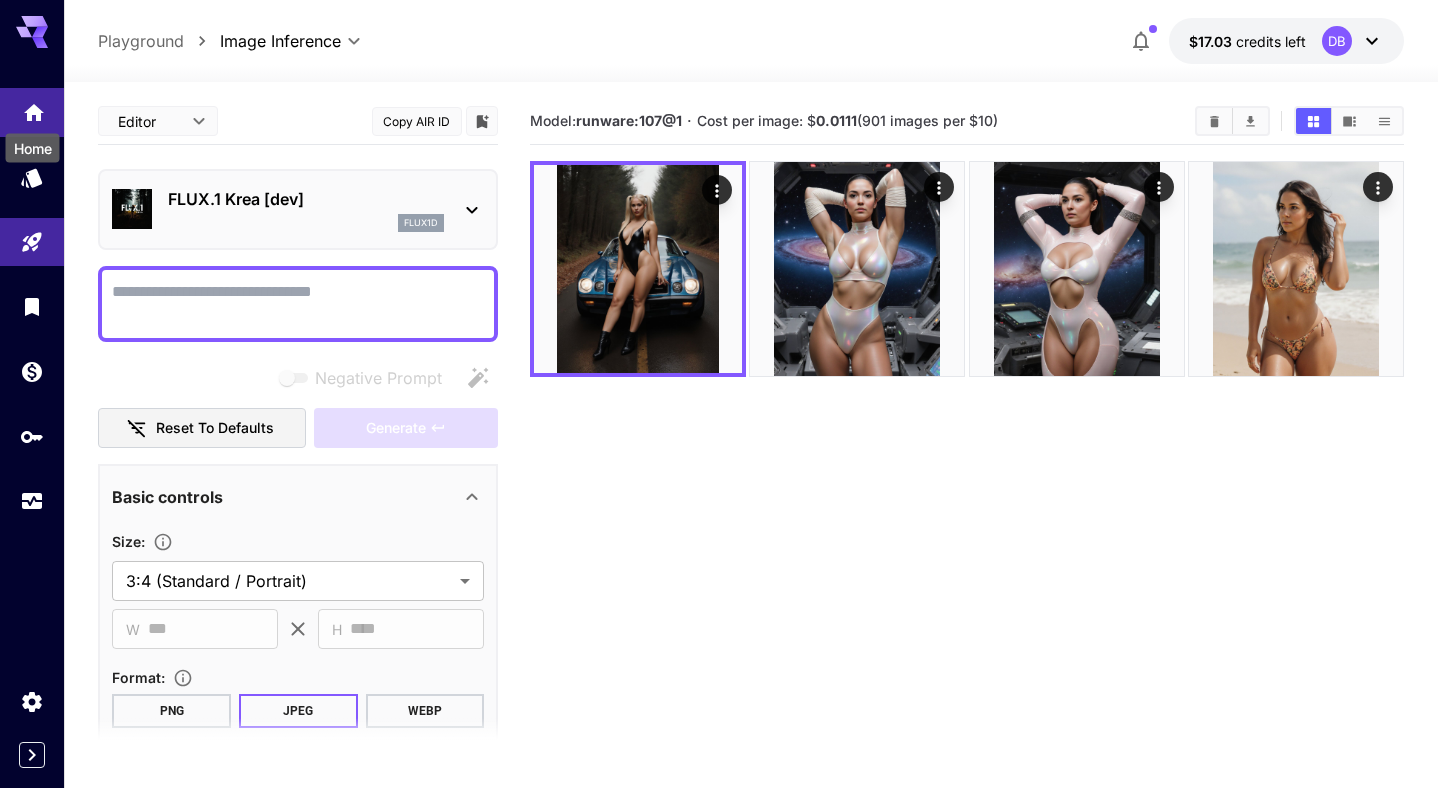 click 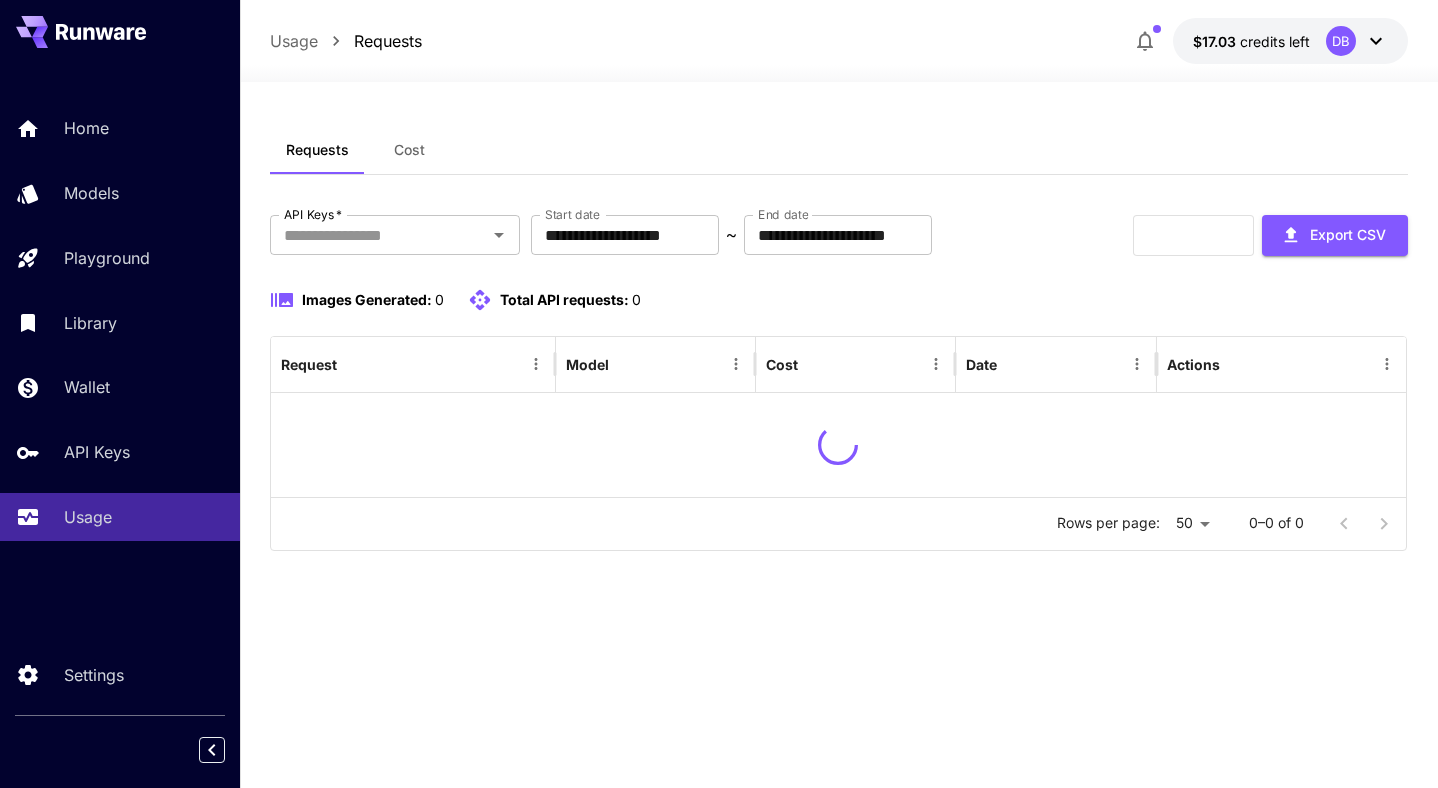 scroll, scrollTop: 0, scrollLeft: 0, axis: both 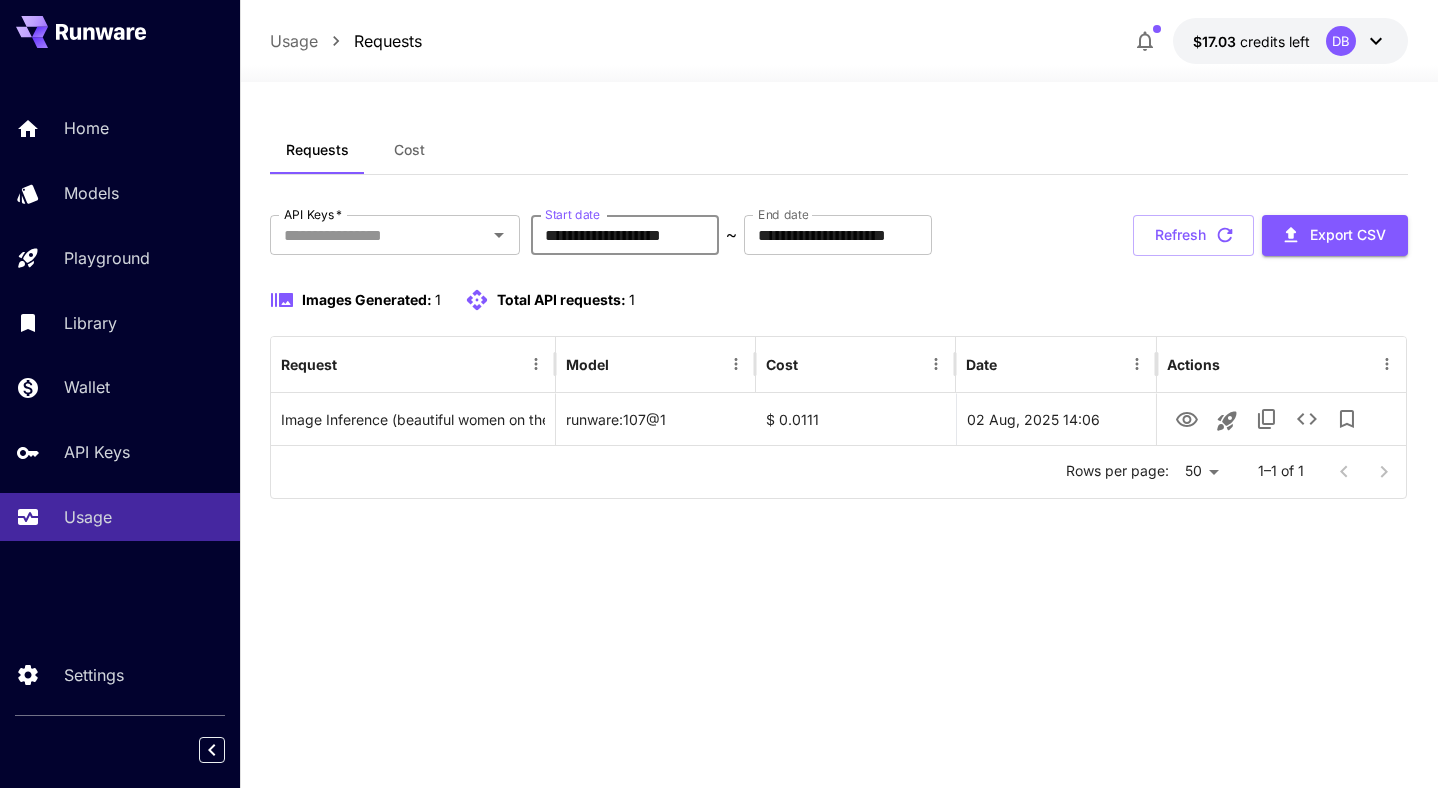 click on "**********" at bounding box center [625, 235] 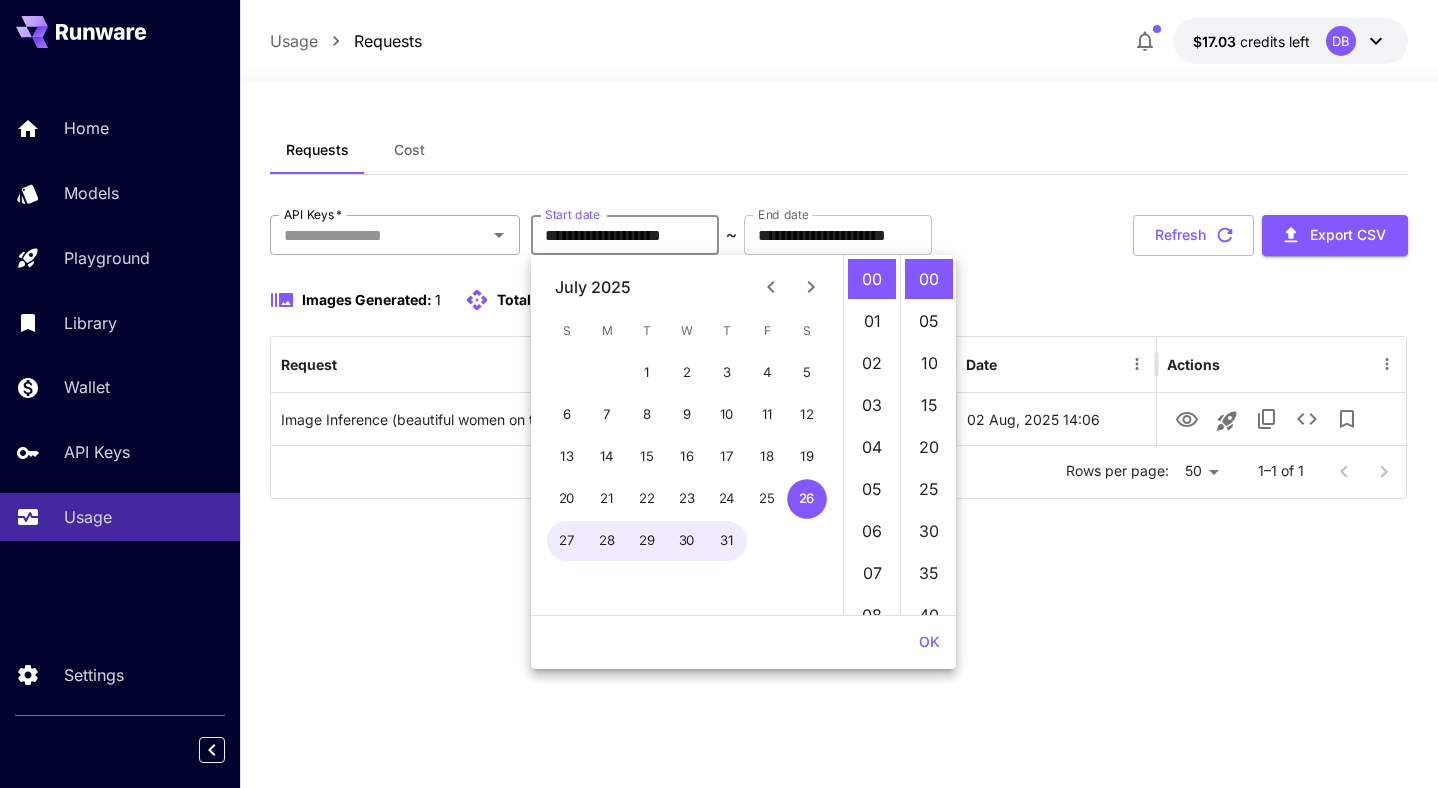 click 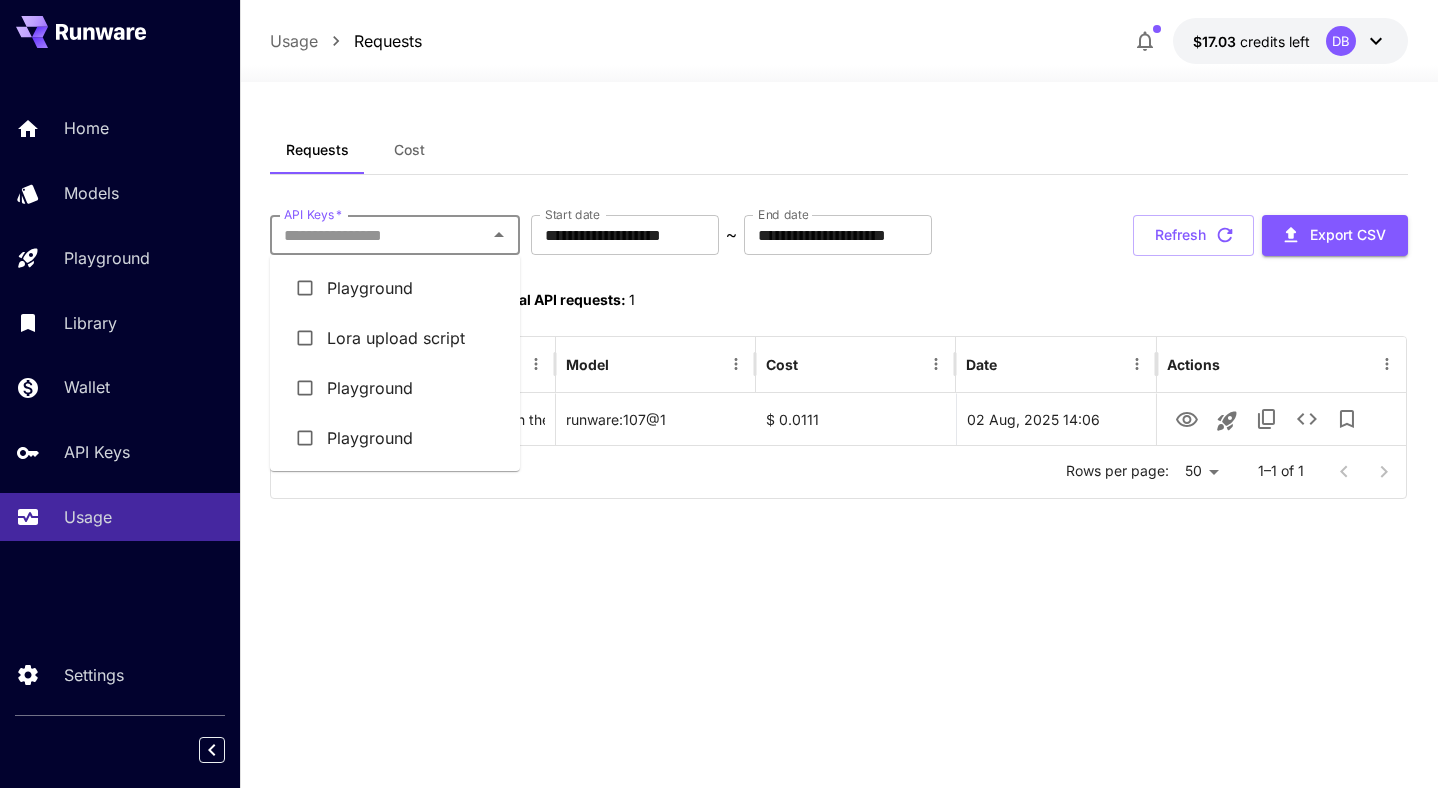 click on "Requests Cost" at bounding box center (839, 150) 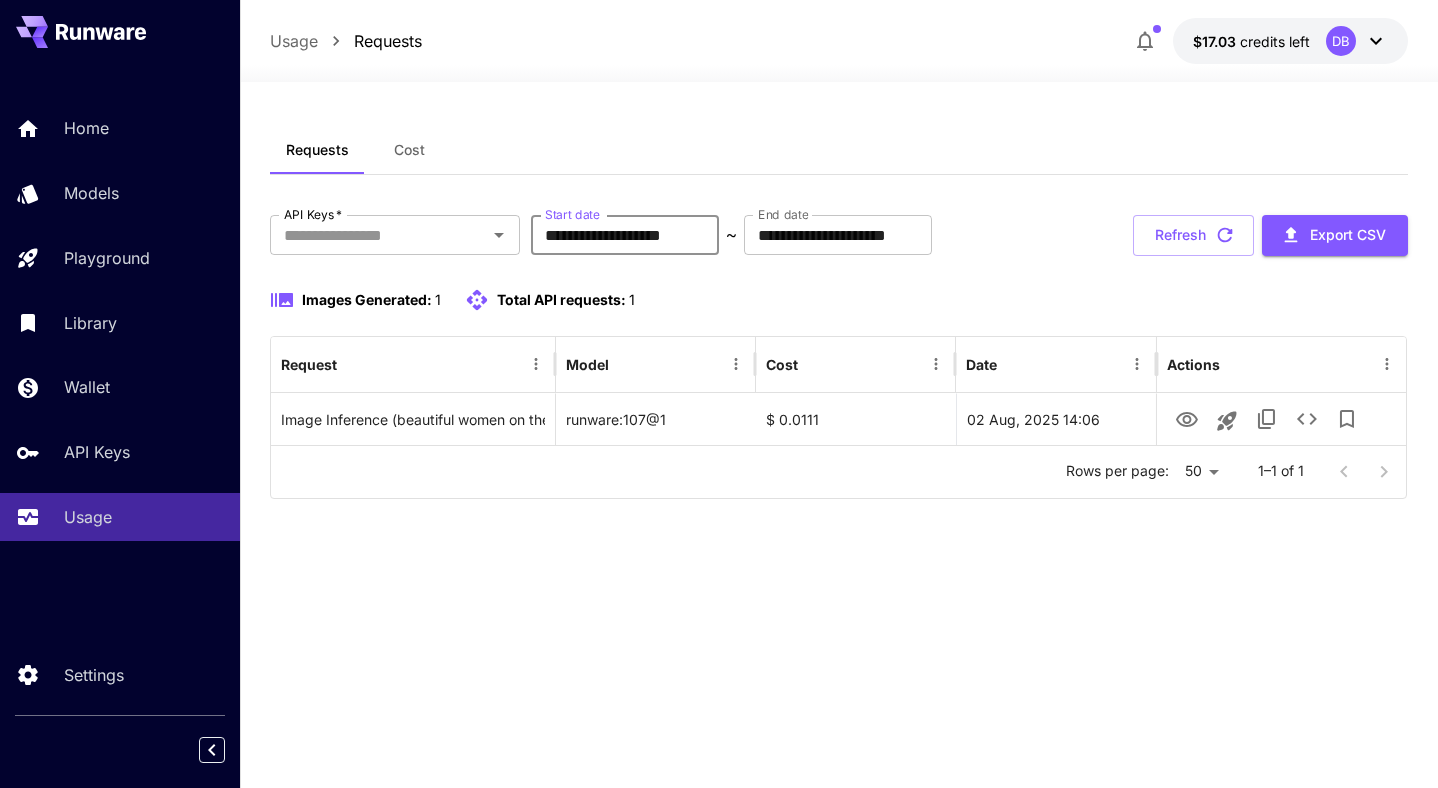 click on "**********" at bounding box center [625, 235] 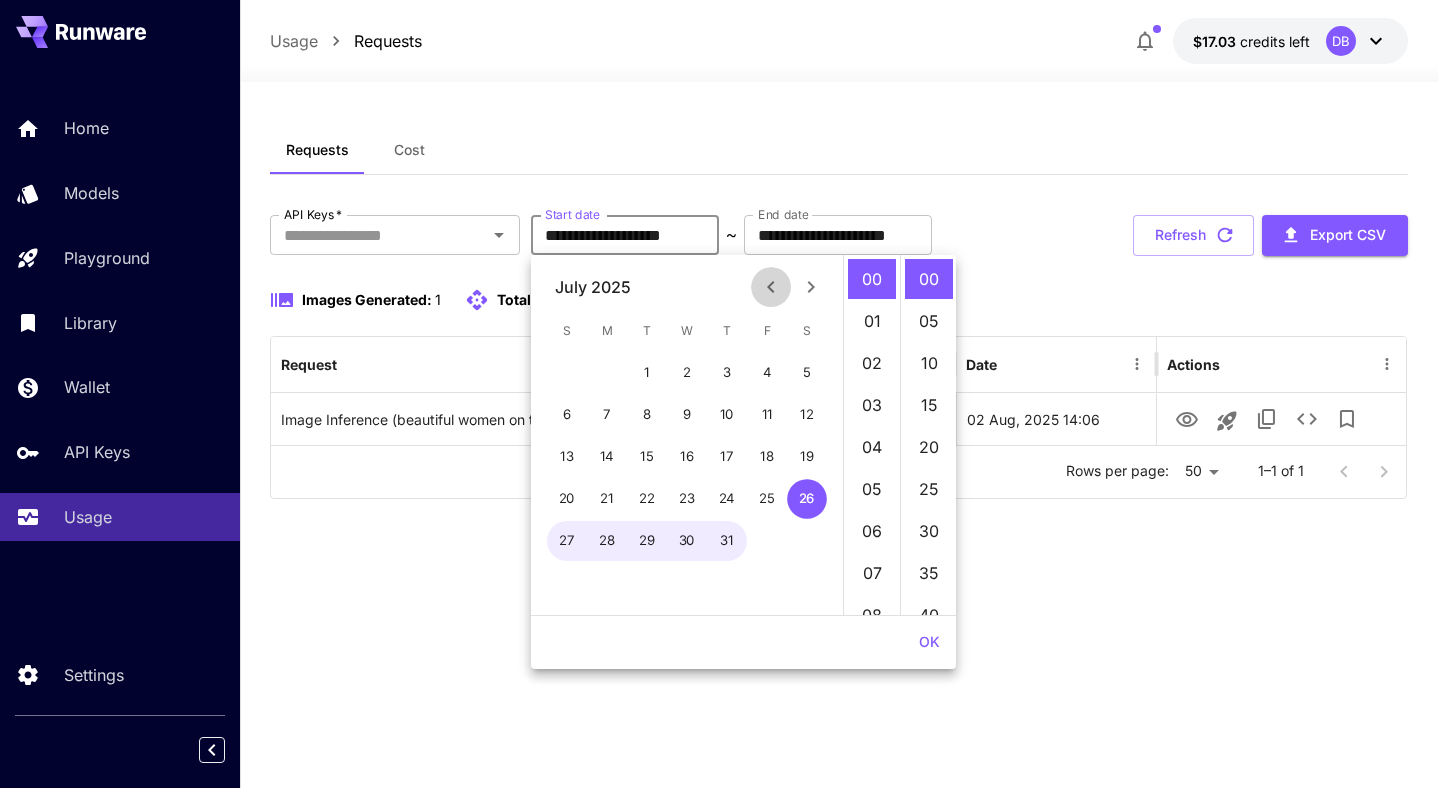 click 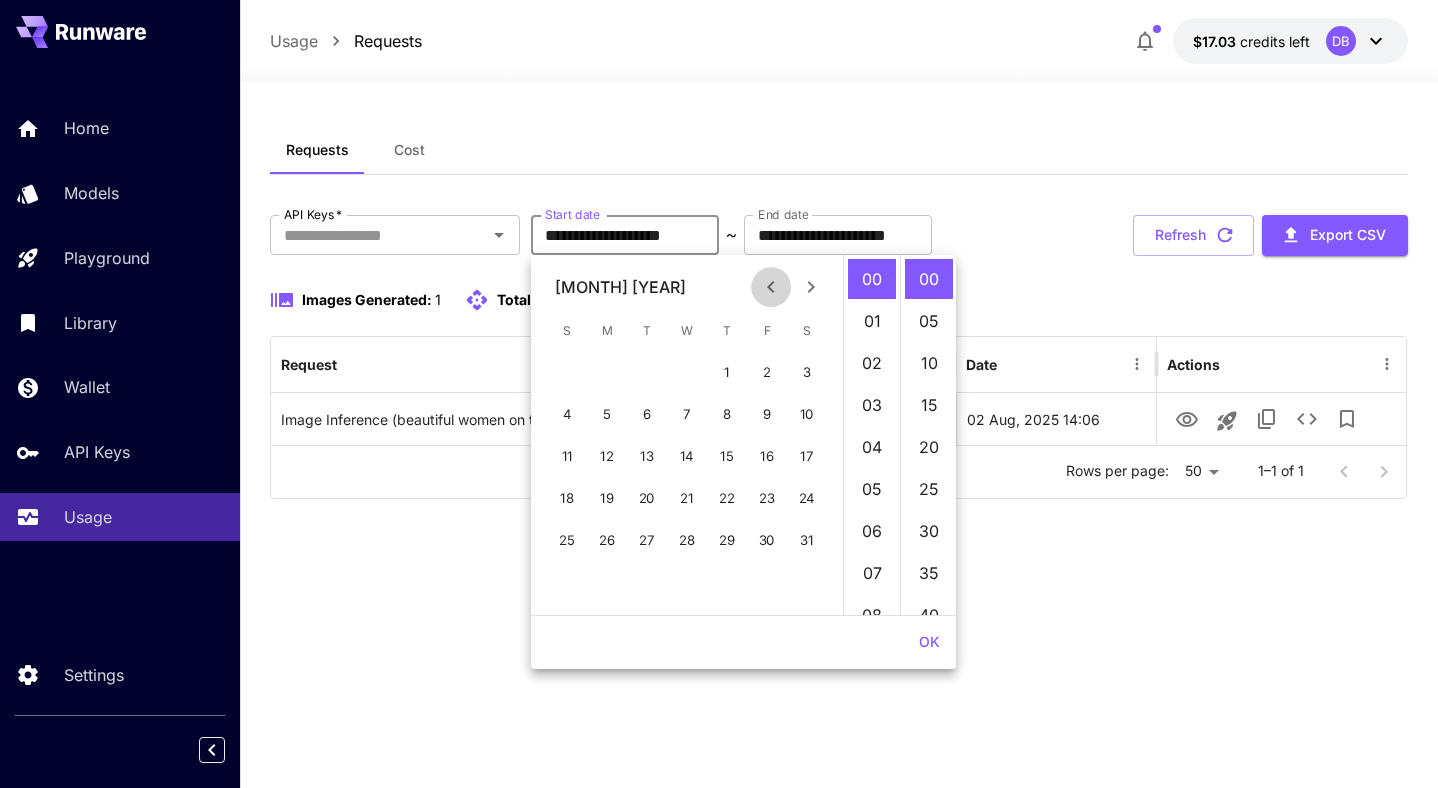 click 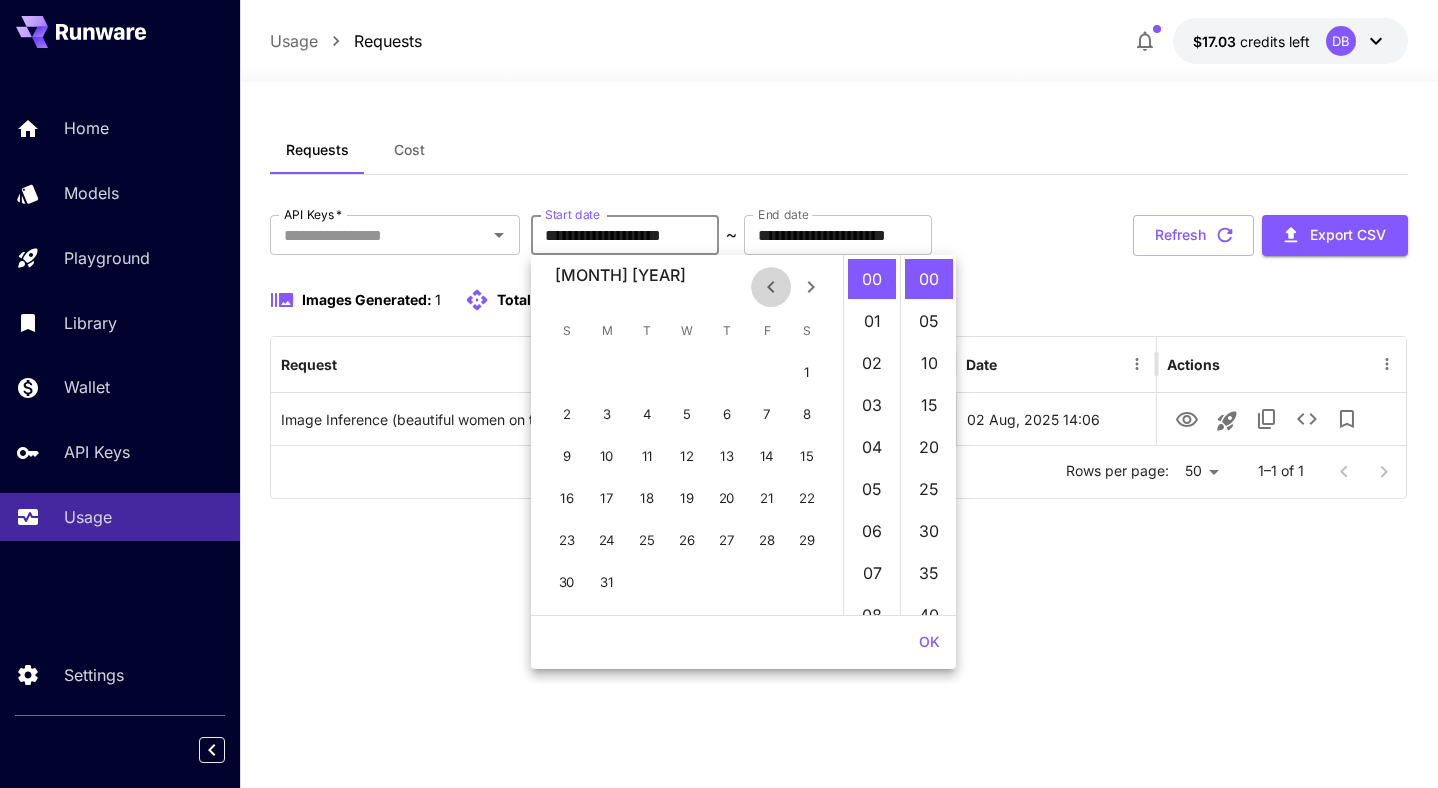 click 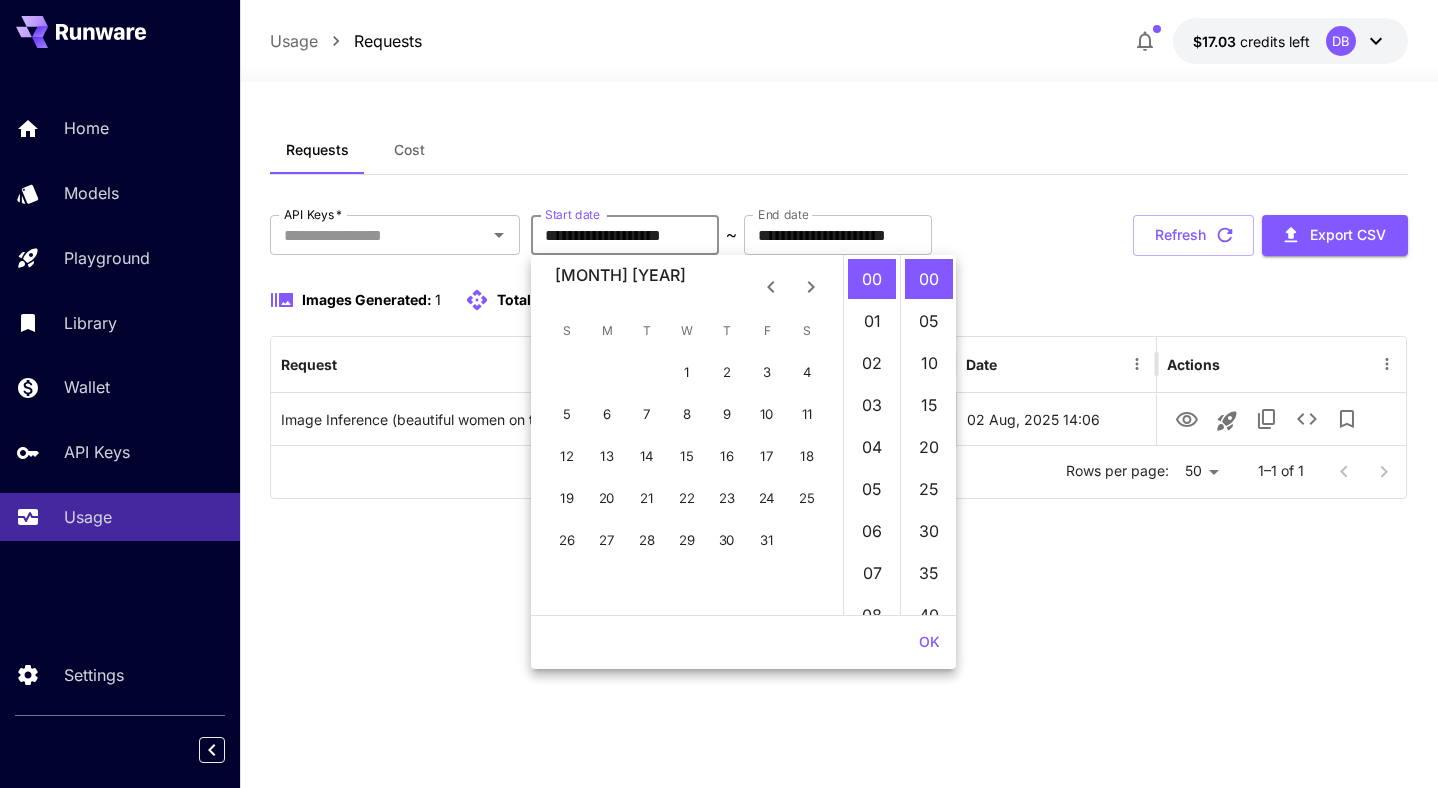click 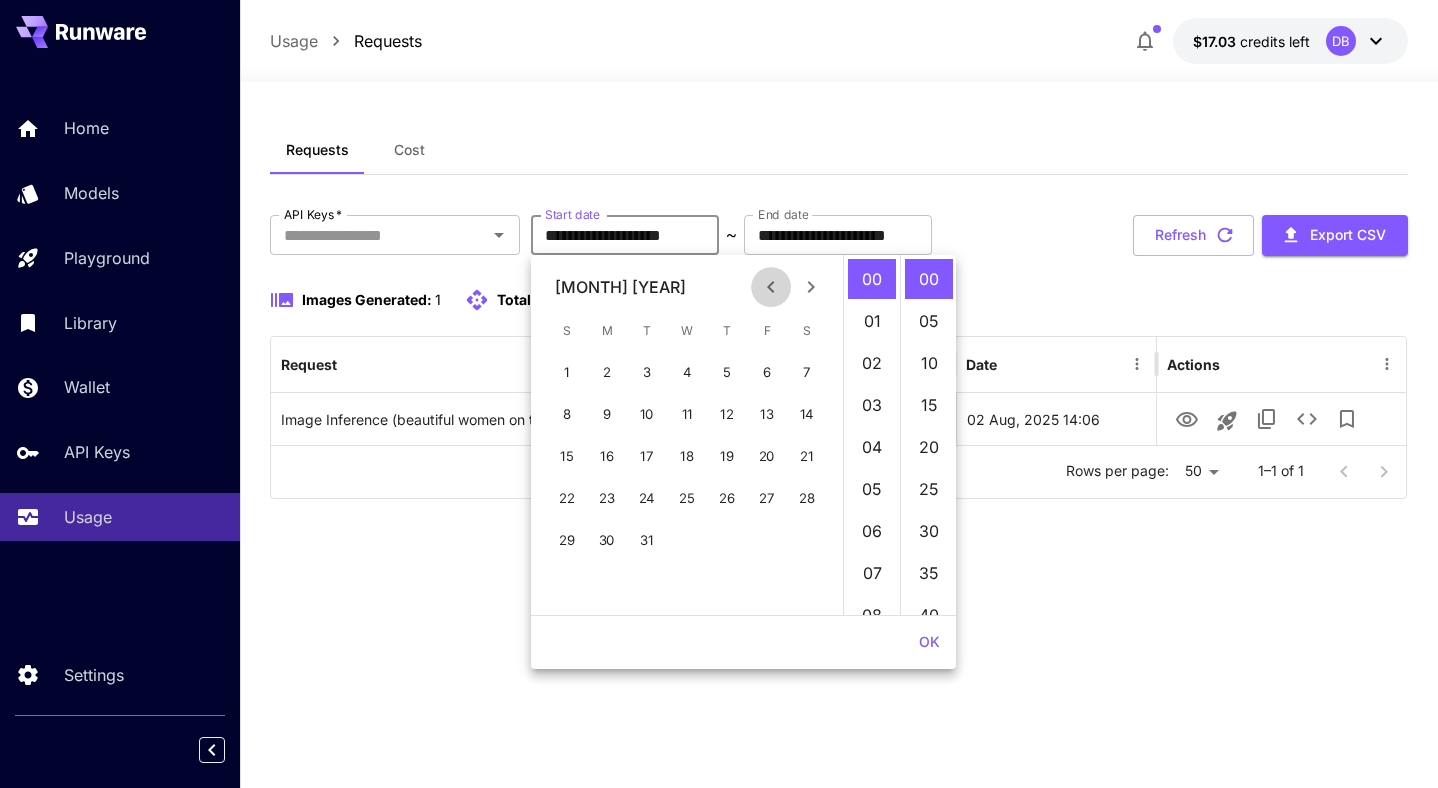 click 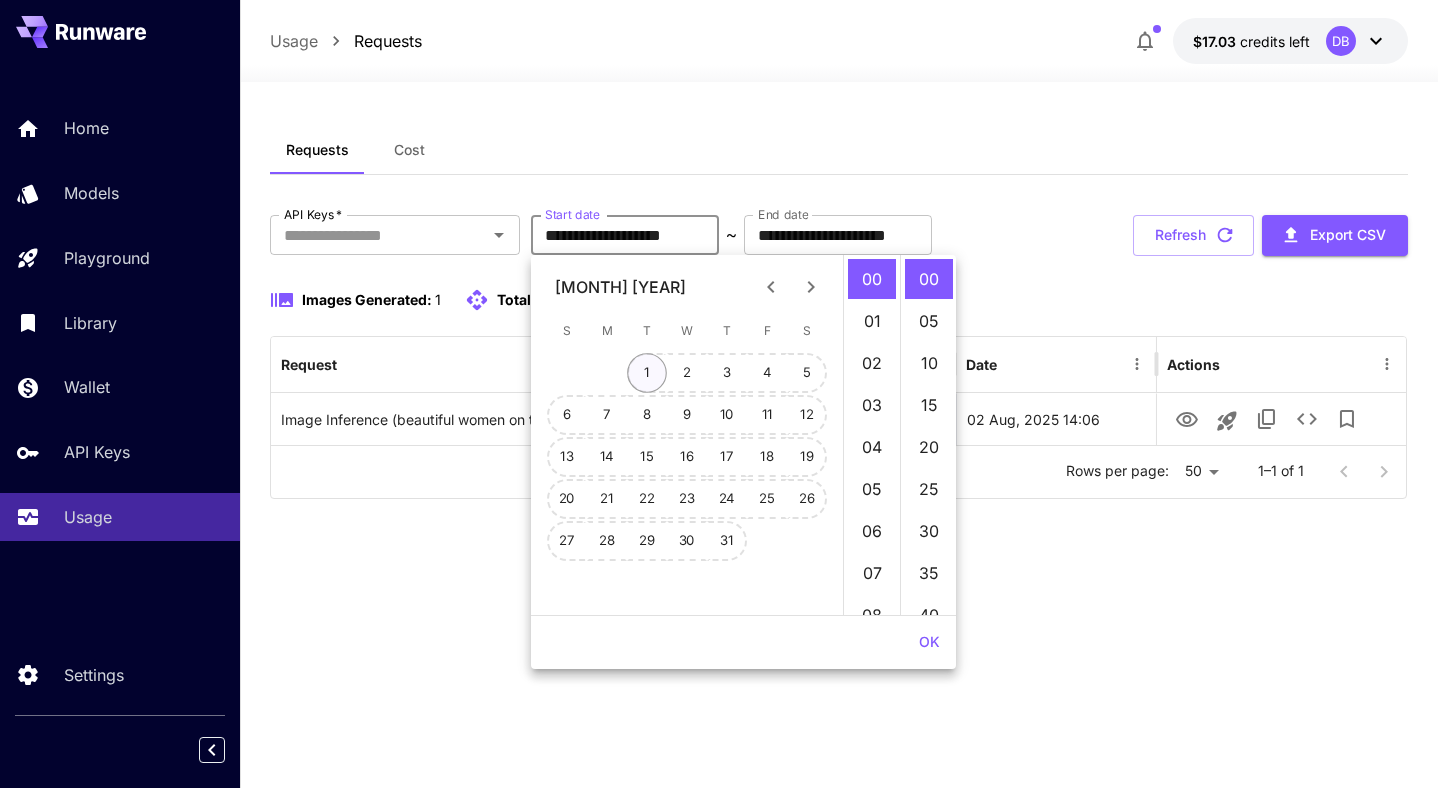 click on "1" at bounding box center [647, 373] 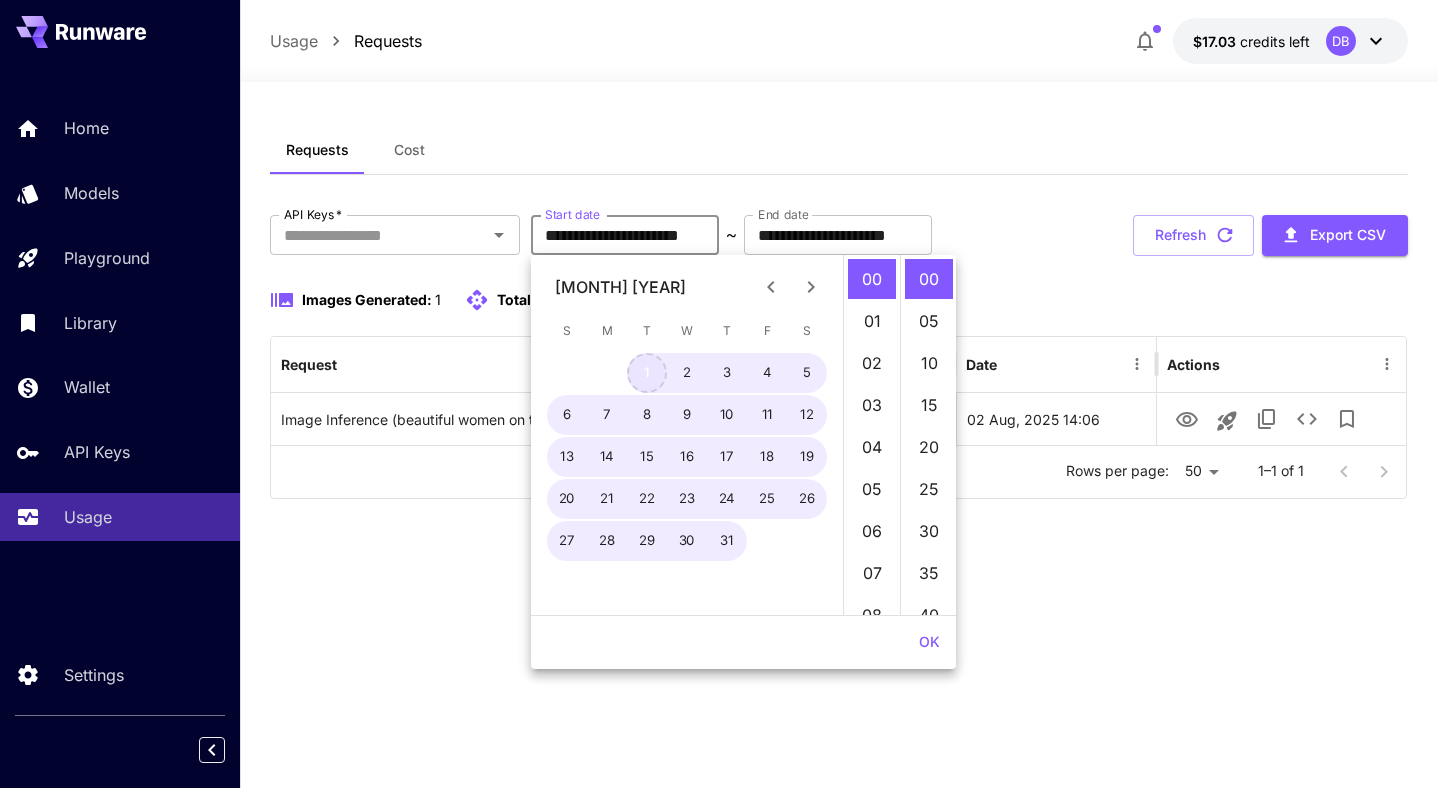 type on "**********" 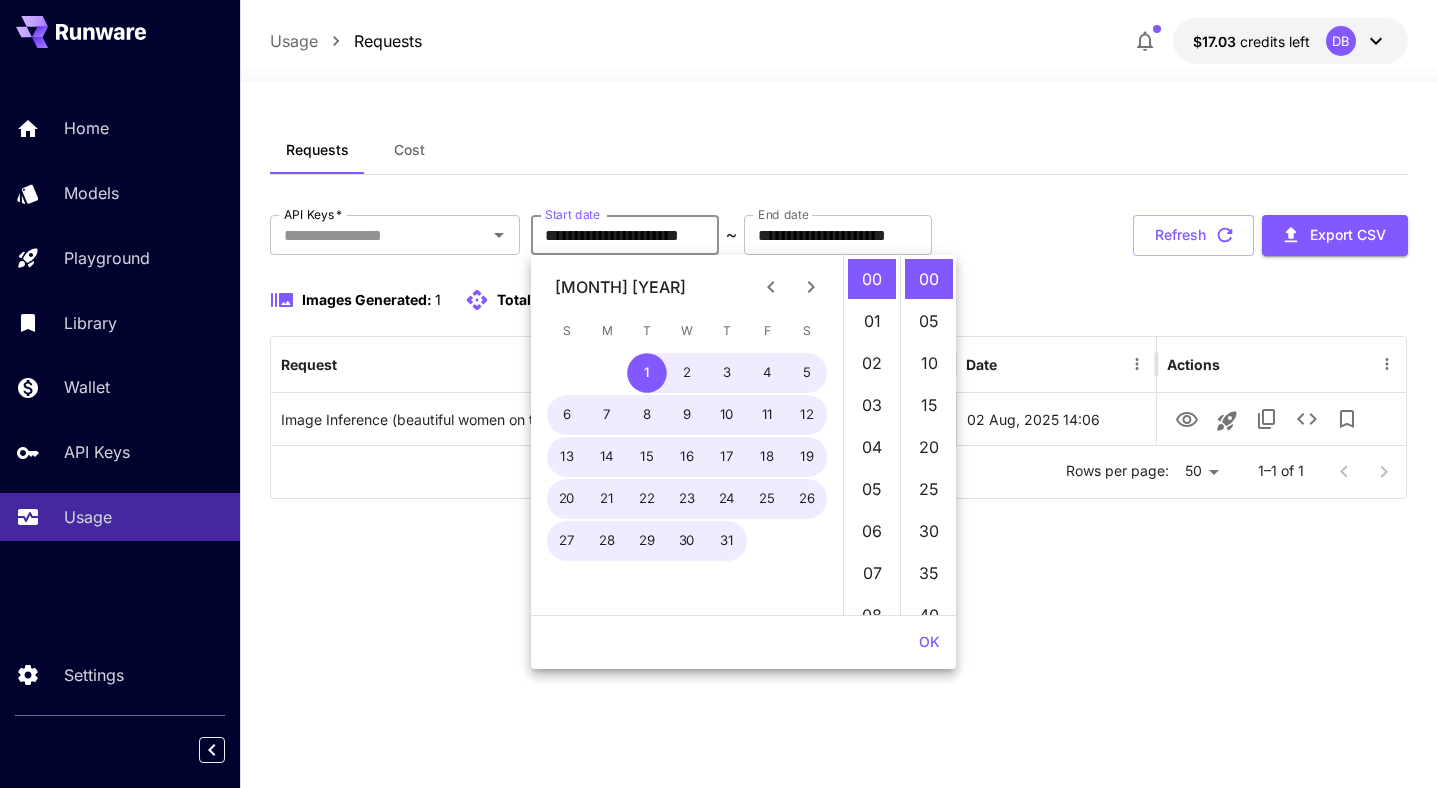 click on "**********" at bounding box center [839, 235] 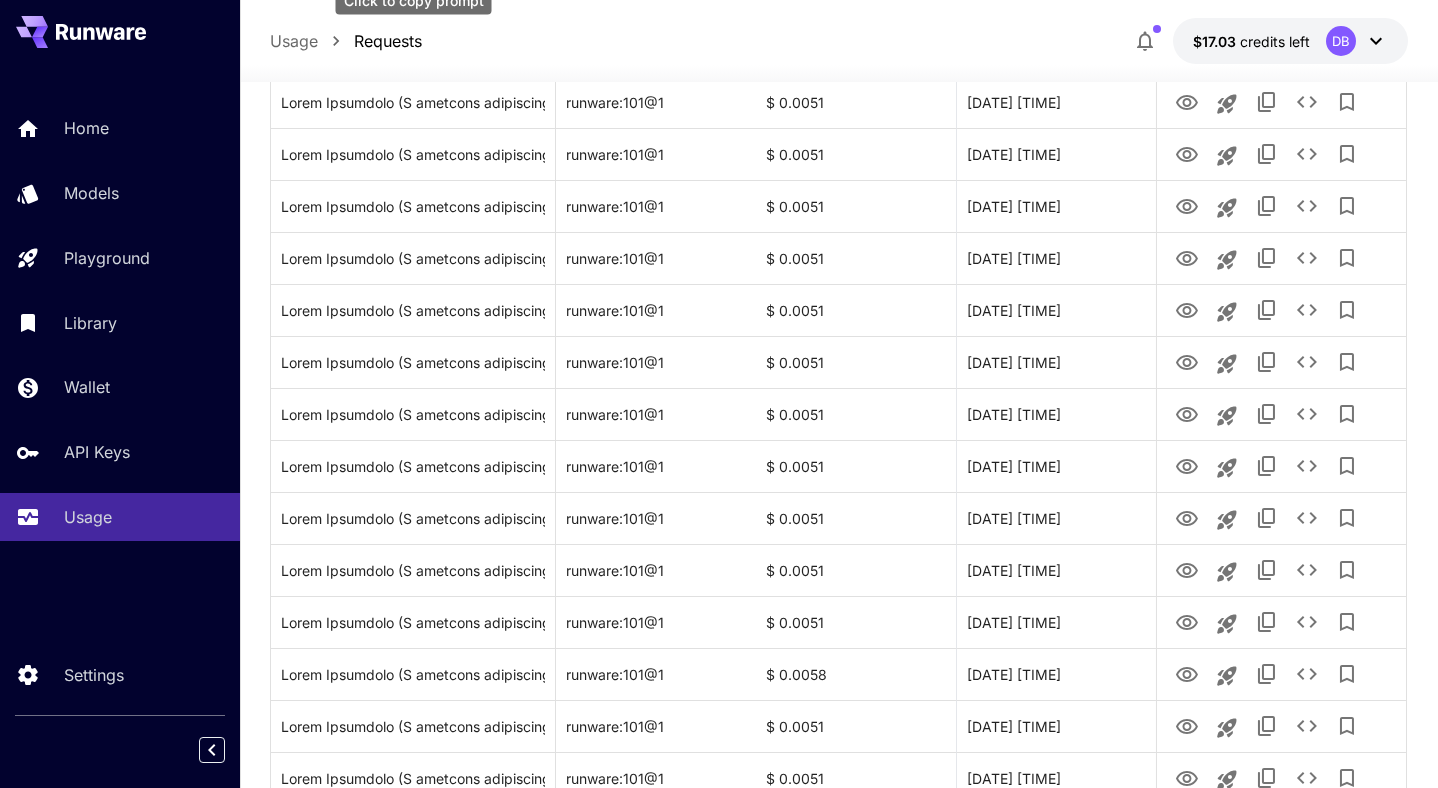 scroll, scrollTop: 2318, scrollLeft: 0, axis: vertical 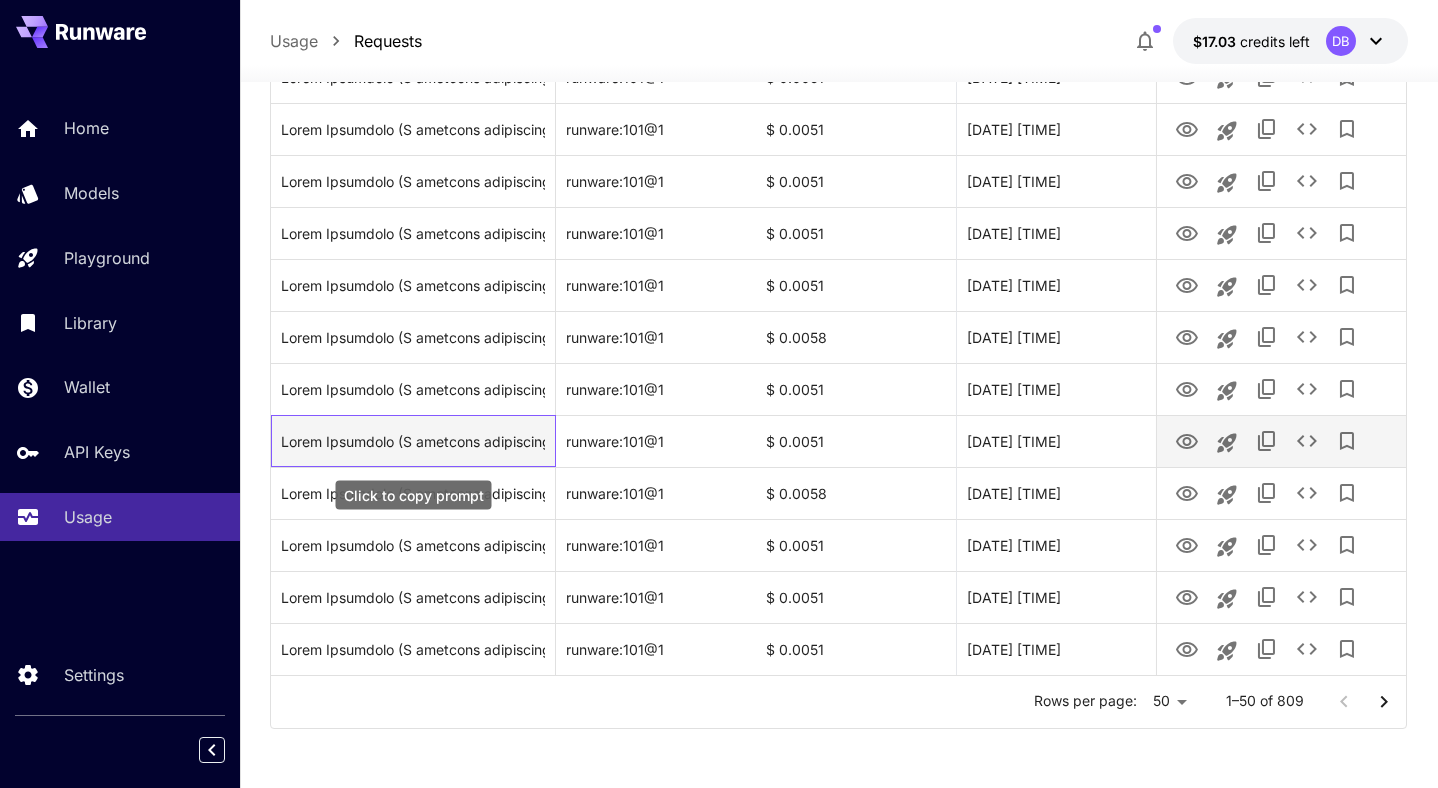 click at bounding box center (413, 441) 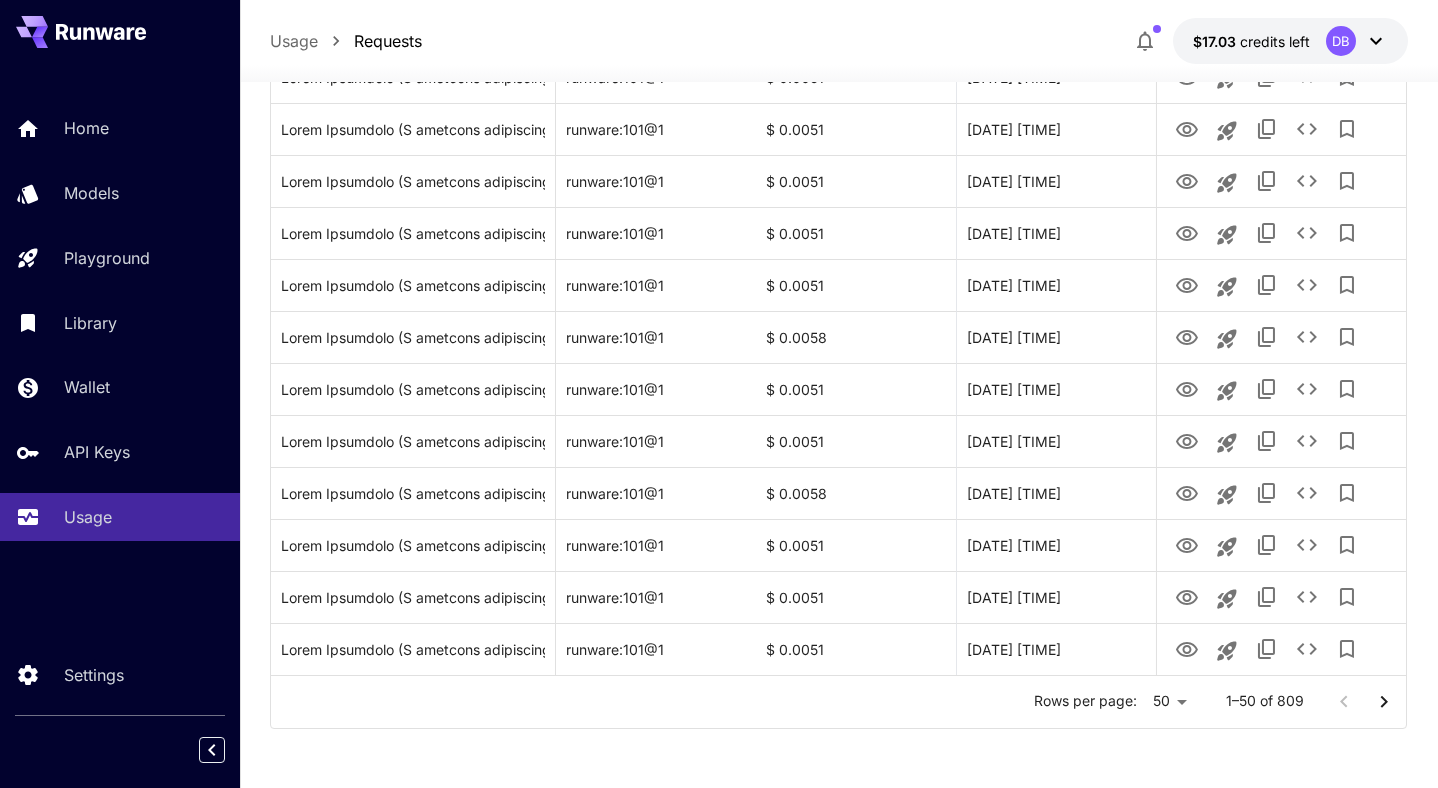 click on "**********" at bounding box center [719, -765] 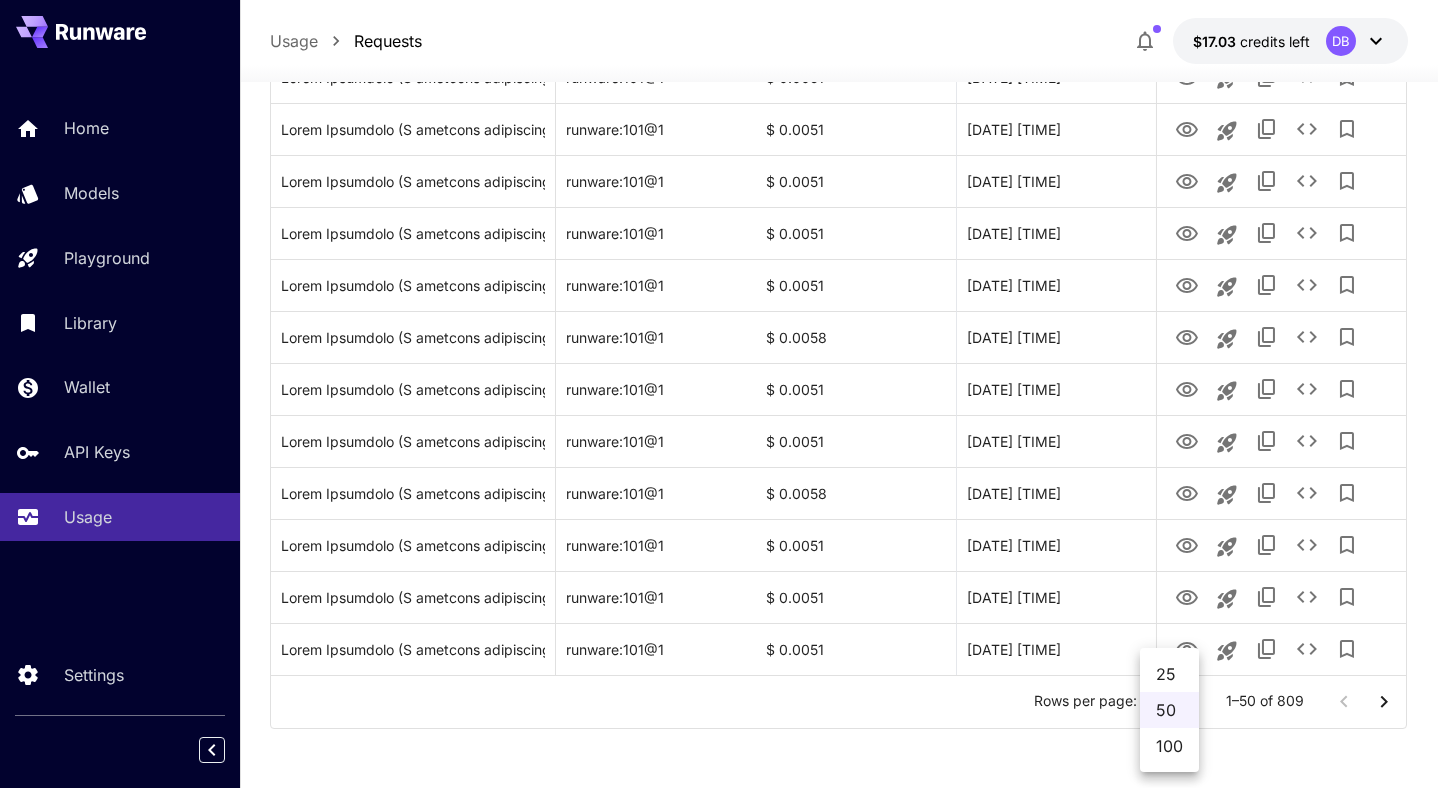 click on "100" at bounding box center (1169, 746) 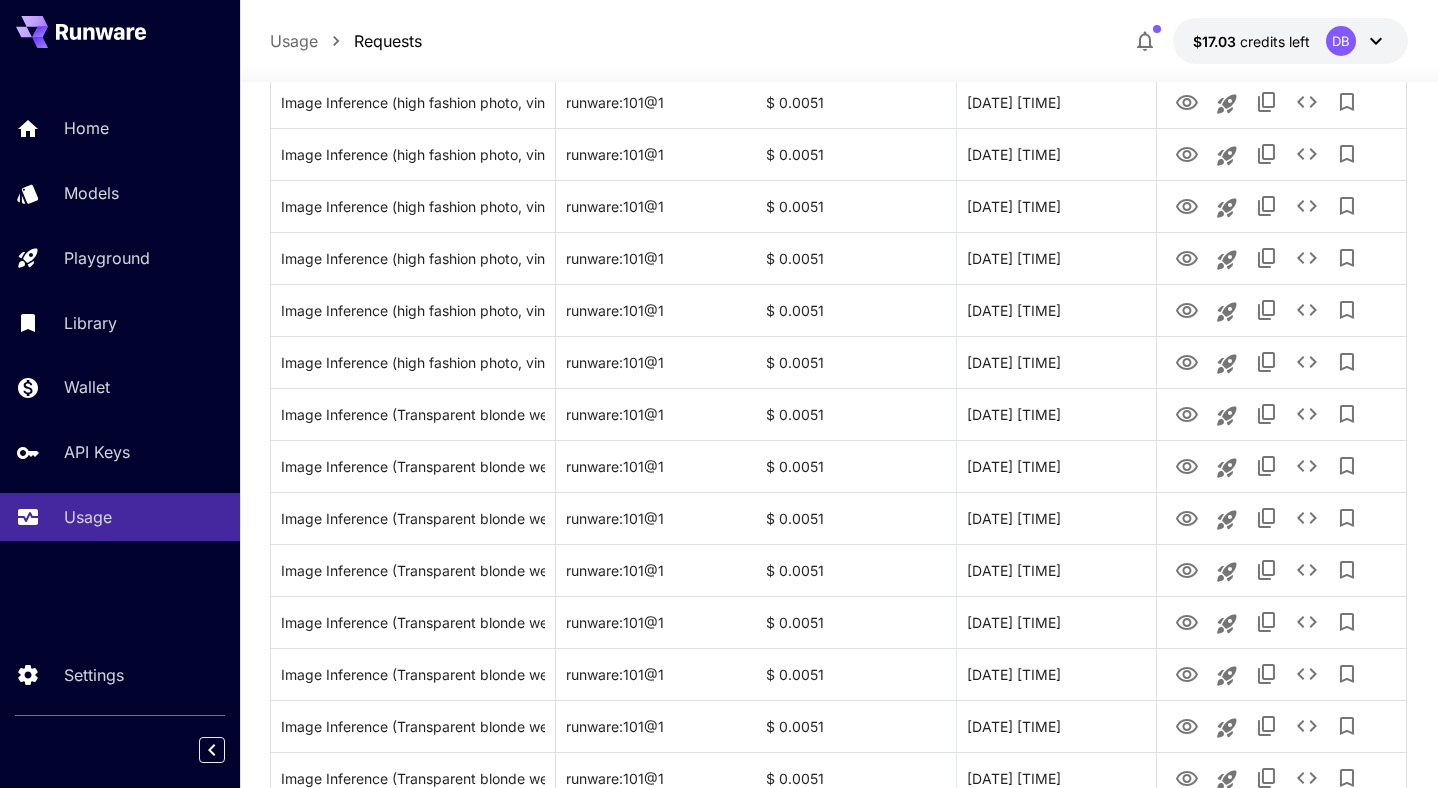 scroll, scrollTop: 4918, scrollLeft: 0, axis: vertical 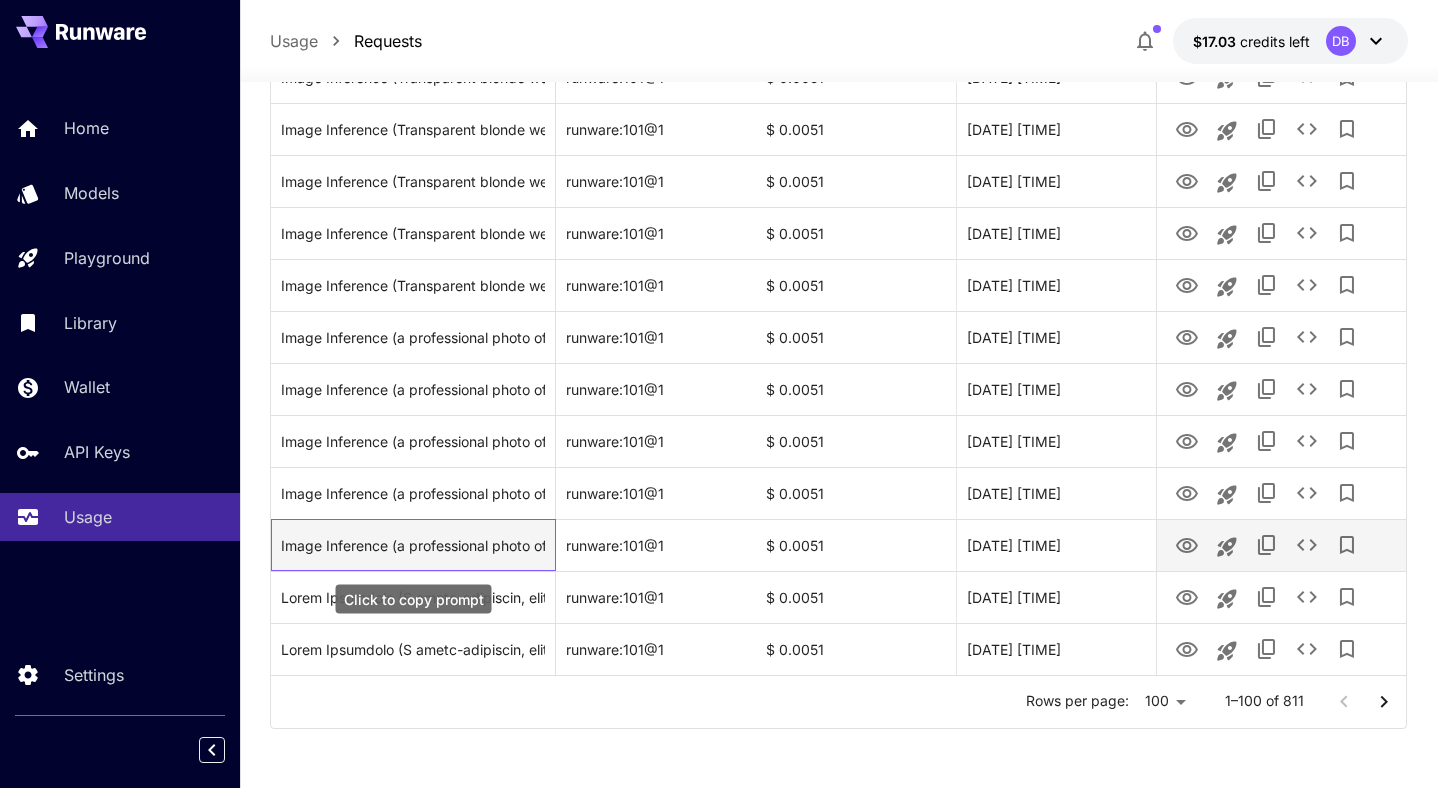 click on "Image Inference (a professional photo of a exceptionally of the most beautiful (age 18) girl (futuristic),(masterpiece), (realistic), (perfect anatomy) with long blonde low twin tails wearing a skimpy two-piece black latex triangle string outfit posing seductively leaning against the side of a blue a black 1972 trans am with its headlights on a dark forest road in fall, 8k), (high res),ultra-detailed, photo-realistic, front view, highly detailed, volumetric, dramatic light Perfect graphics, ultra-detailed, photo-realistic, full image view, full body view, front view)" at bounding box center [413, 545] 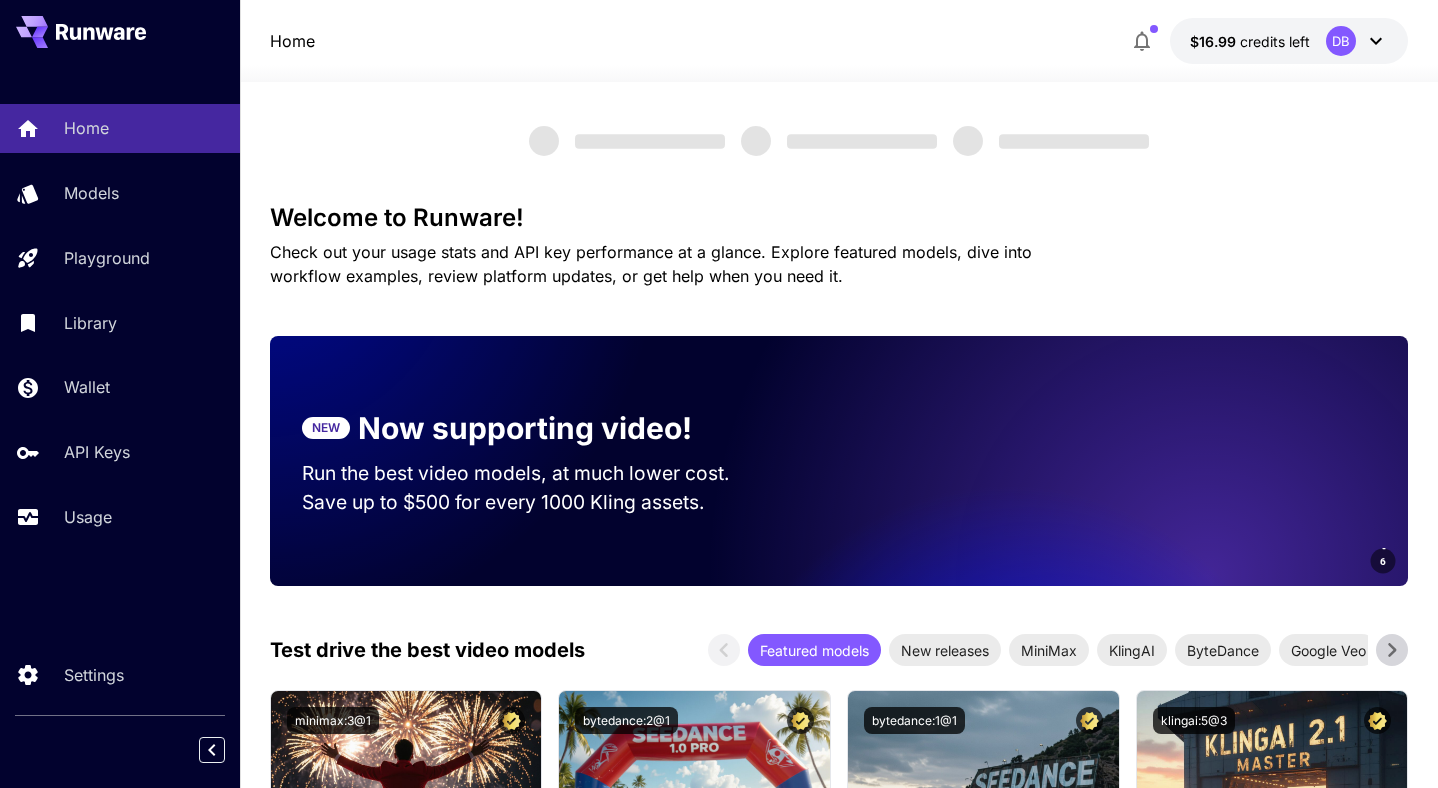 scroll, scrollTop: 0, scrollLeft: 0, axis: both 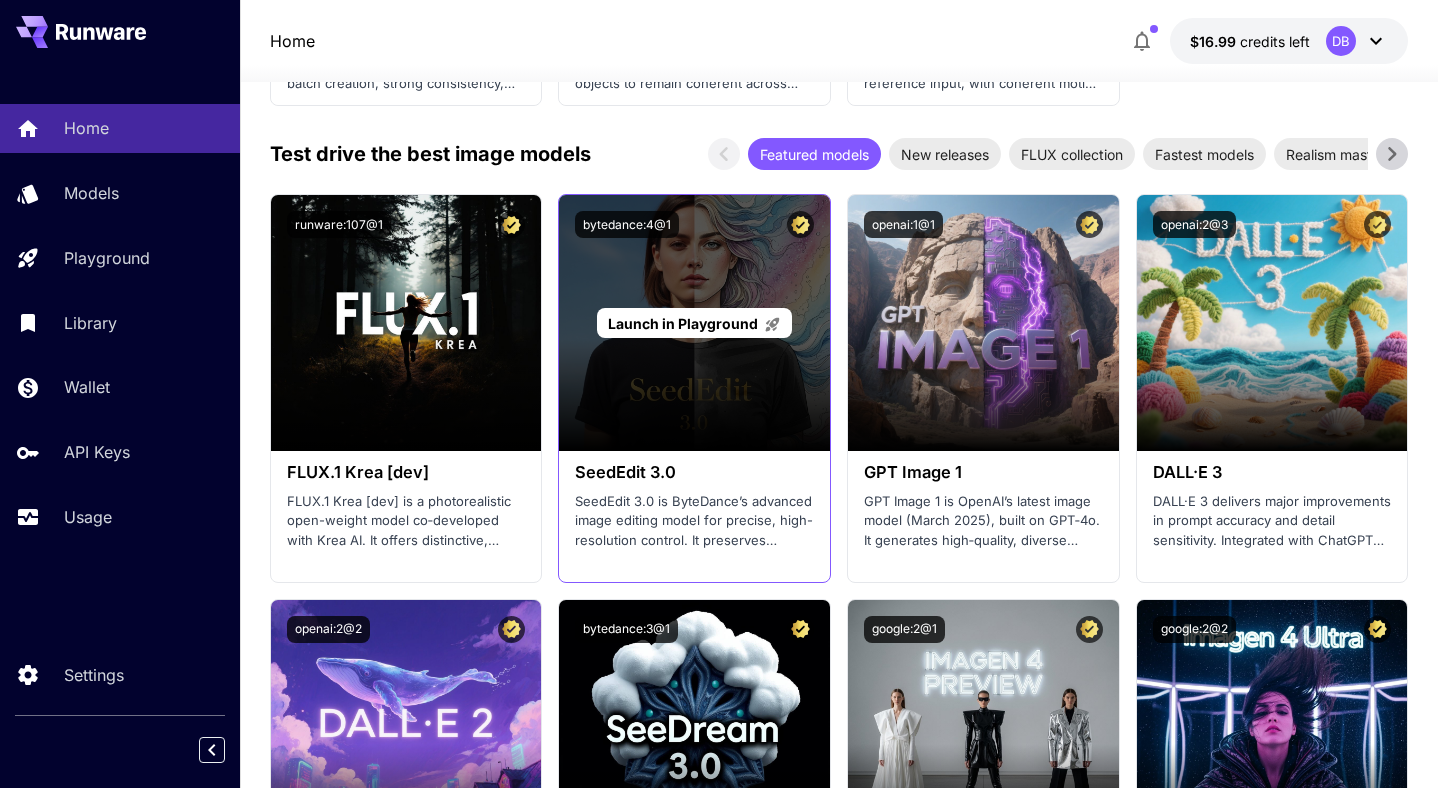 click on "Launch in Playground" at bounding box center [683, 323] 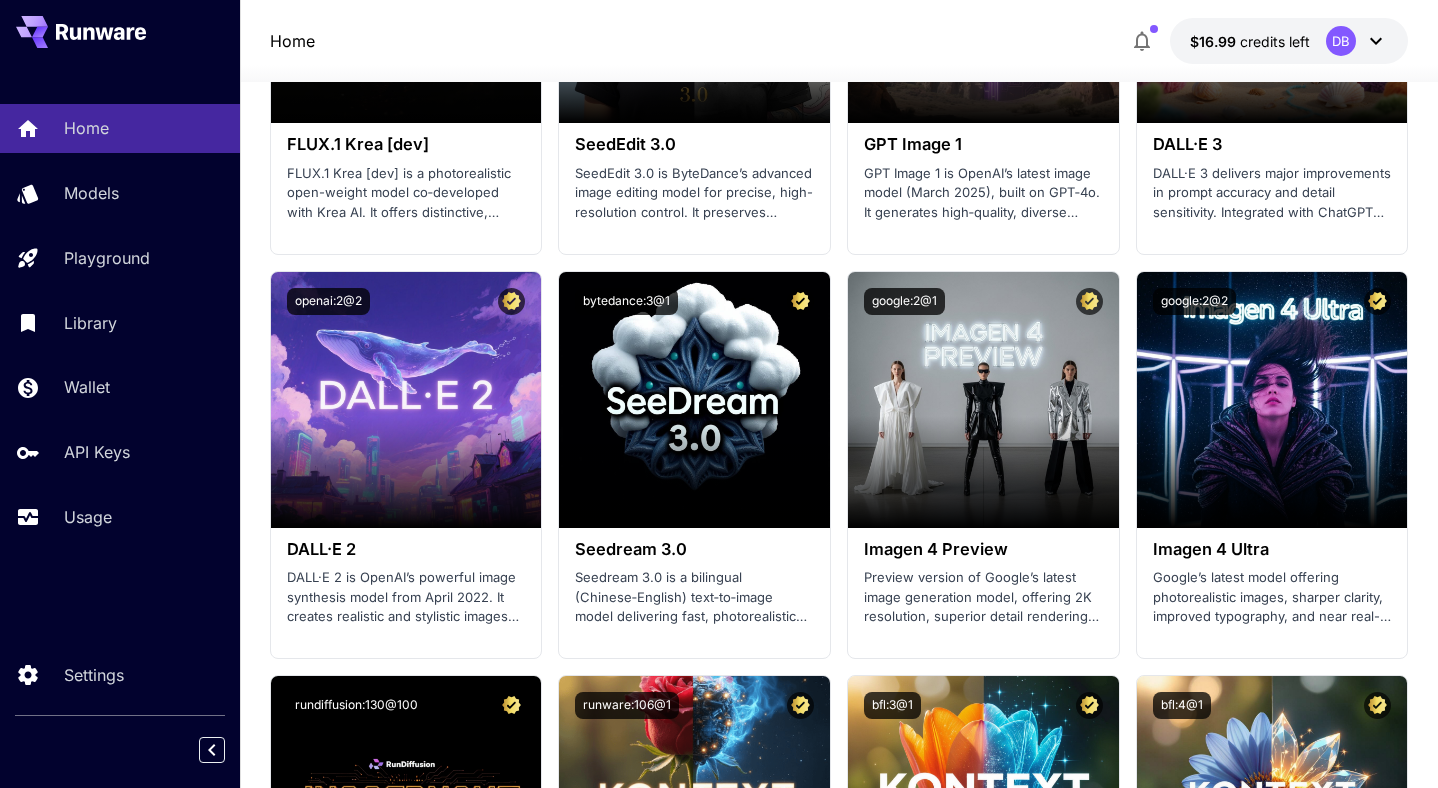 scroll, scrollTop: 2745, scrollLeft: 0, axis: vertical 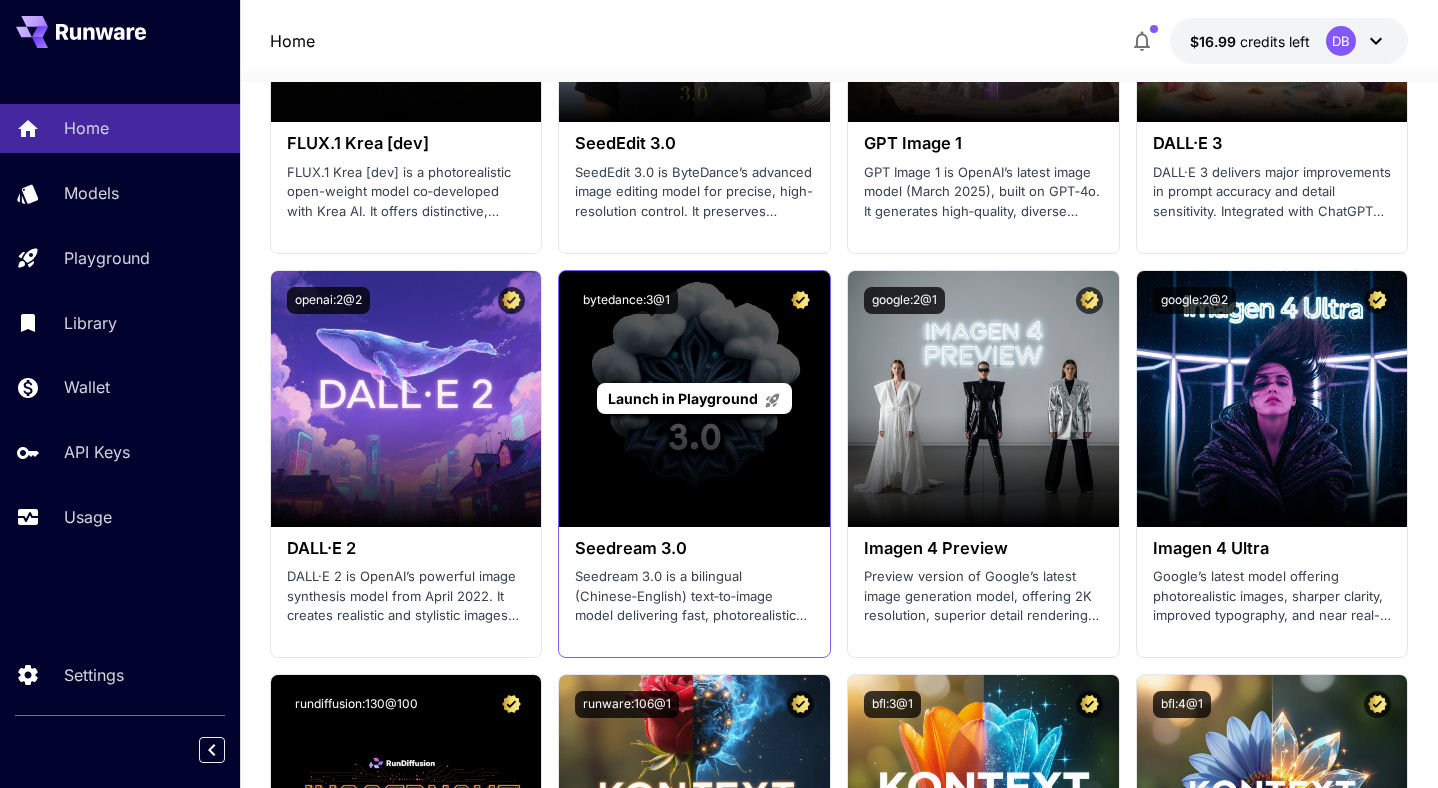 click on "Launch in Playground" at bounding box center [683, 398] 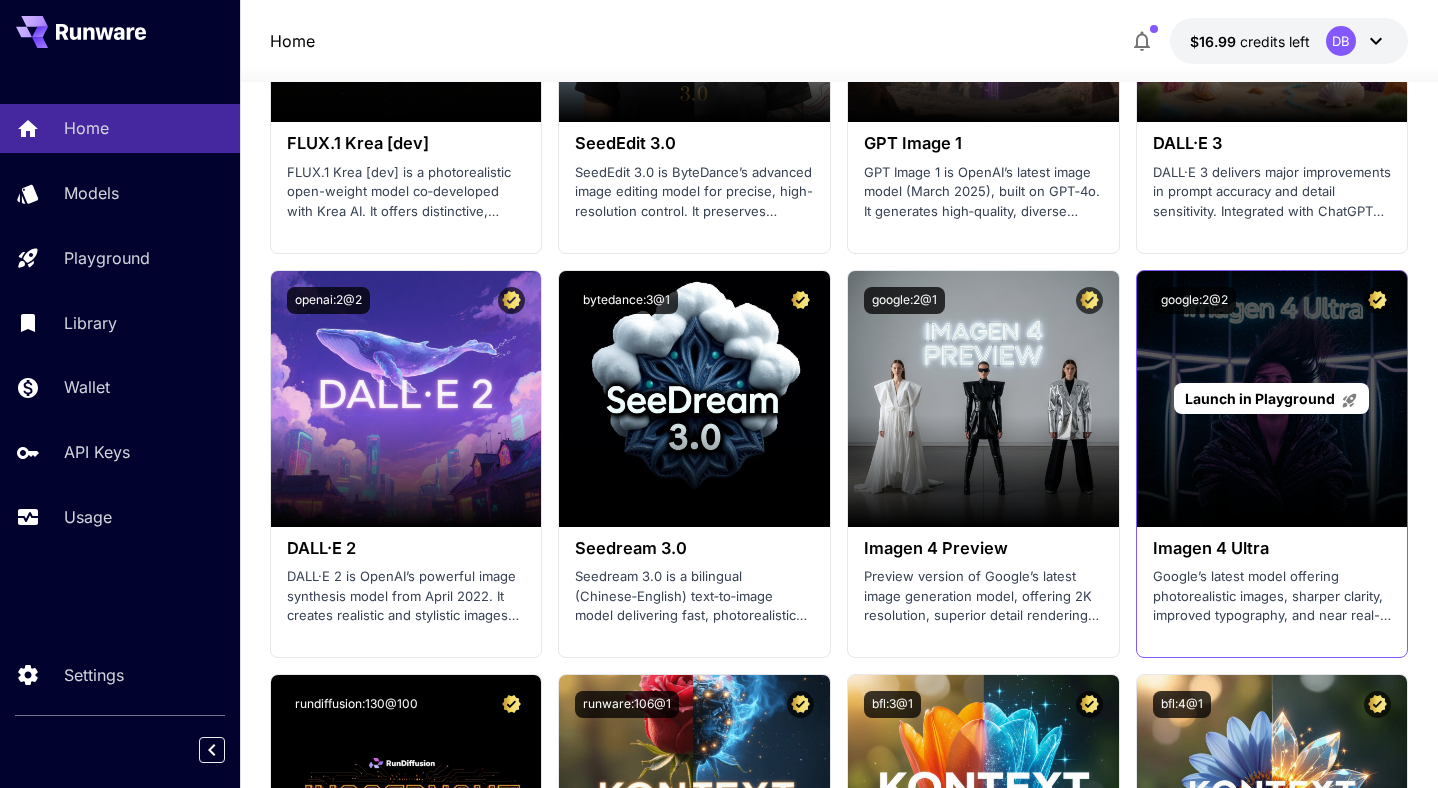 click on "Launch in Playground" at bounding box center [1260, 398] 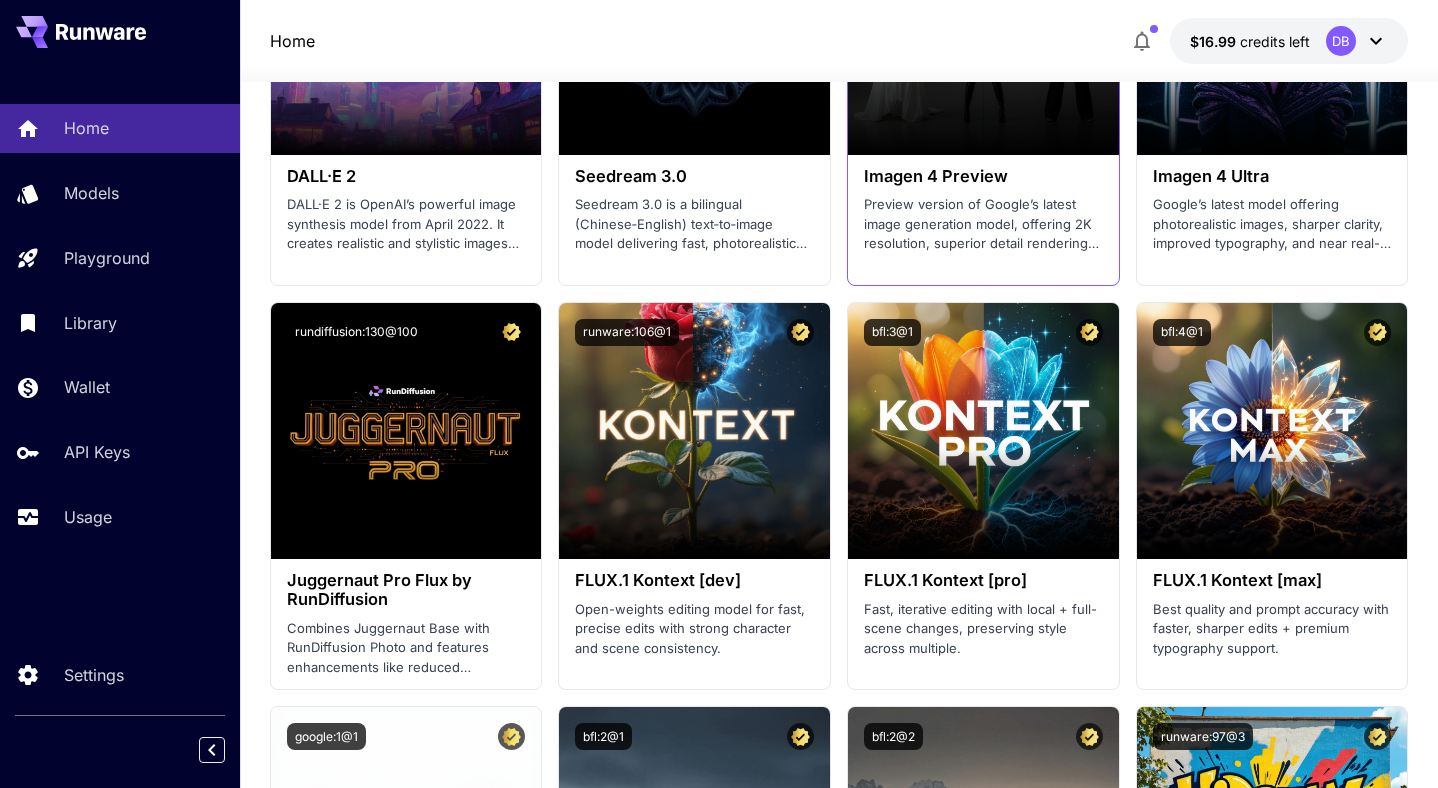 scroll, scrollTop: 3211, scrollLeft: 0, axis: vertical 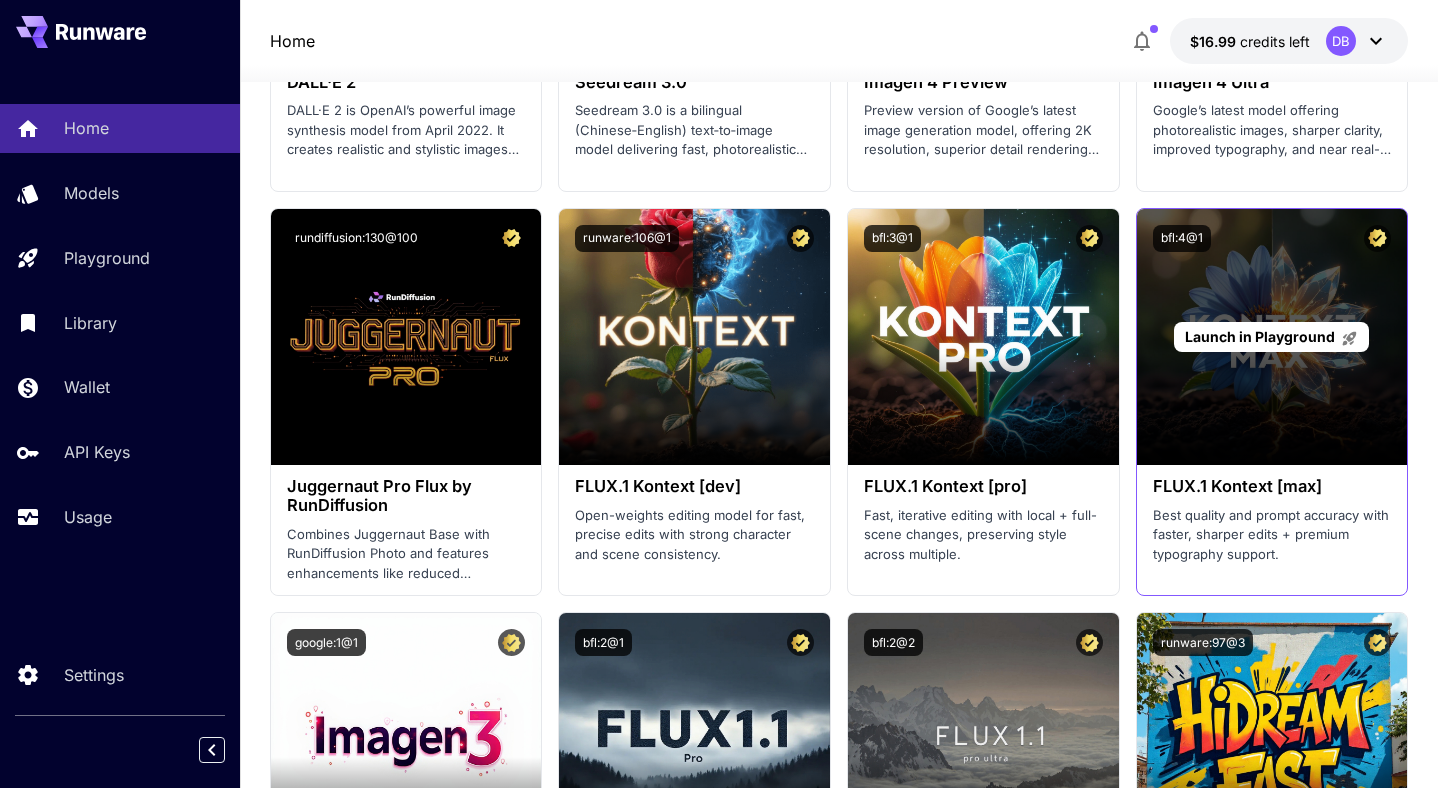 click on "Launch in Playground" at bounding box center (1260, 336) 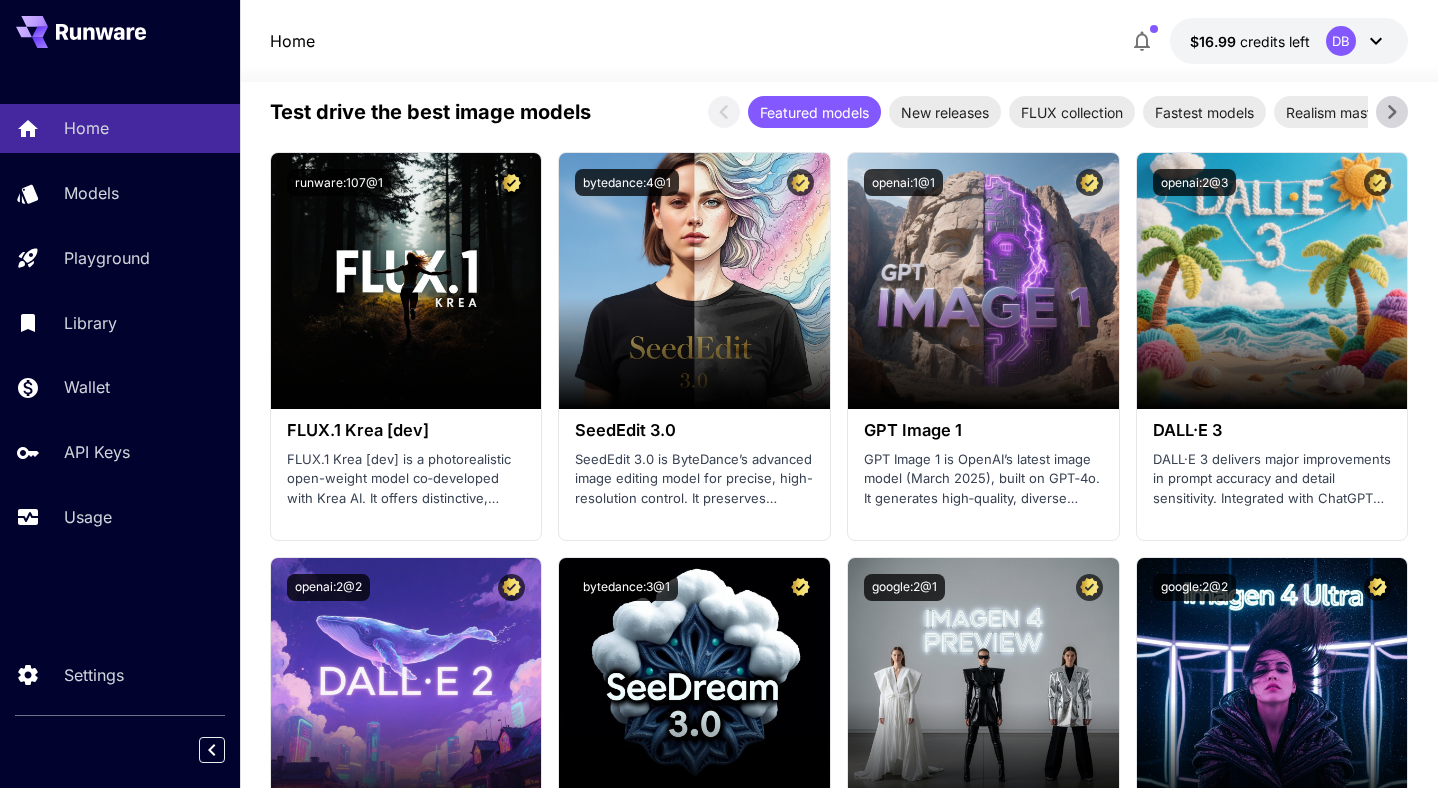 scroll, scrollTop: 2440, scrollLeft: 0, axis: vertical 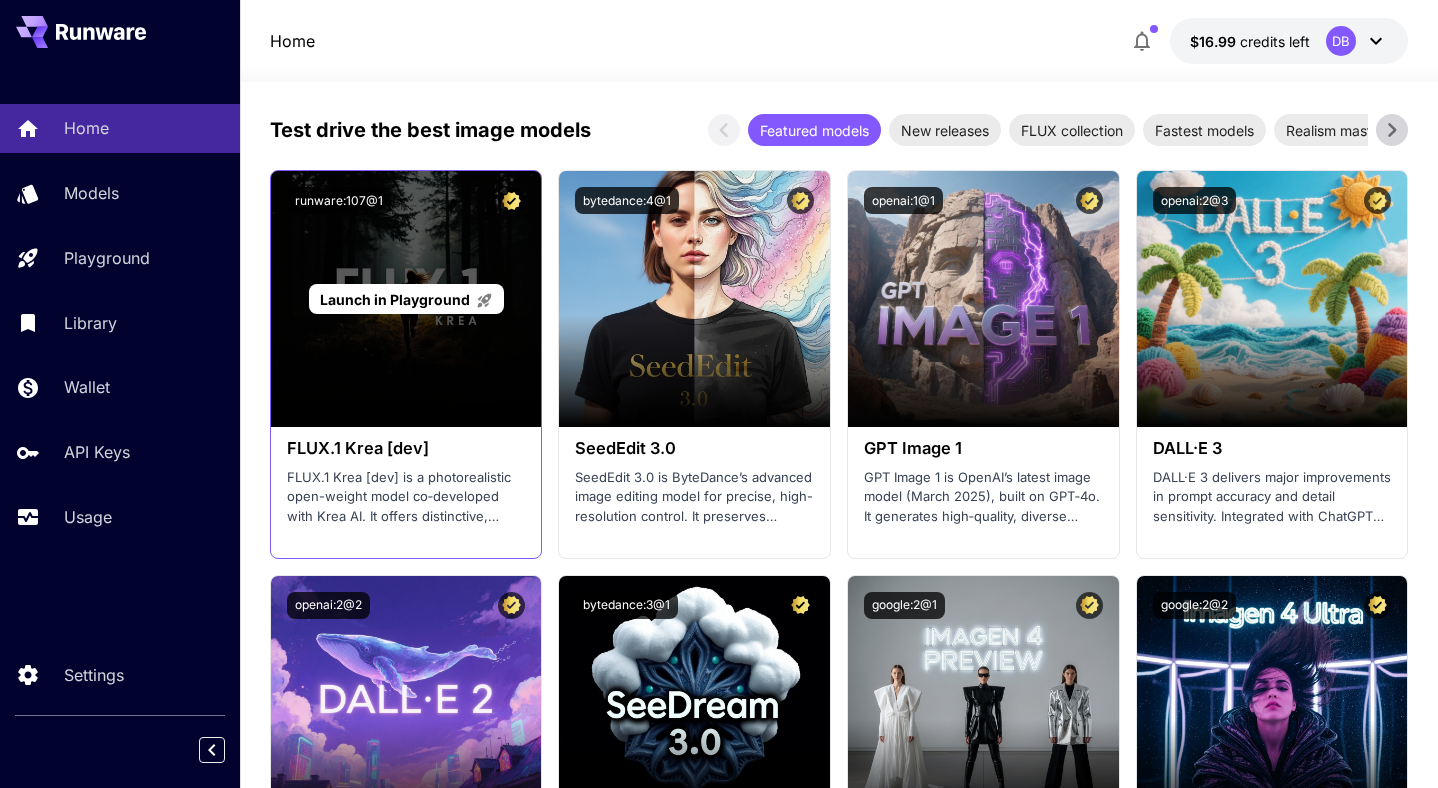 click on "Launch in Playground" at bounding box center [395, 299] 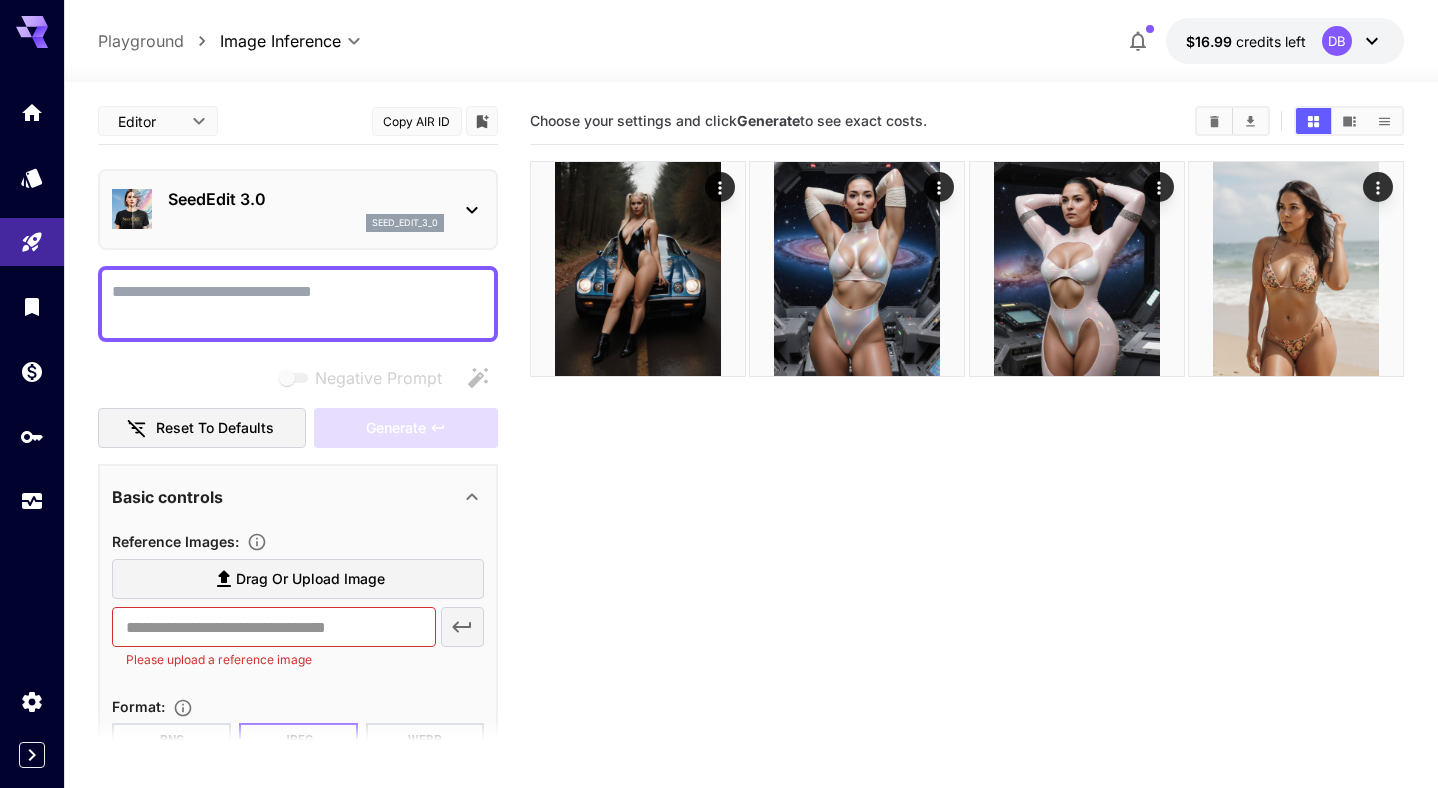 scroll, scrollTop: 0, scrollLeft: 0, axis: both 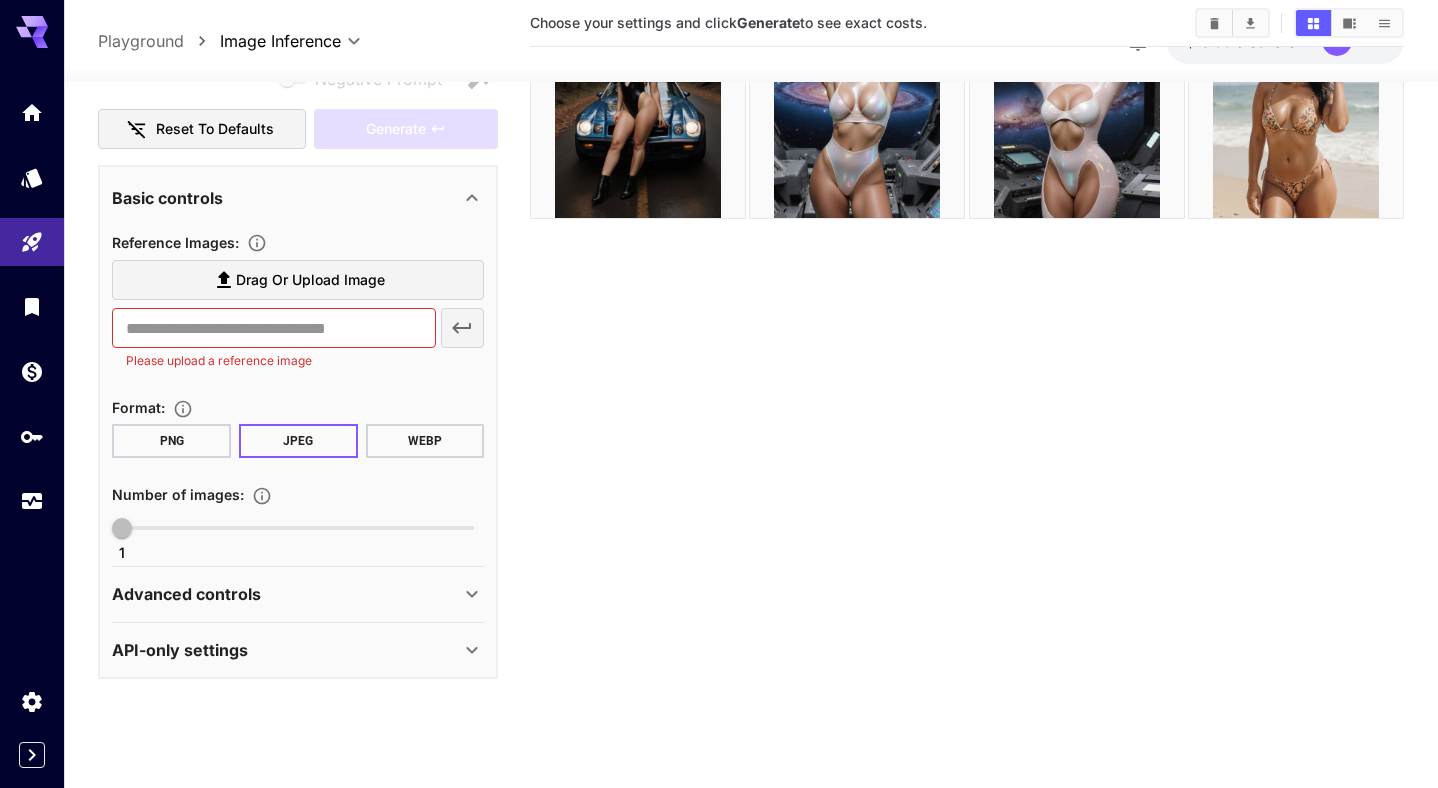 click on "Advanced controls" at bounding box center [286, 595] 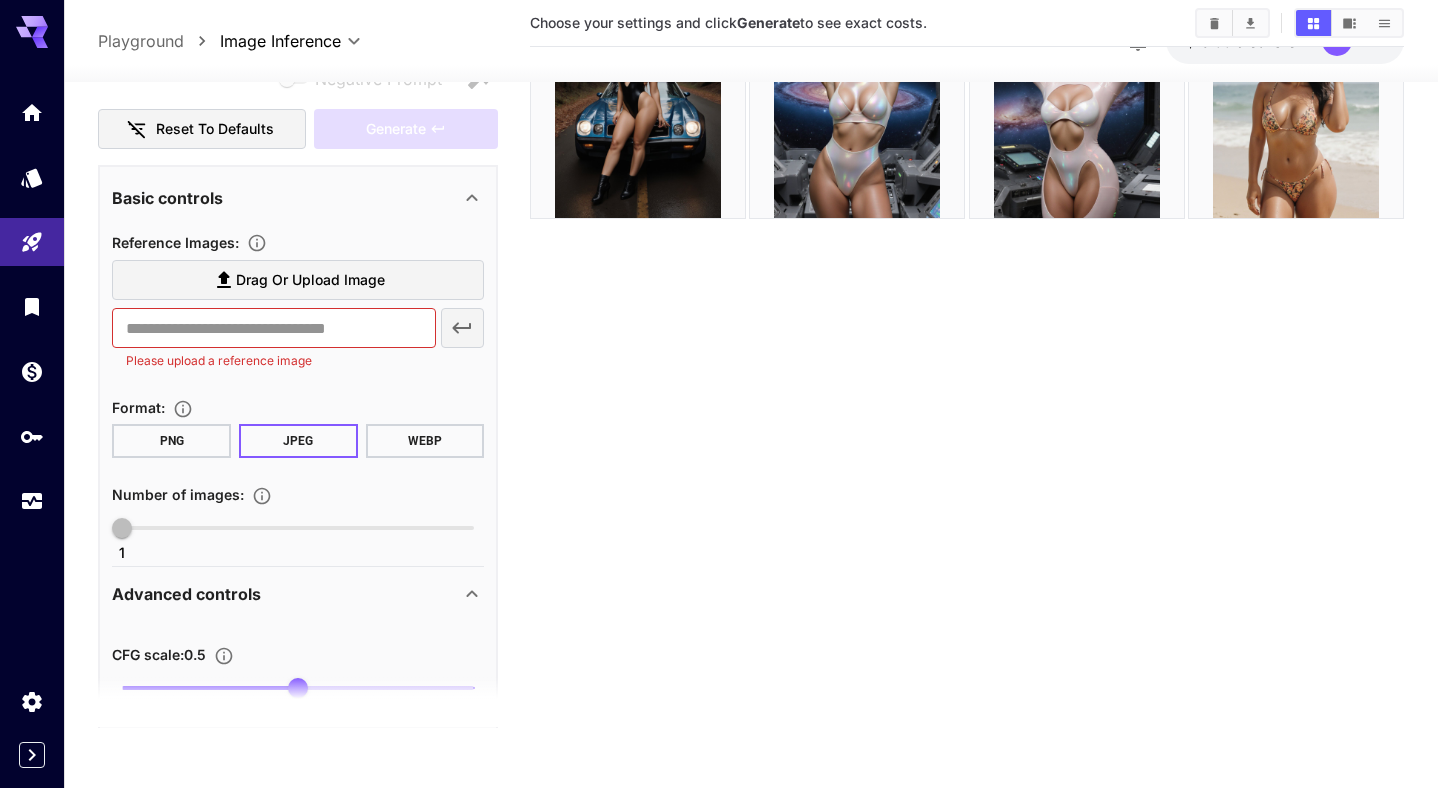 click on "Advanced controls" at bounding box center [286, 595] 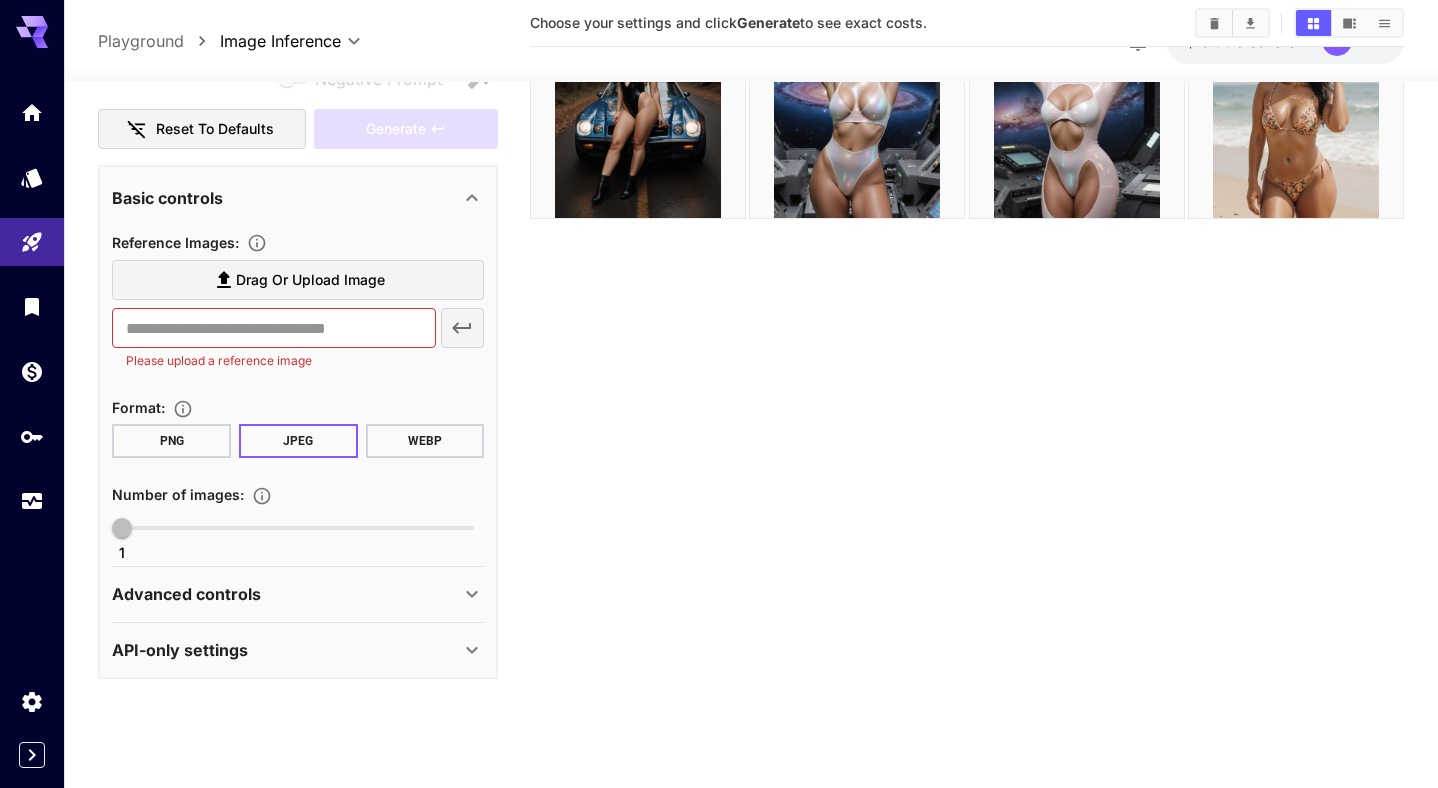 click on "API-only settings" at bounding box center [286, 650] 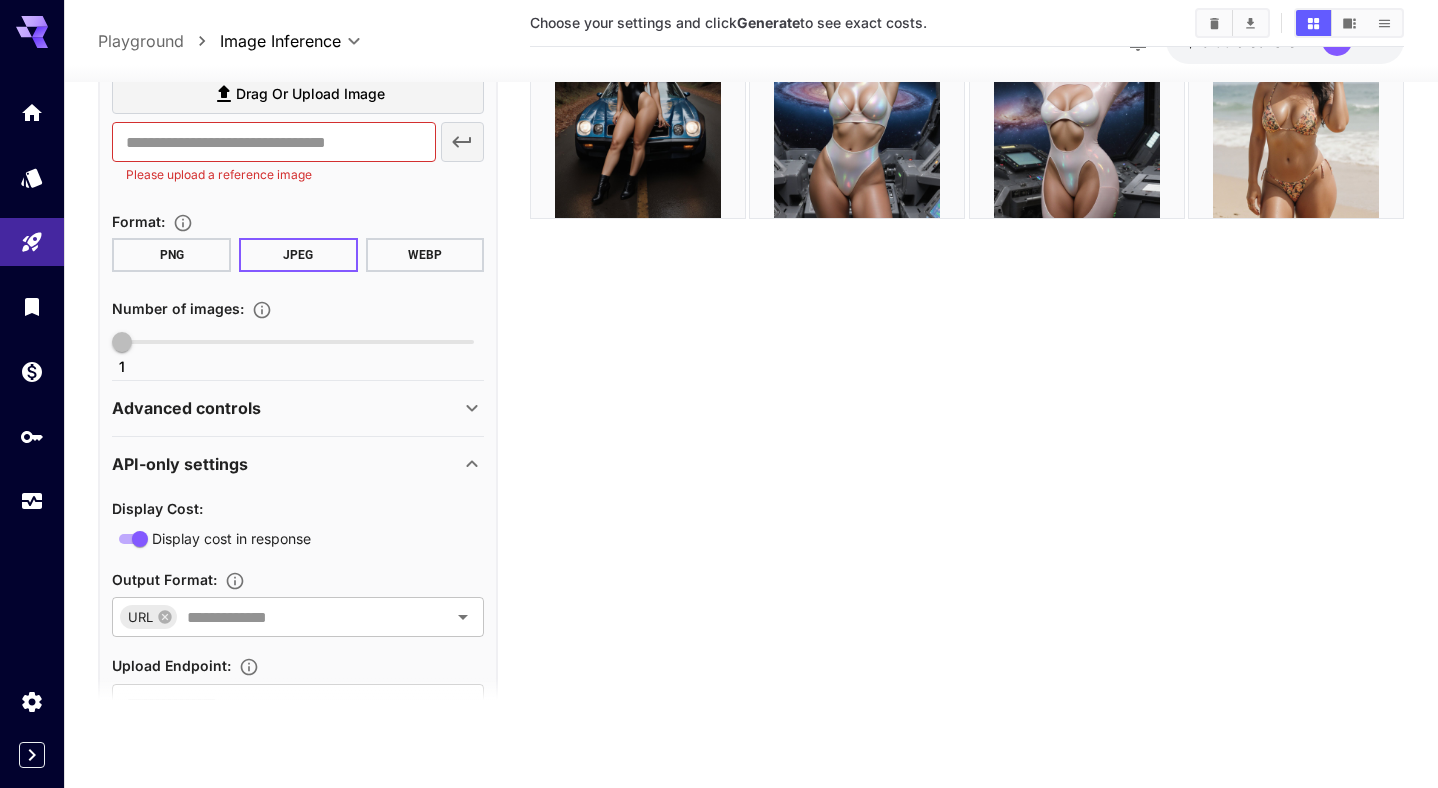 click on "API-only settings" at bounding box center [286, 464] 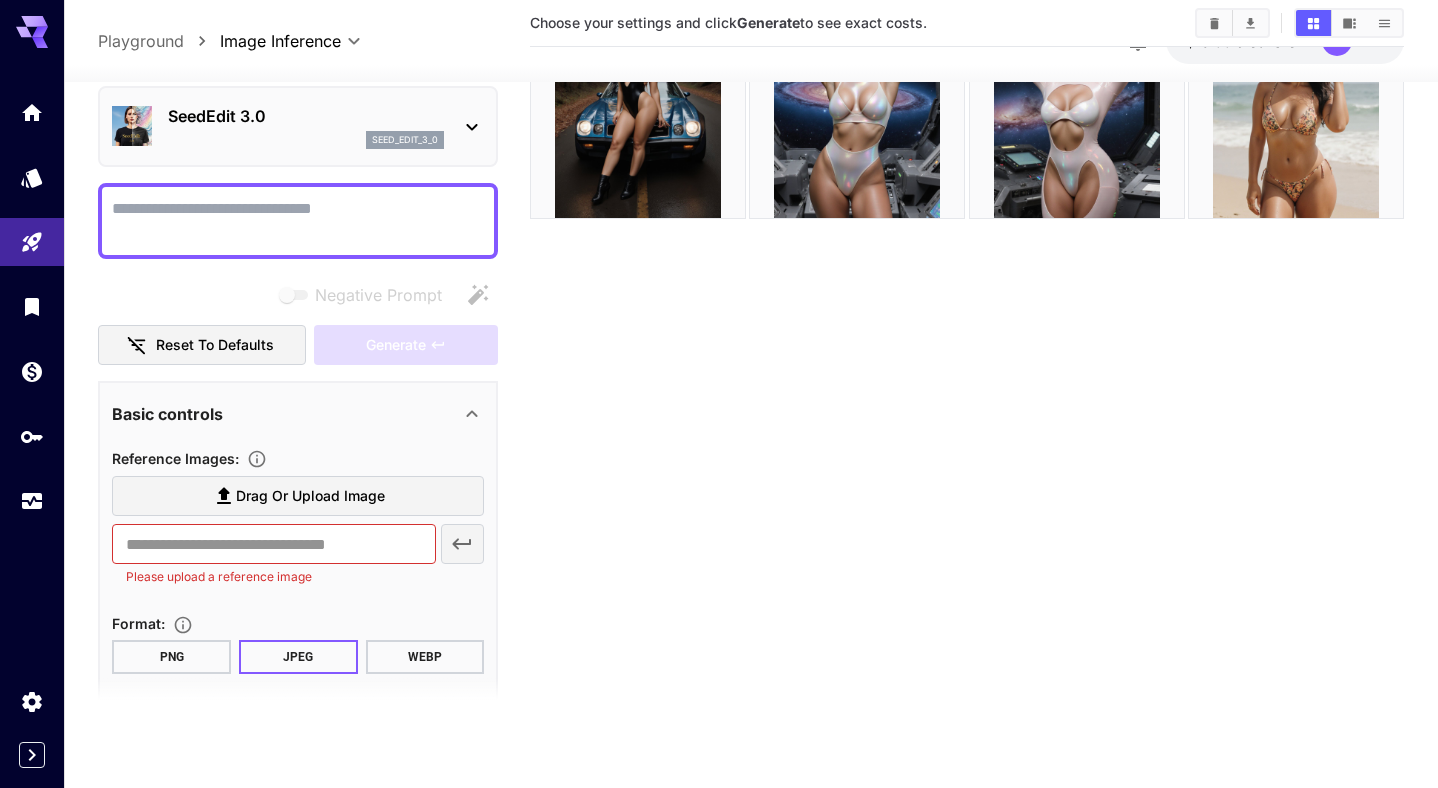 scroll, scrollTop: 0, scrollLeft: 0, axis: both 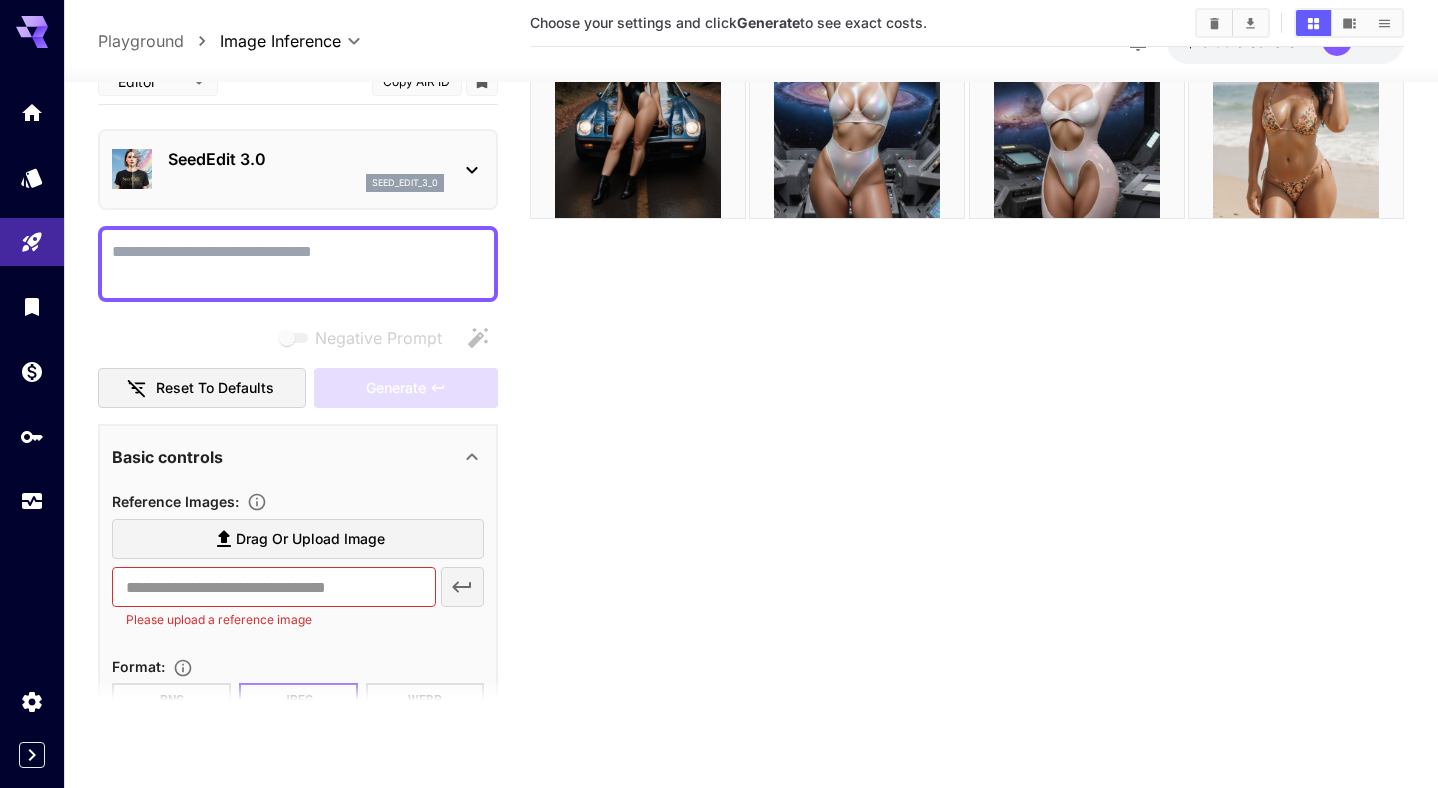 click on "Negative Prompt" at bounding box center (298, 264) 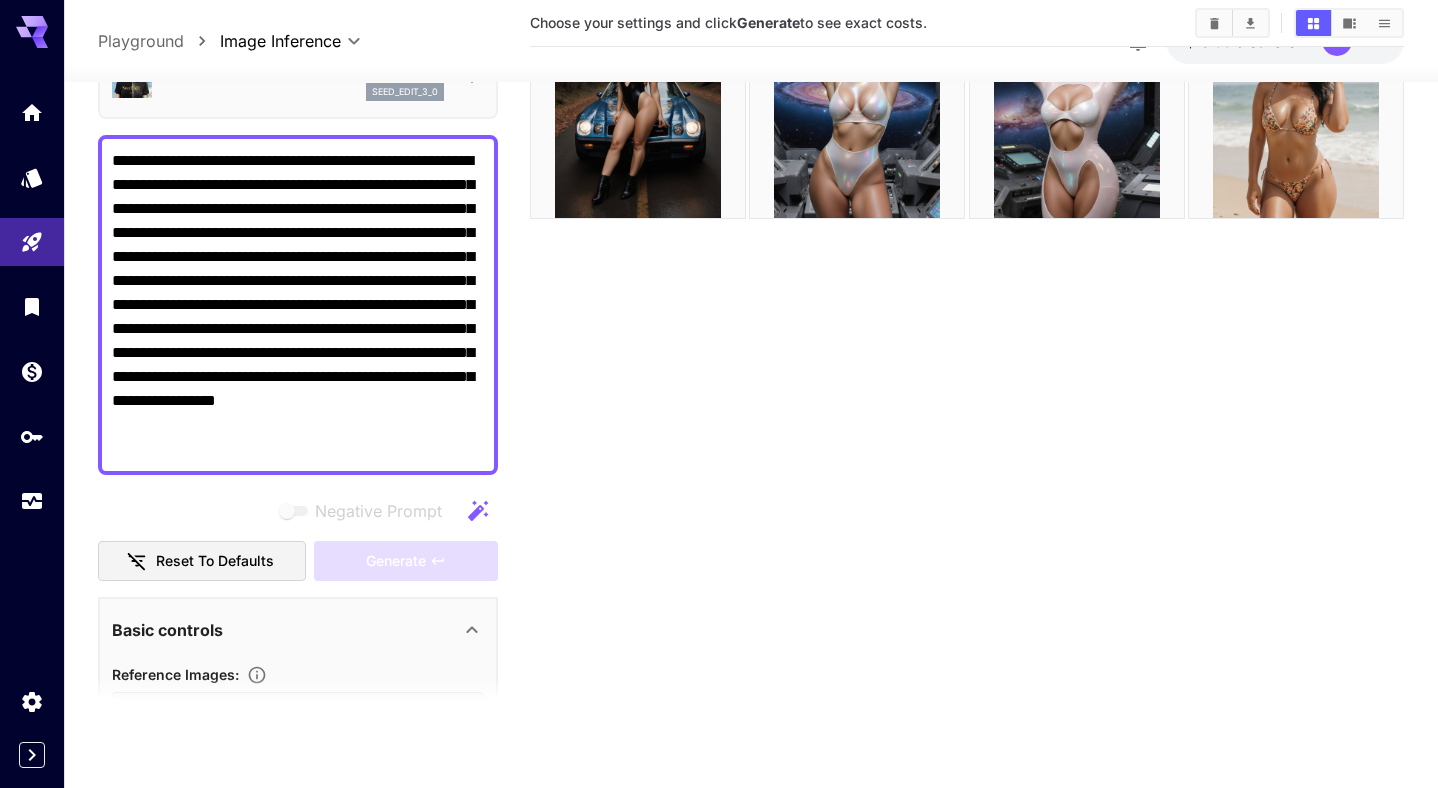 scroll, scrollTop: 93, scrollLeft: 0, axis: vertical 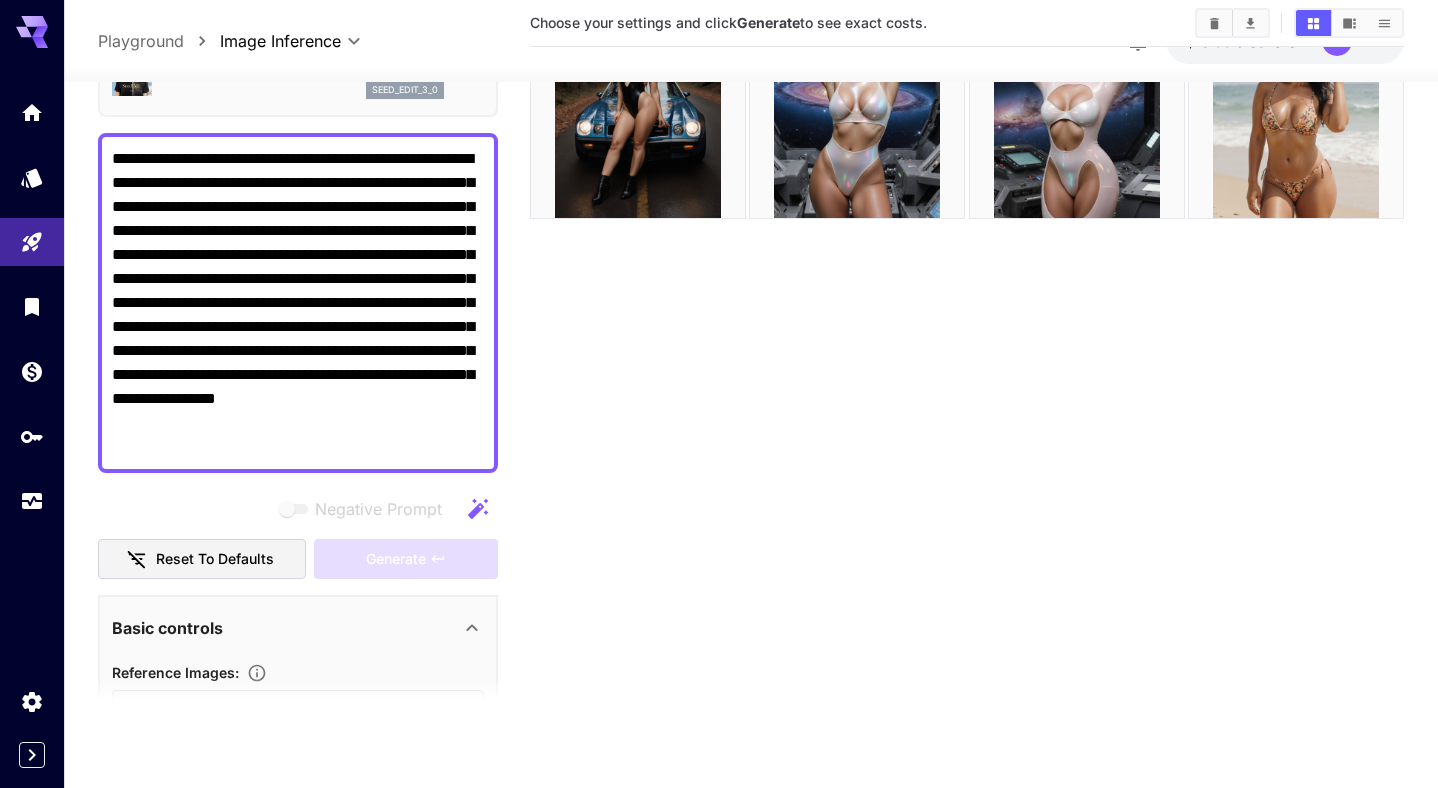 type on "**********" 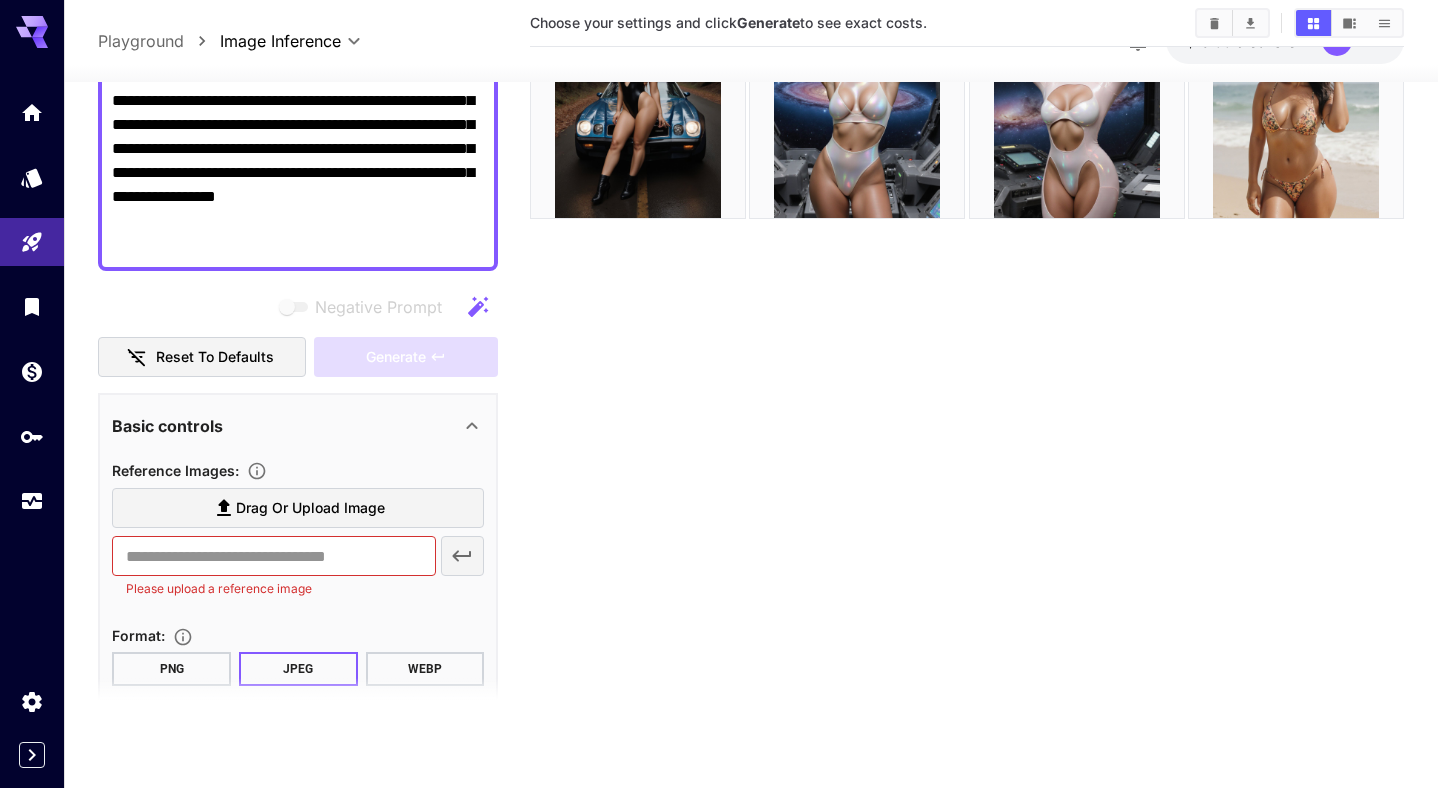 scroll, scrollTop: 0, scrollLeft: 0, axis: both 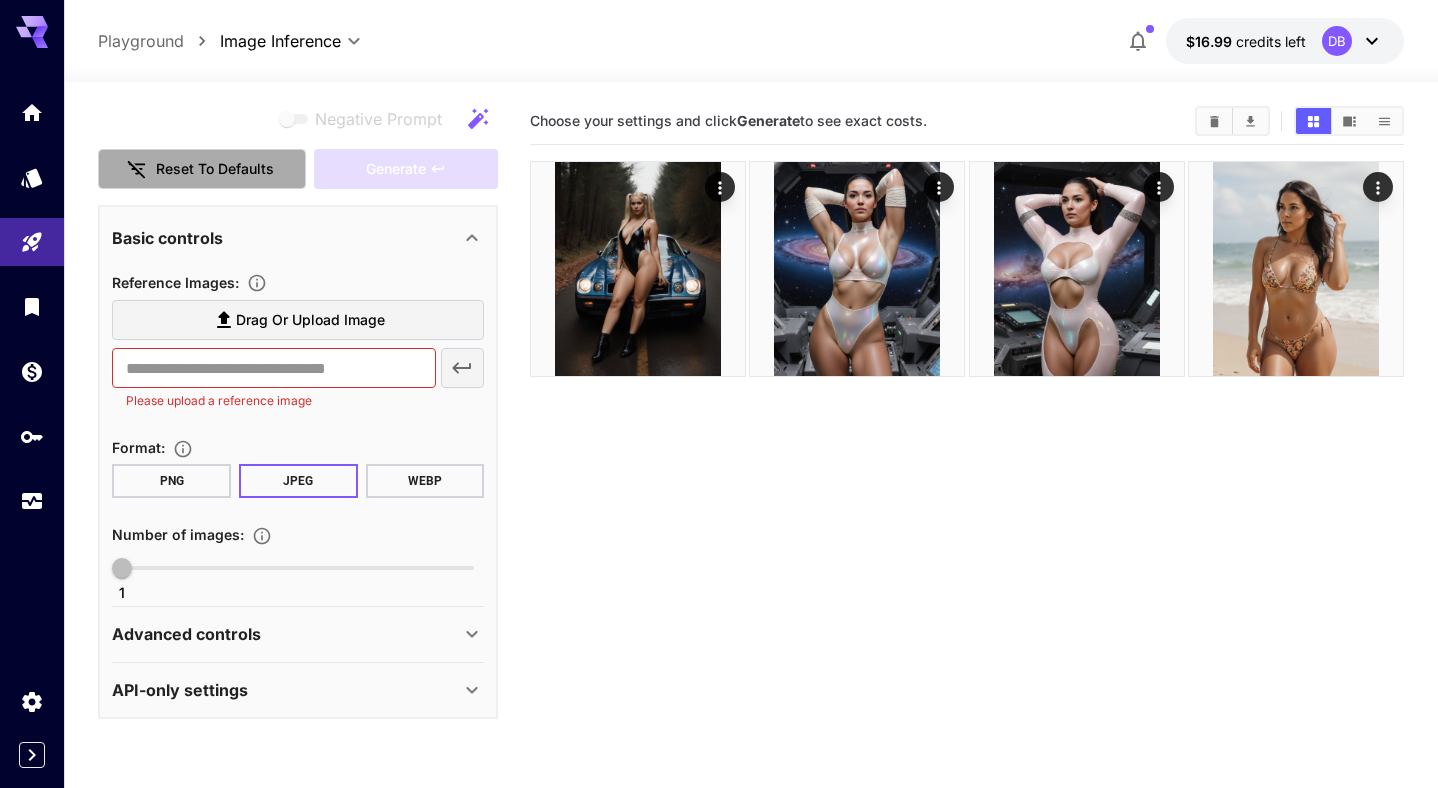 click on "Reset to defaults" at bounding box center (202, 169) 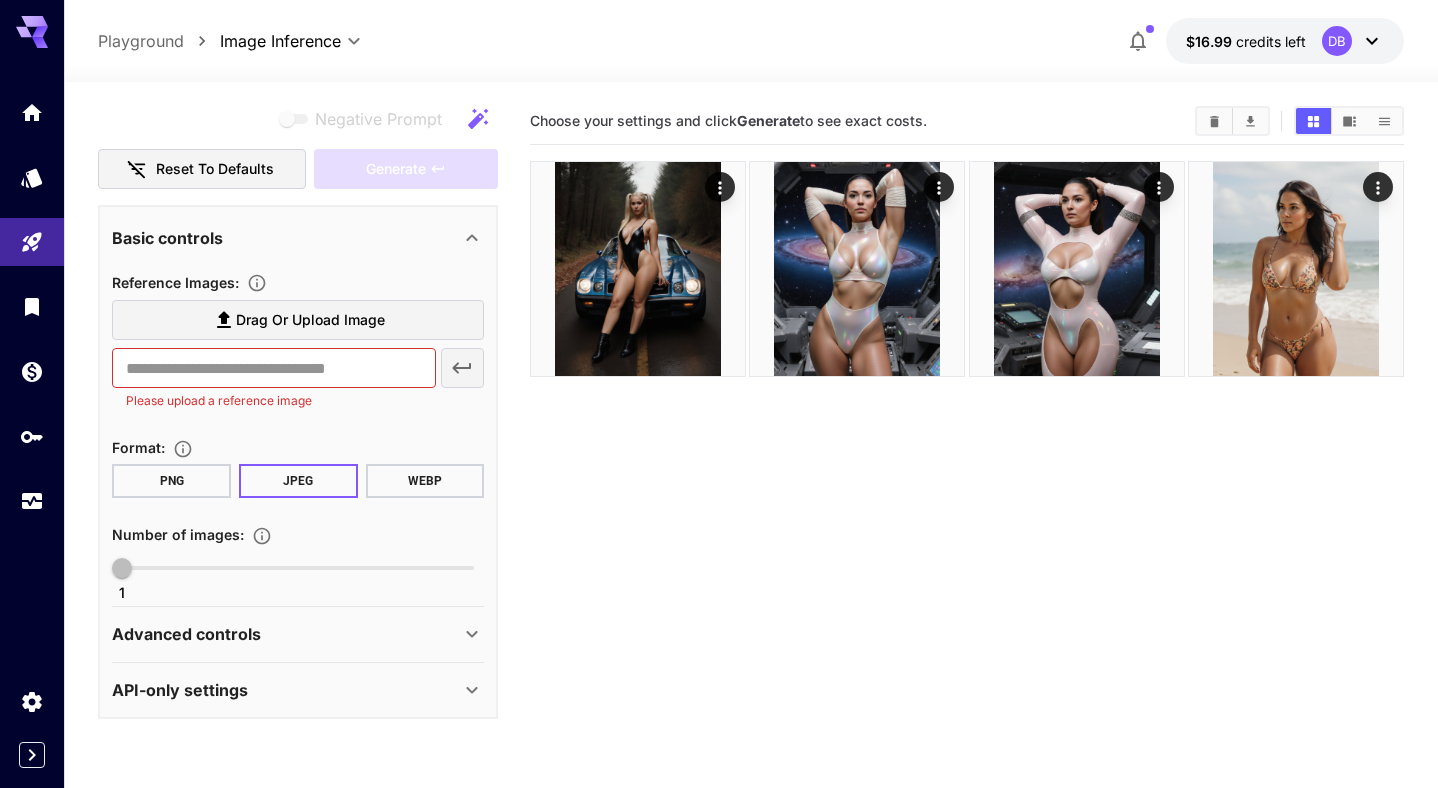 click on "PNG" at bounding box center [171, 481] 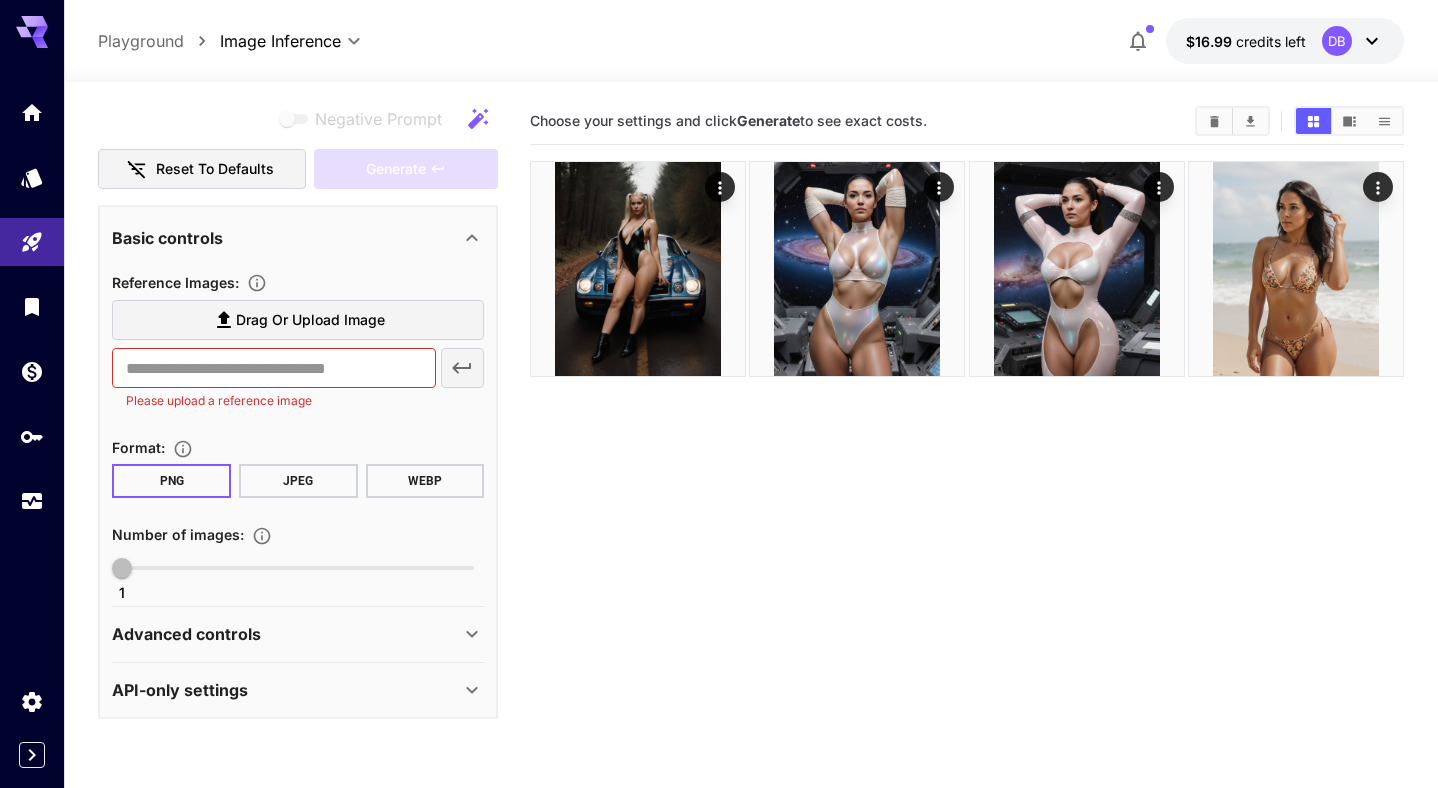 click on "JPEG" at bounding box center (298, 481) 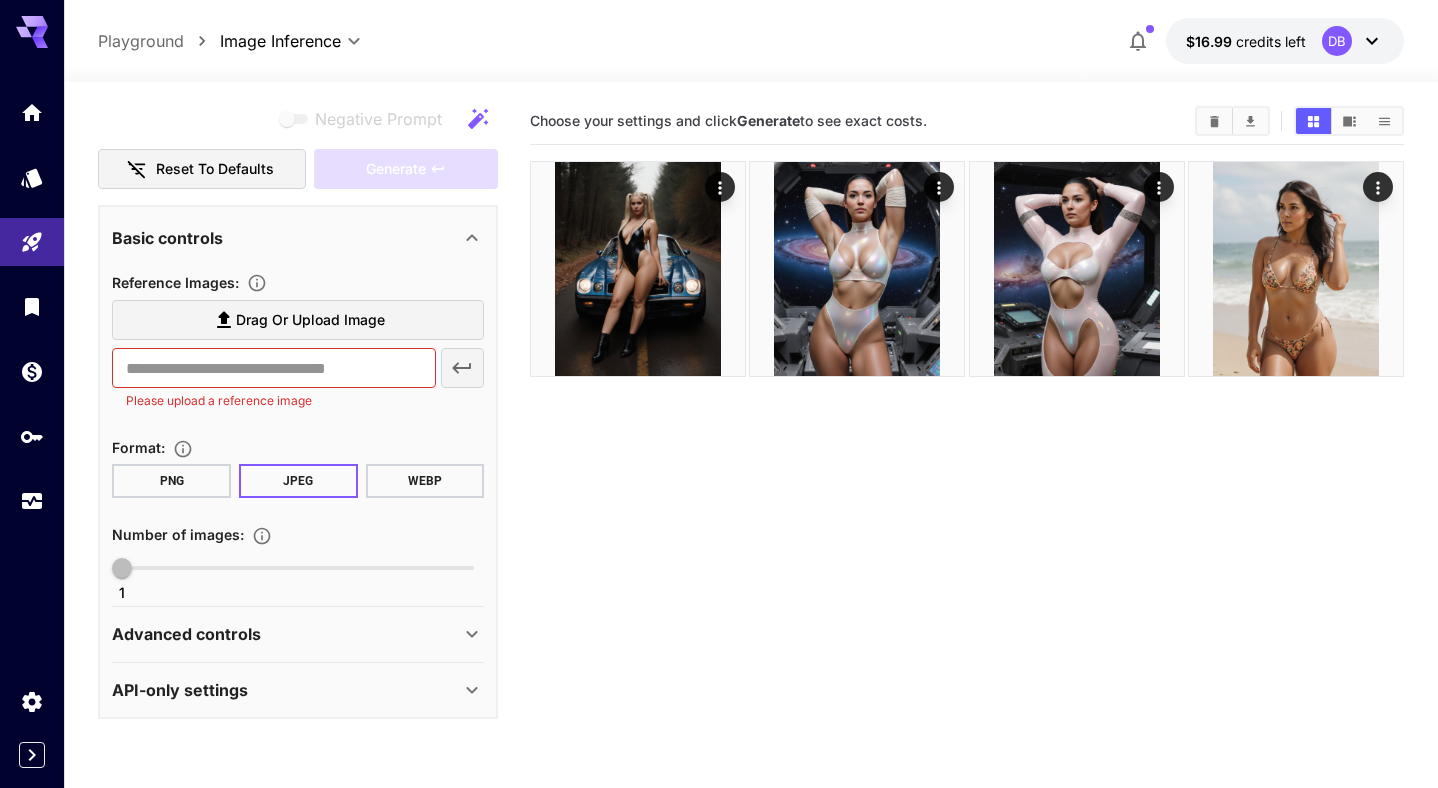 click on "Advanced controls" at bounding box center [286, 634] 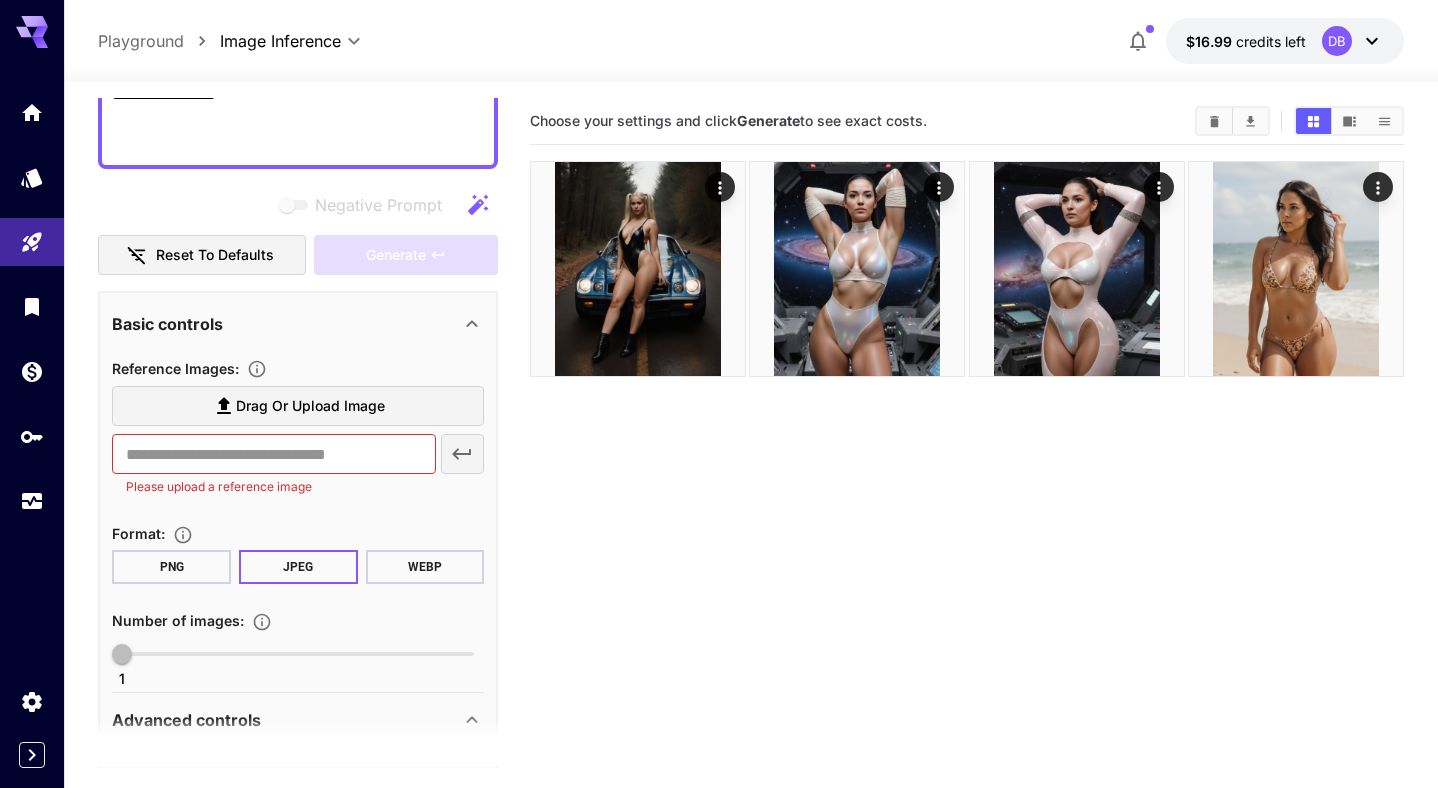 scroll, scrollTop: 0, scrollLeft: 0, axis: both 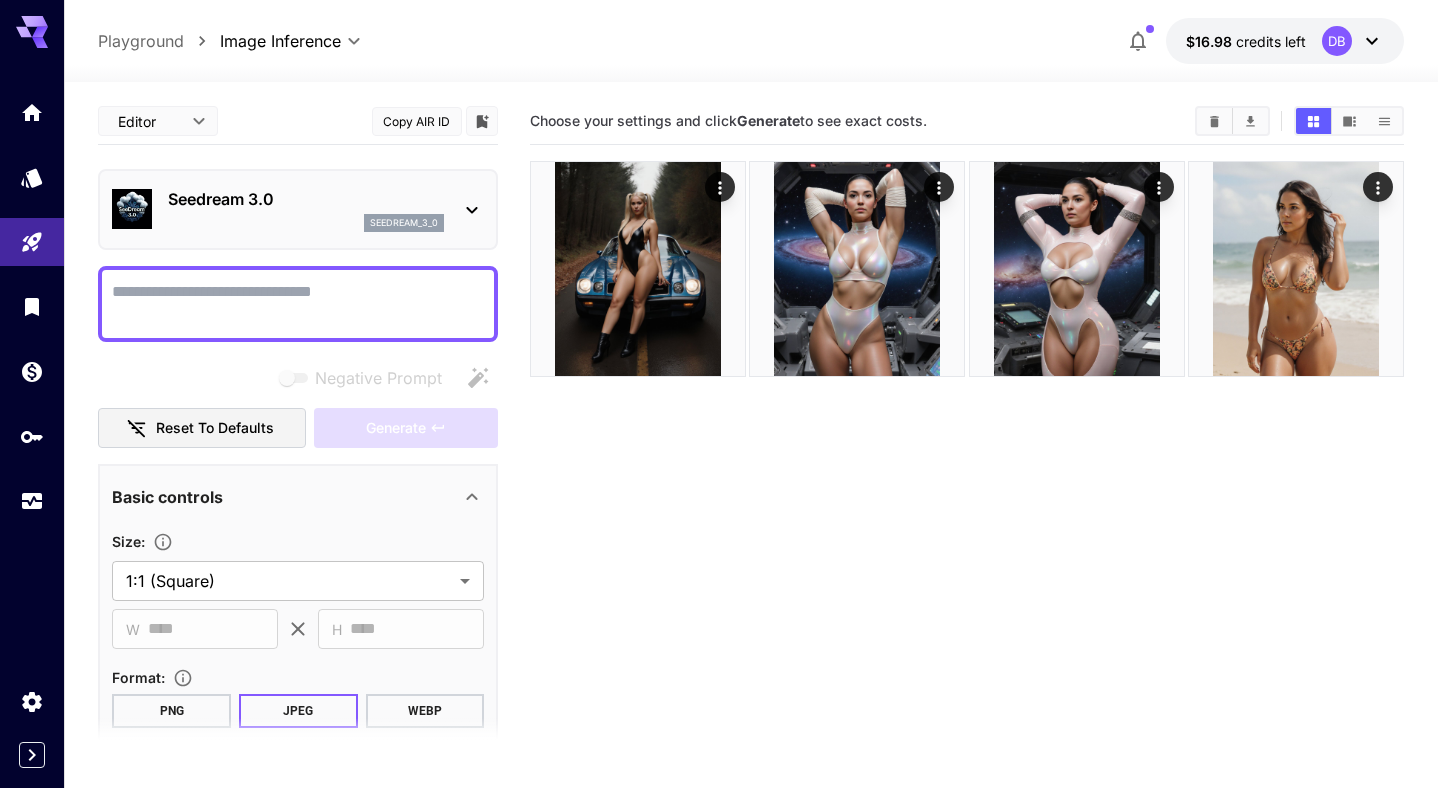 paste on "**********" 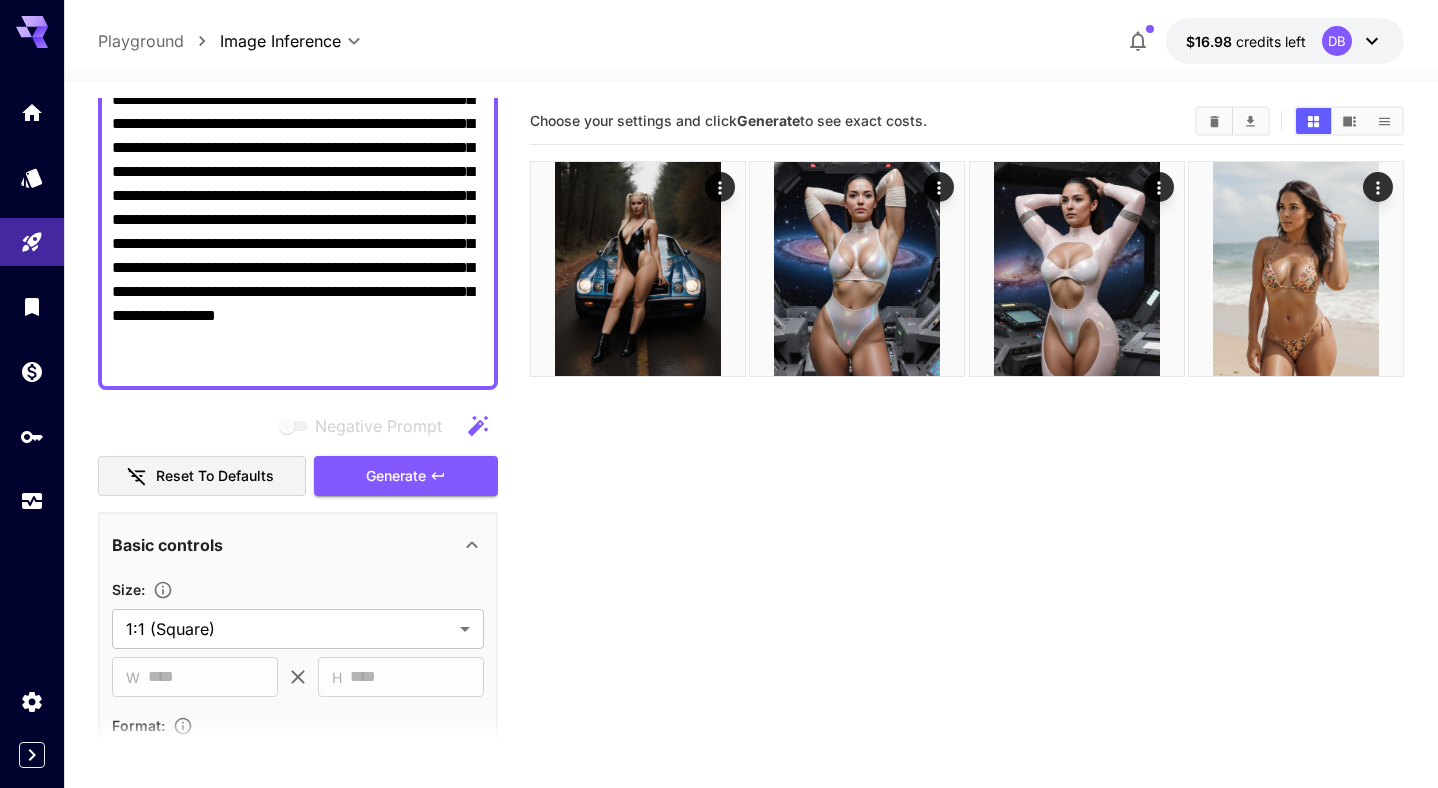 scroll, scrollTop: 219, scrollLeft: 0, axis: vertical 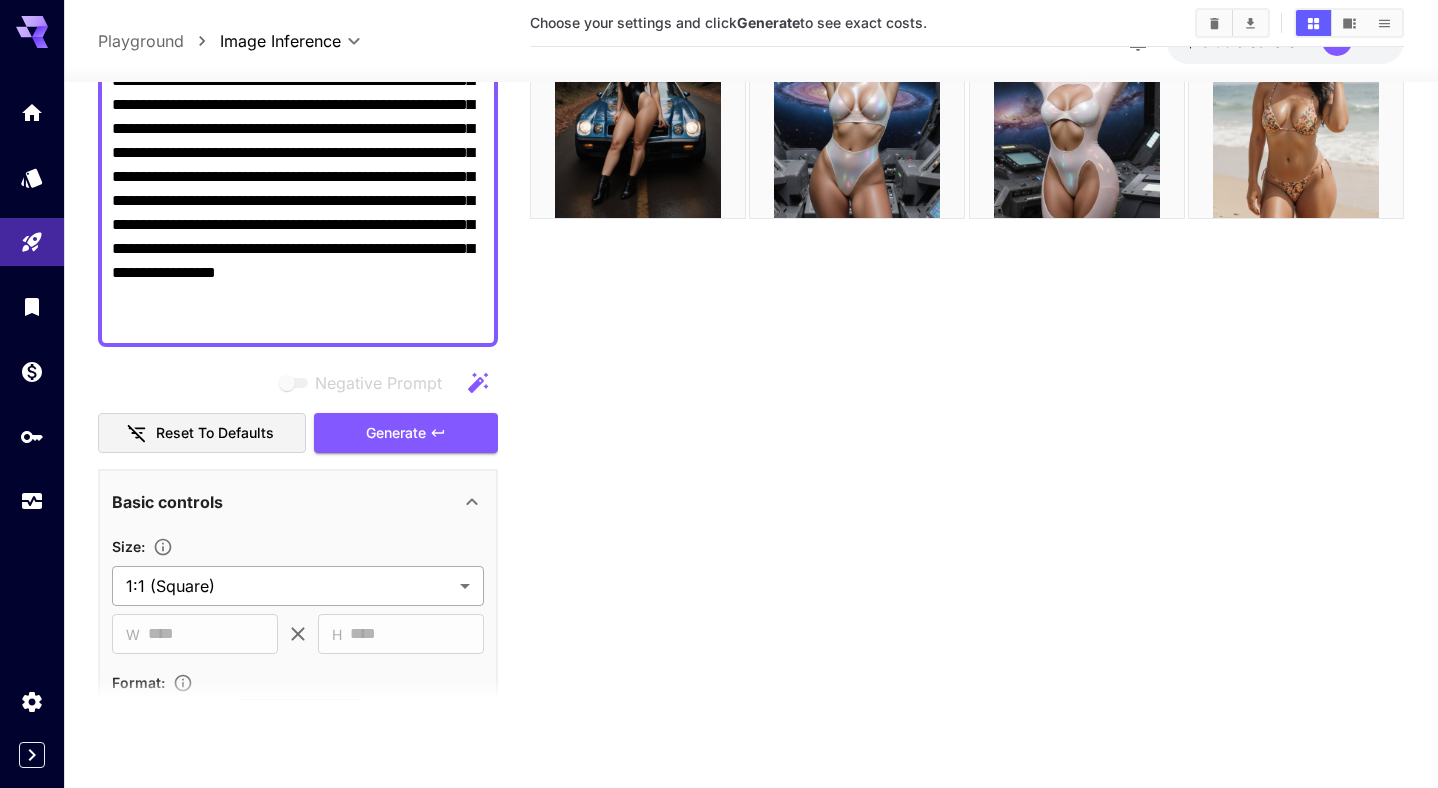 type on "**********" 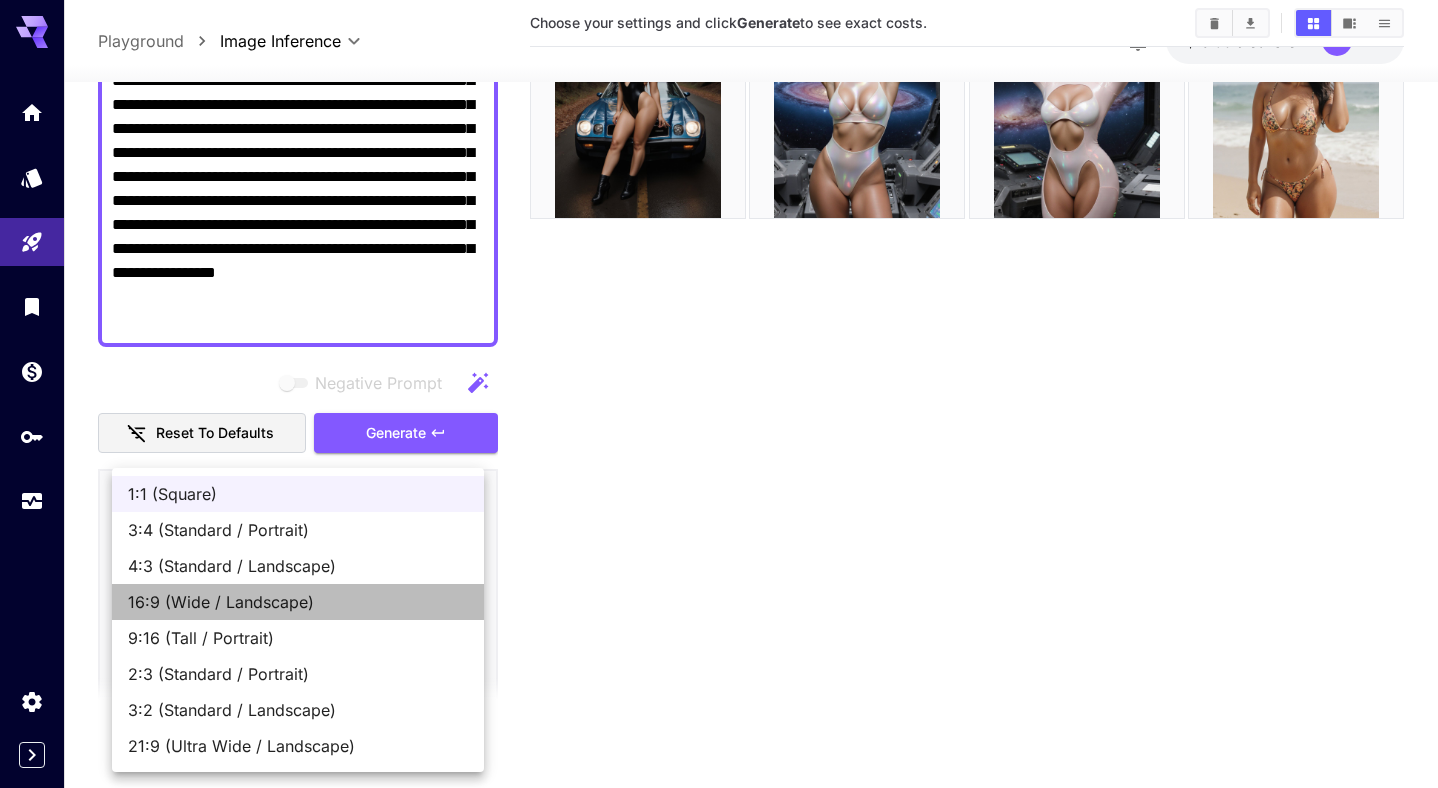 click on "16:9 (Wide / Landscape)" at bounding box center [298, 602] 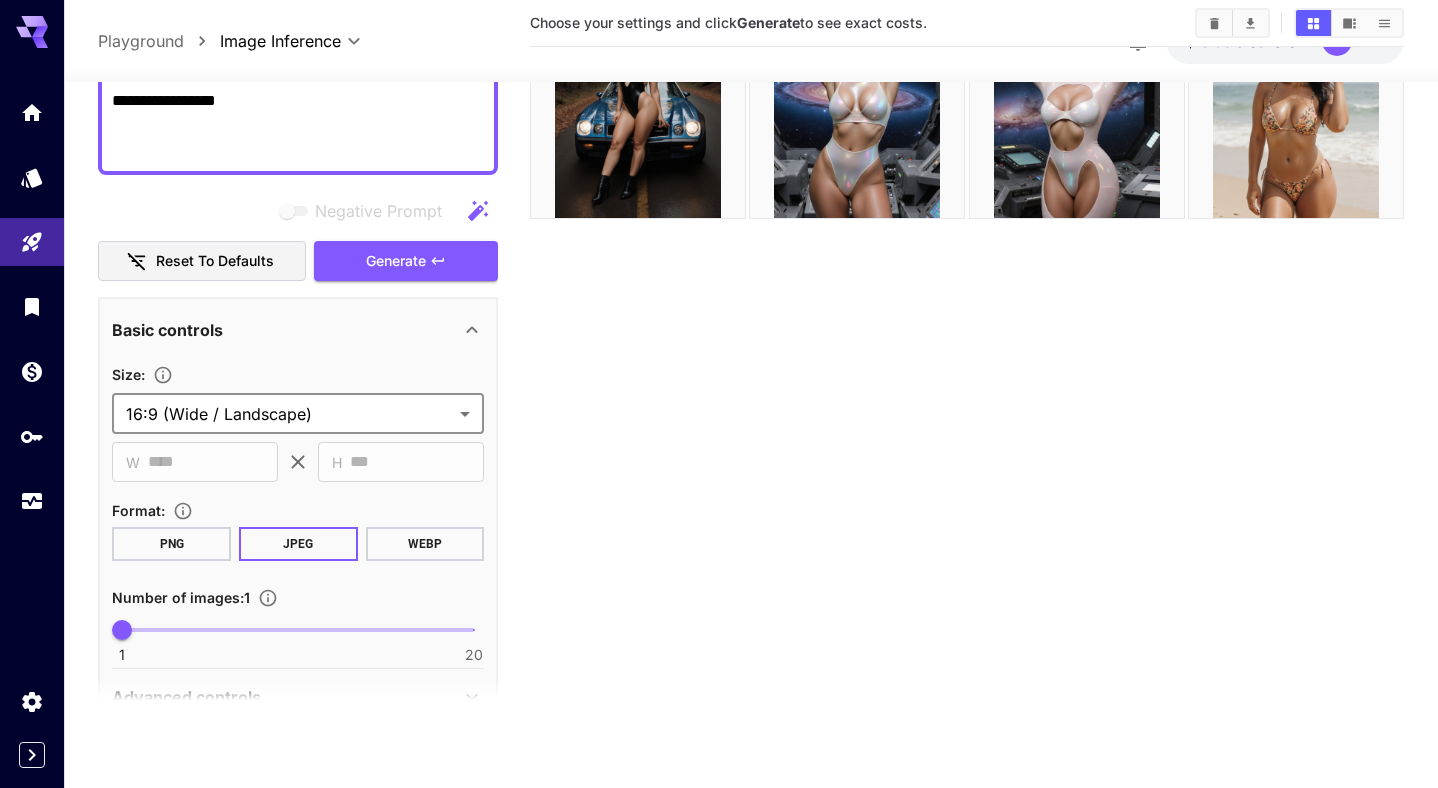 scroll, scrollTop: 493, scrollLeft: 0, axis: vertical 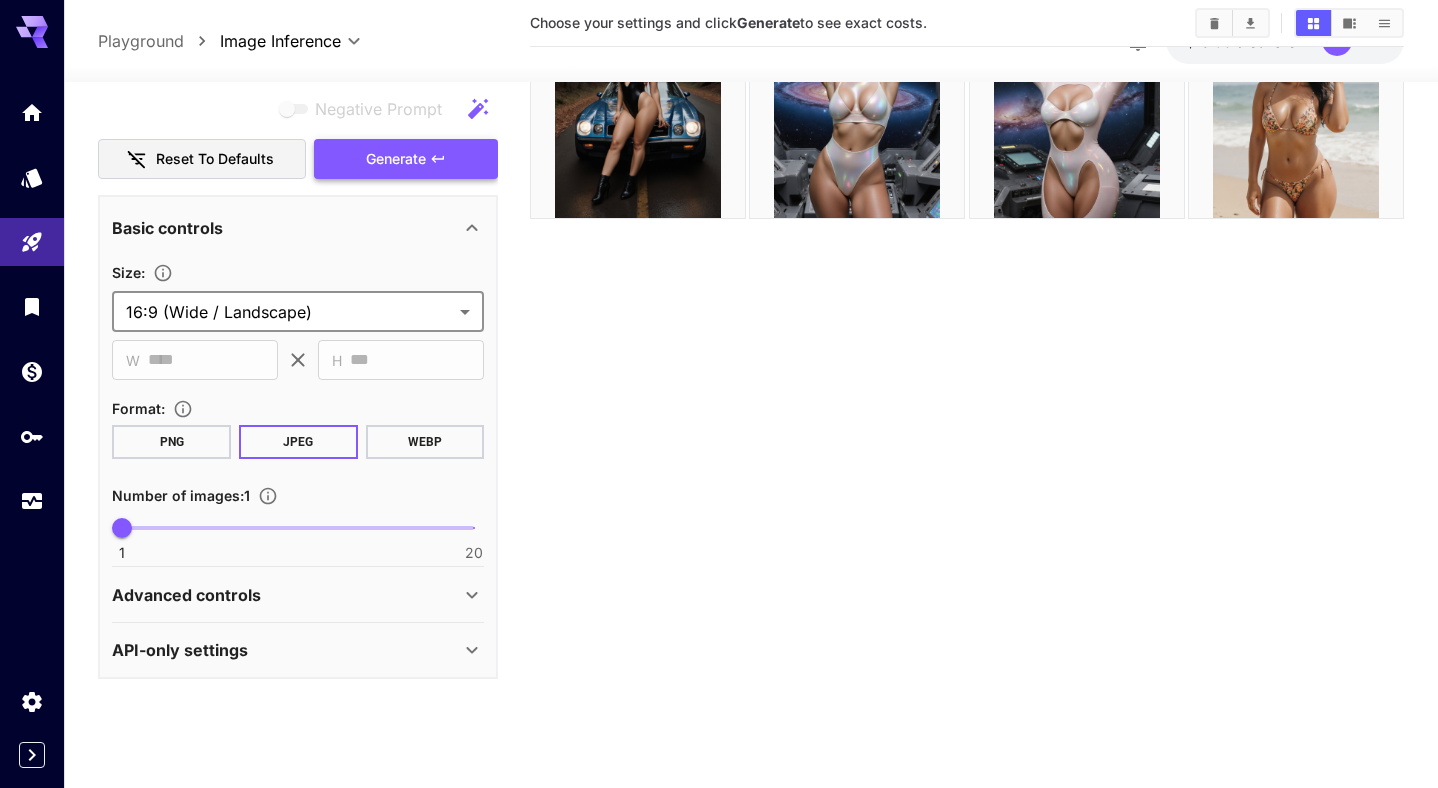 click on "Generate" at bounding box center [396, 159] 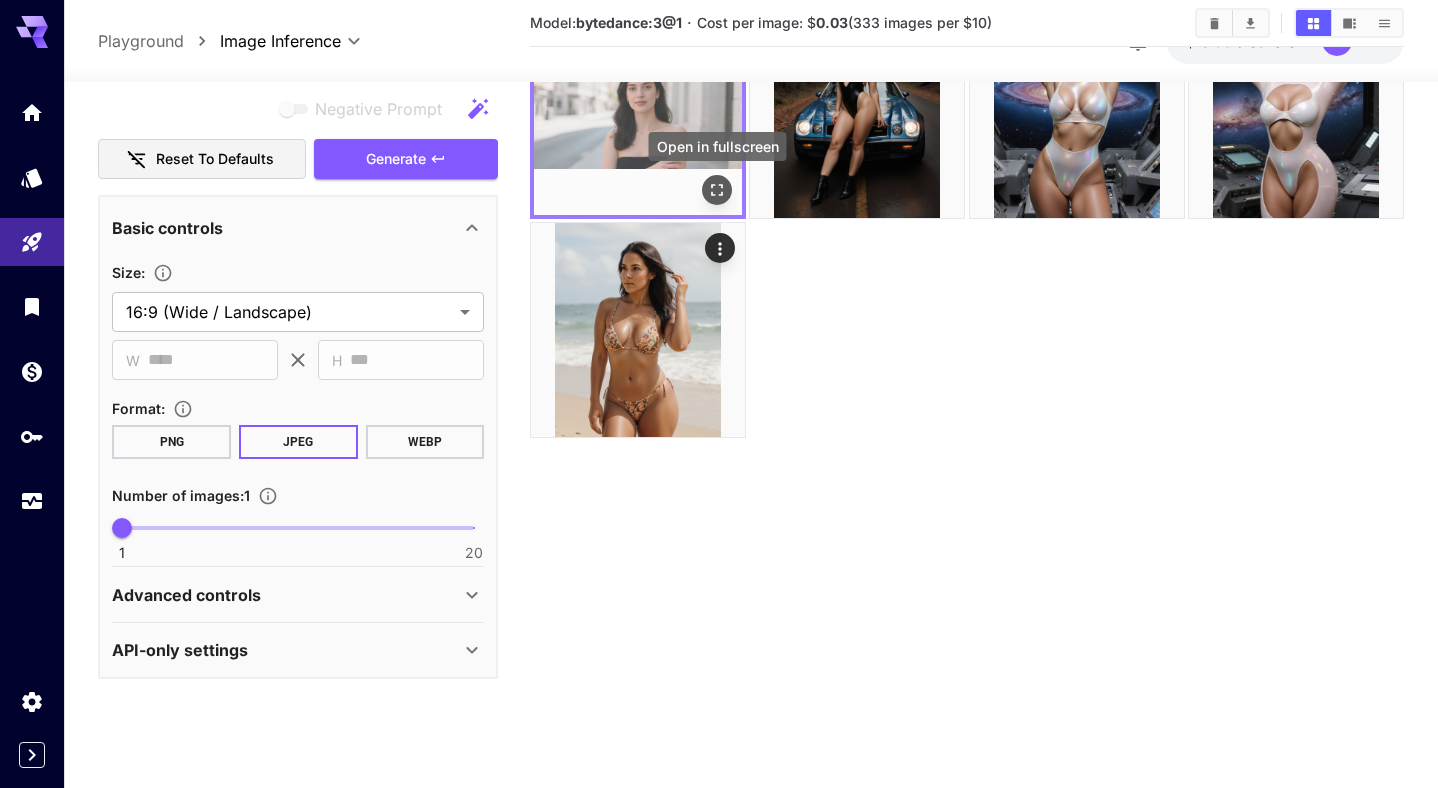 scroll, scrollTop: 0, scrollLeft: 0, axis: both 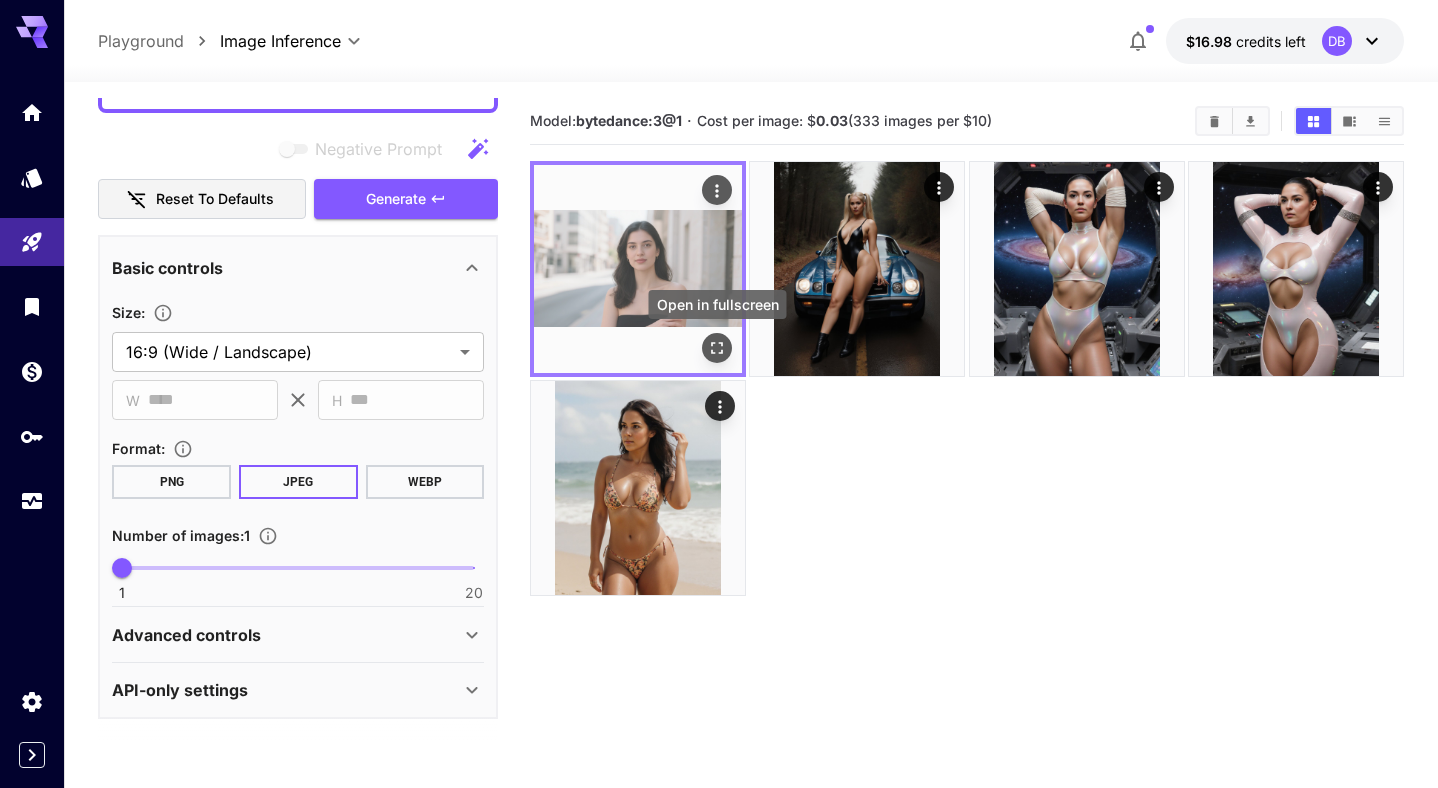 click 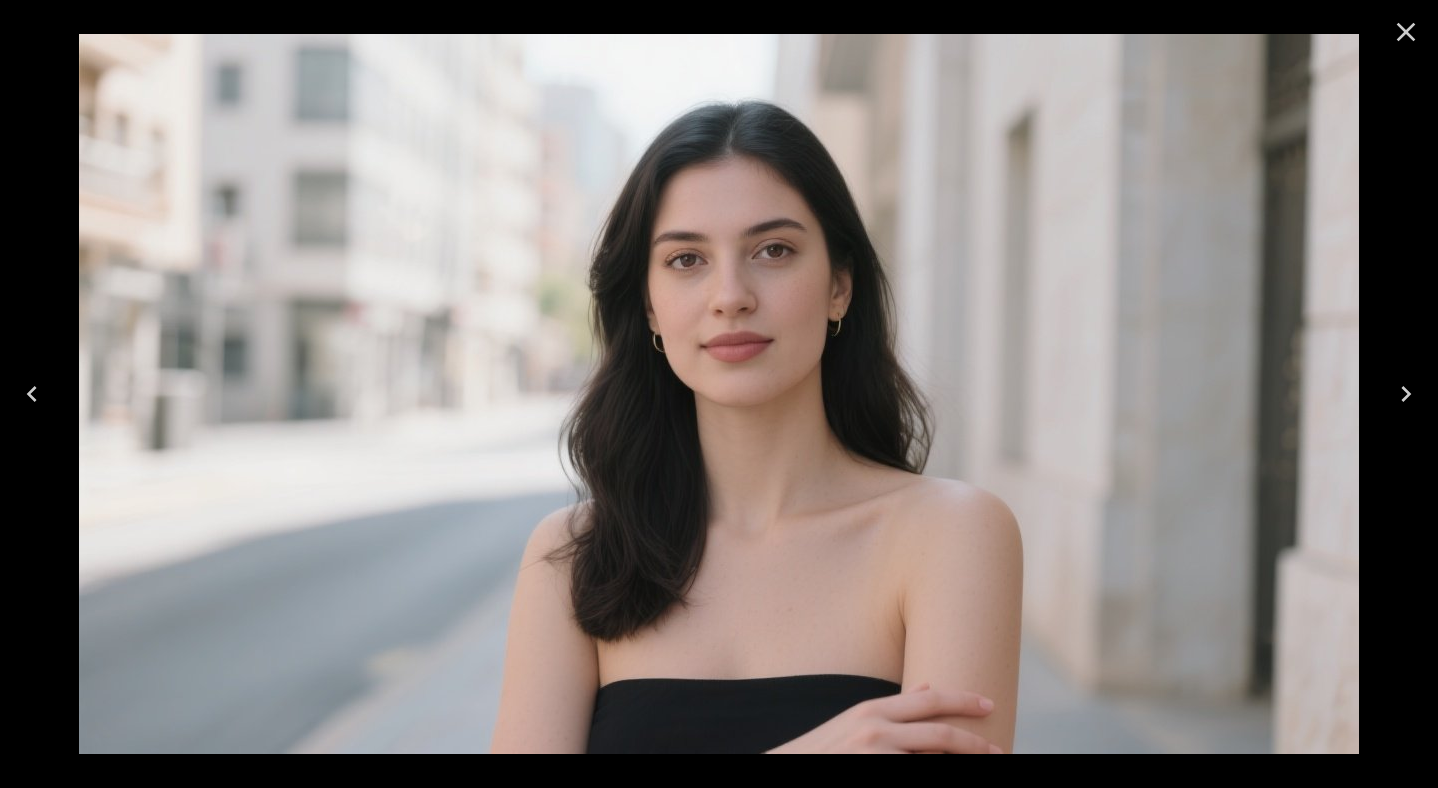 click 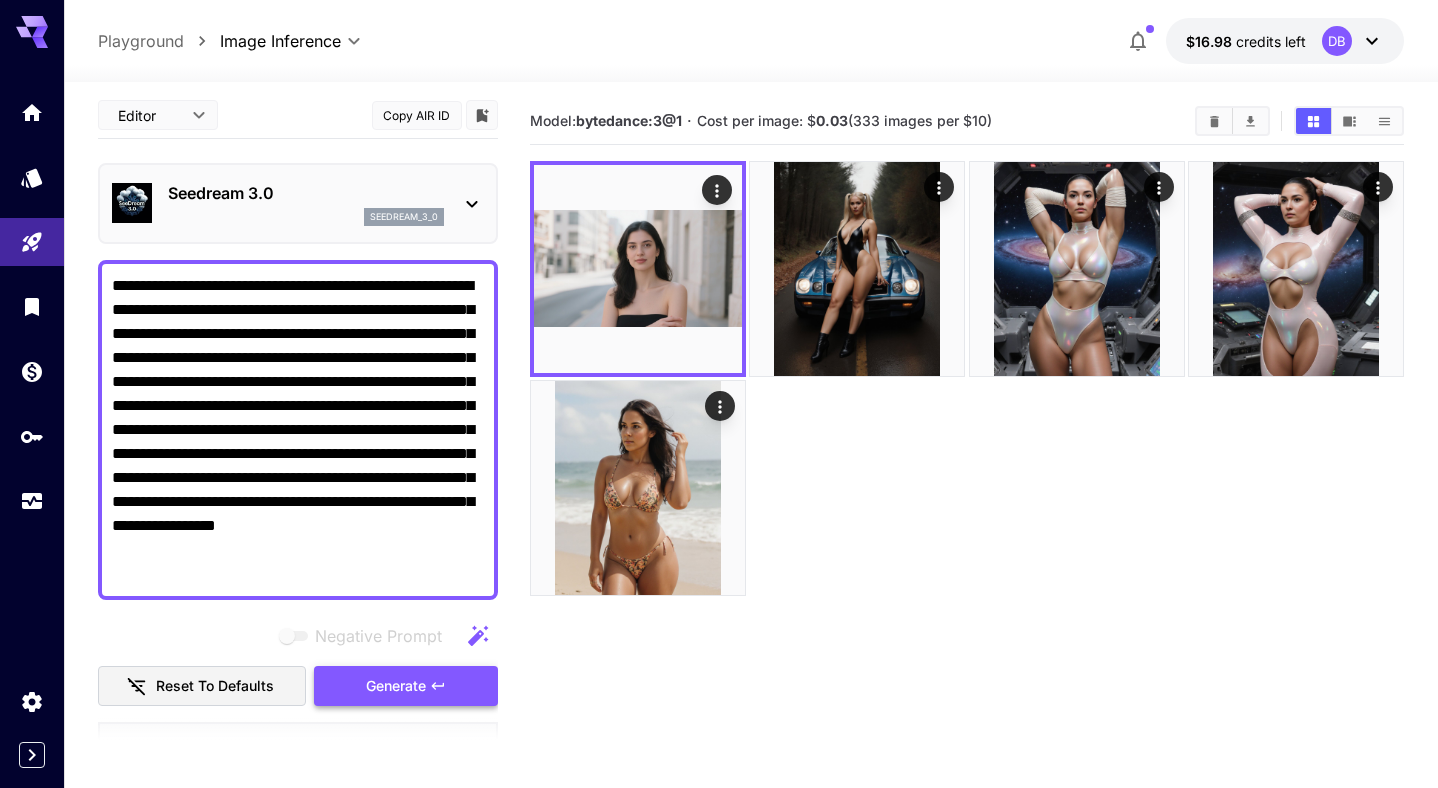scroll, scrollTop: 0, scrollLeft: 0, axis: both 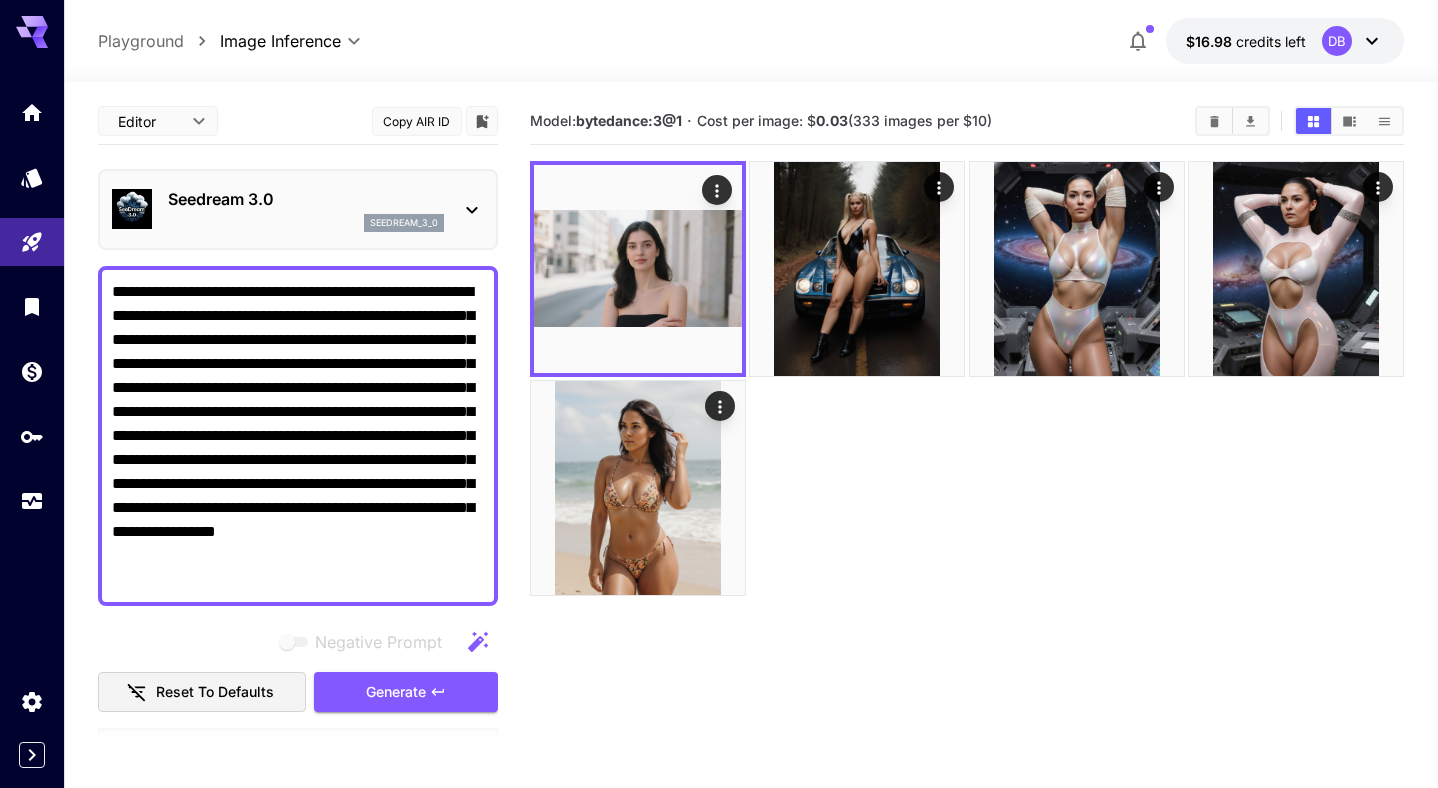 click on "**********" at bounding box center (298, 436) 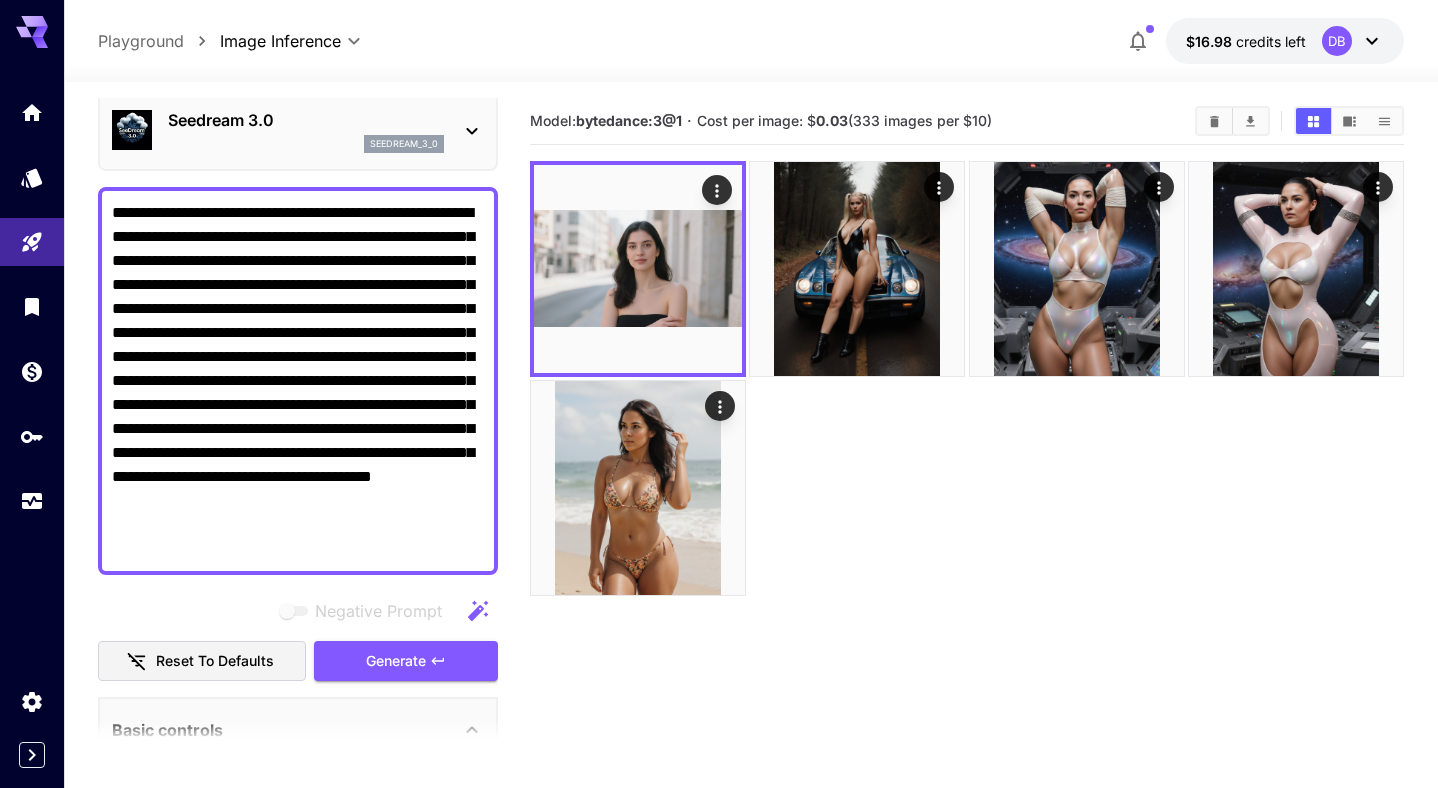 scroll, scrollTop: 113, scrollLeft: 0, axis: vertical 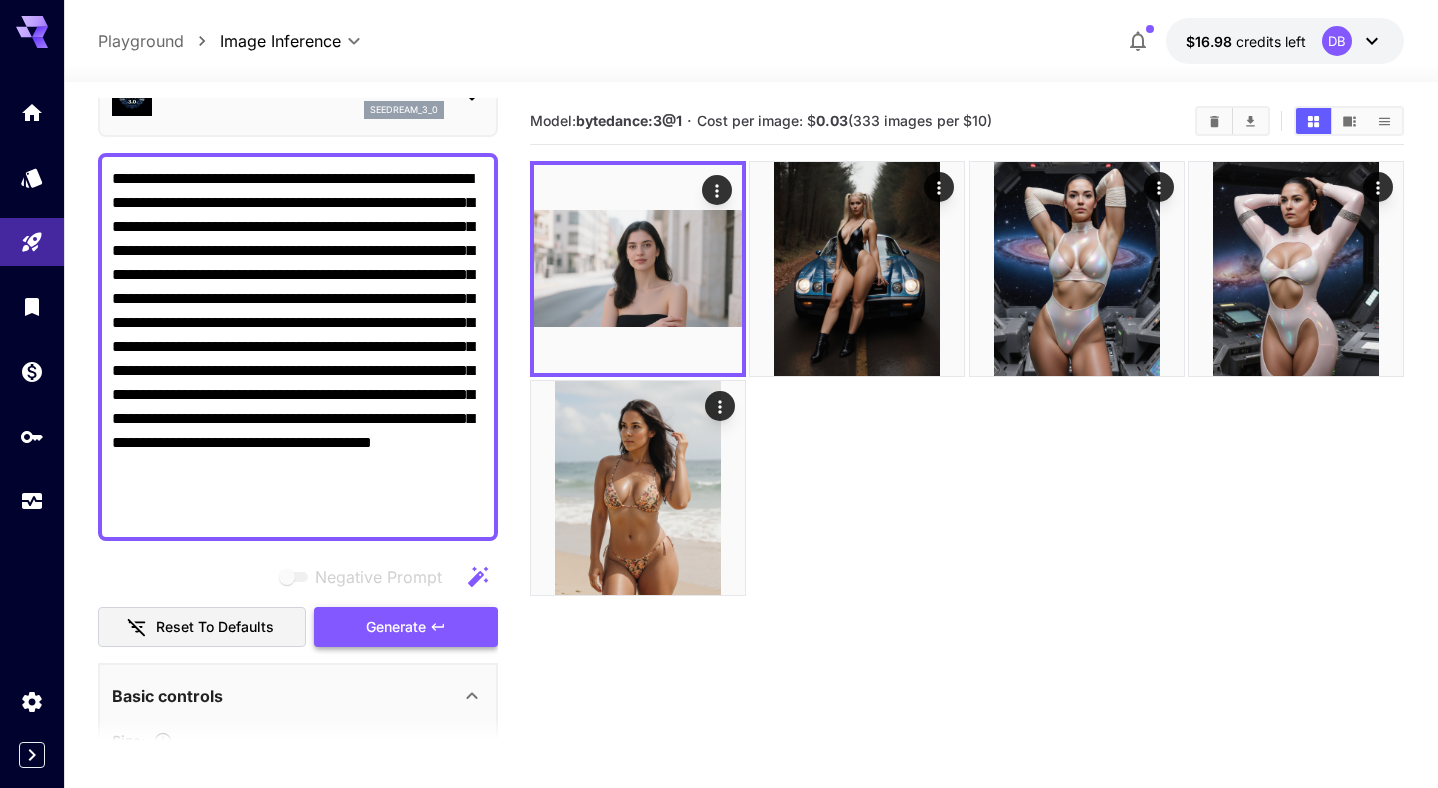 click on "Generate" at bounding box center (396, 627) 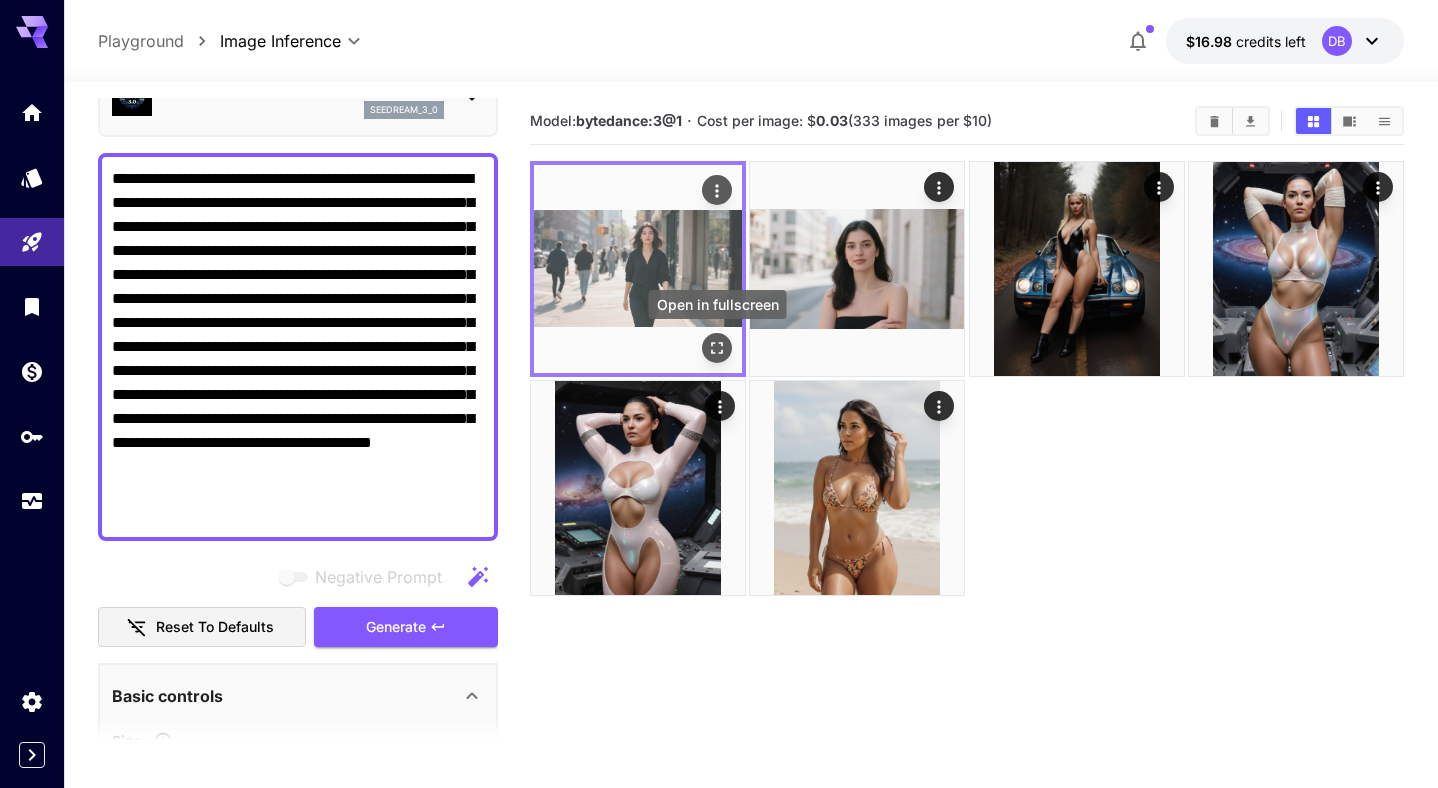 click 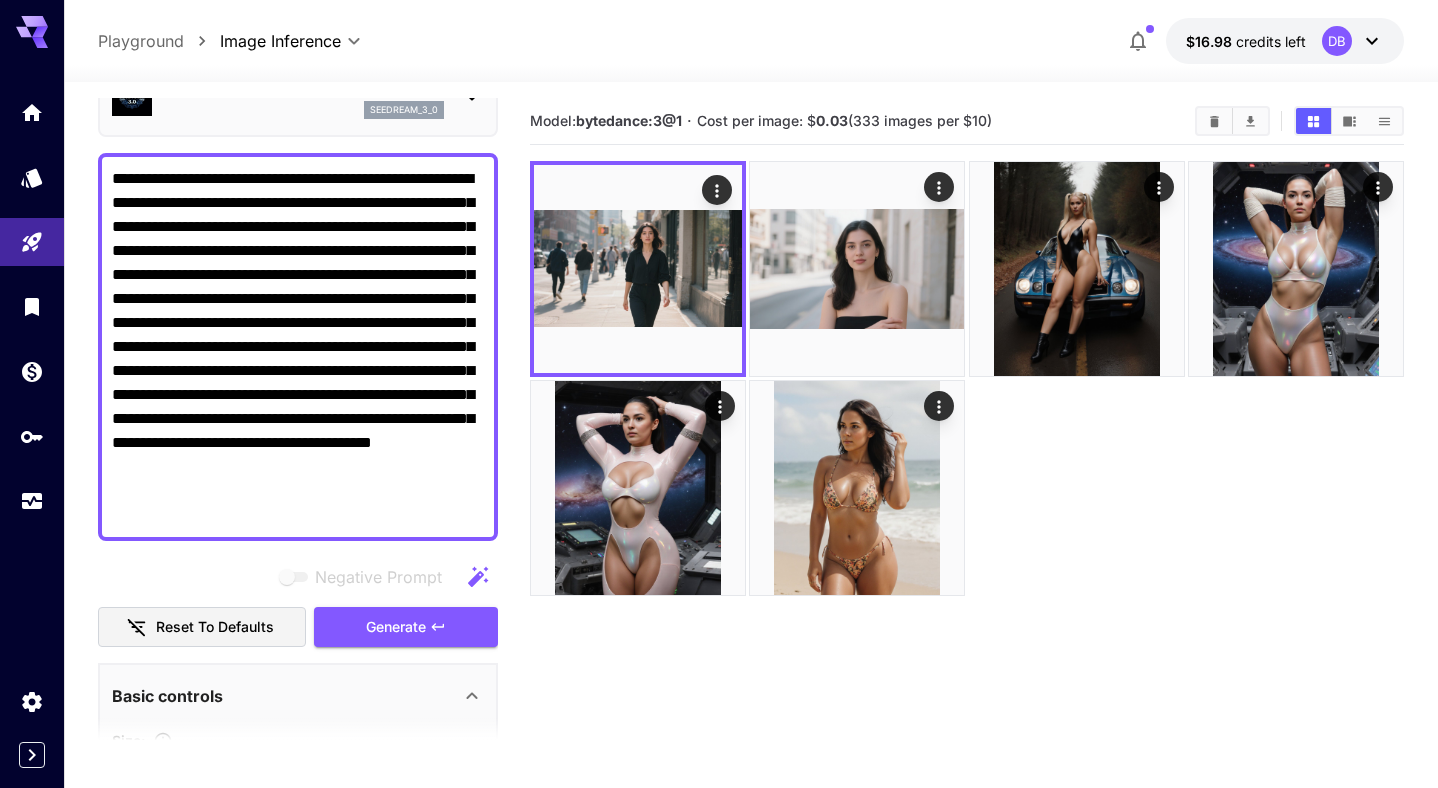 scroll, scrollTop: 0, scrollLeft: 0, axis: both 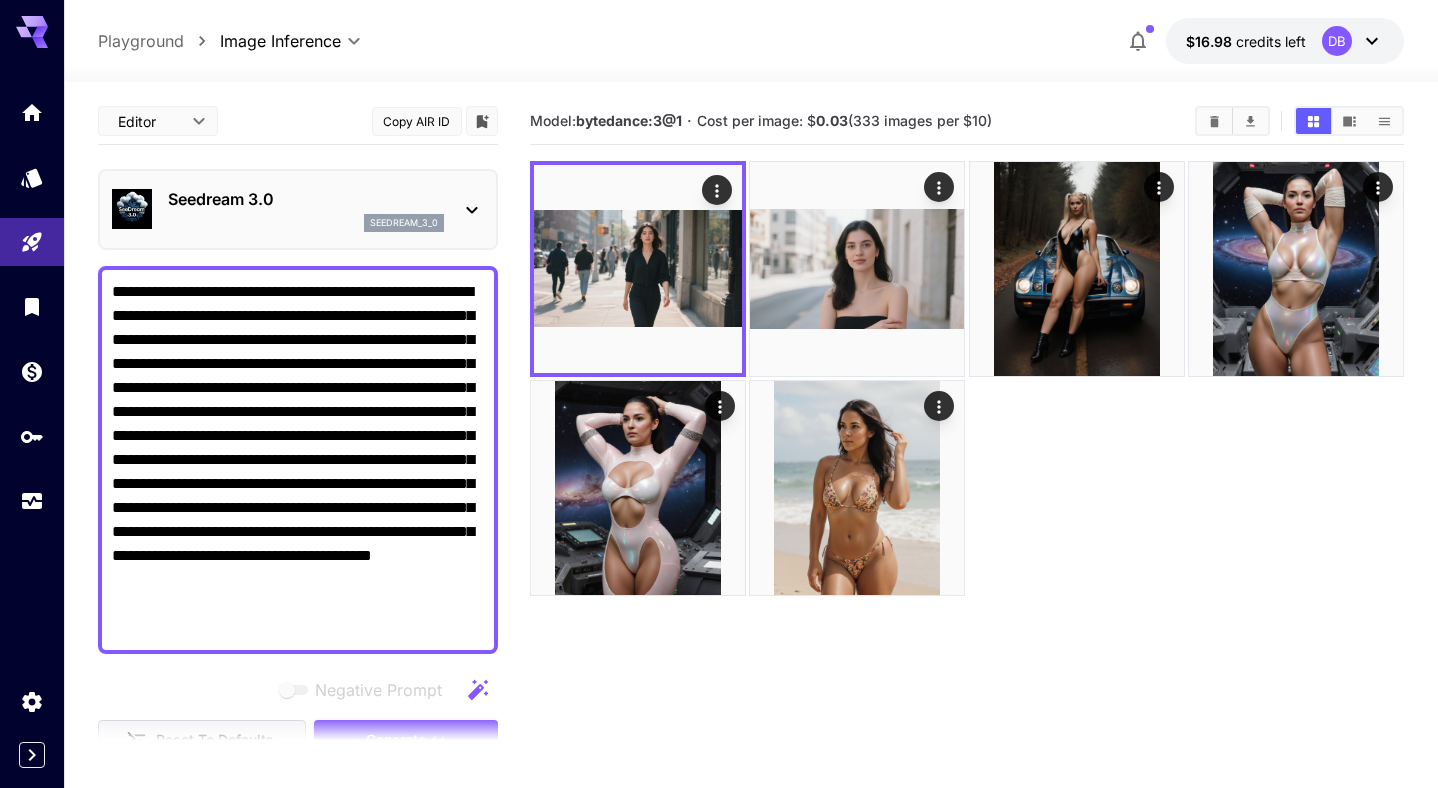 click on "**********" at bounding box center (298, 460) 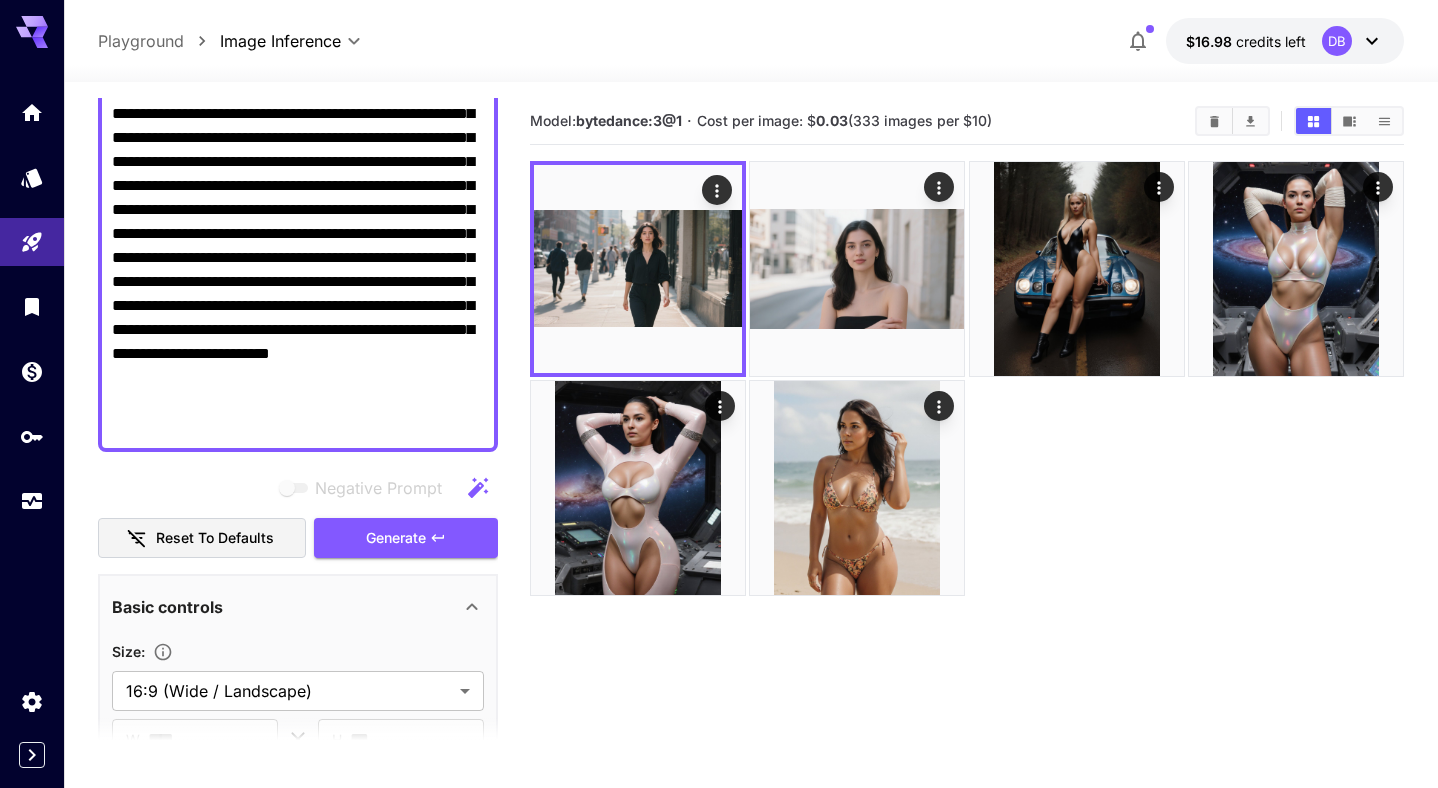 scroll, scrollTop: 256, scrollLeft: 0, axis: vertical 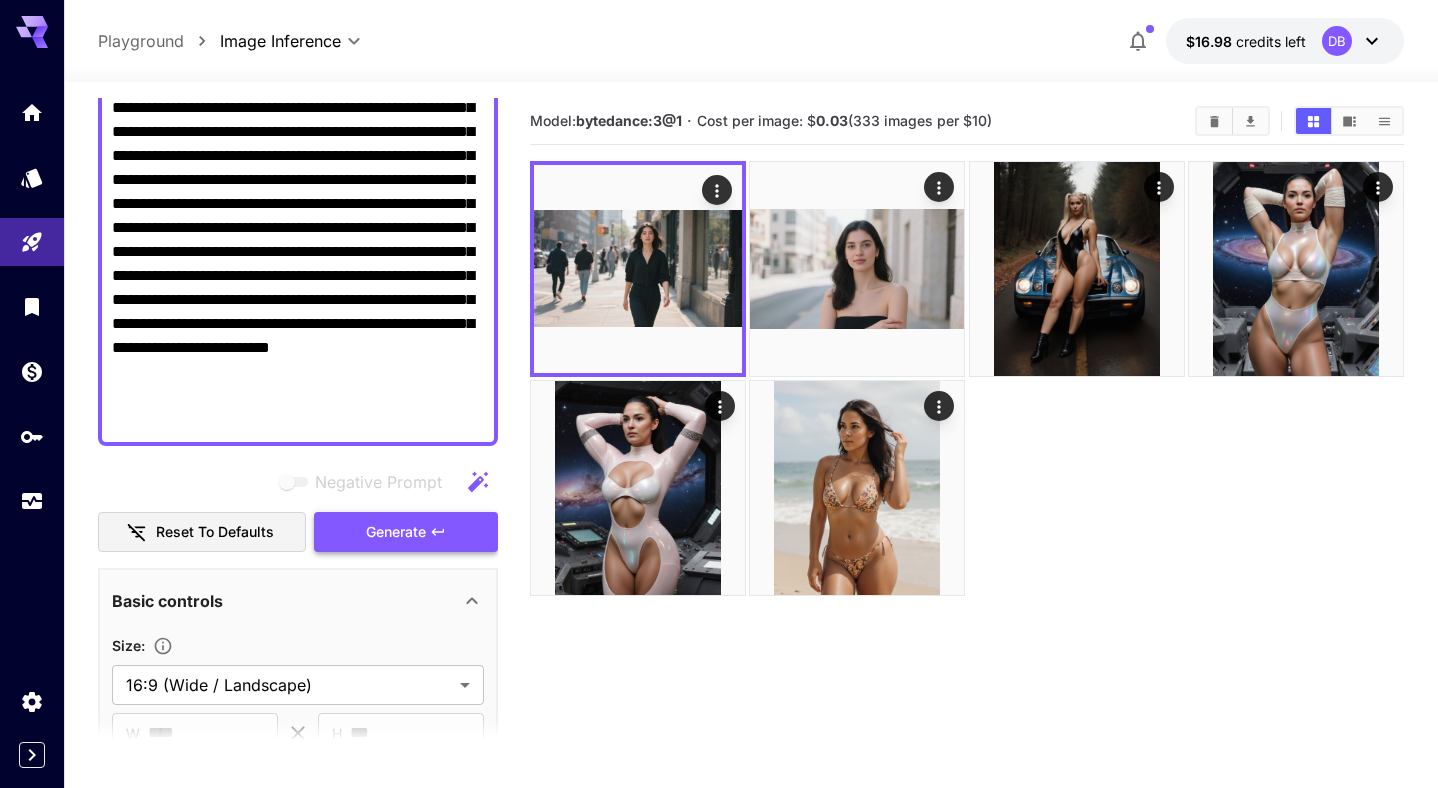 type on "**********" 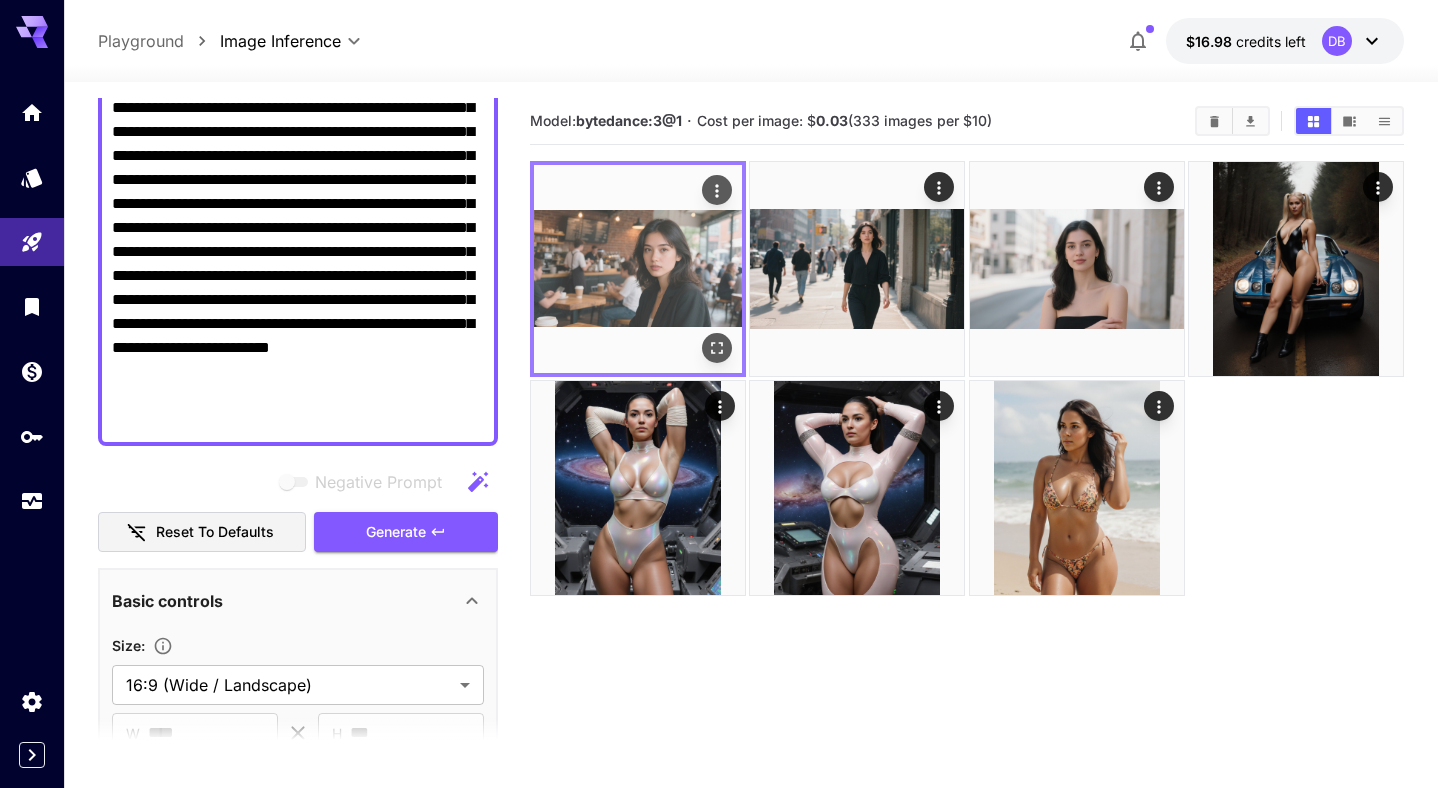 click at bounding box center (638, 269) 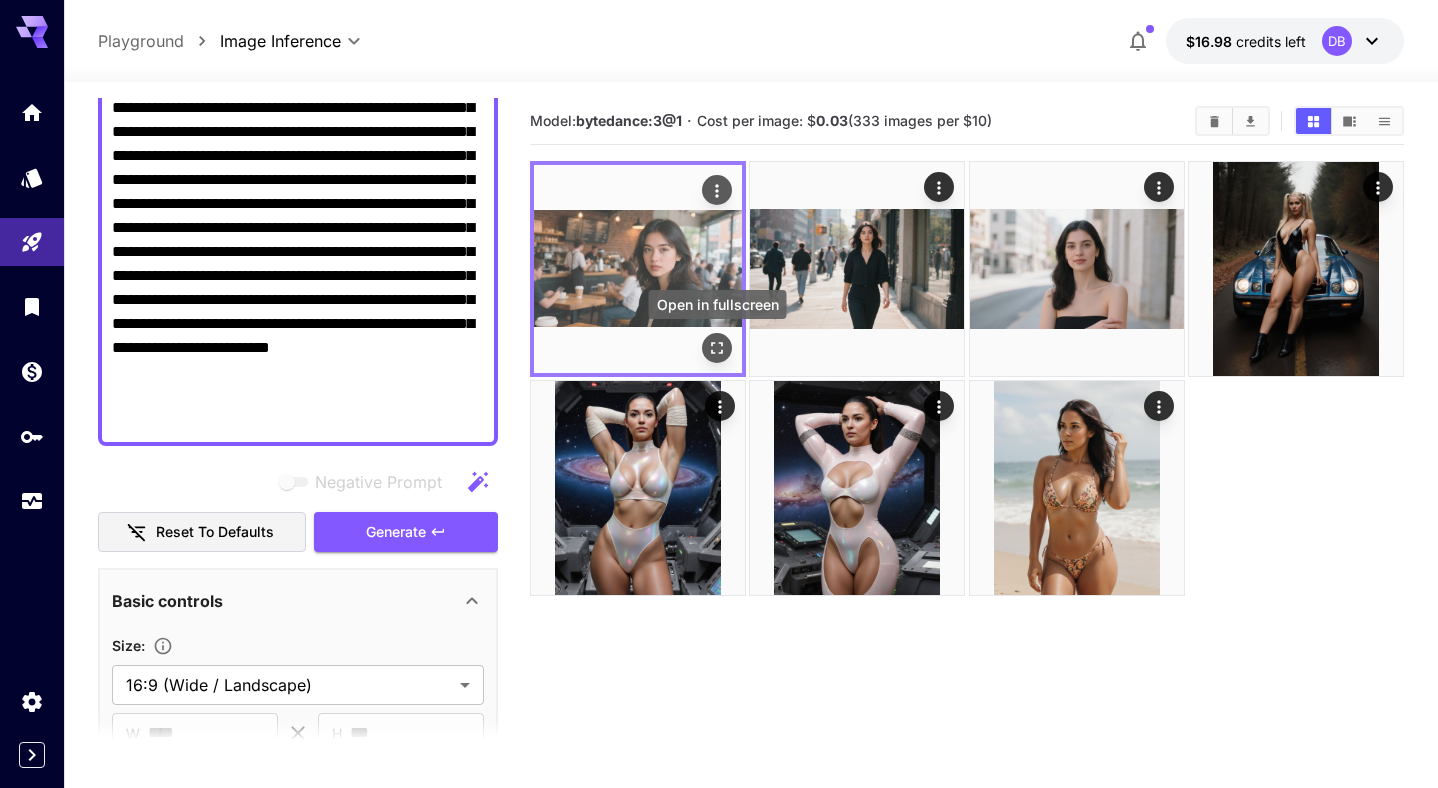 click 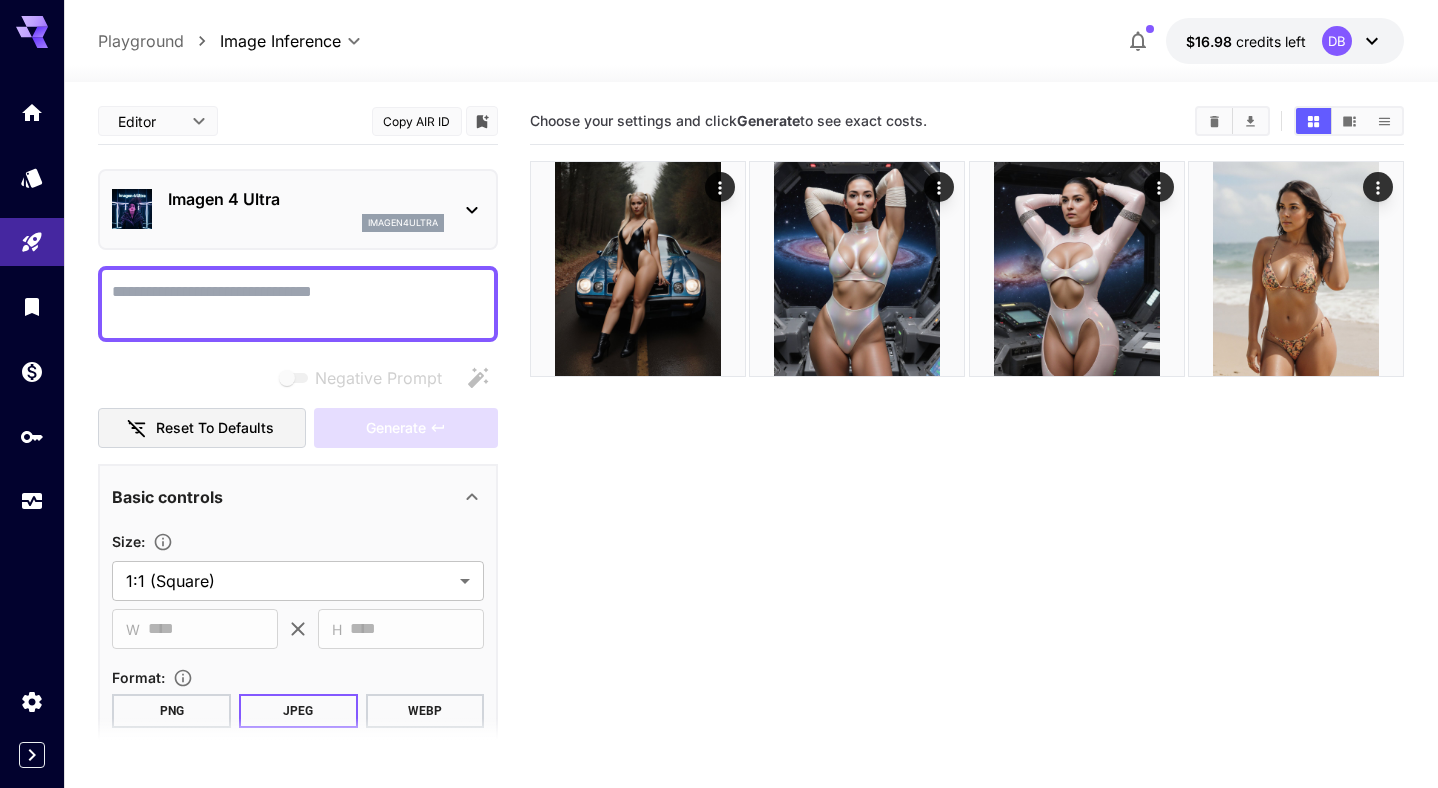 scroll, scrollTop: 0, scrollLeft: 0, axis: both 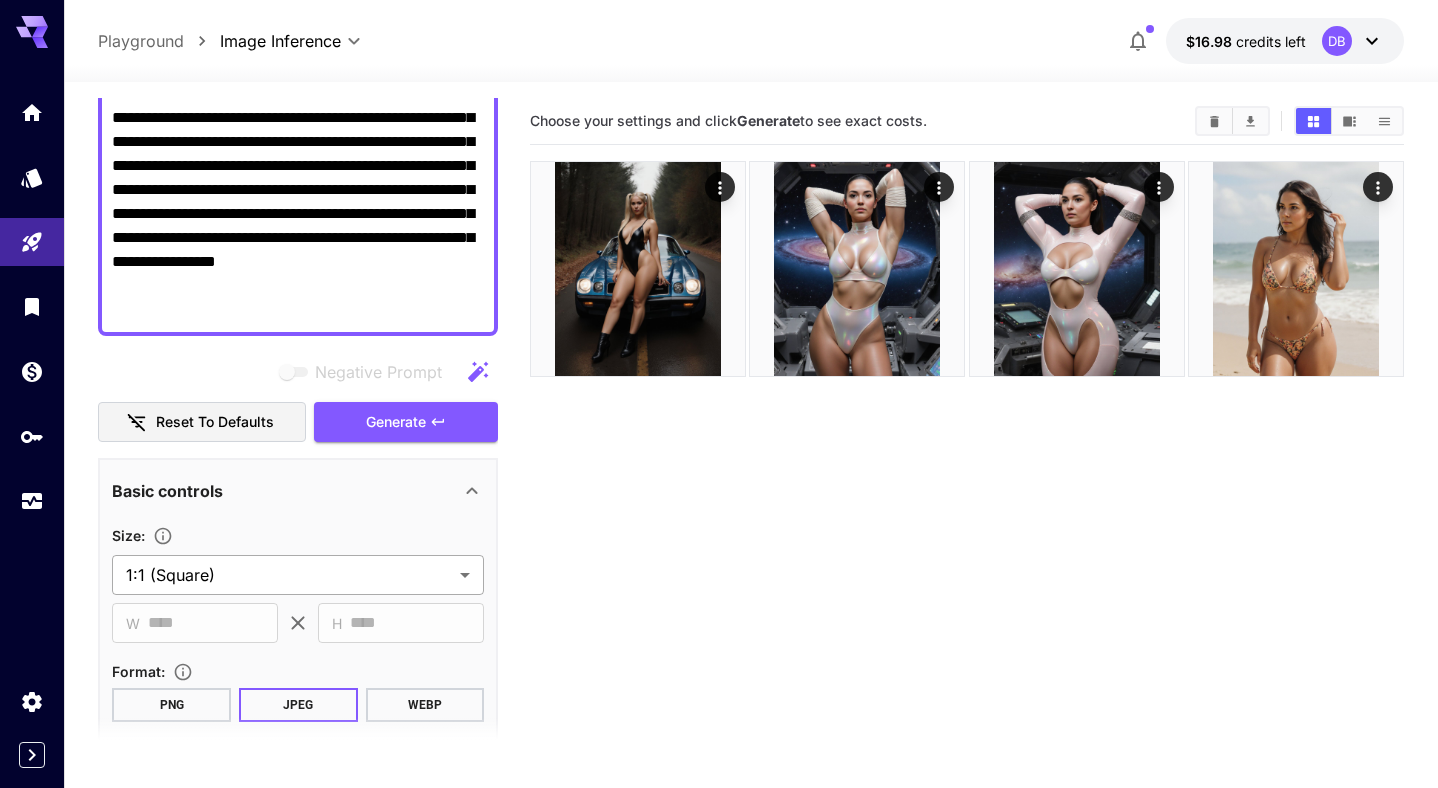 type on "**********" 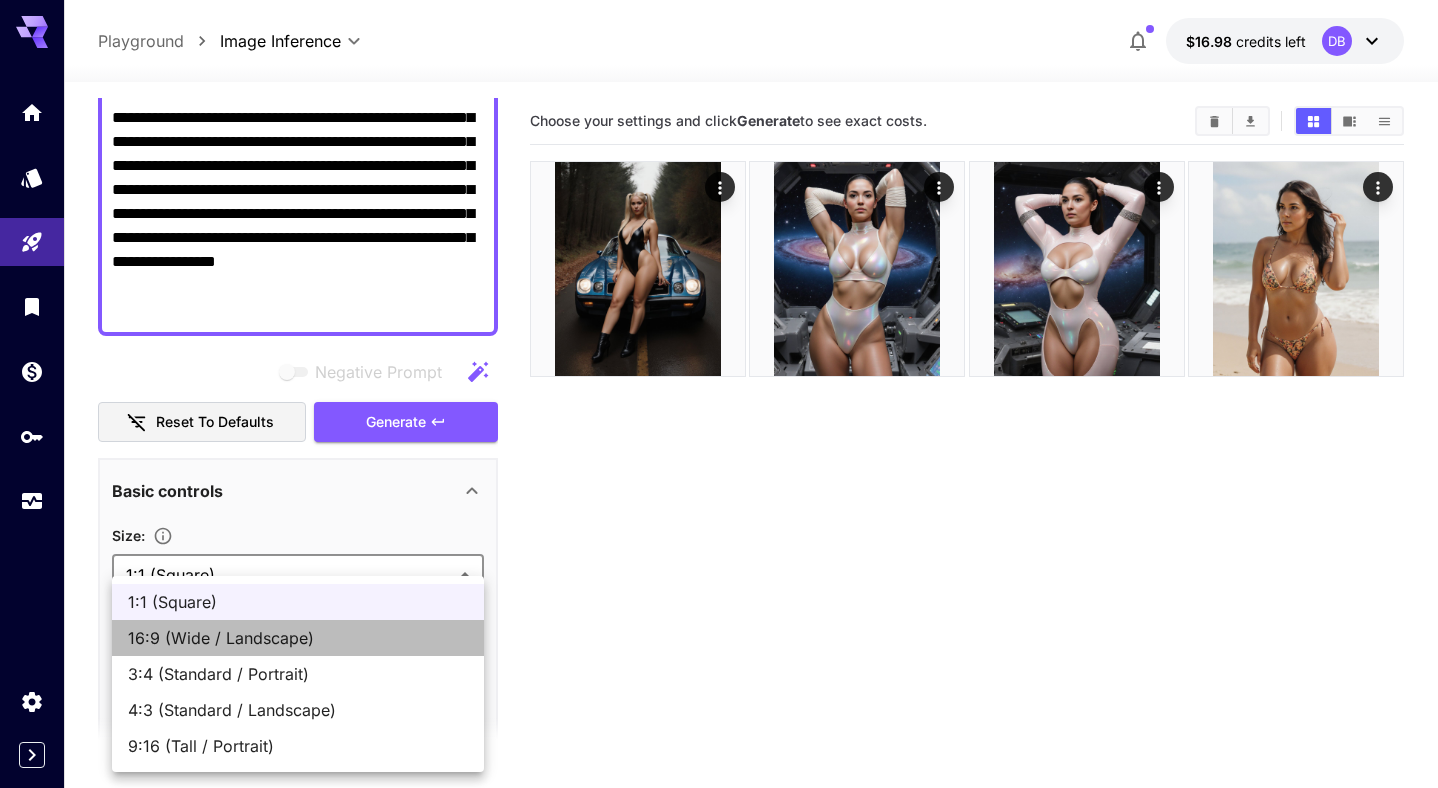click on "16:9 (Wide / Landscape)" at bounding box center [298, 638] 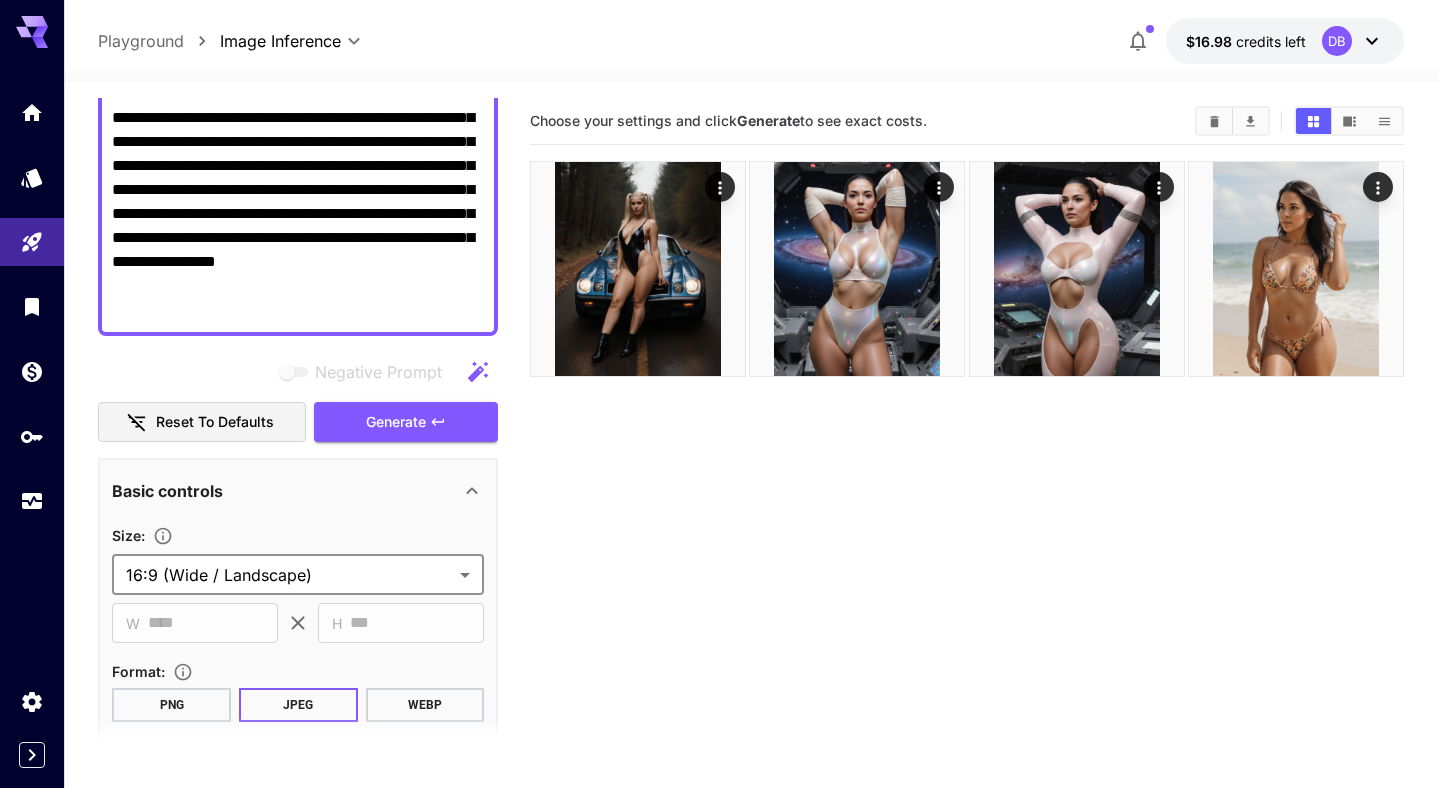 click on "Size :" at bounding box center (298, 535) 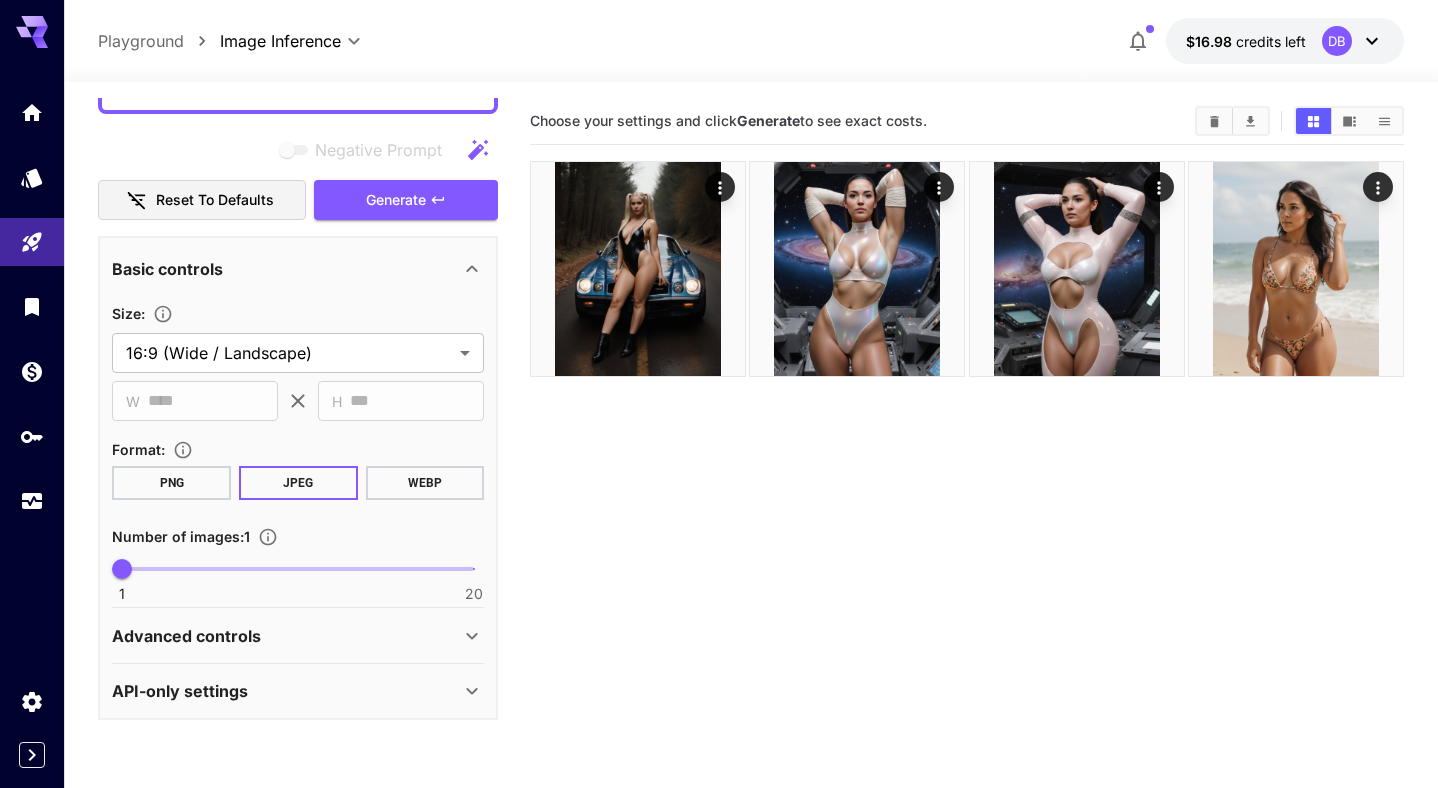 scroll, scrollTop: 493, scrollLeft: 0, axis: vertical 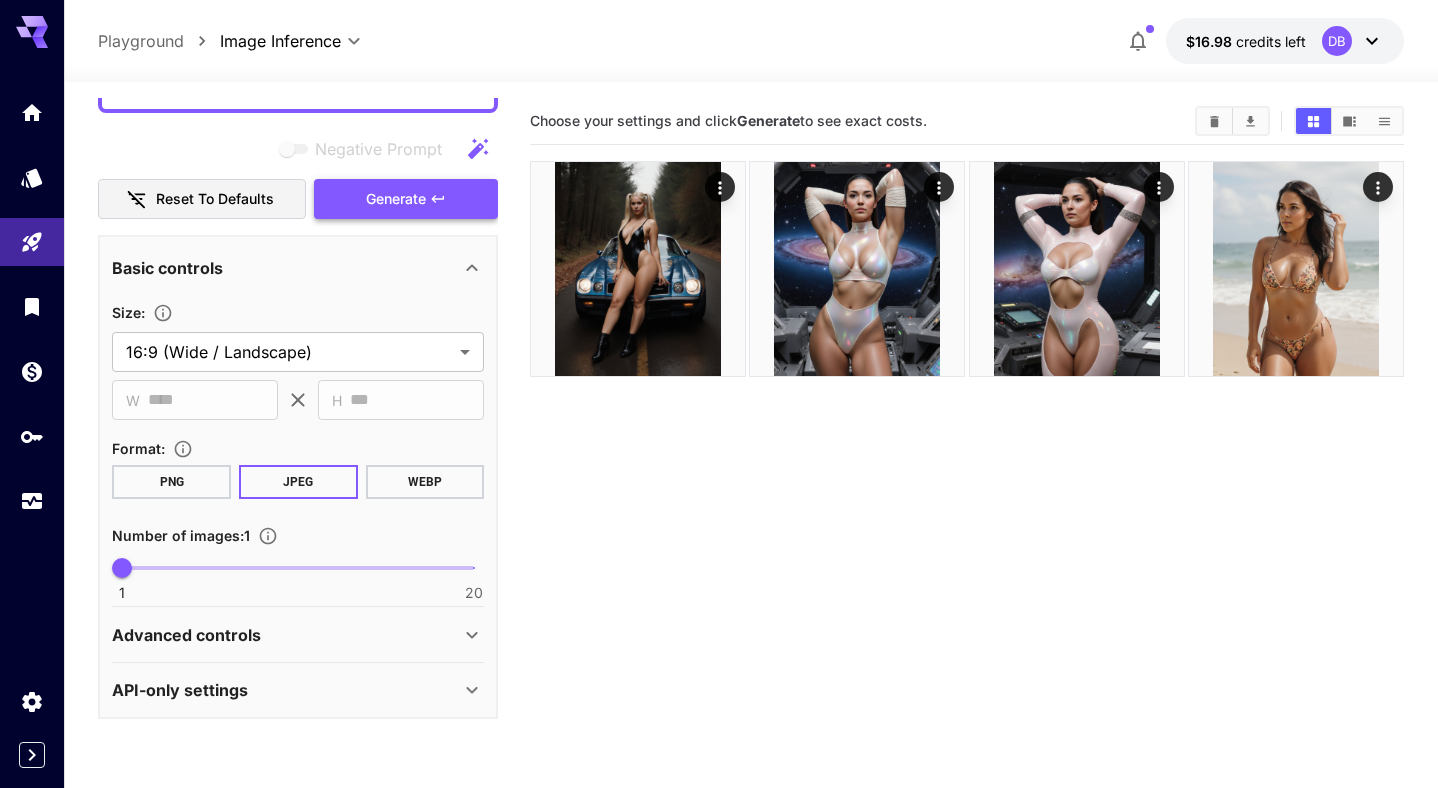 click on "Generate" at bounding box center (406, 199) 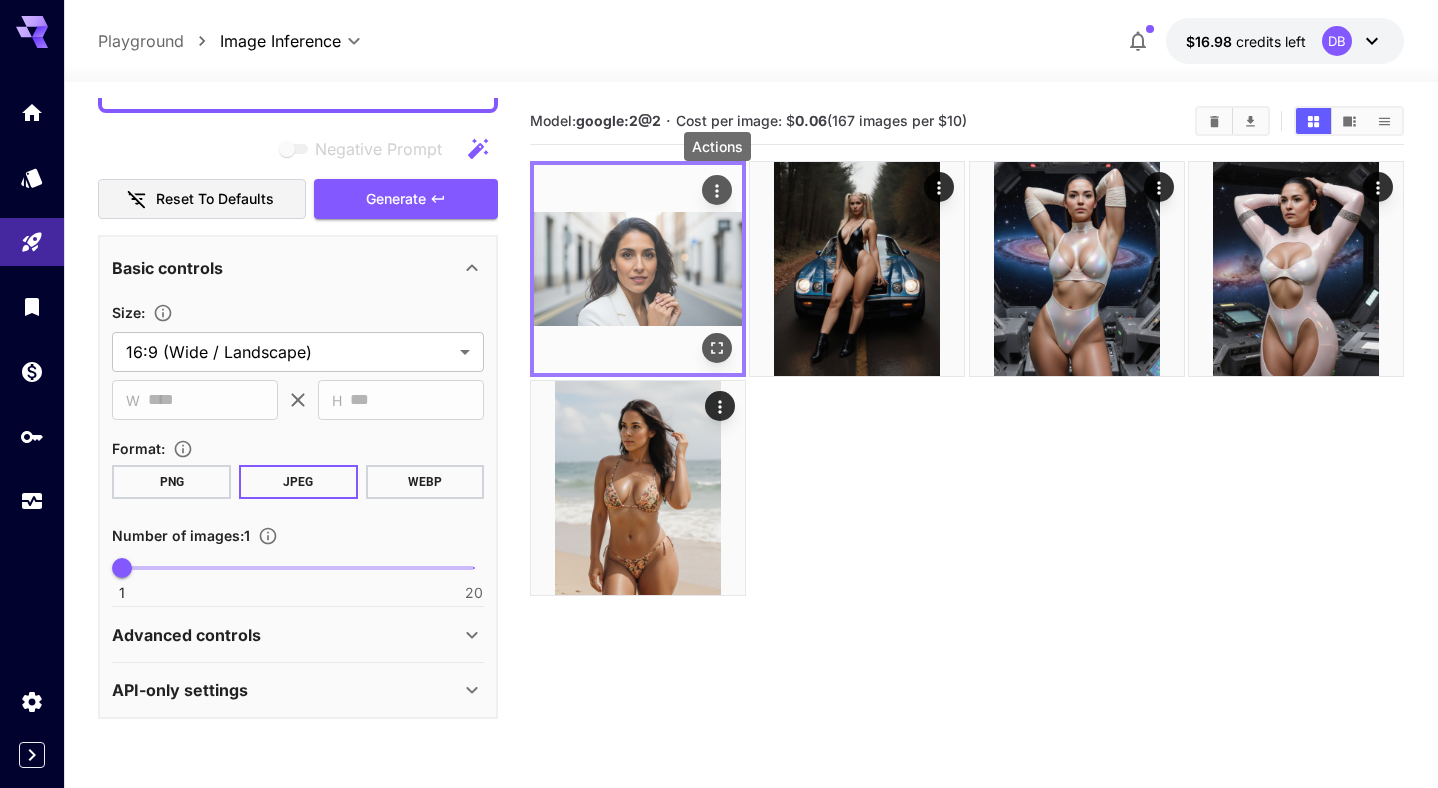 click 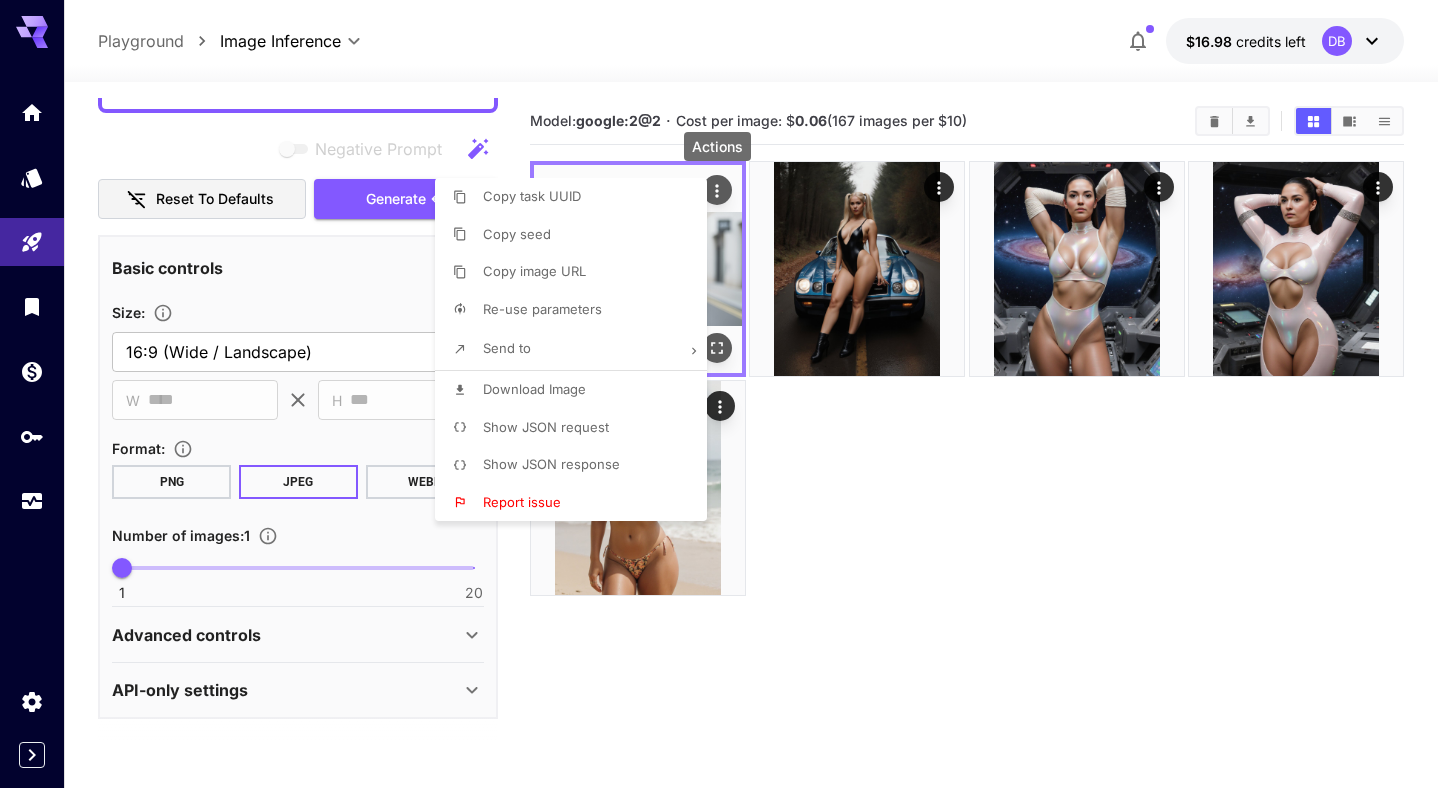 click at bounding box center [719, 394] 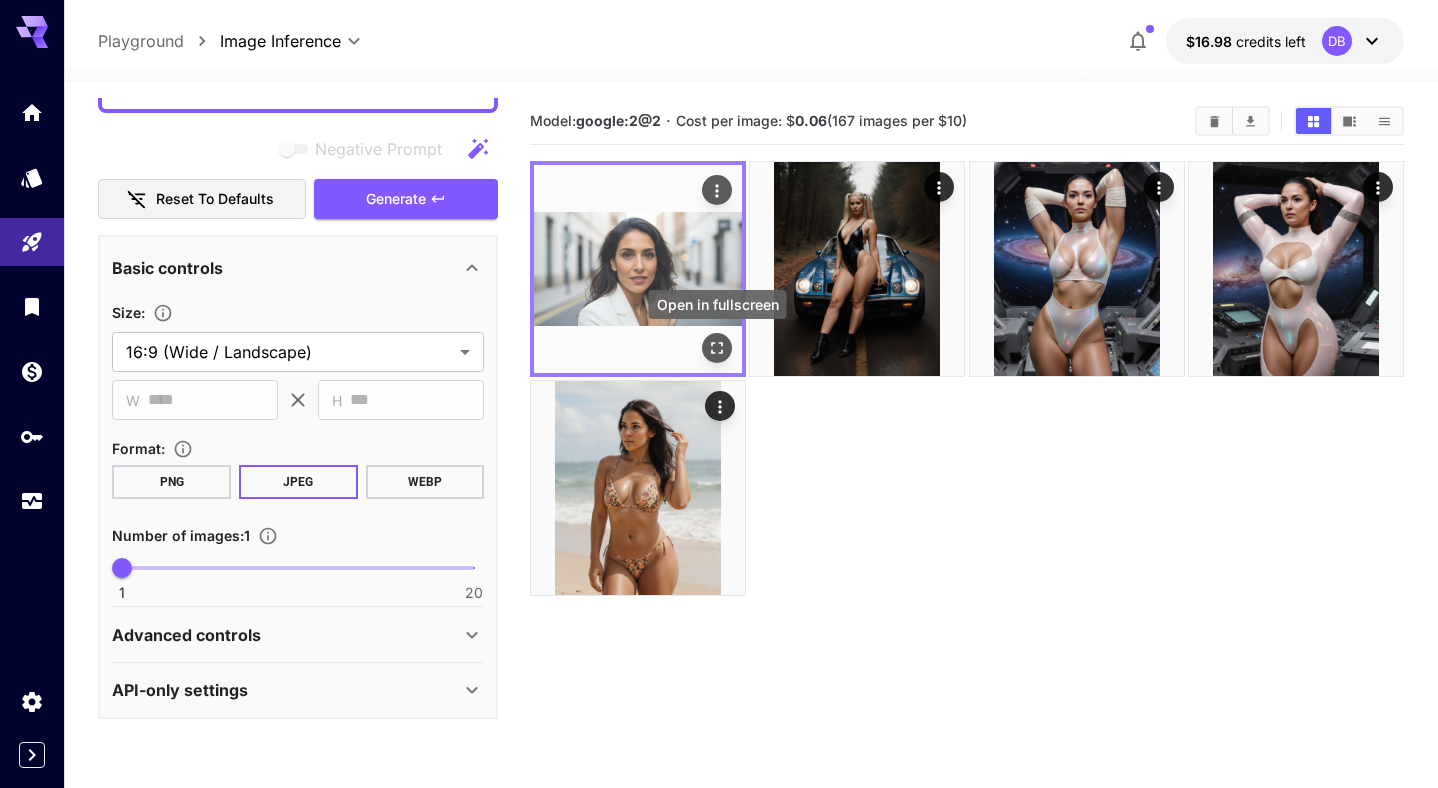 click 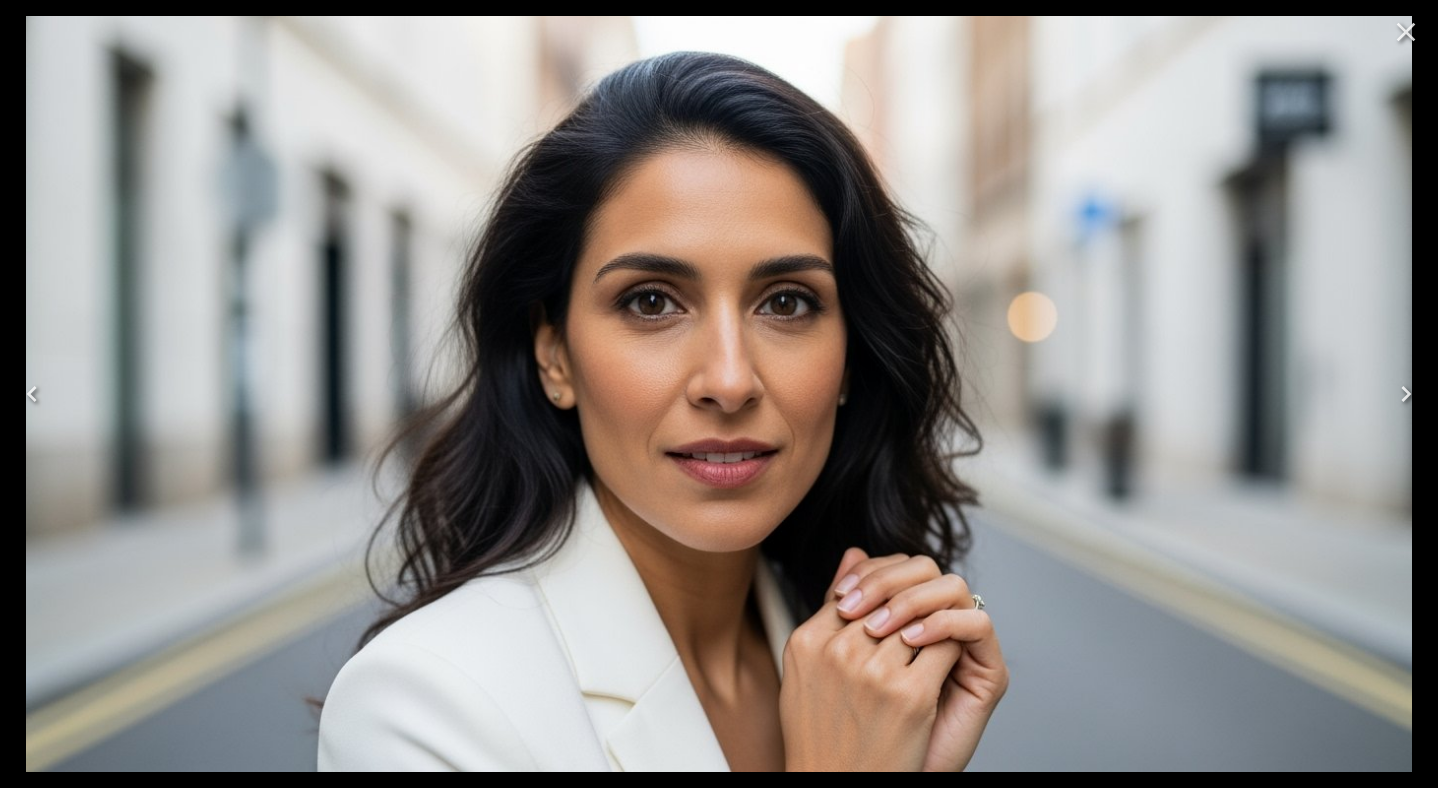 click 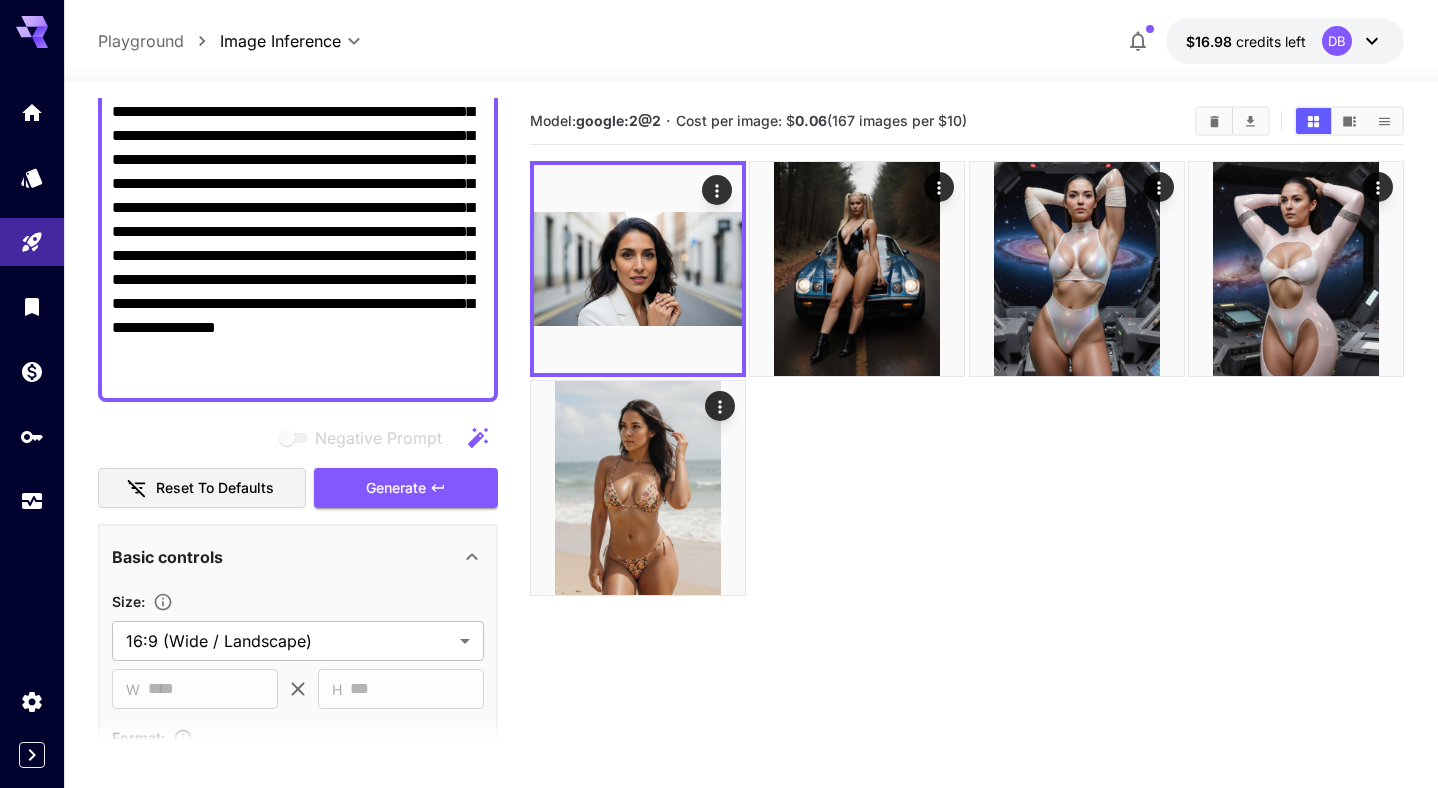 scroll, scrollTop: 0, scrollLeft: 0, axis: both 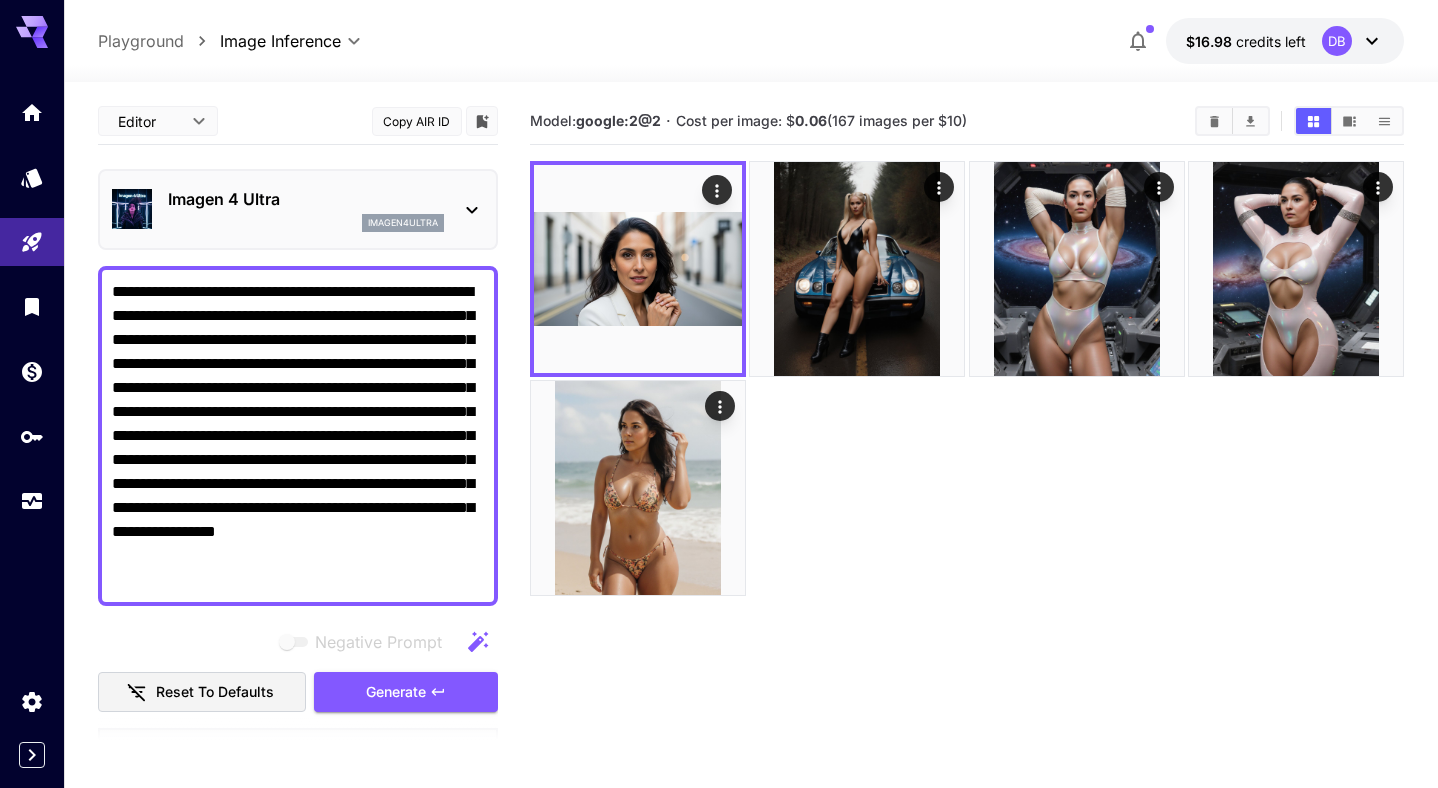 click on "**********" at bounding box center (298, 436) 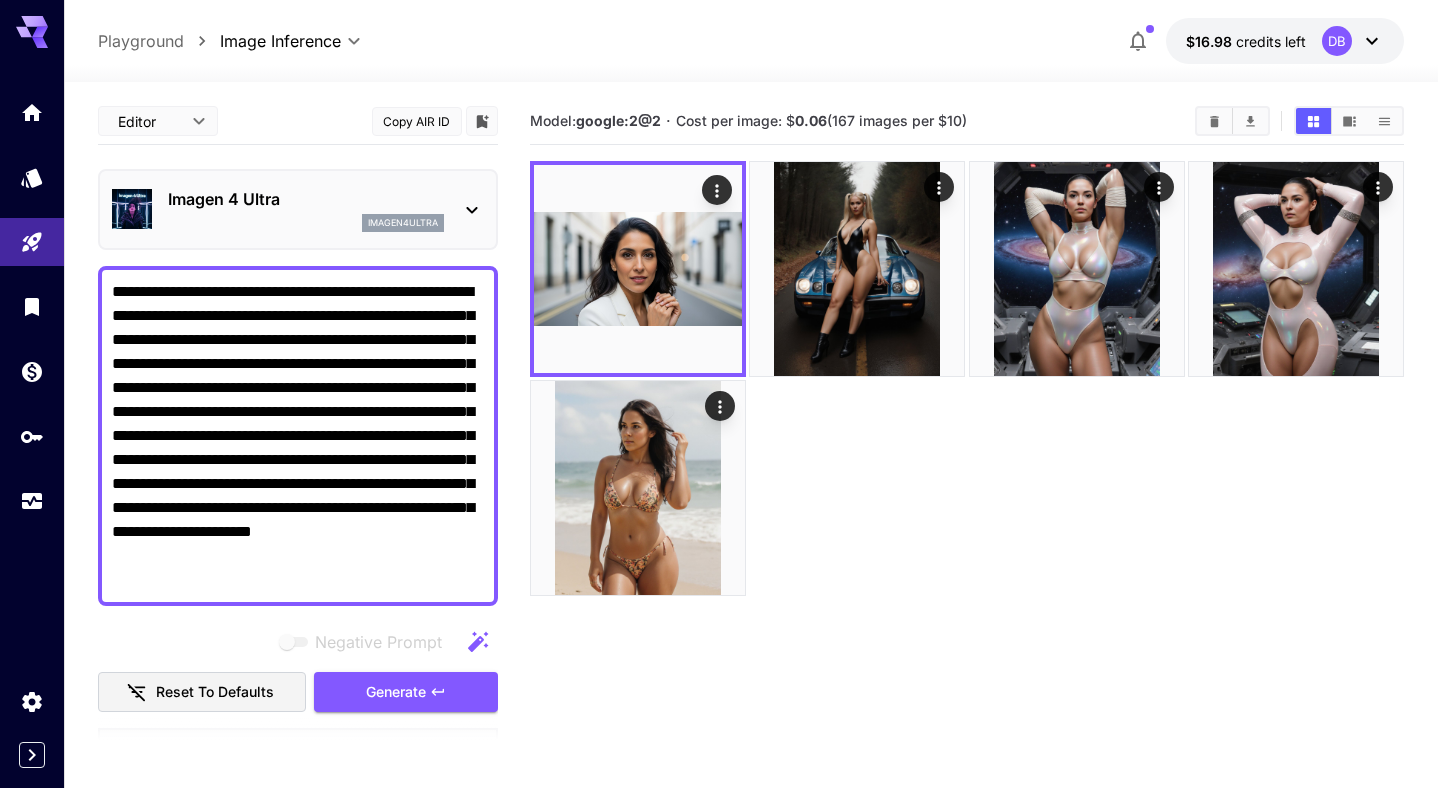 click on "**********" at bounding box center [298, 436] 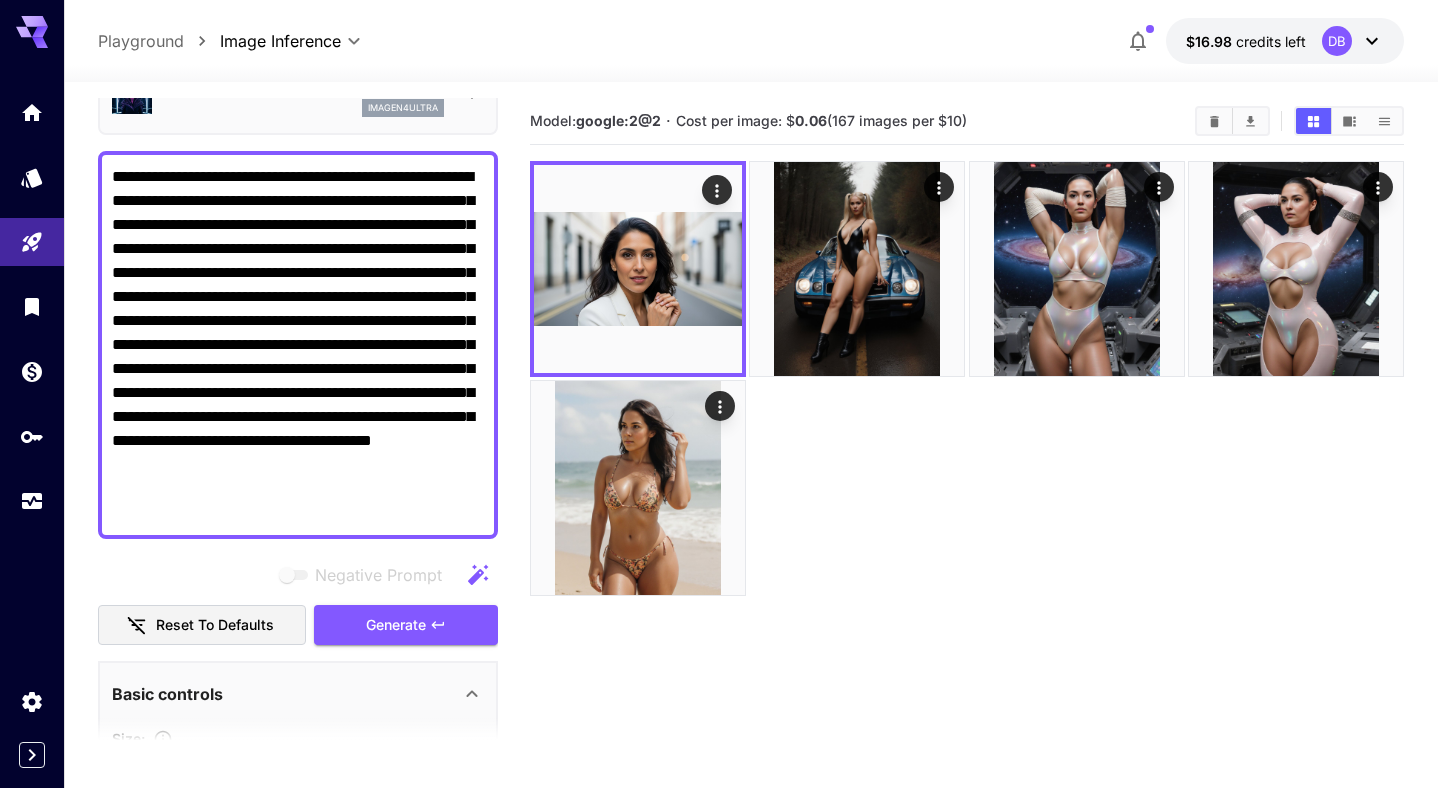 scroll, scrollTop: 116, scrollLeft: 0, axis: vertical 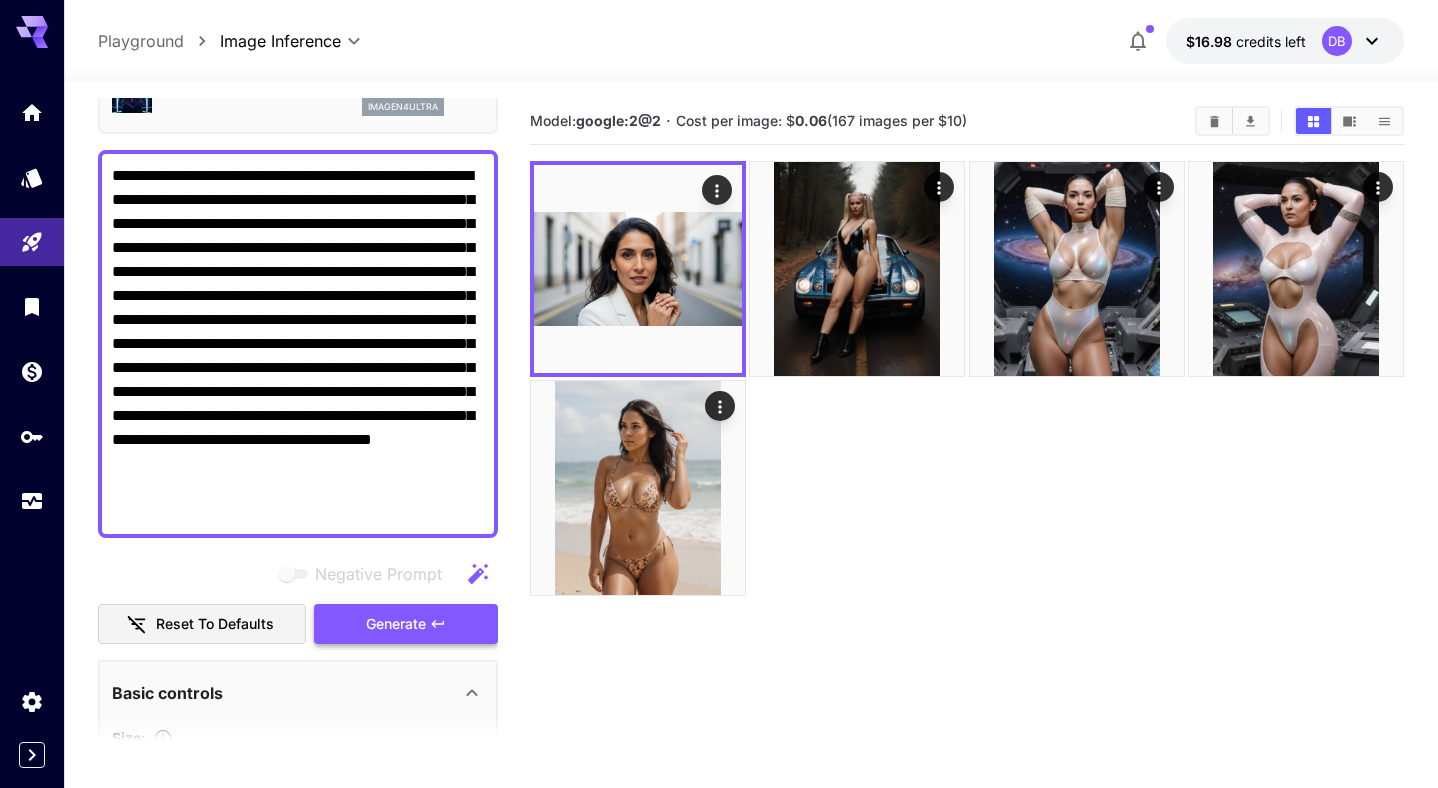 type on "**********" 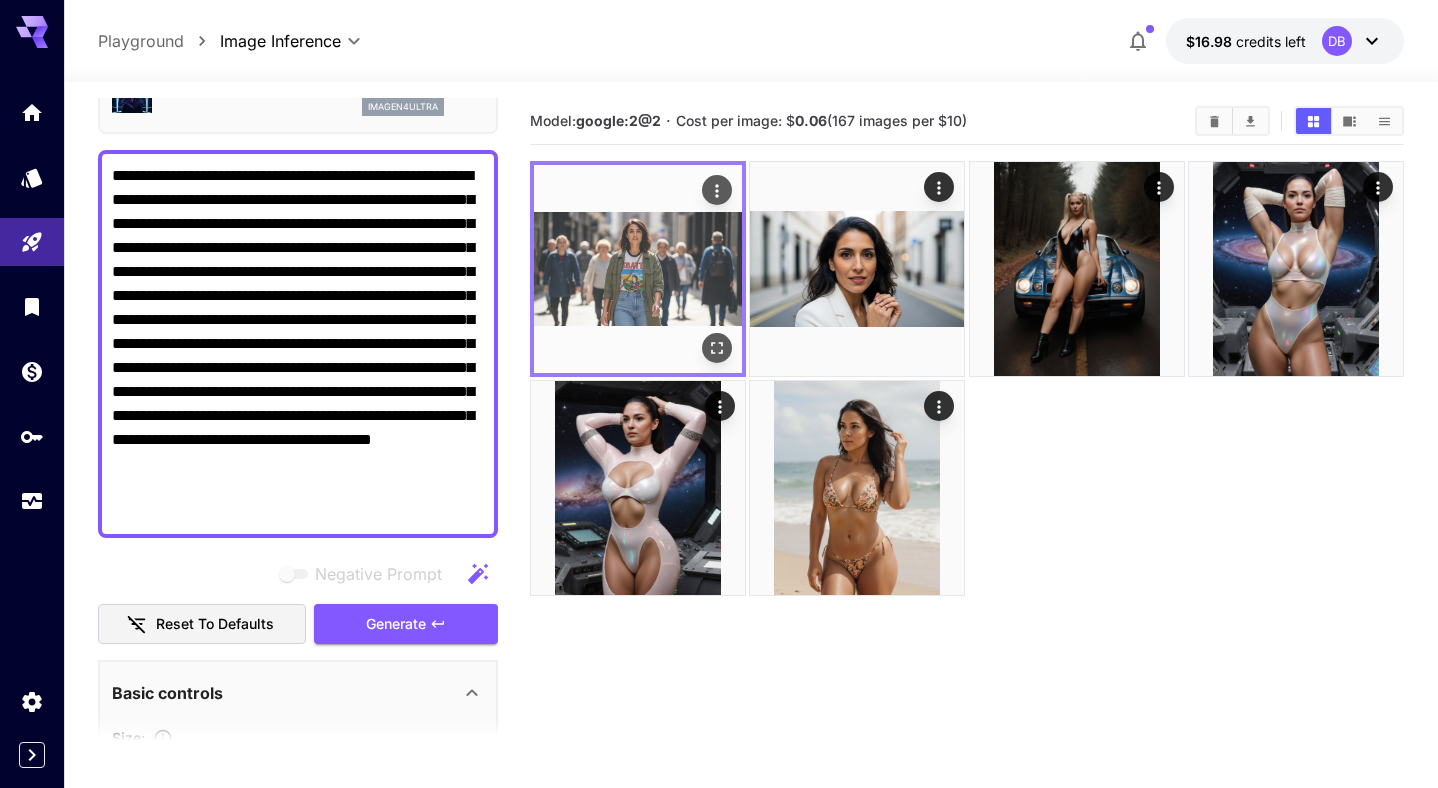 click at bounding box center (638, 269) 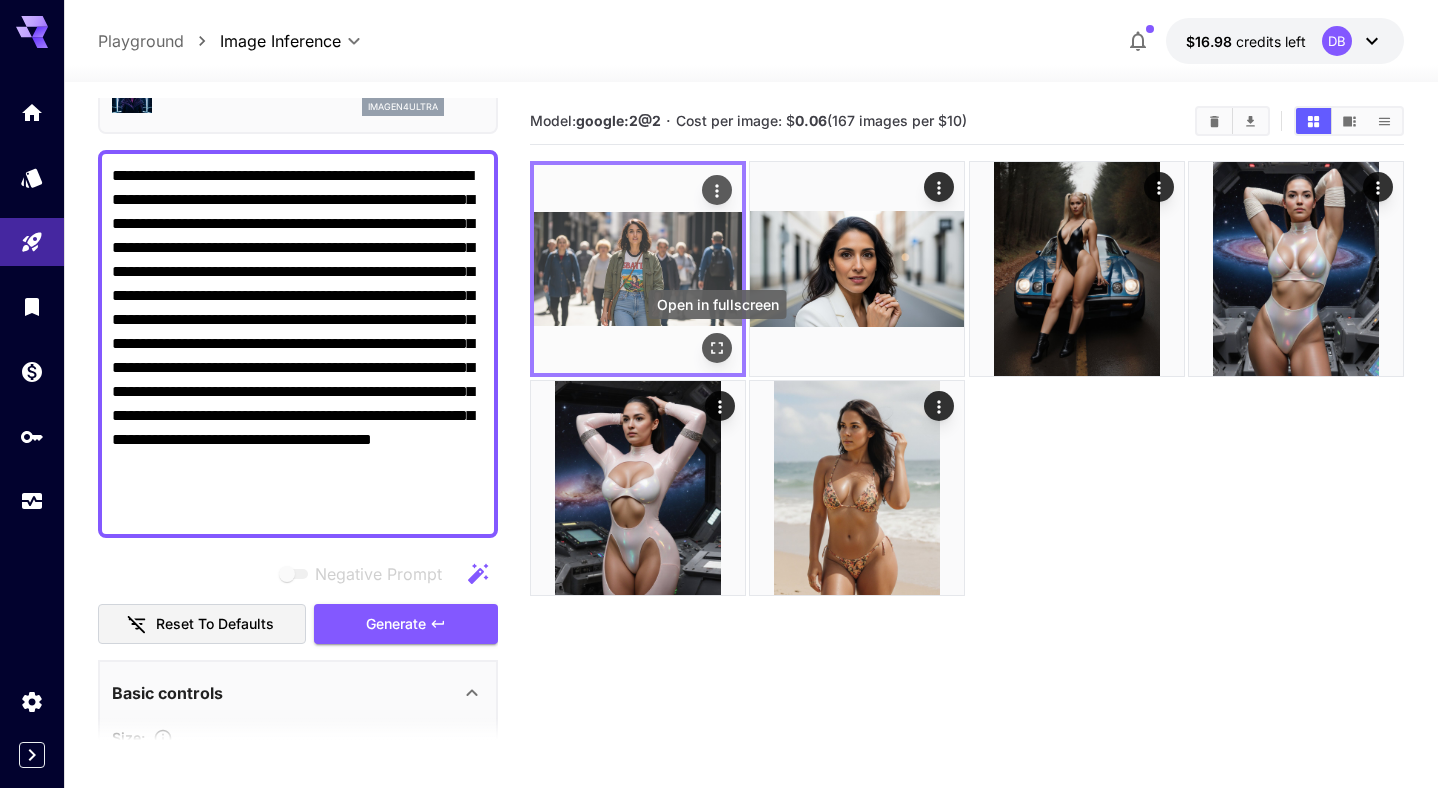 click at bounding box center [717, 348] 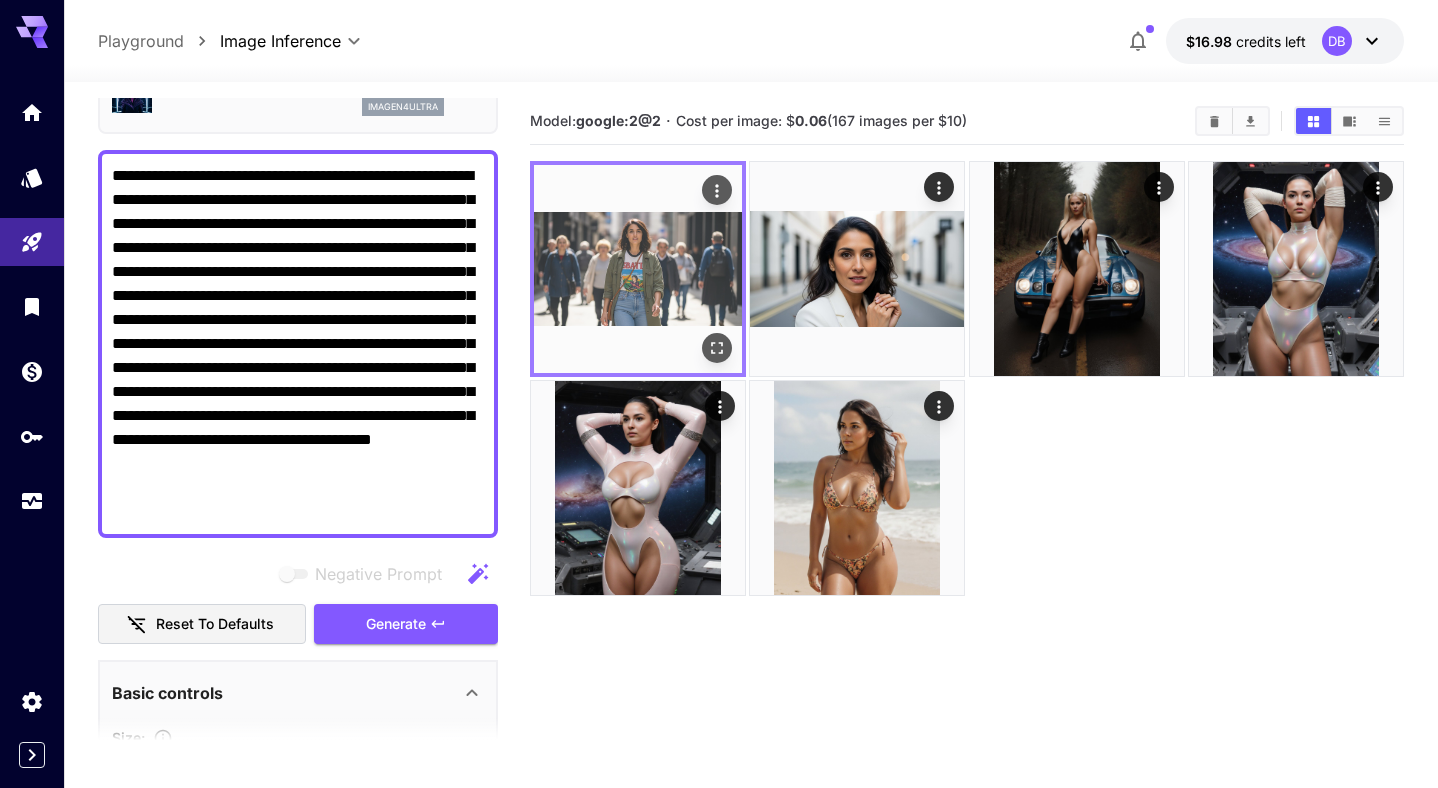 click at bounding box center (638, 269) 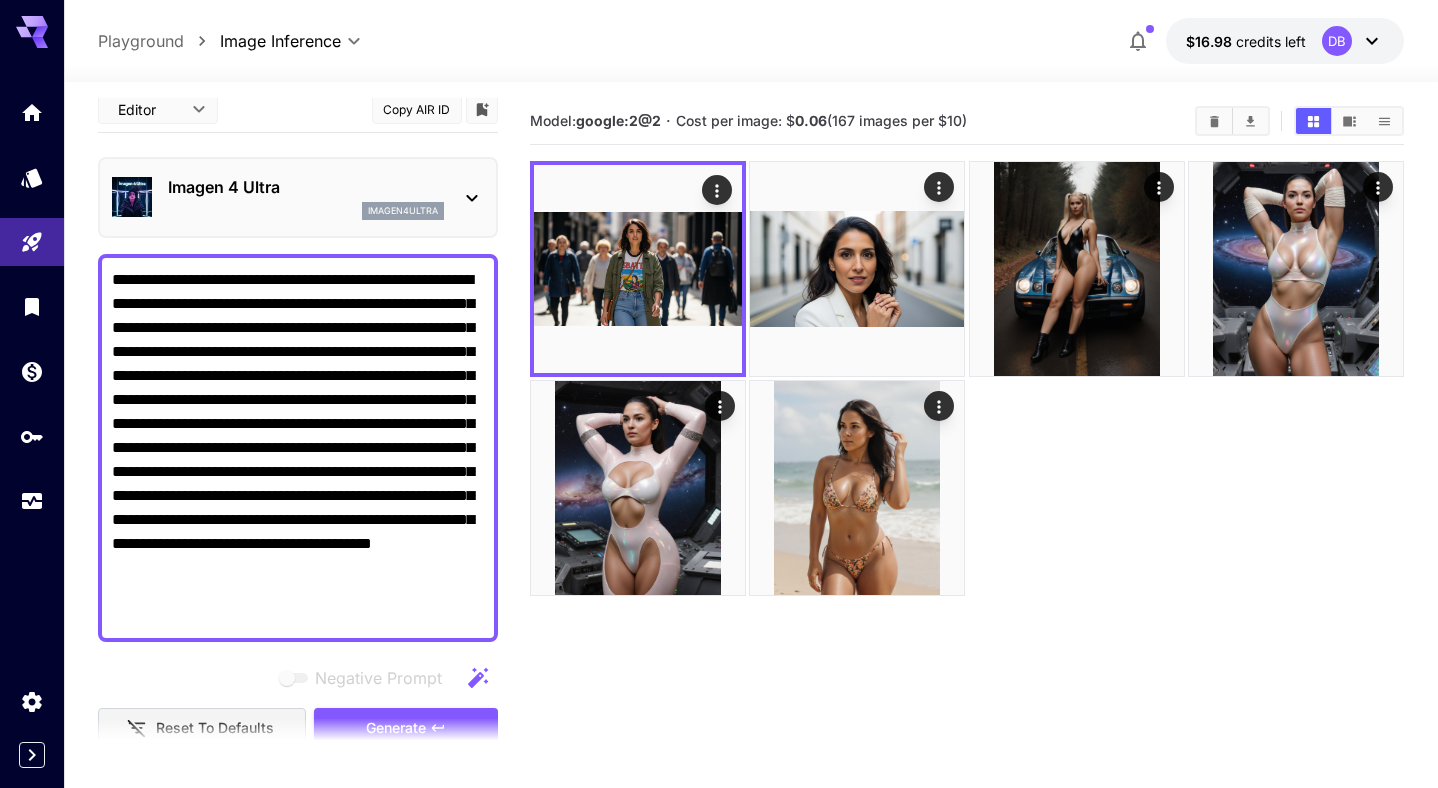 scroll, scrollTop: 0, scrollLeft: 0, axis: both 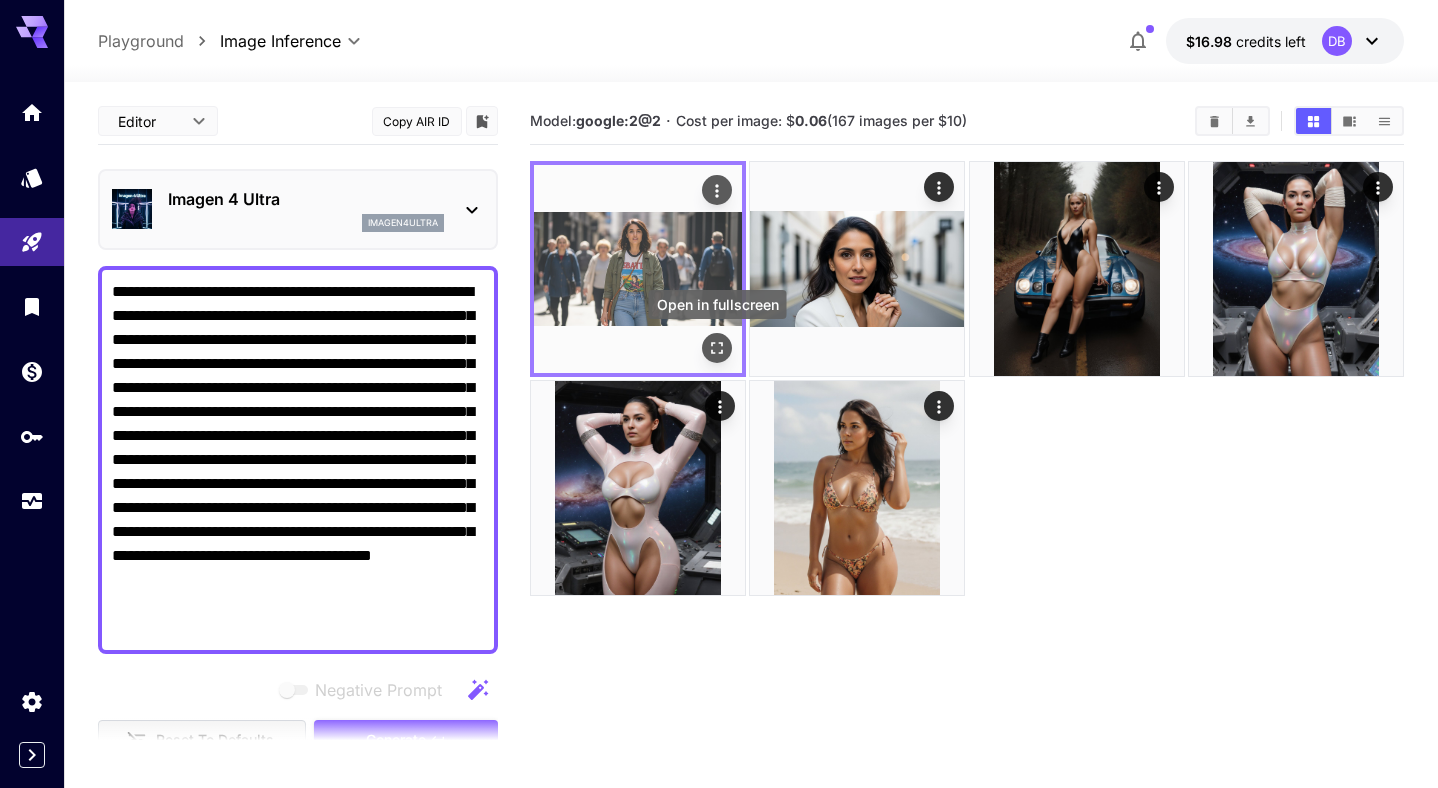 click 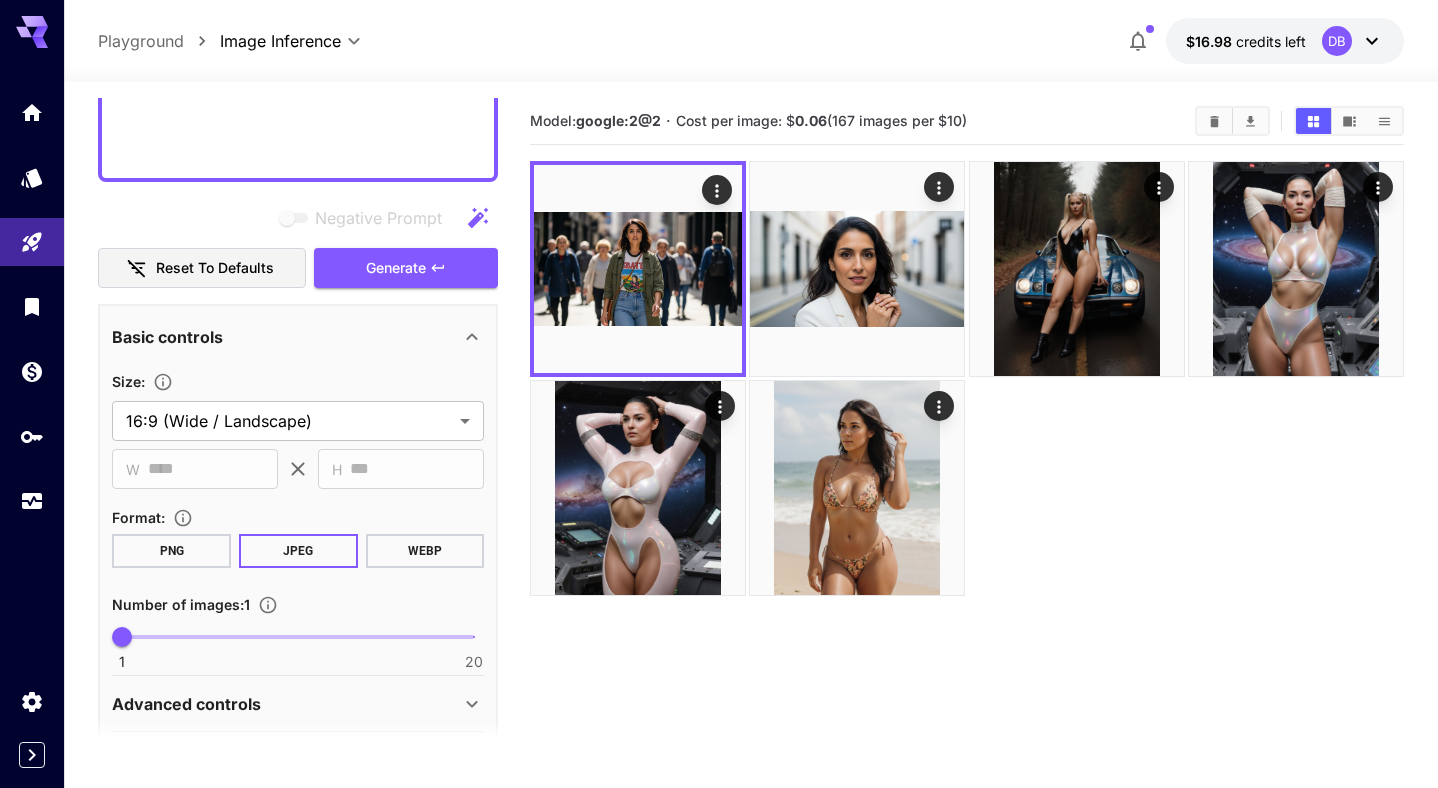 scroll, scrollTop: 541, scrollLeft: 0, axis: vertical 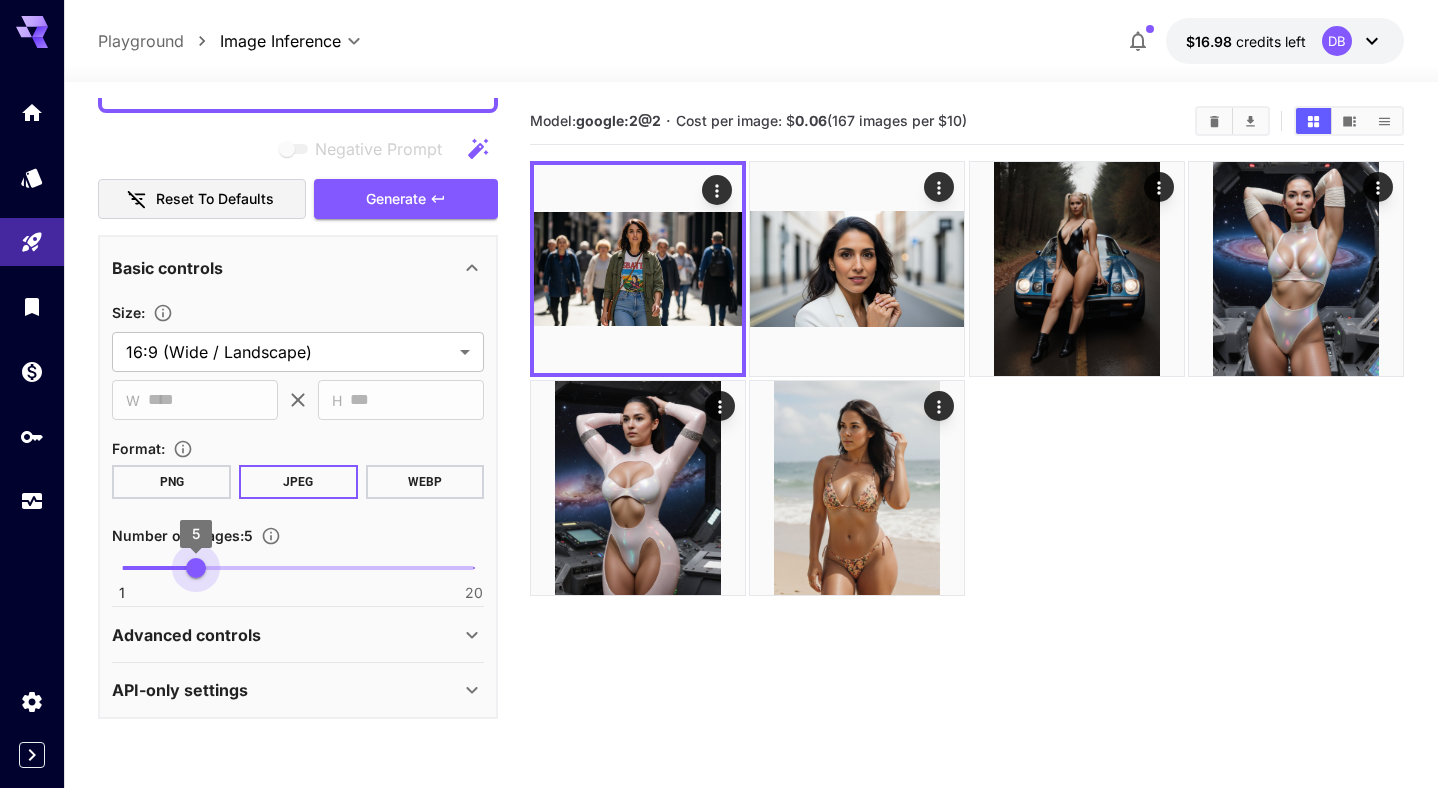type on "*" 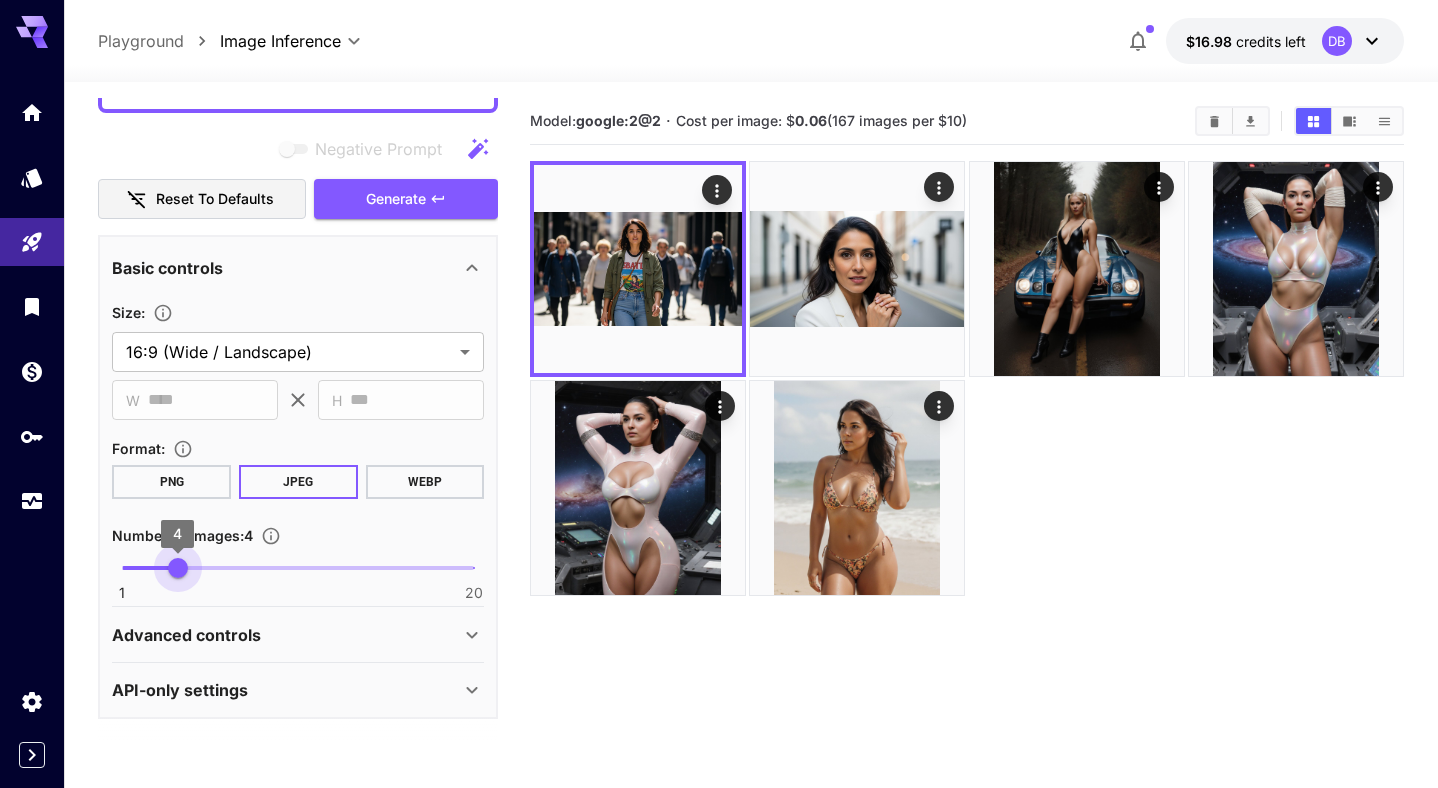 drag, startPoint x: 121, startPoint y: 569, endPoint x: 177, endPoint y: 571, distance: 56.0357 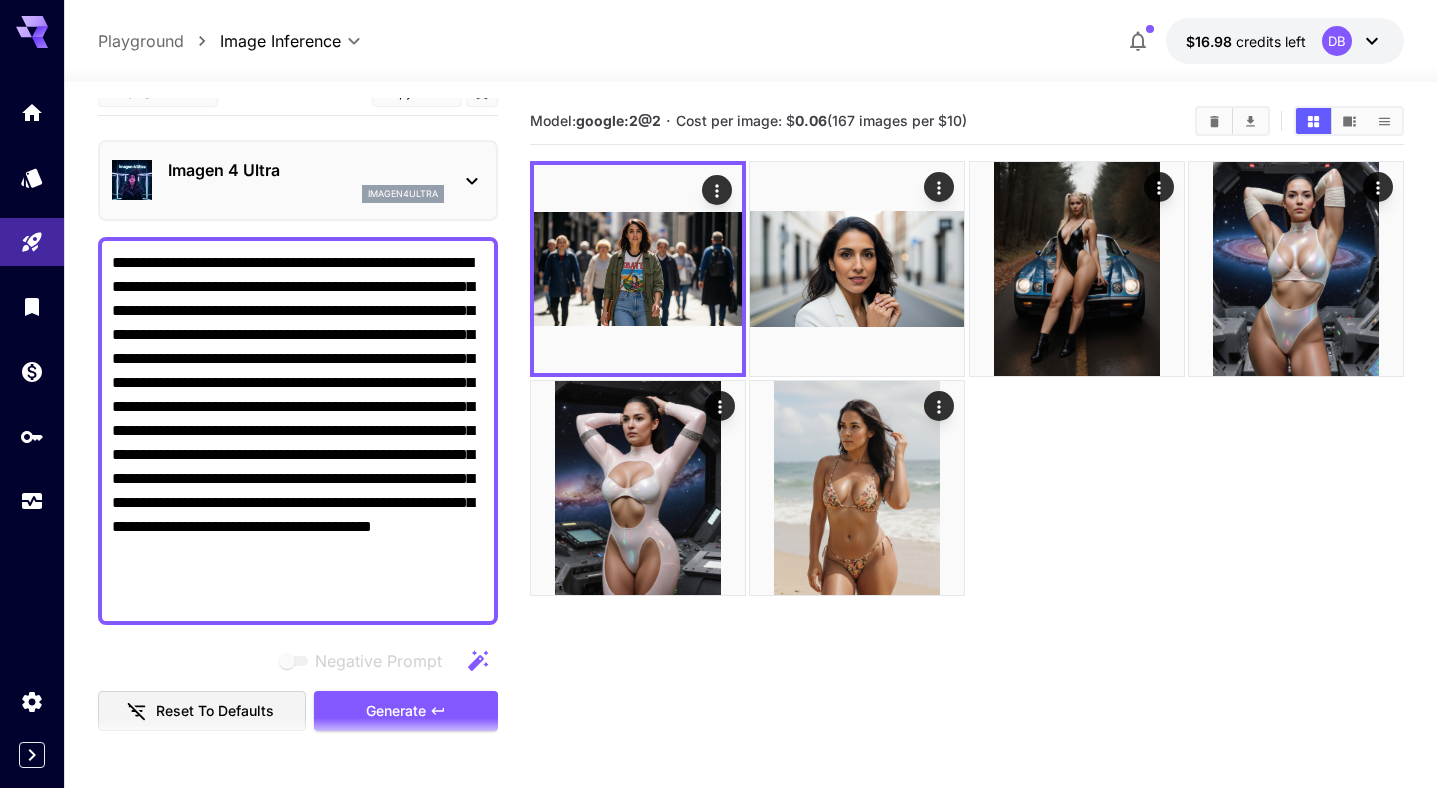 scroll, scrollTop: 0, scrollLeft: 0, axis: both 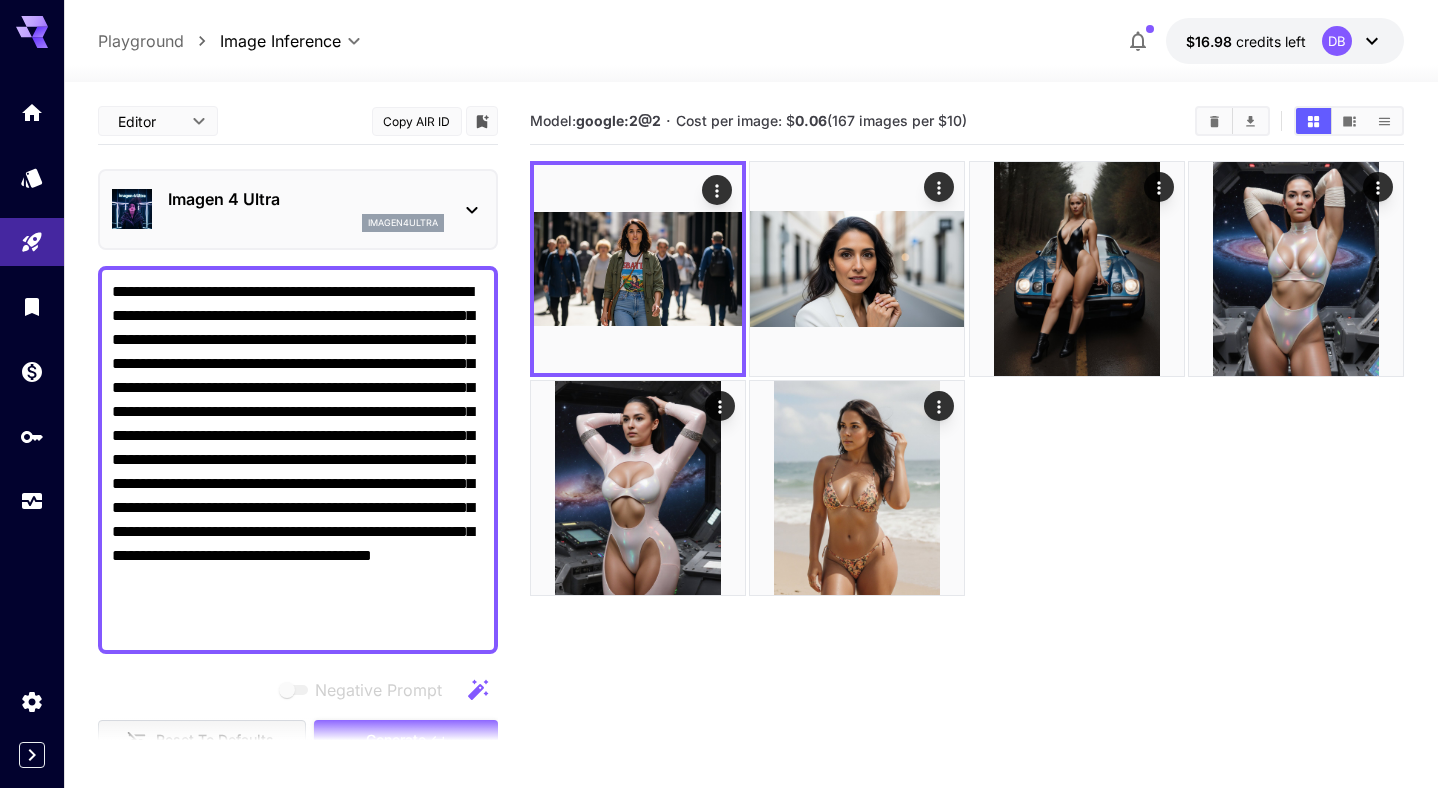 click on "**********" at bounding box center [298, 460] 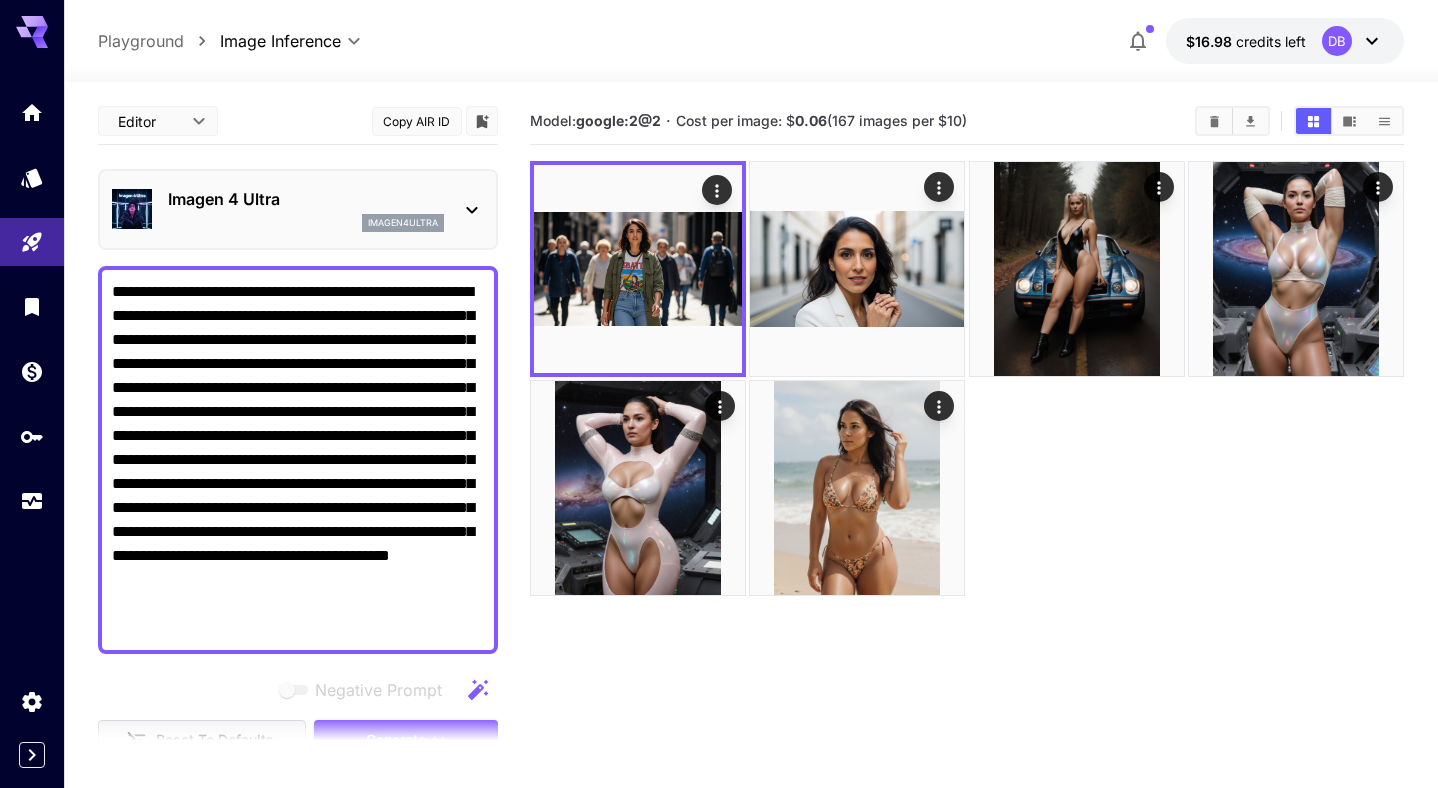 drag, startPoint x: 374, startPoint y: 534, endPoint x: 326, endPoint y: 505, distance: 56.0803 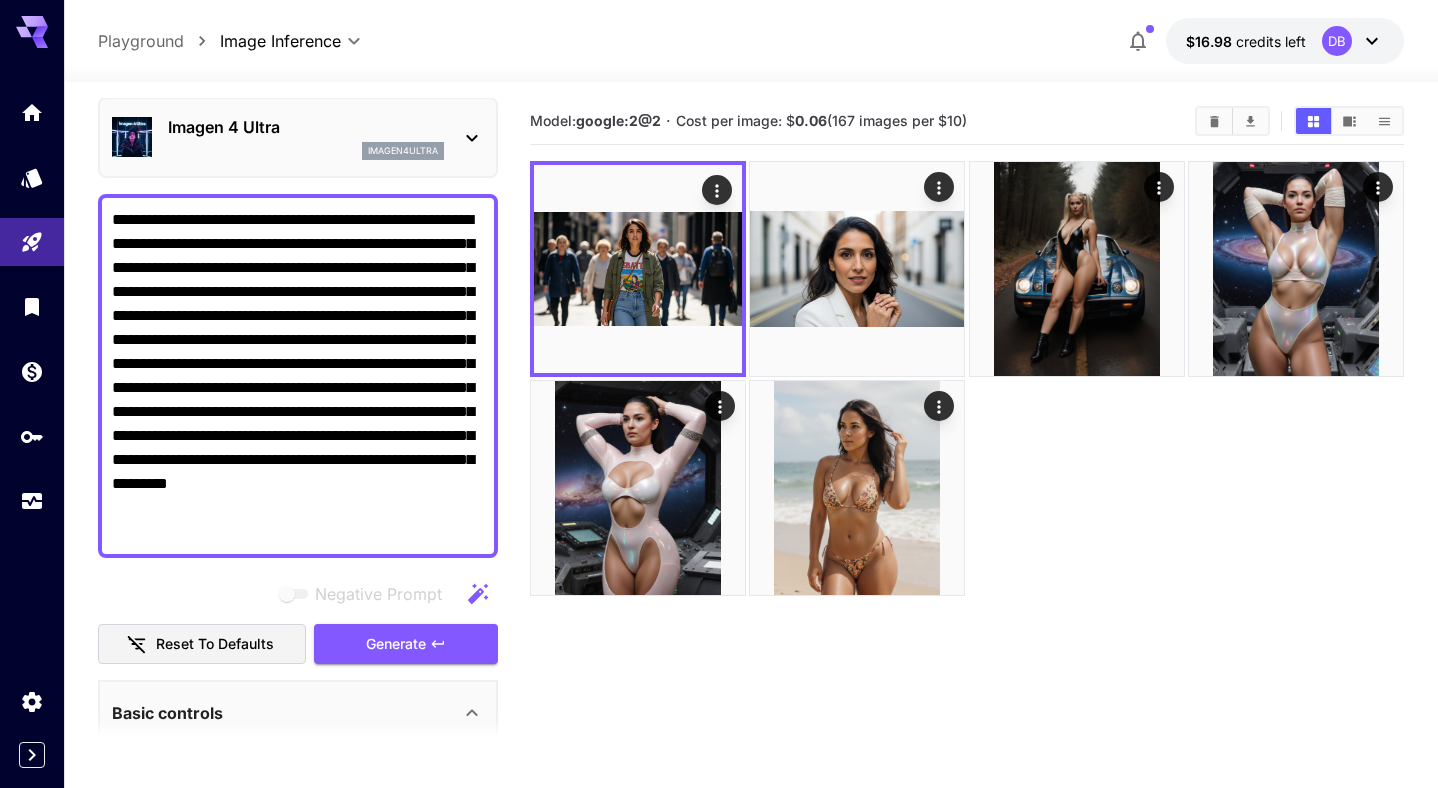 scroll, scrollTop: 73, scrollLeft: 0, axis: vertical 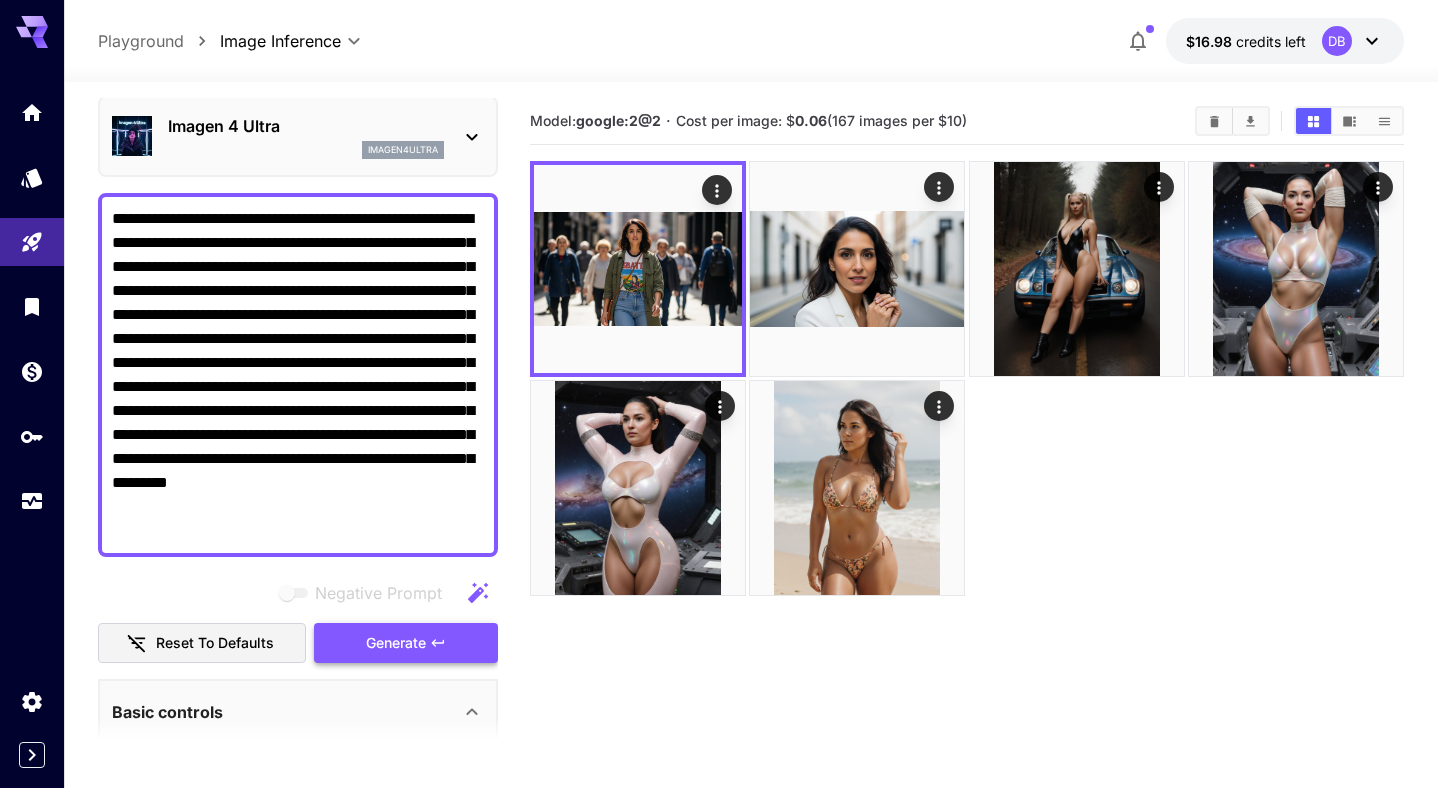 click on "Generate" at bounding box center [396, 643] 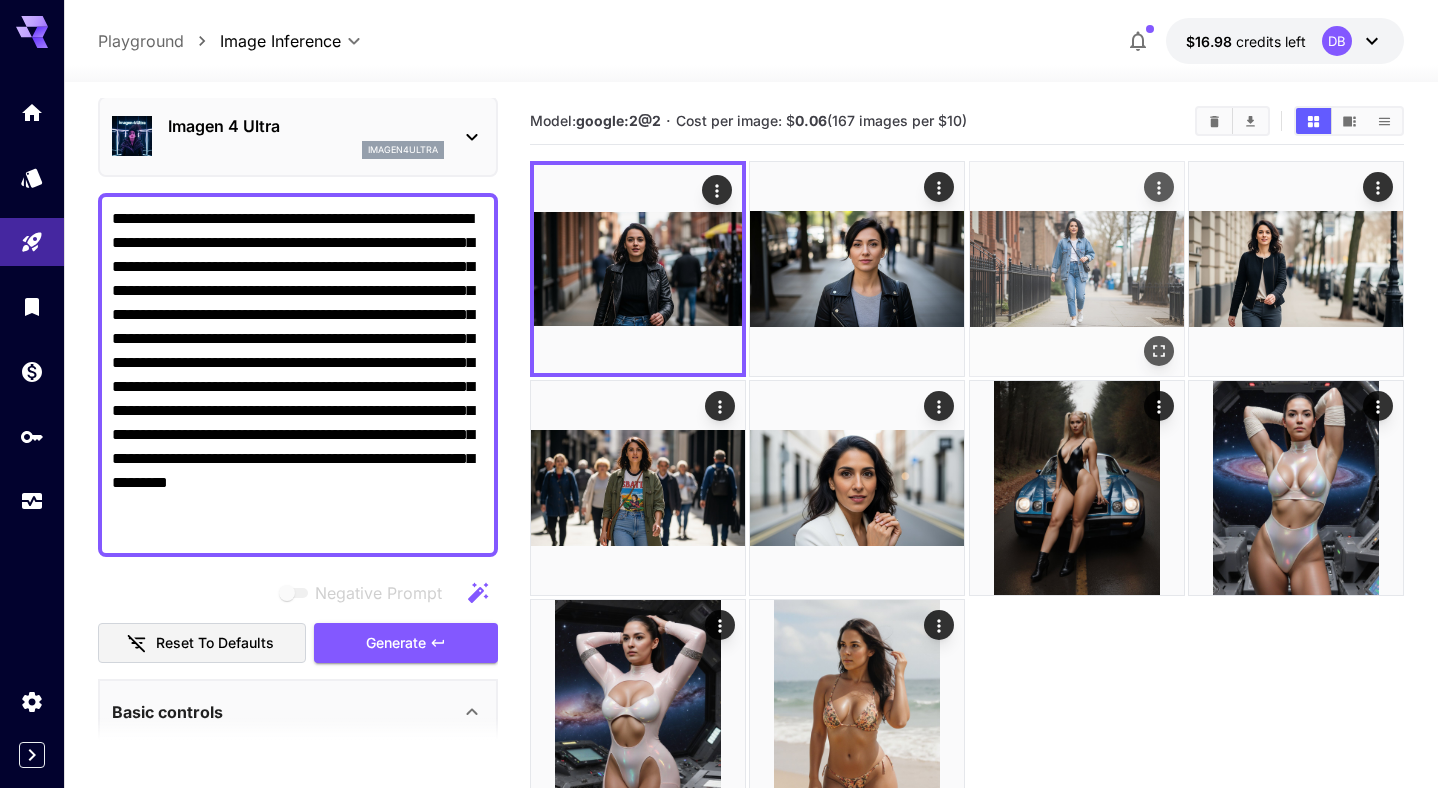 click at bounding box center (1077, 269) 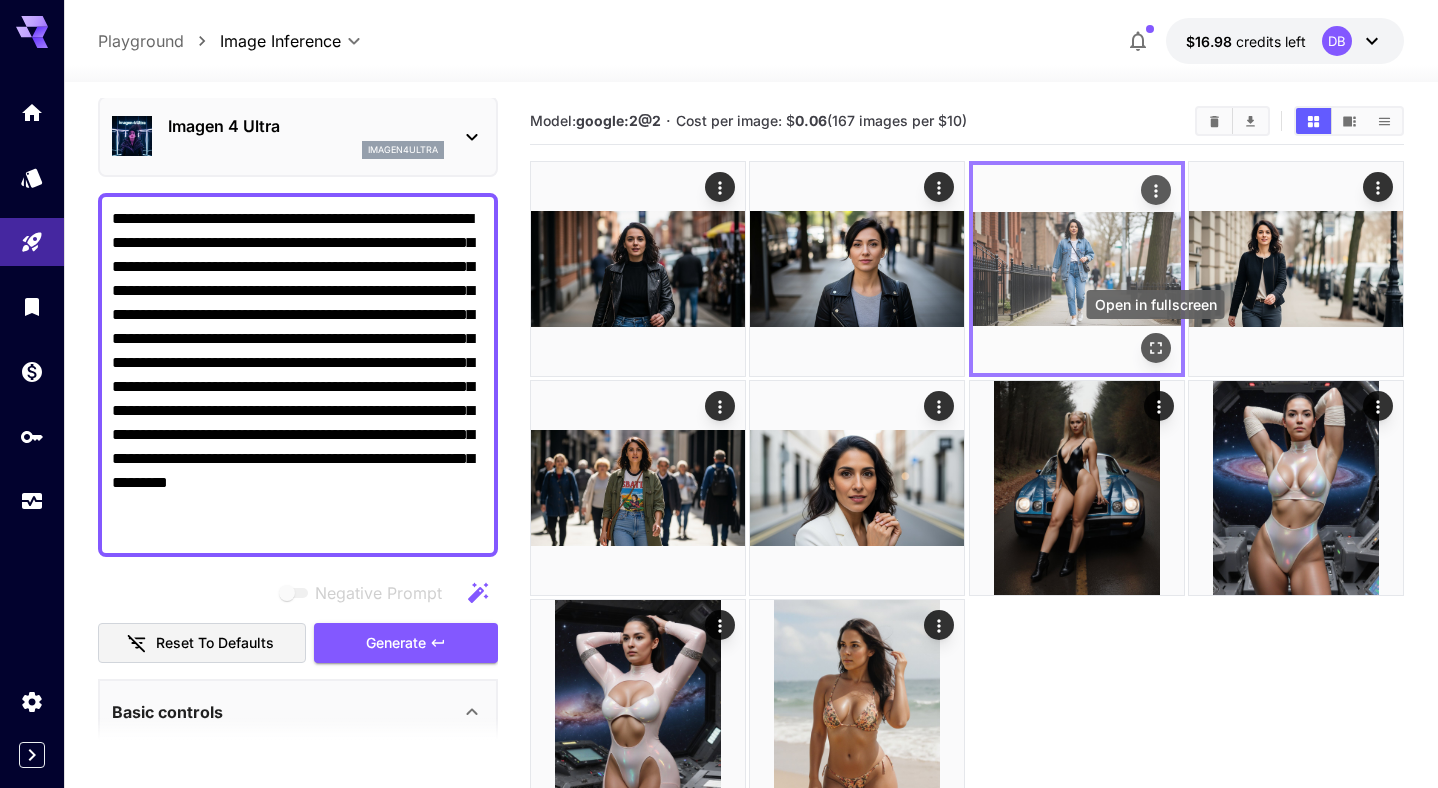 click 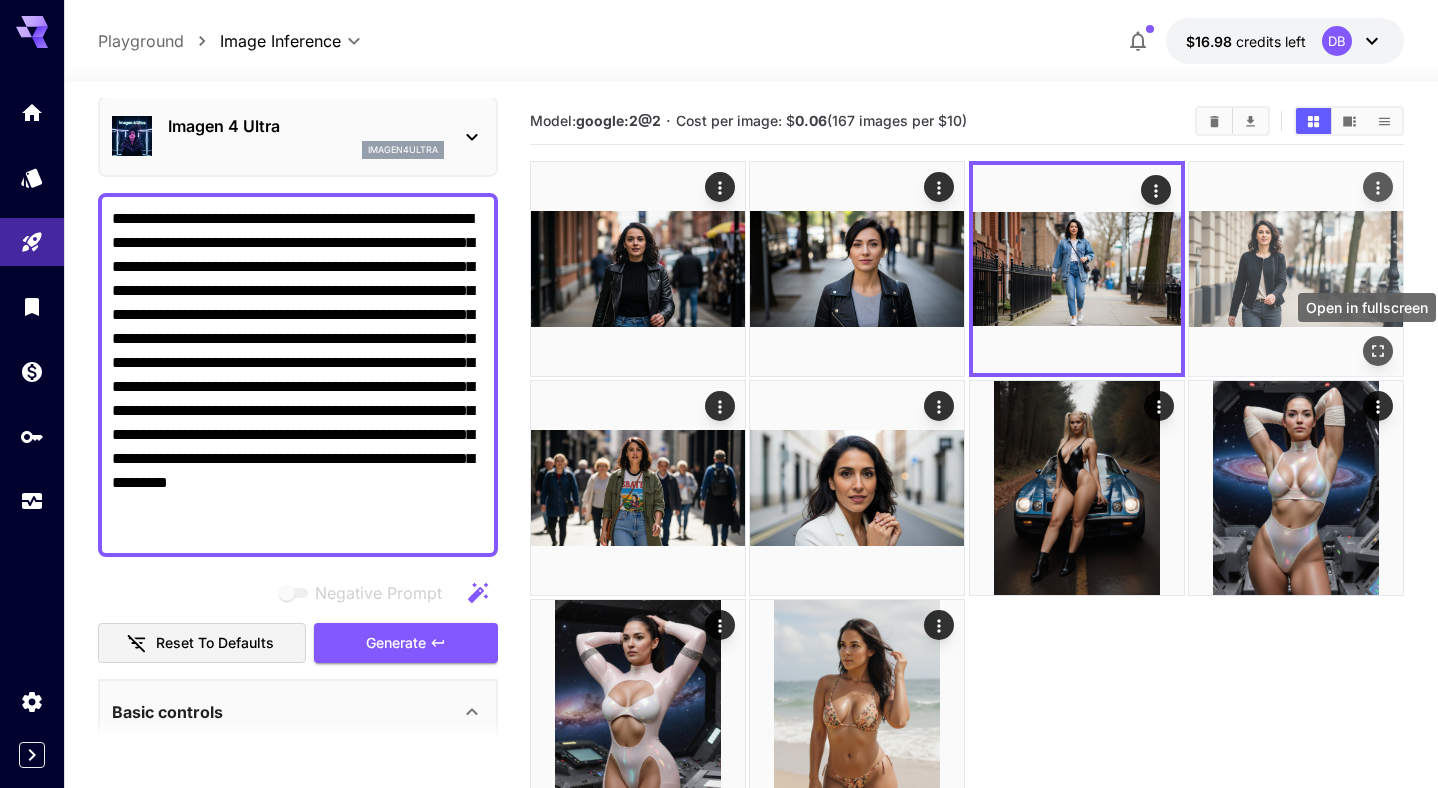 click 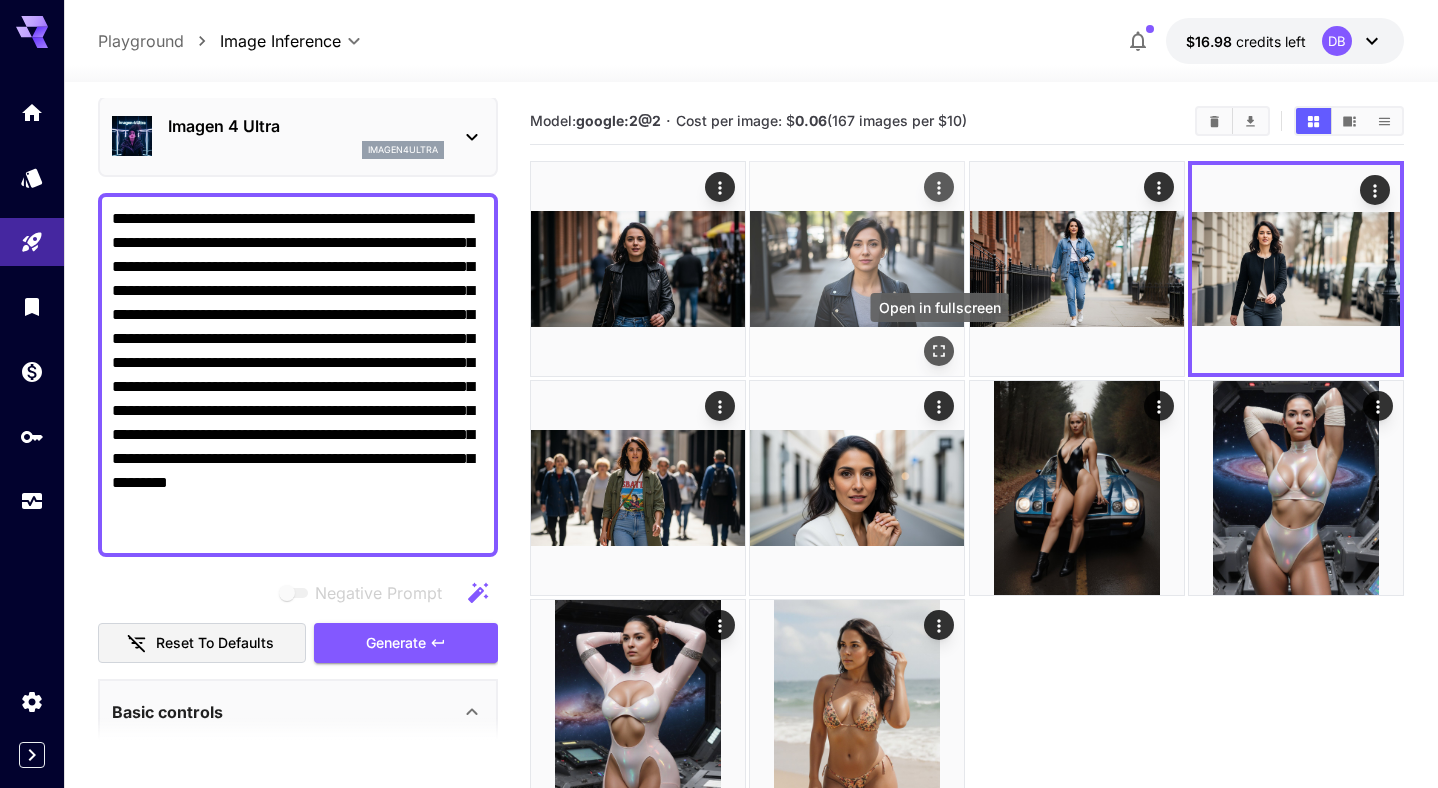click 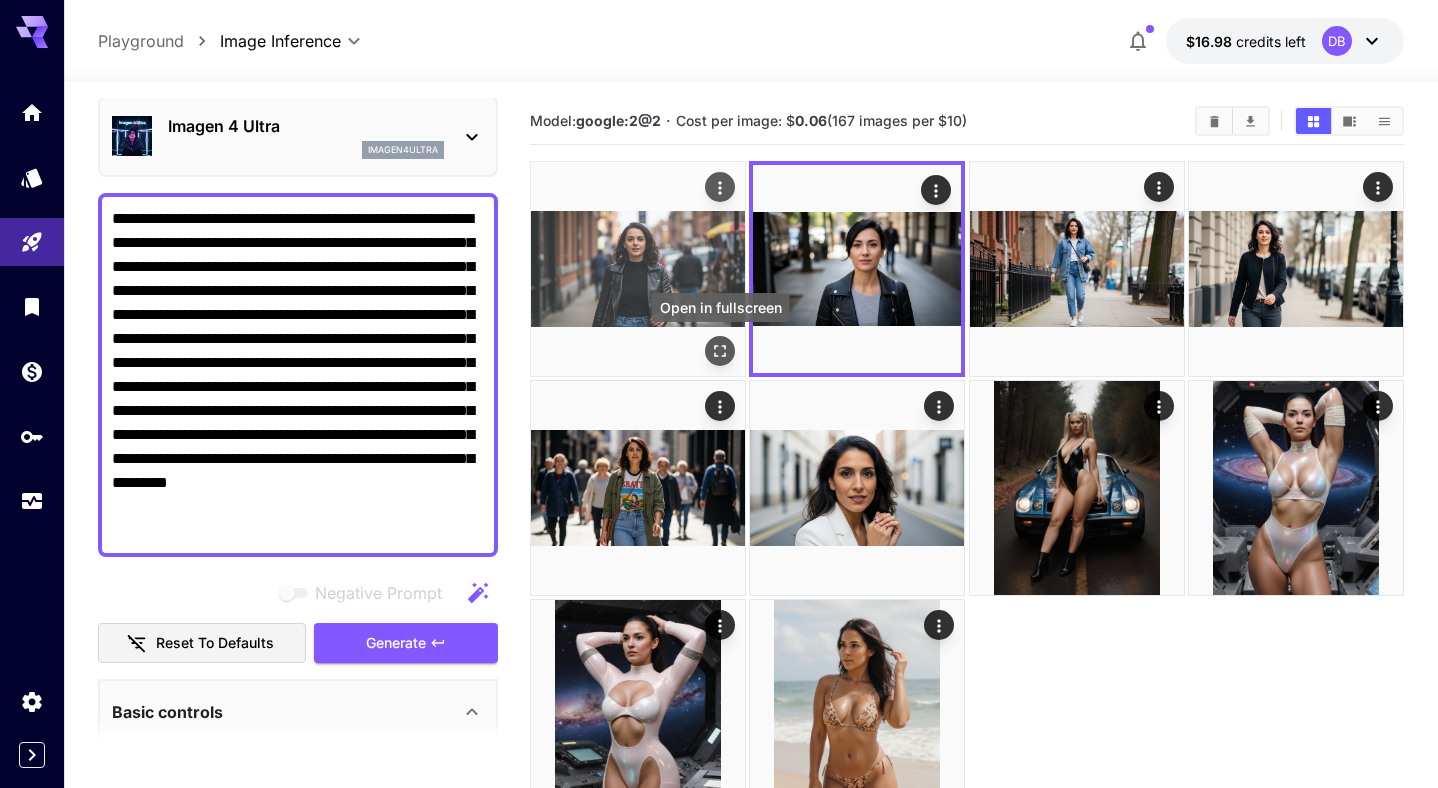 click 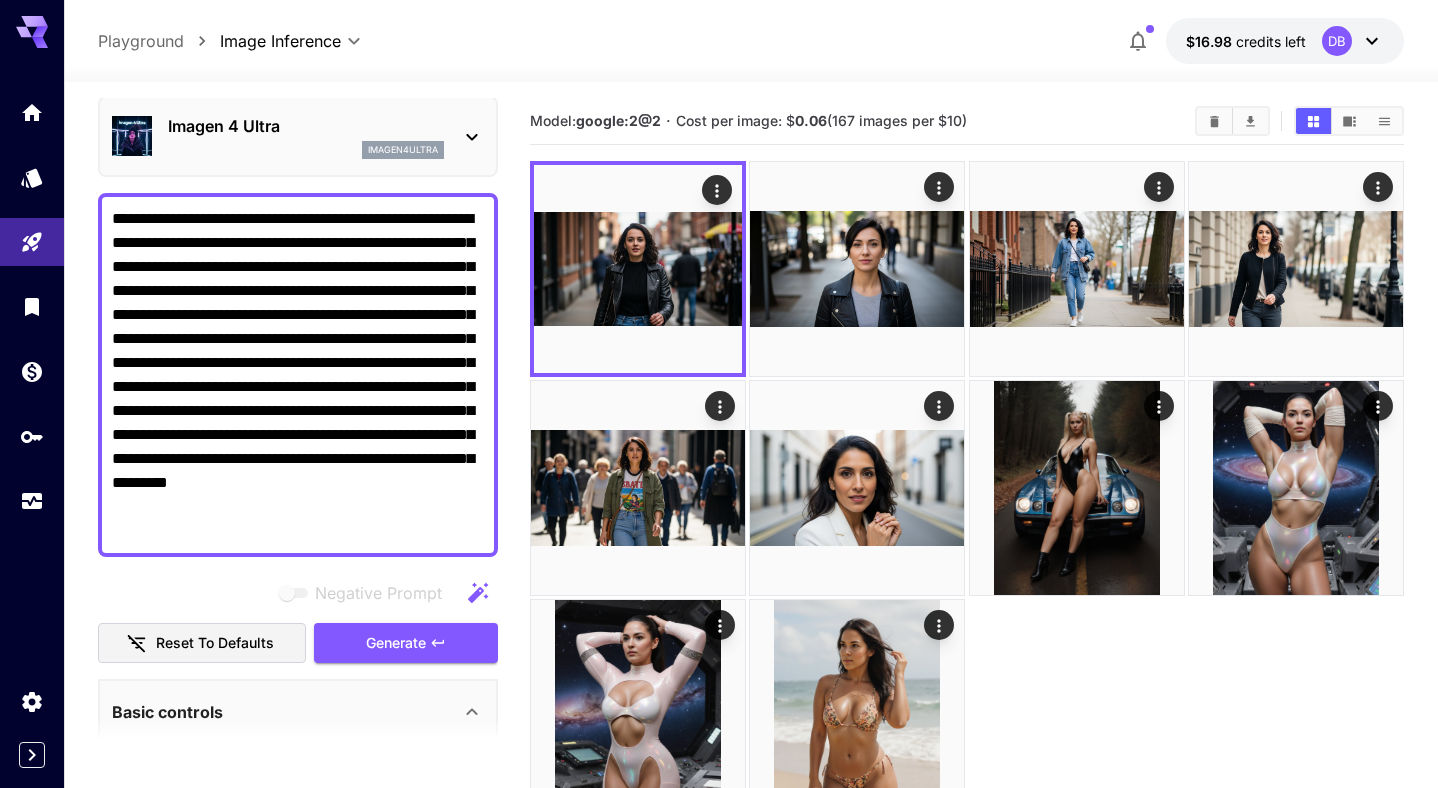 click on "**********" at bounding box center (298, 375) 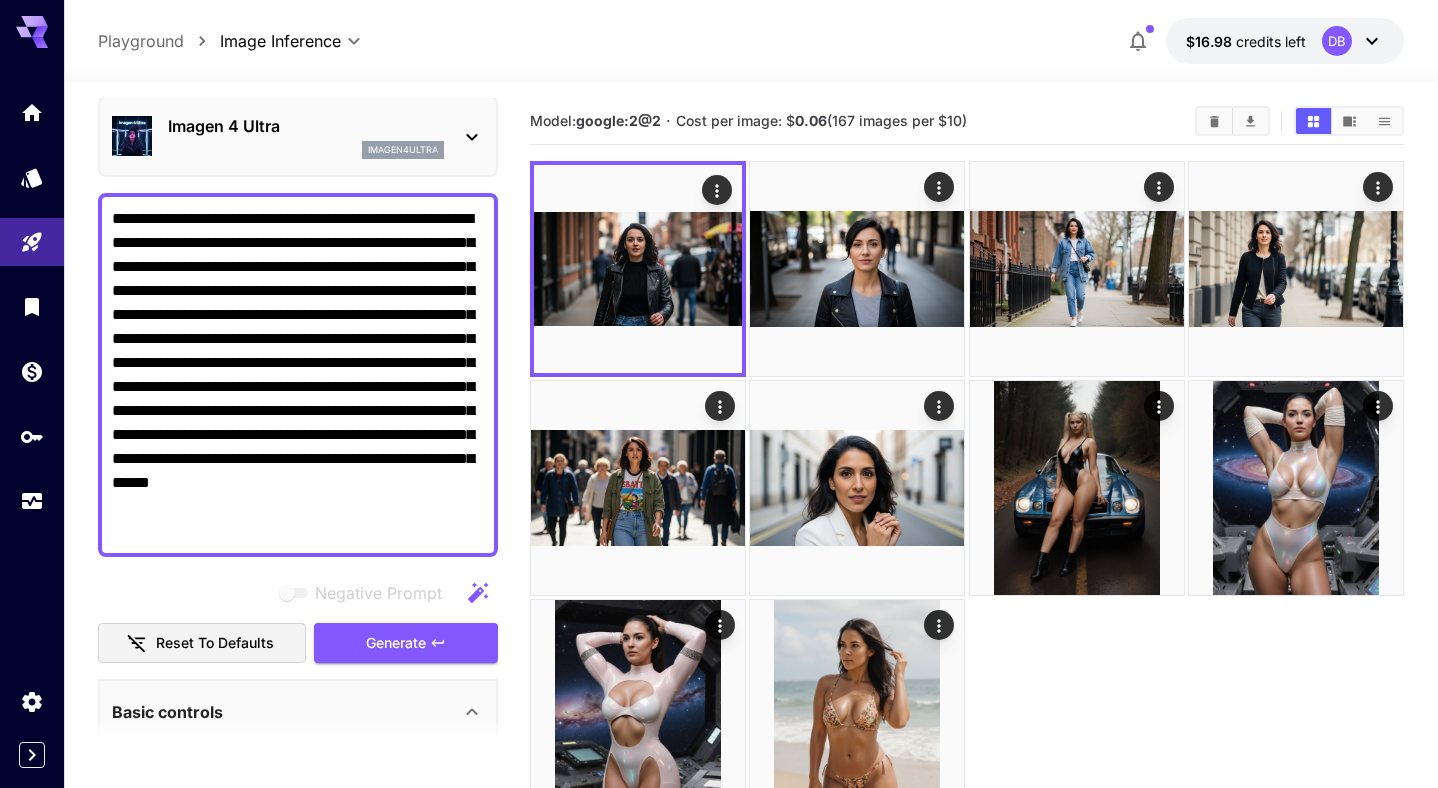 click on "**********" at bounding box center (298, 375) 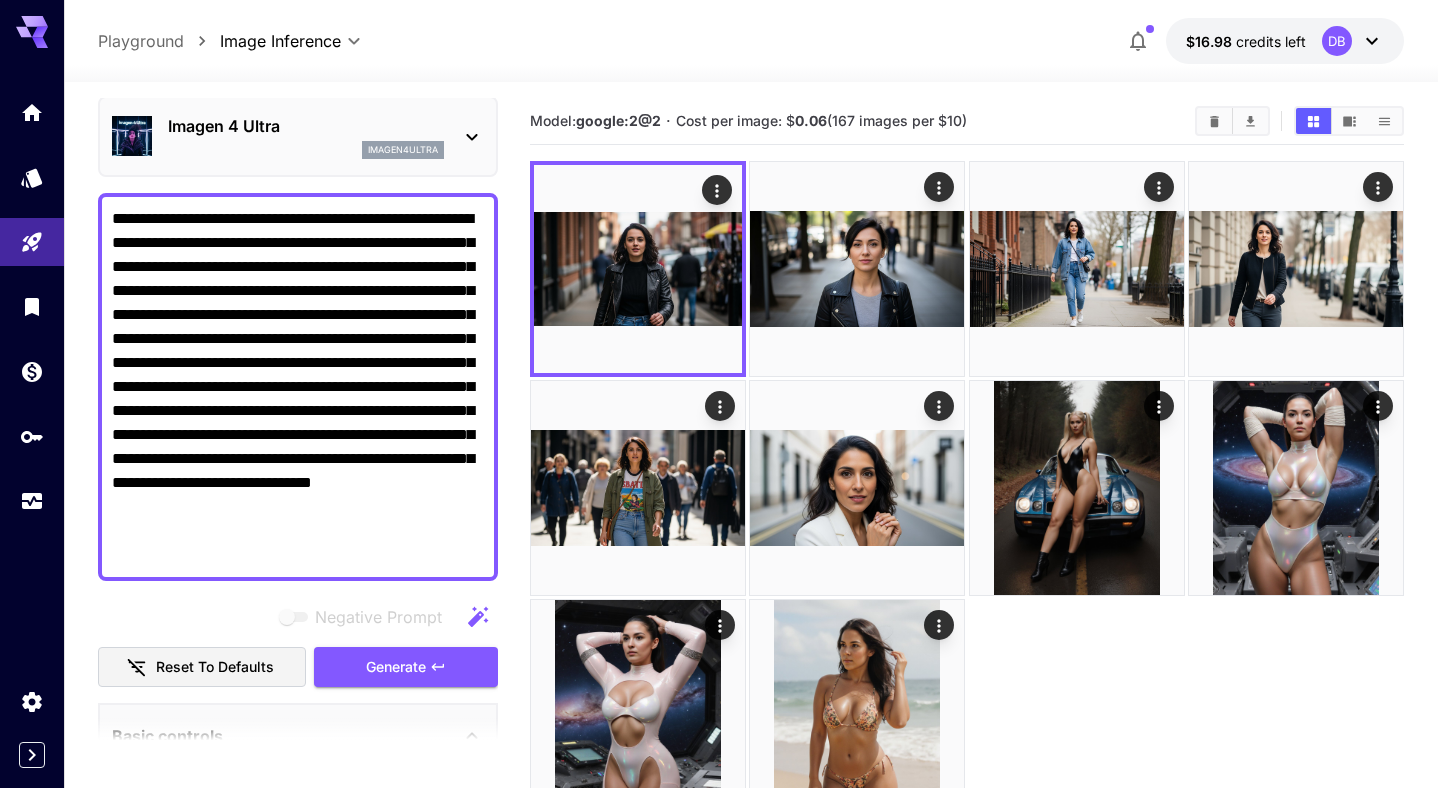 drag, startPoint x: 294, startPoint y: 464, endPoint x: 261, endPoint y: 464, distance: 33 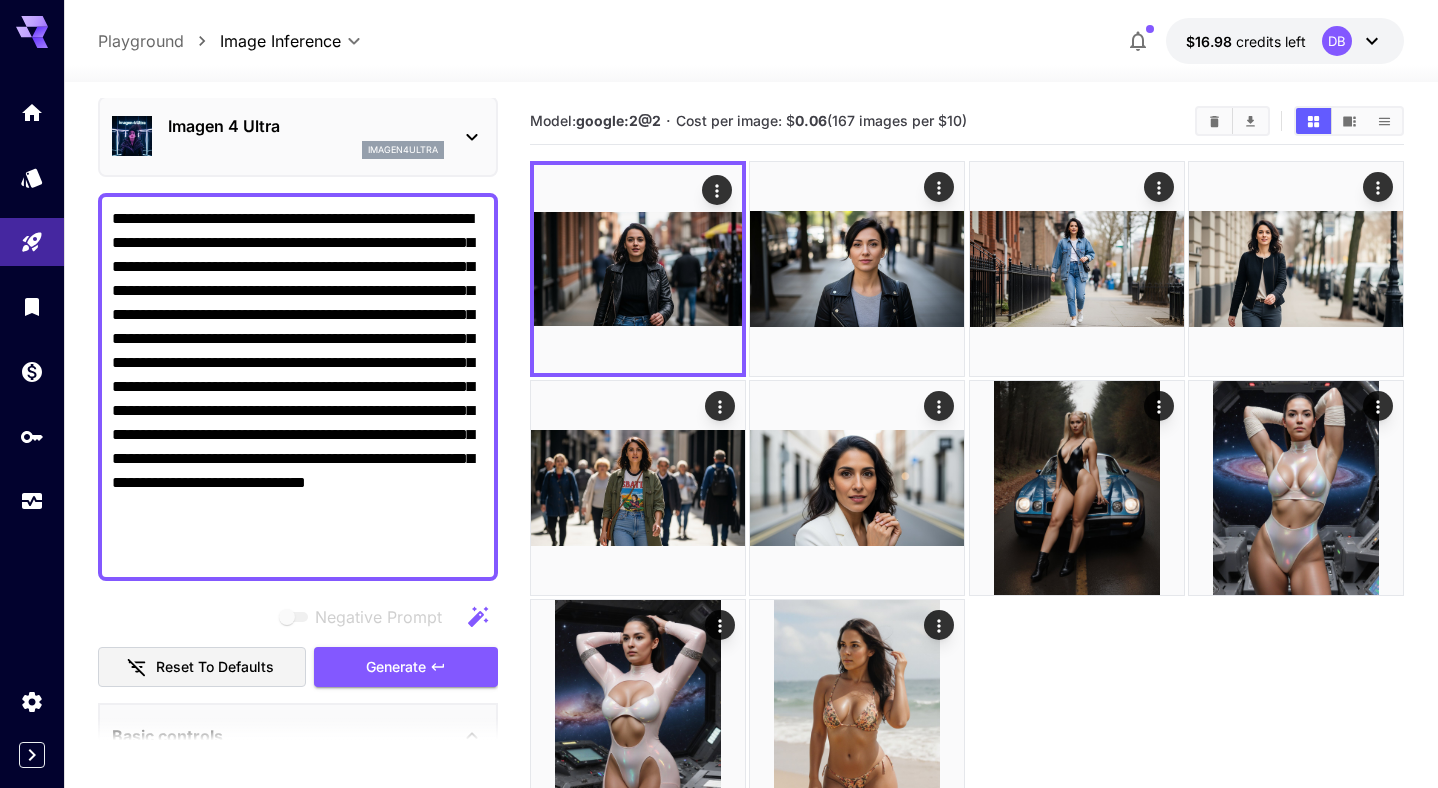 click on "**********" at bounding box center [298, 387] 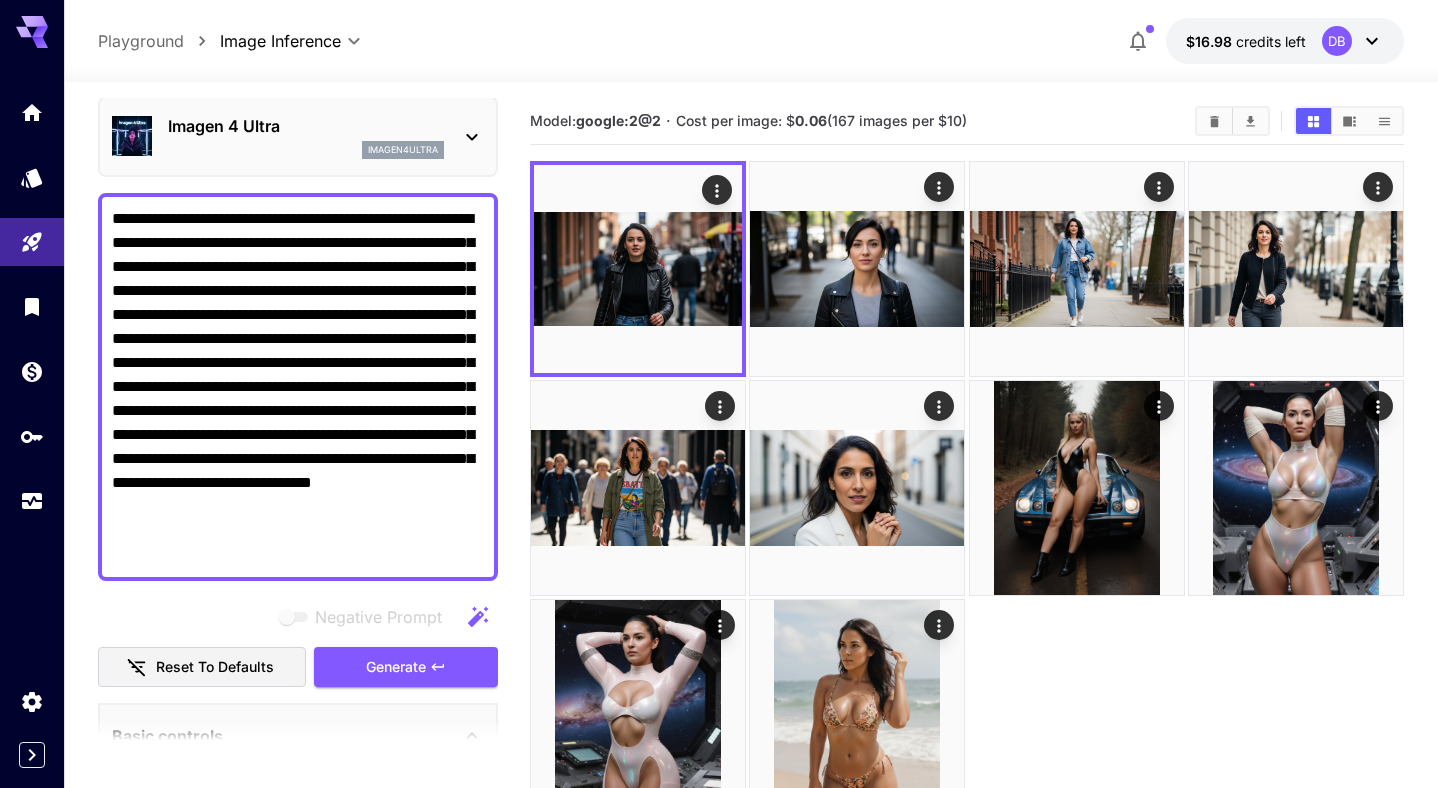 click on "**********" at bounding box center (298, 387) 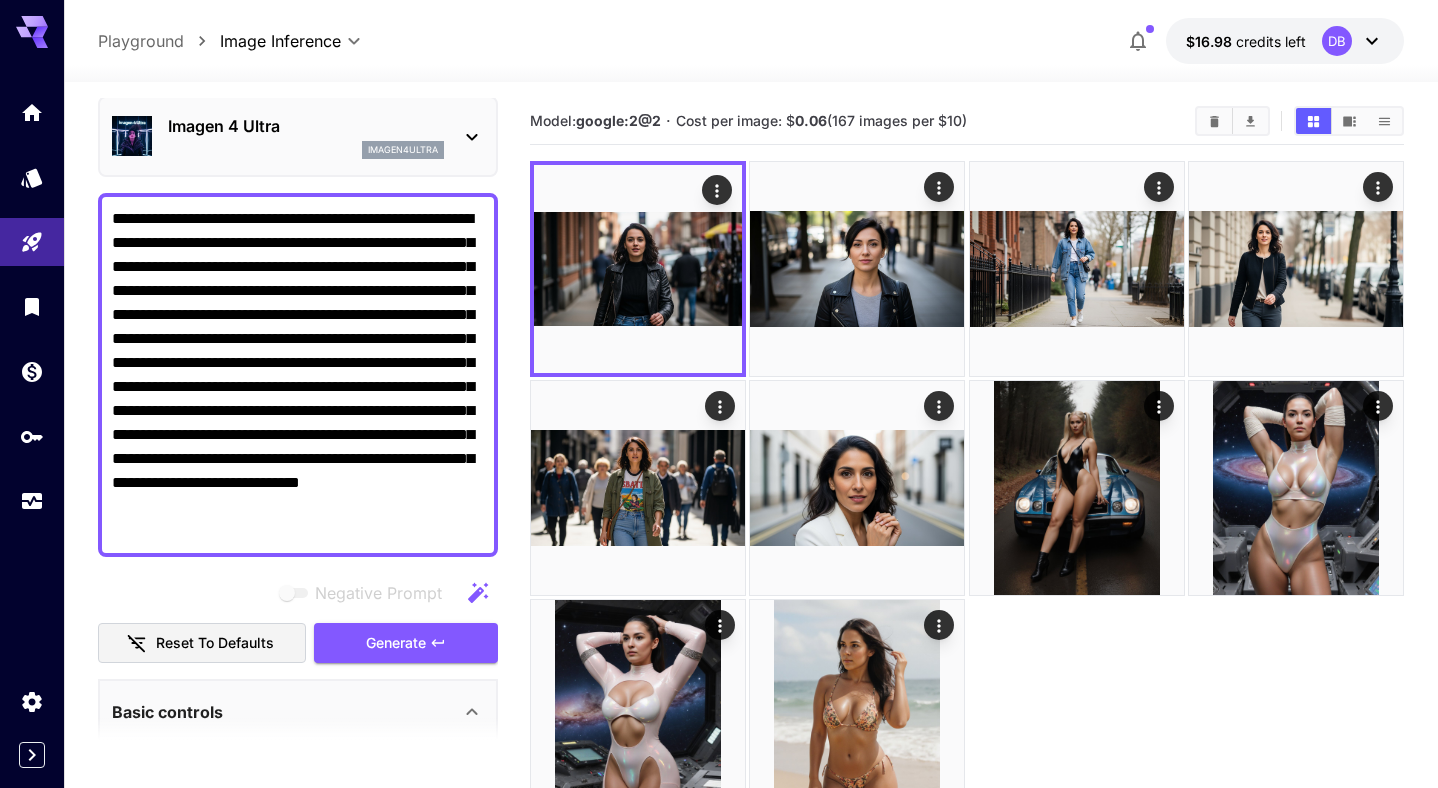 type on "**********" 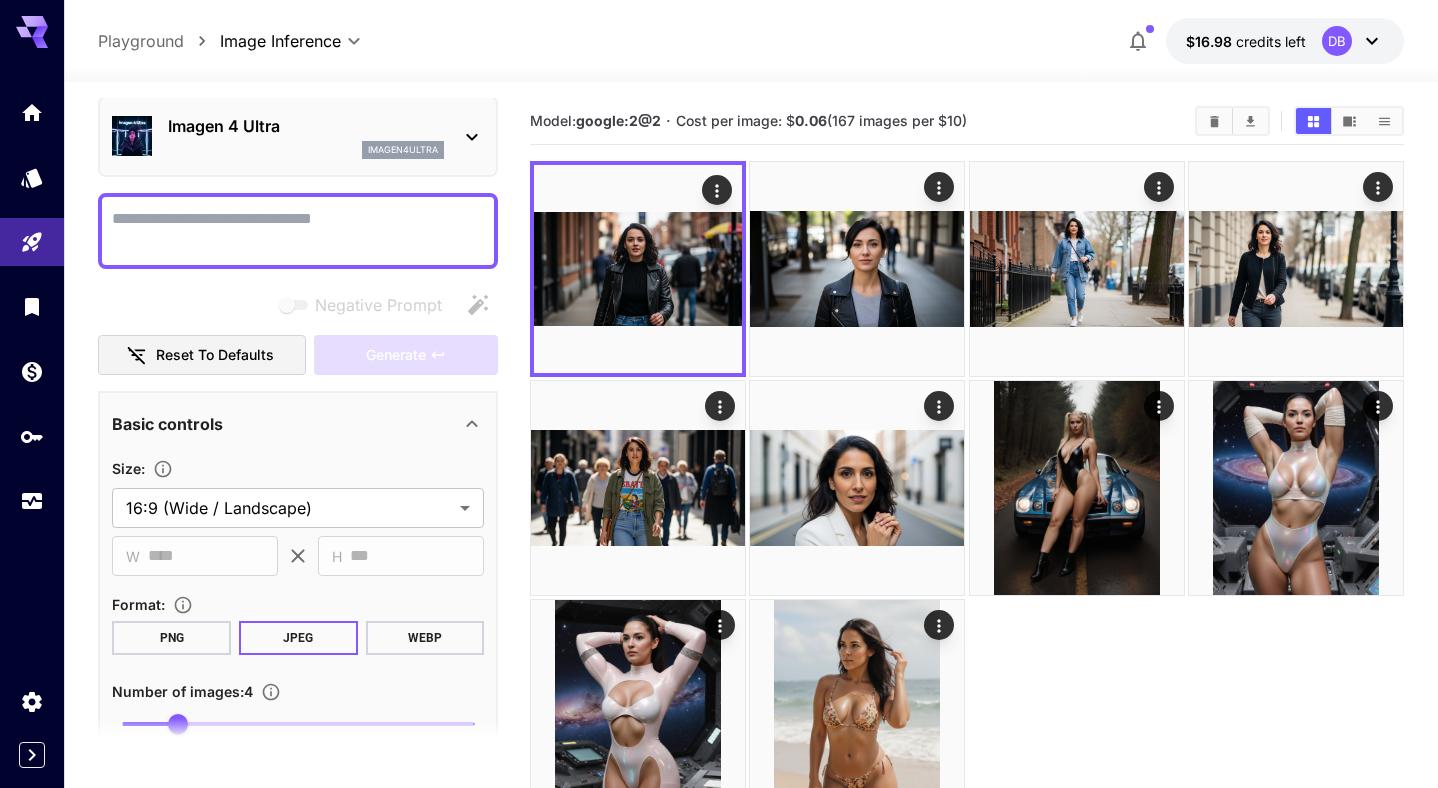 paste on "**********" 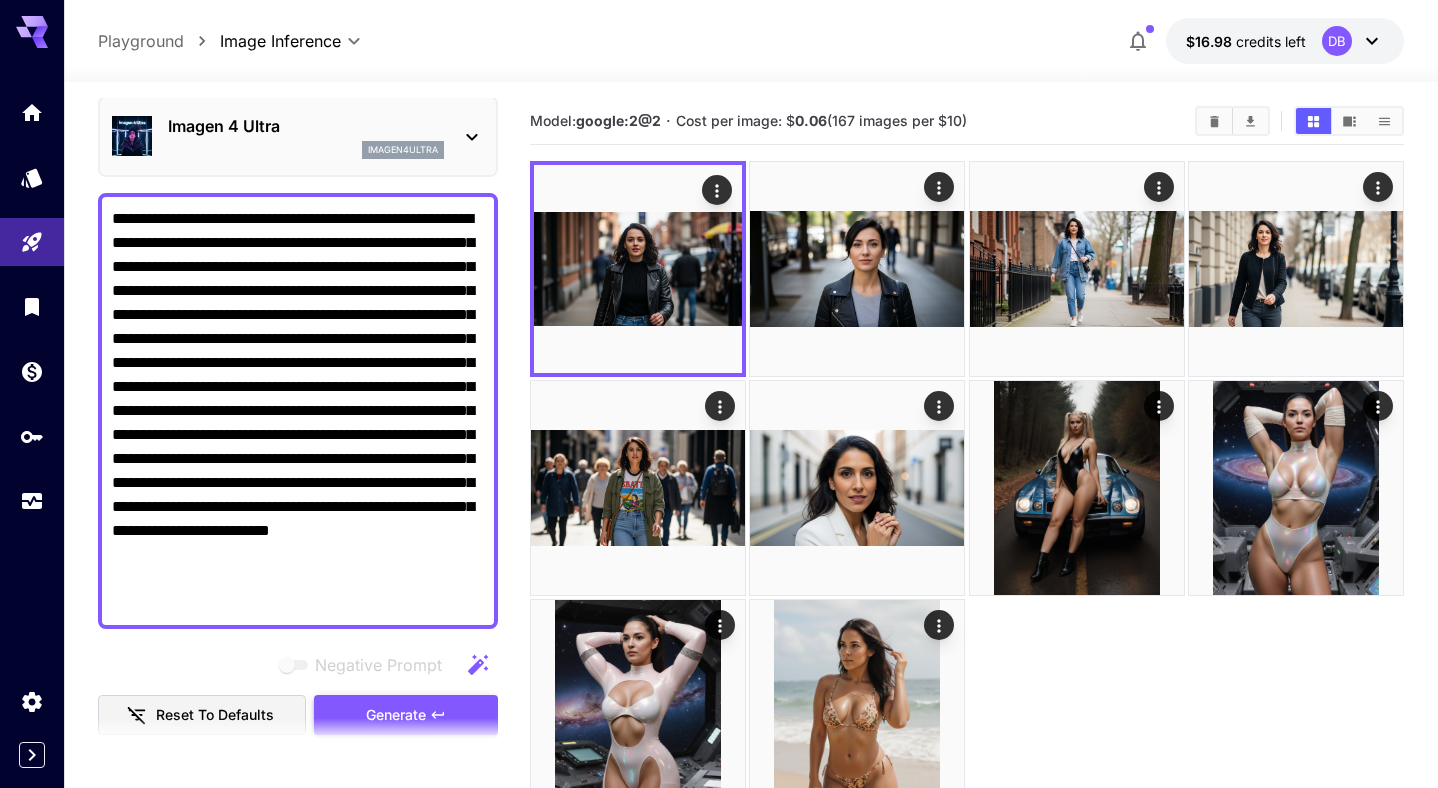type on "**********" 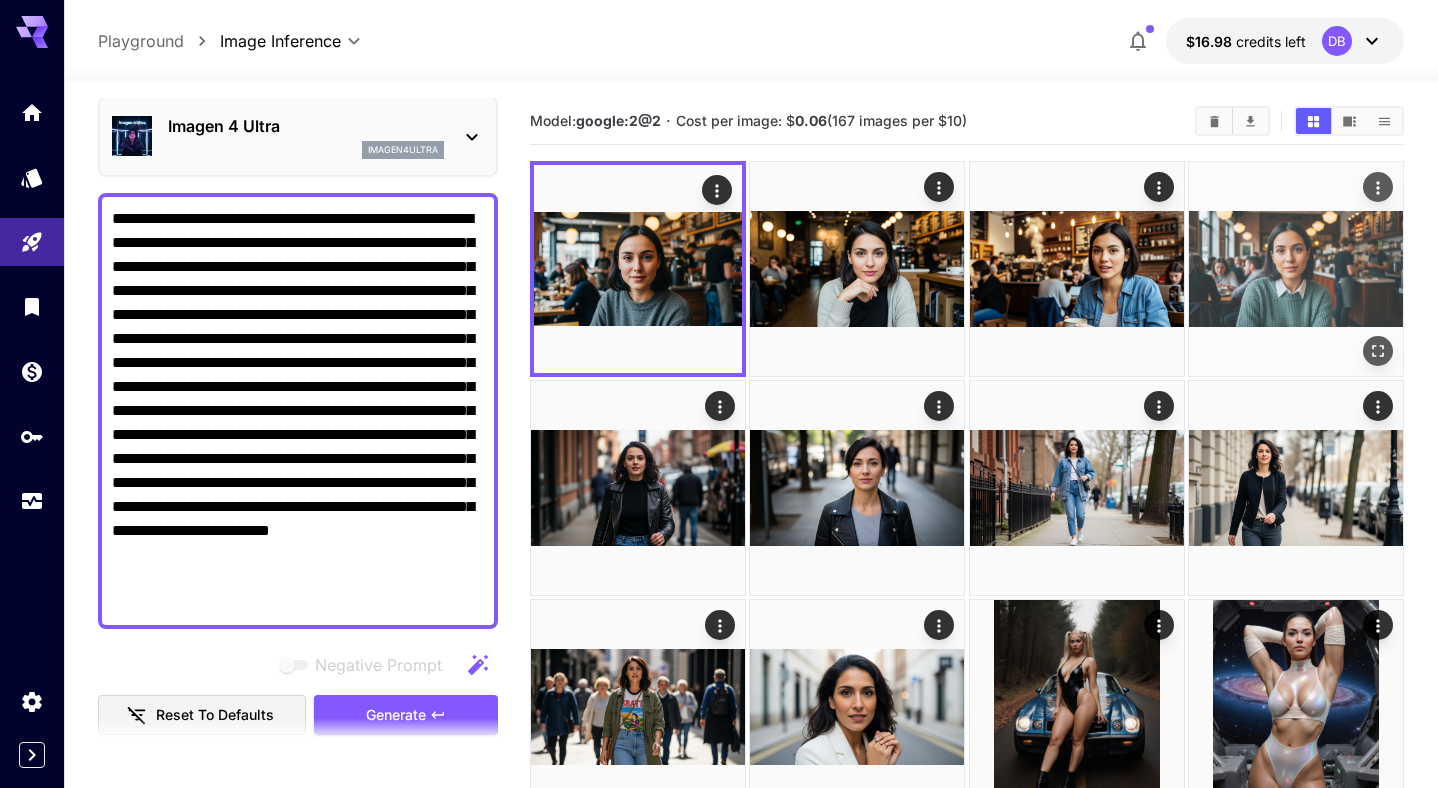 click at bounding box center [1296, 269] 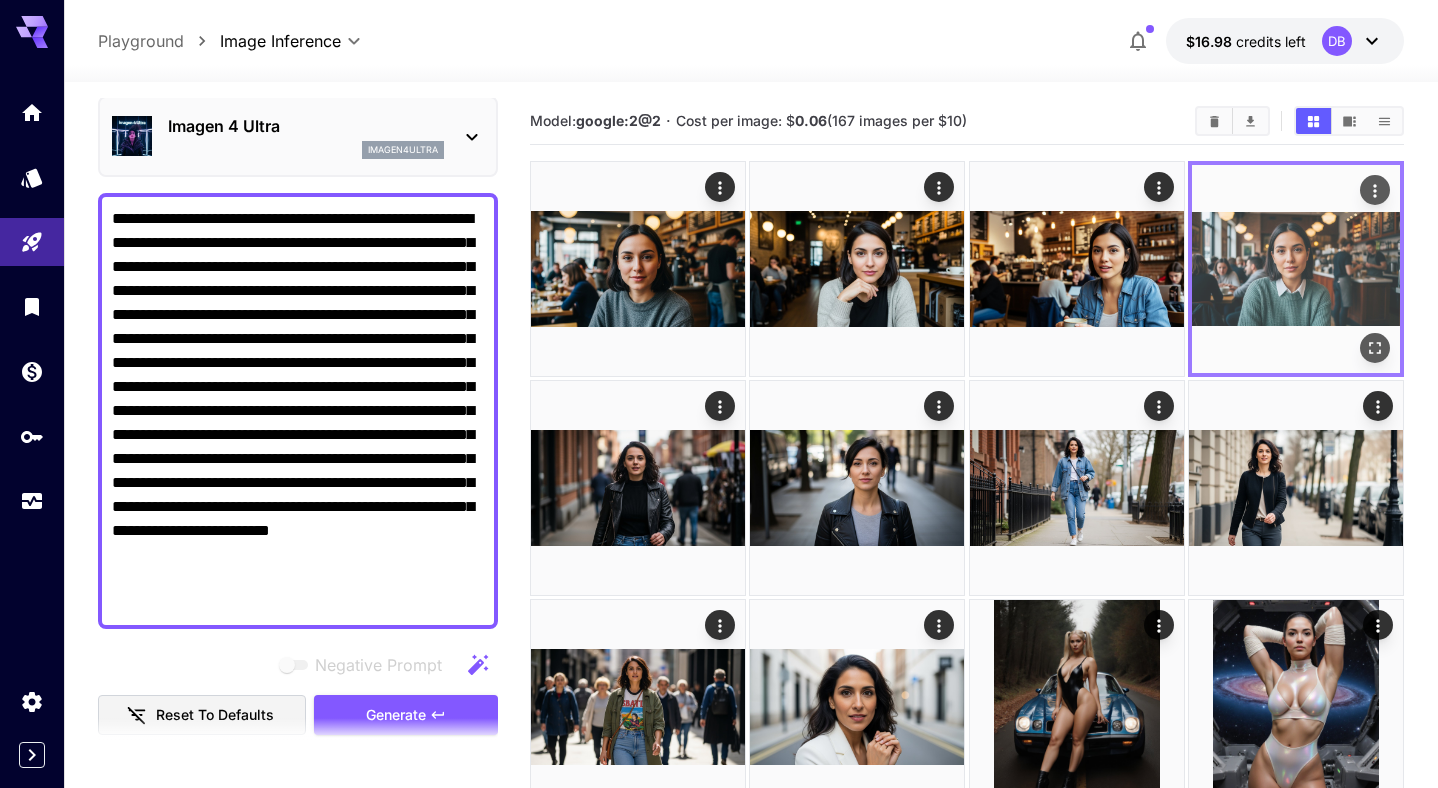 click 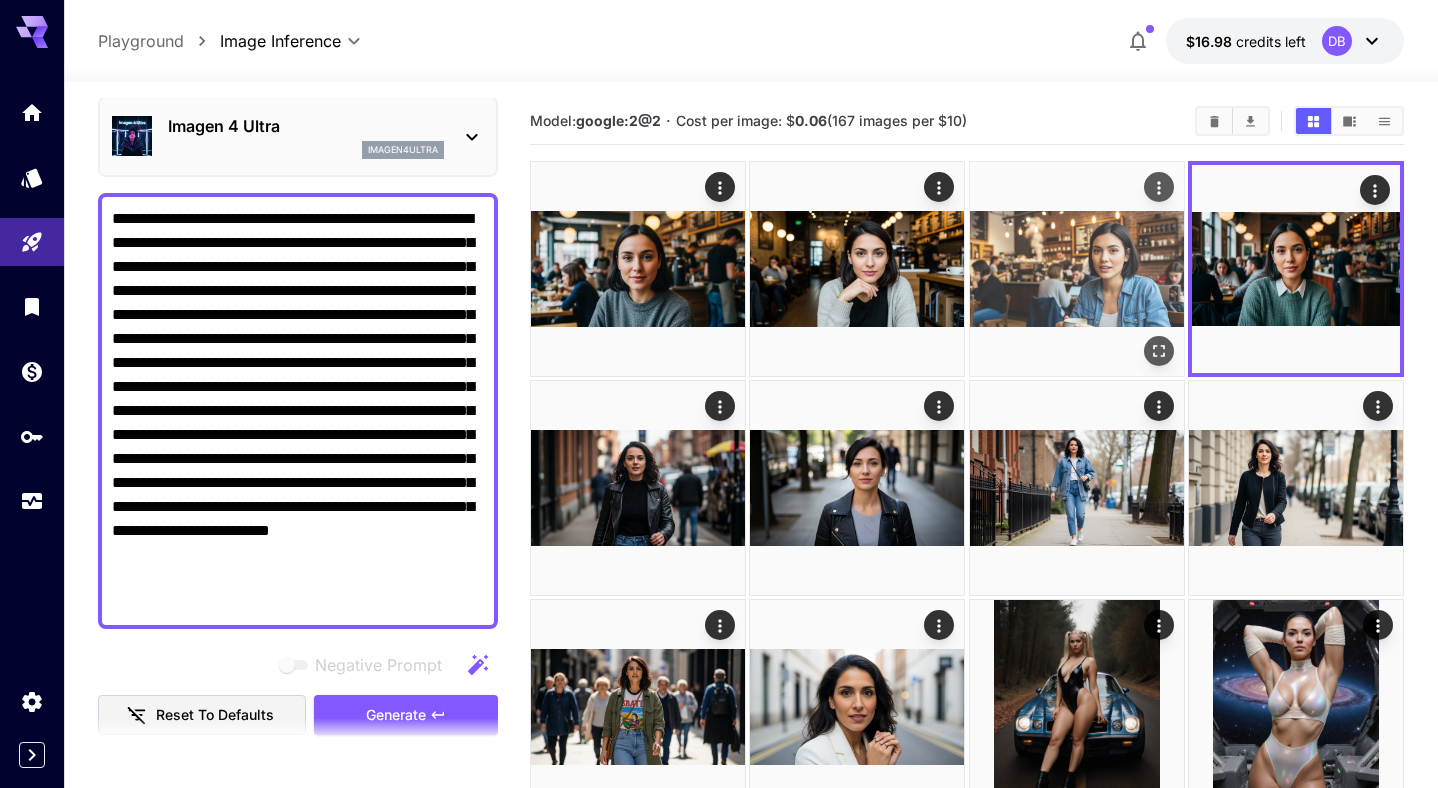 click 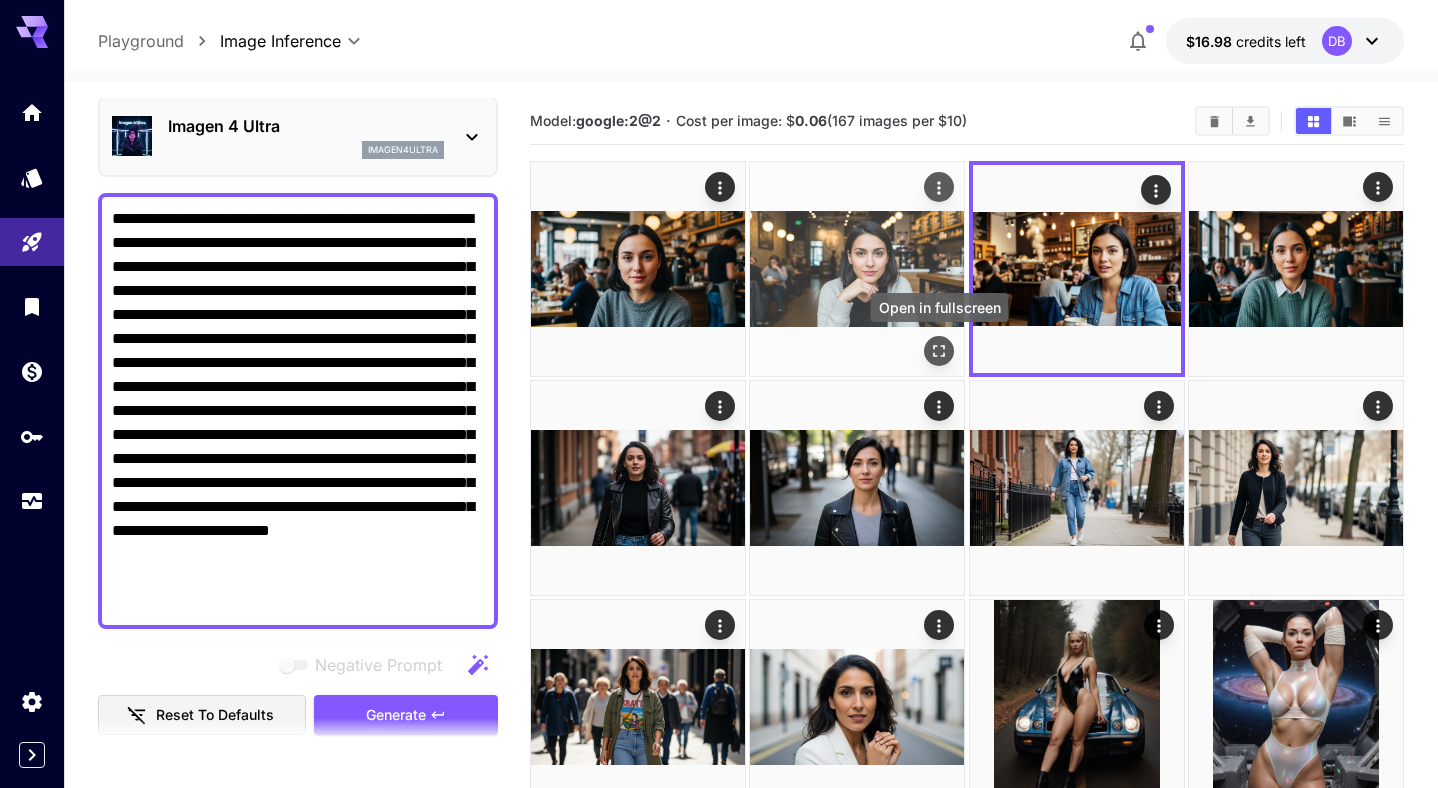 click 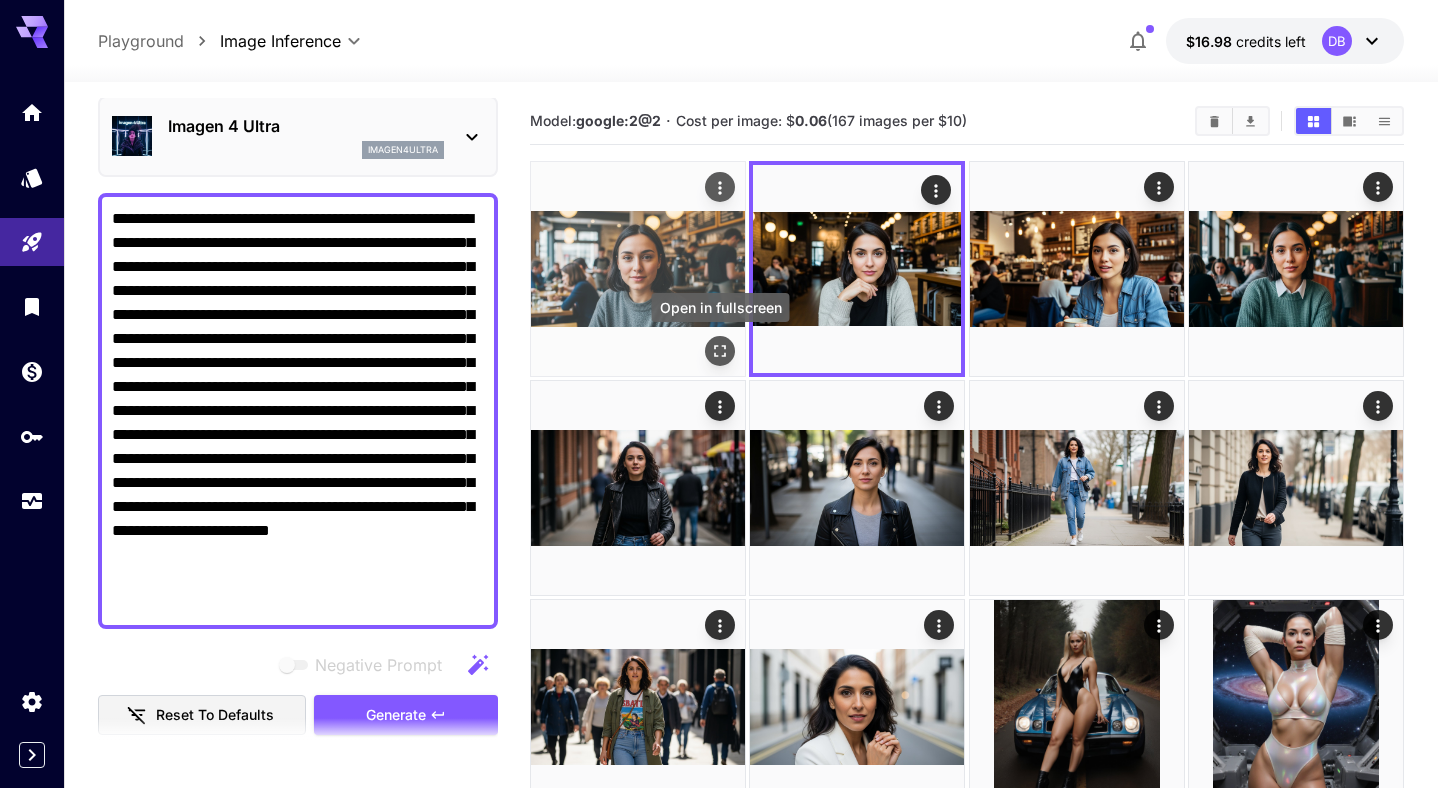 click 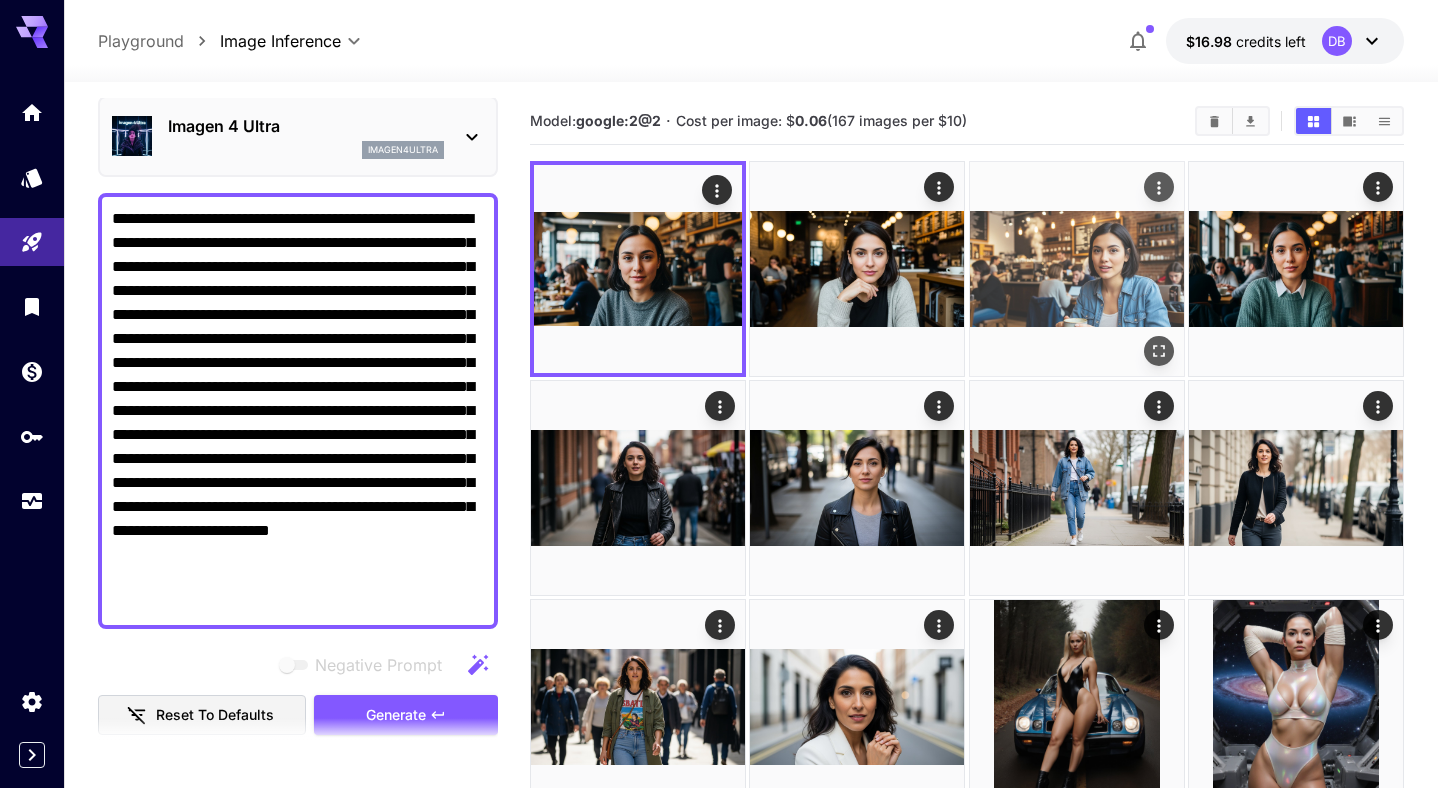 click 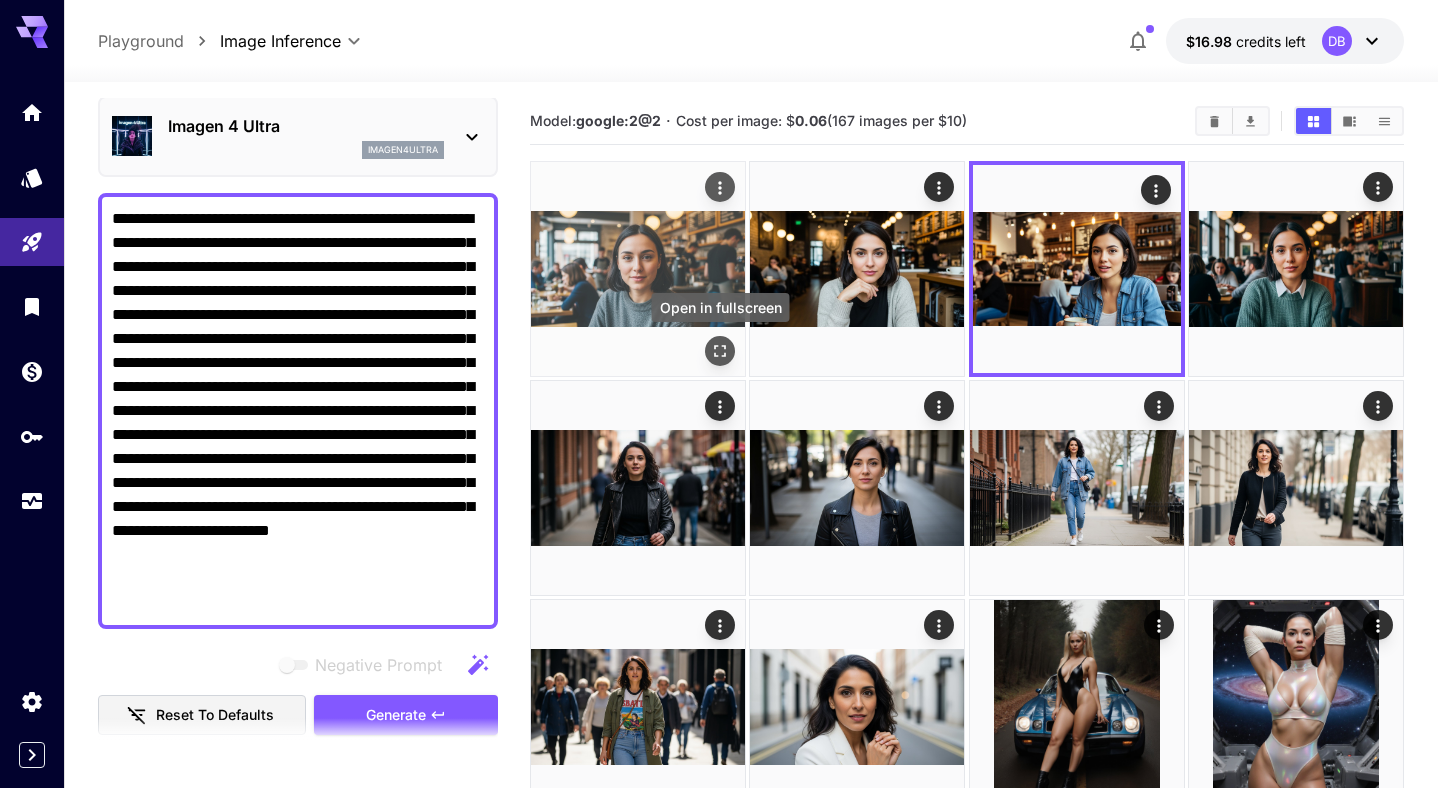 click 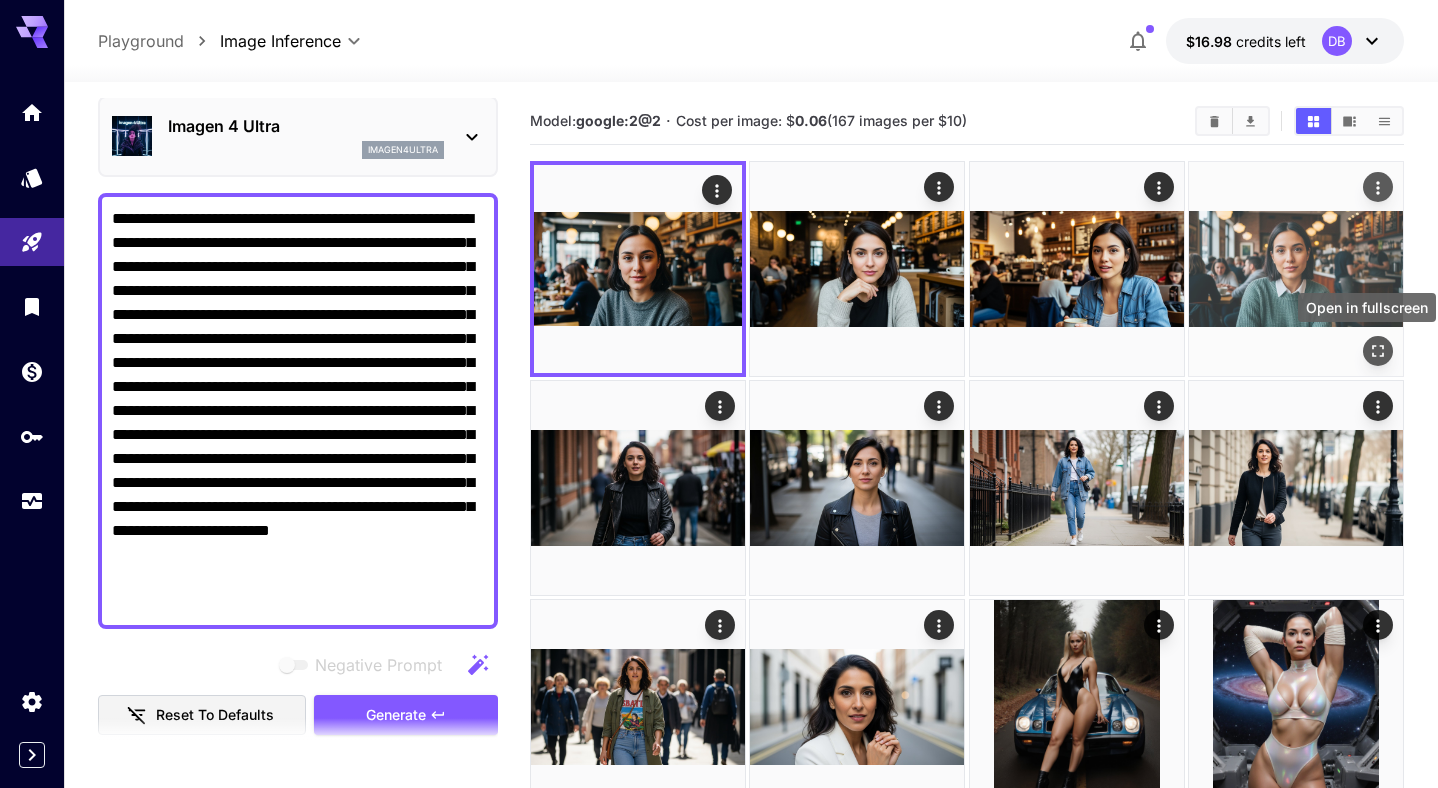 click 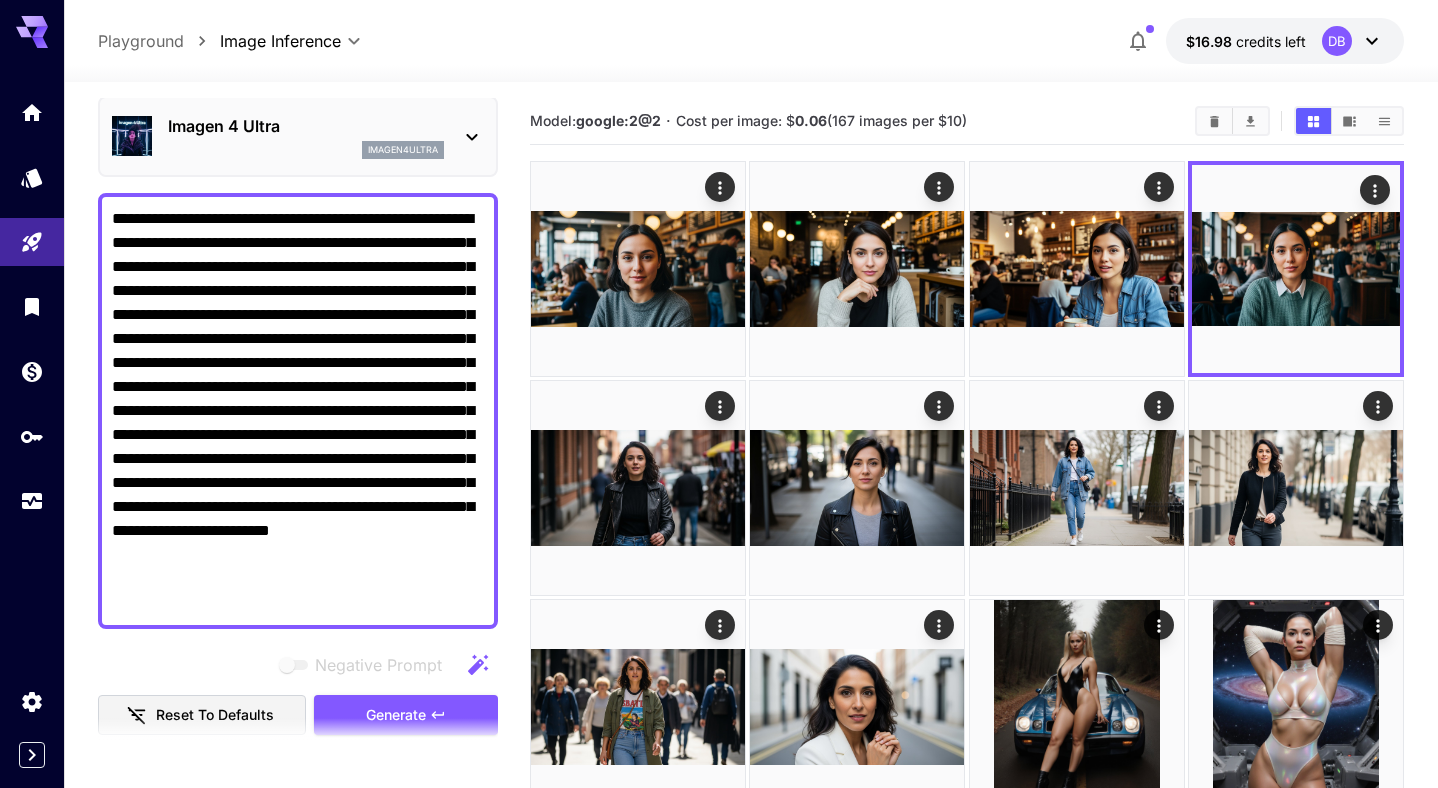 click on "**********" at bounding box center [298, 411] 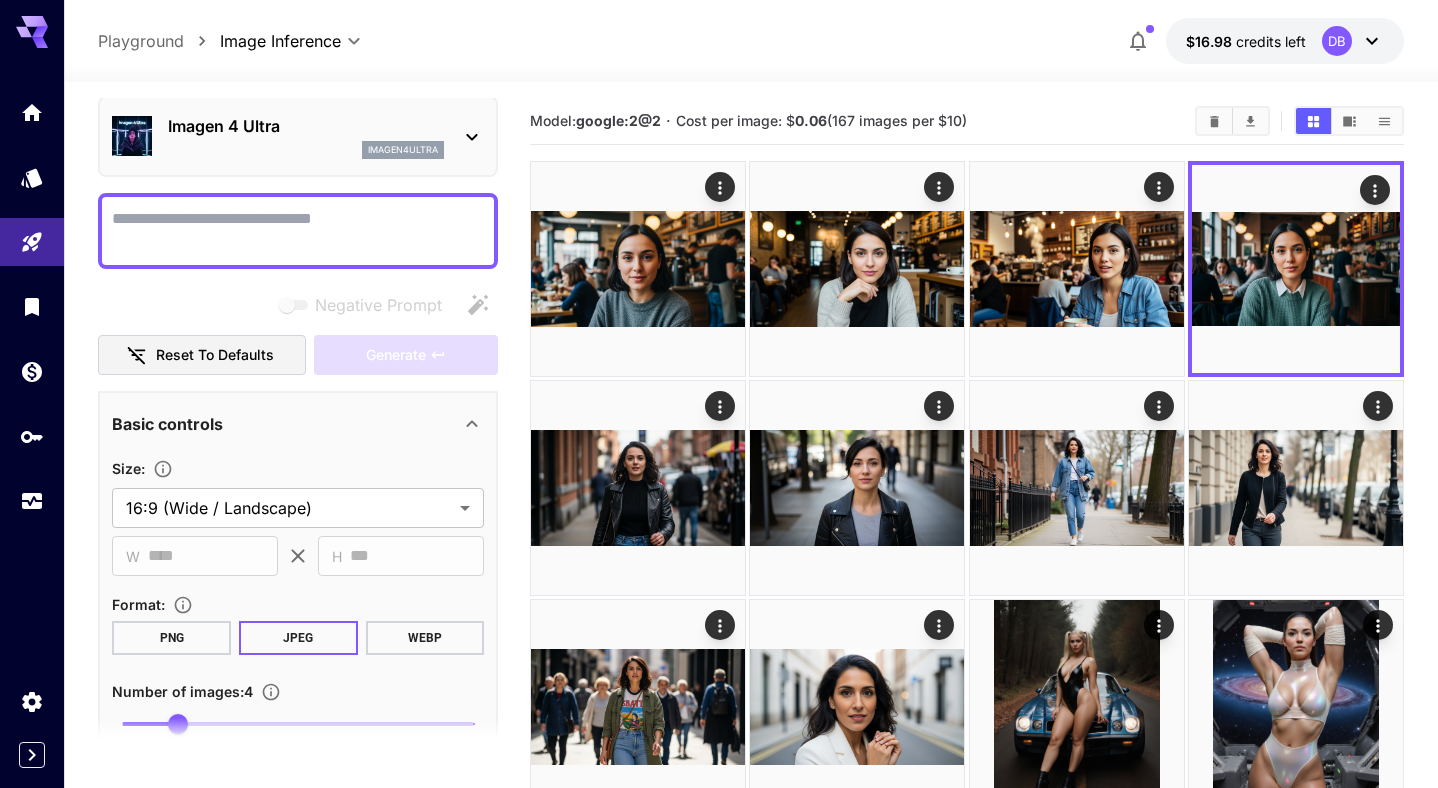 paste on "**********" 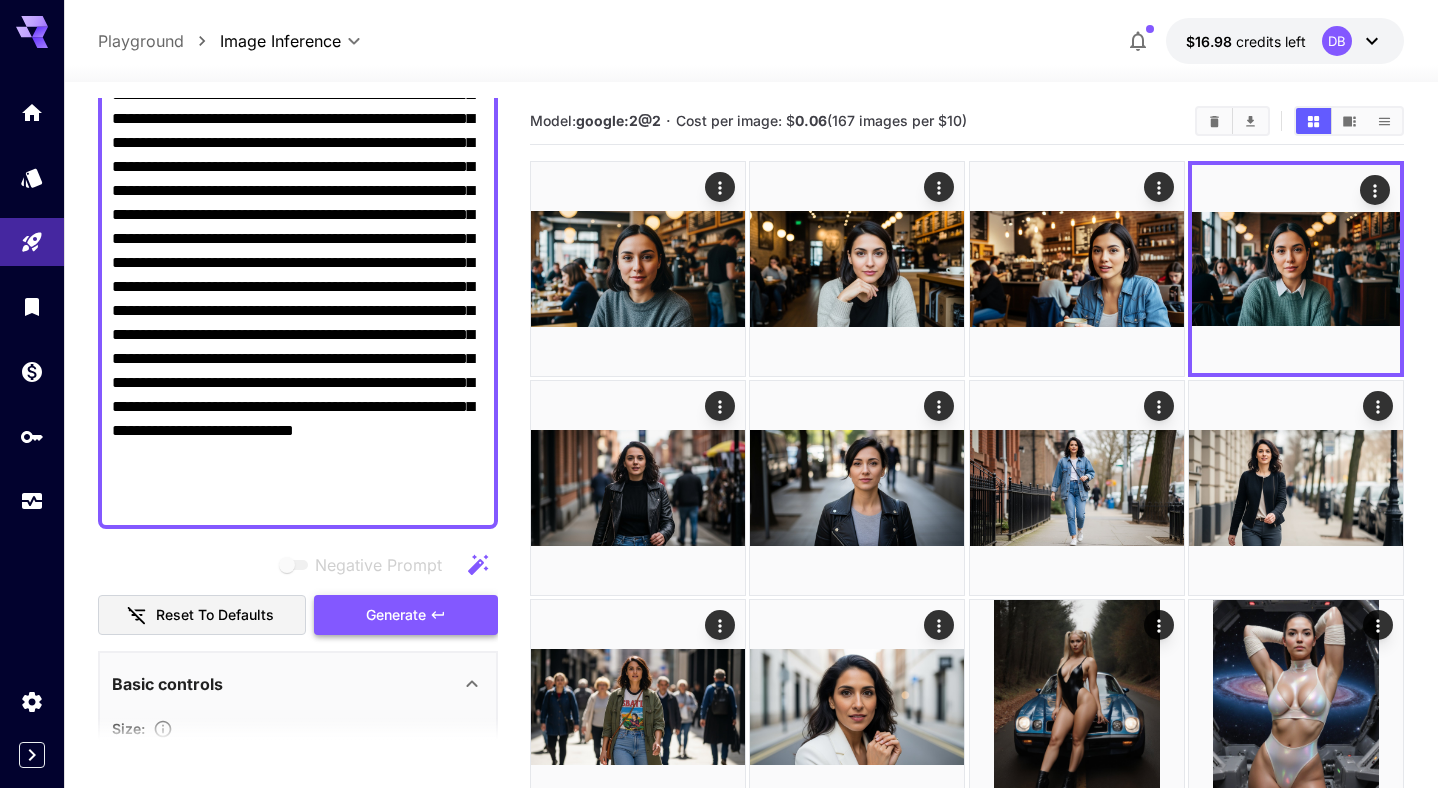 scroll, scrollTop: 290, scrollLeft: 0, axis: vertical 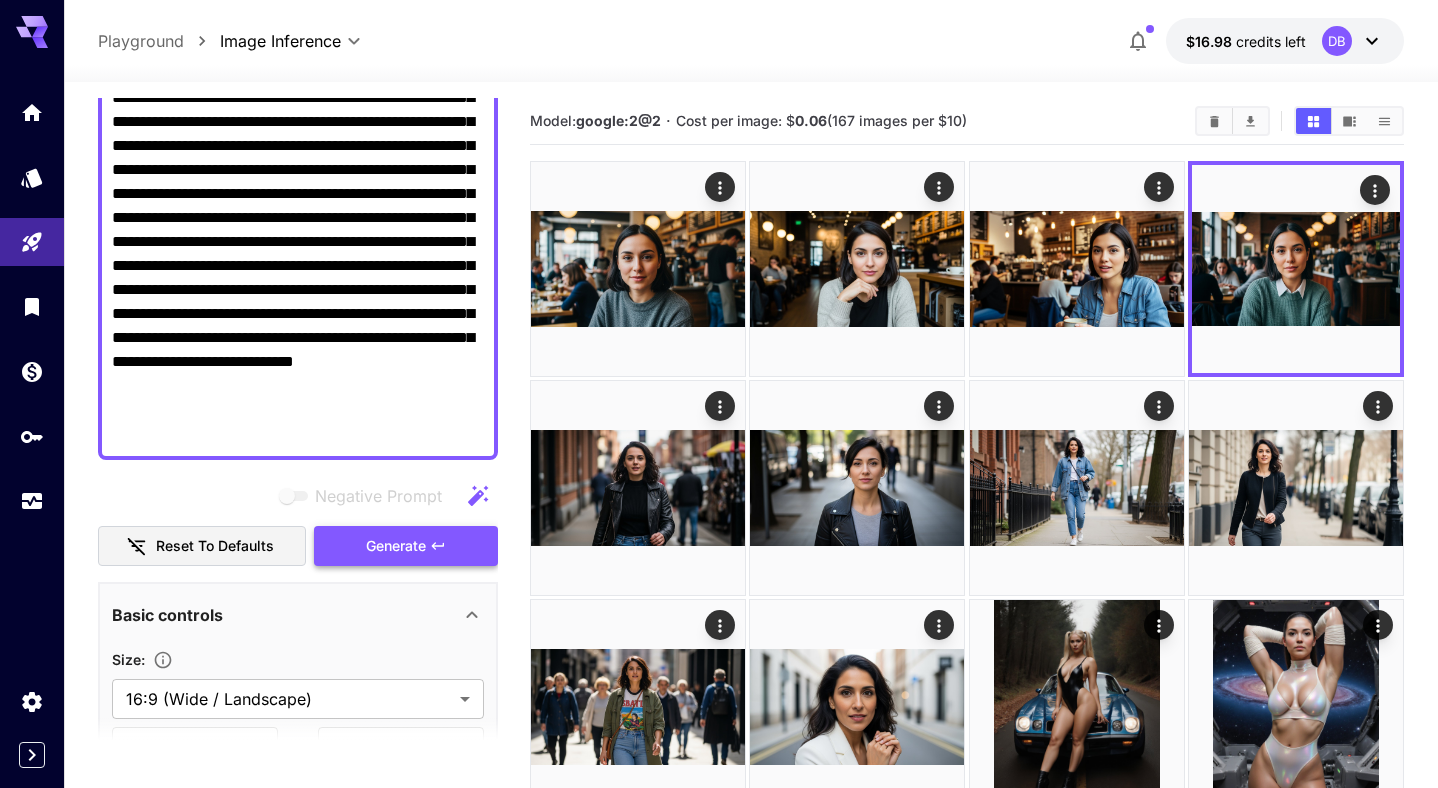 click on "Generate" at bounding box center [396, 546] 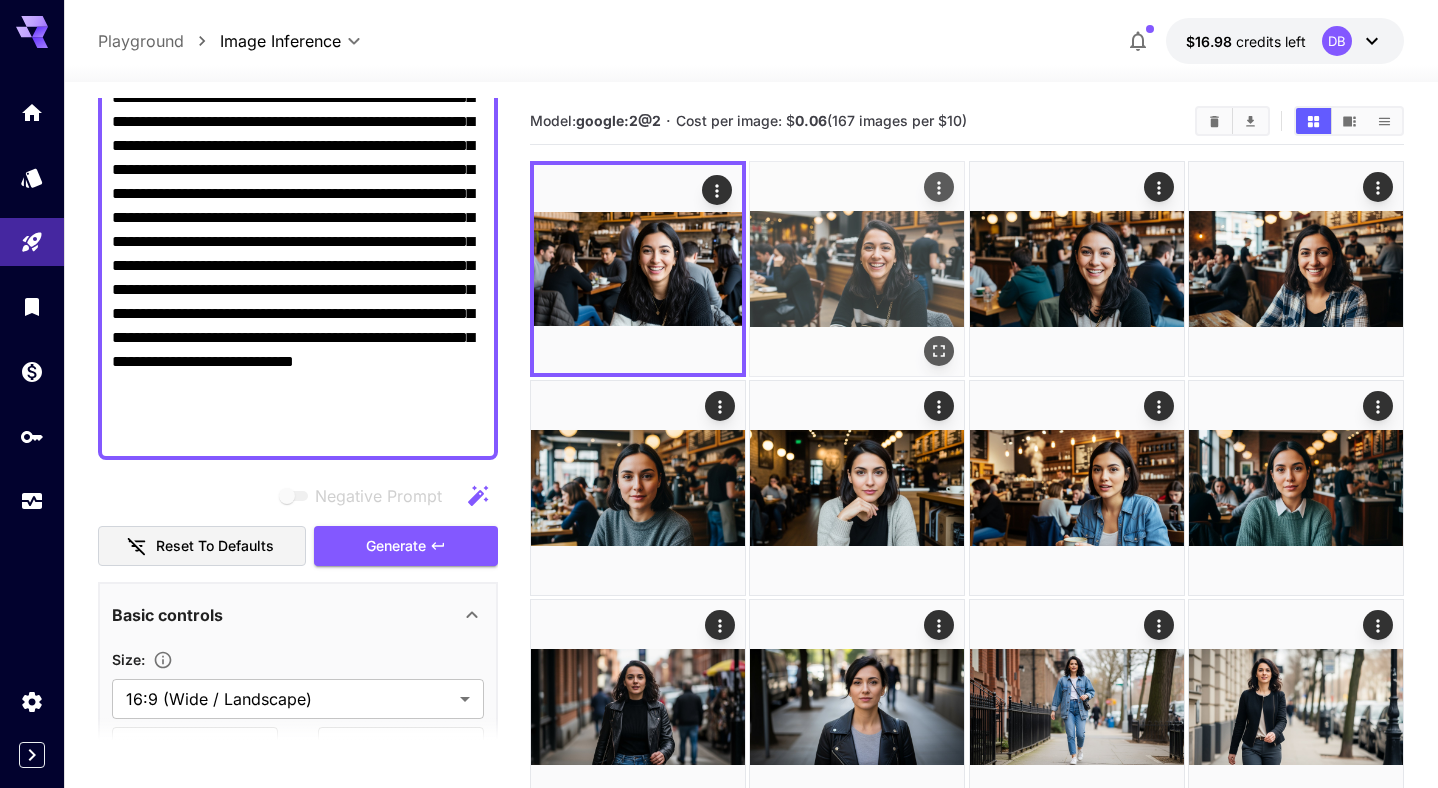 click at bounding box center (857, 269) 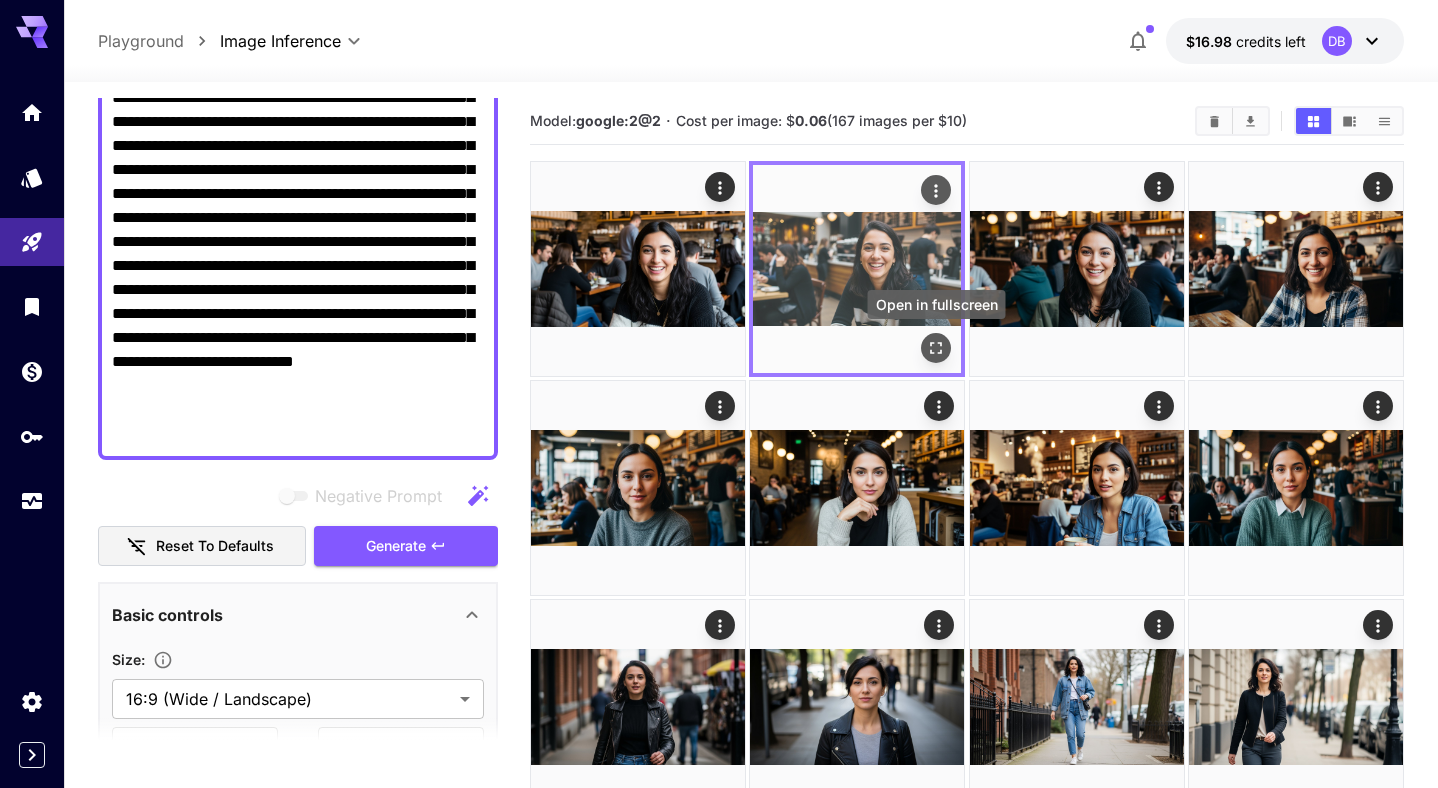 click 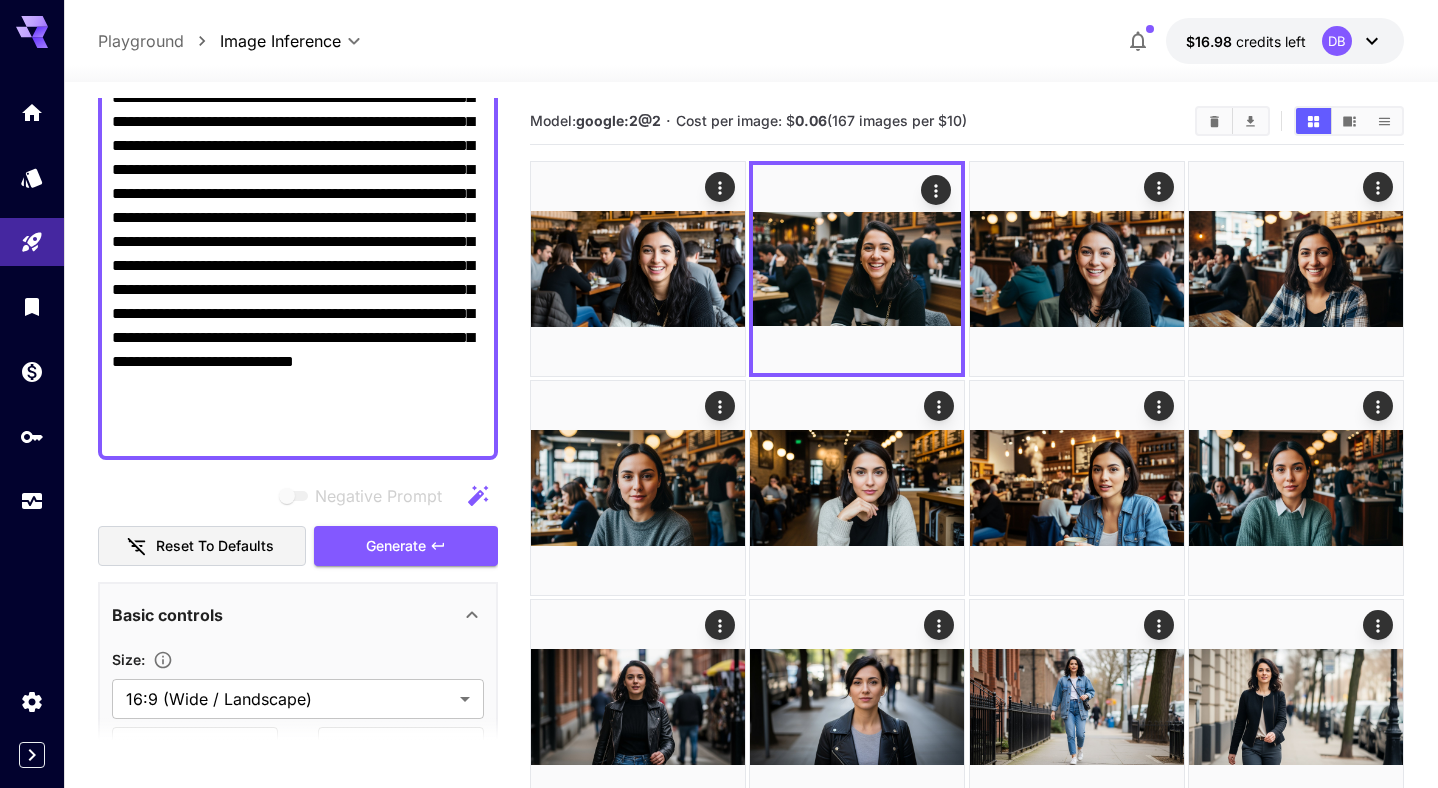 click on "**********" at bounding box center (298, 218) 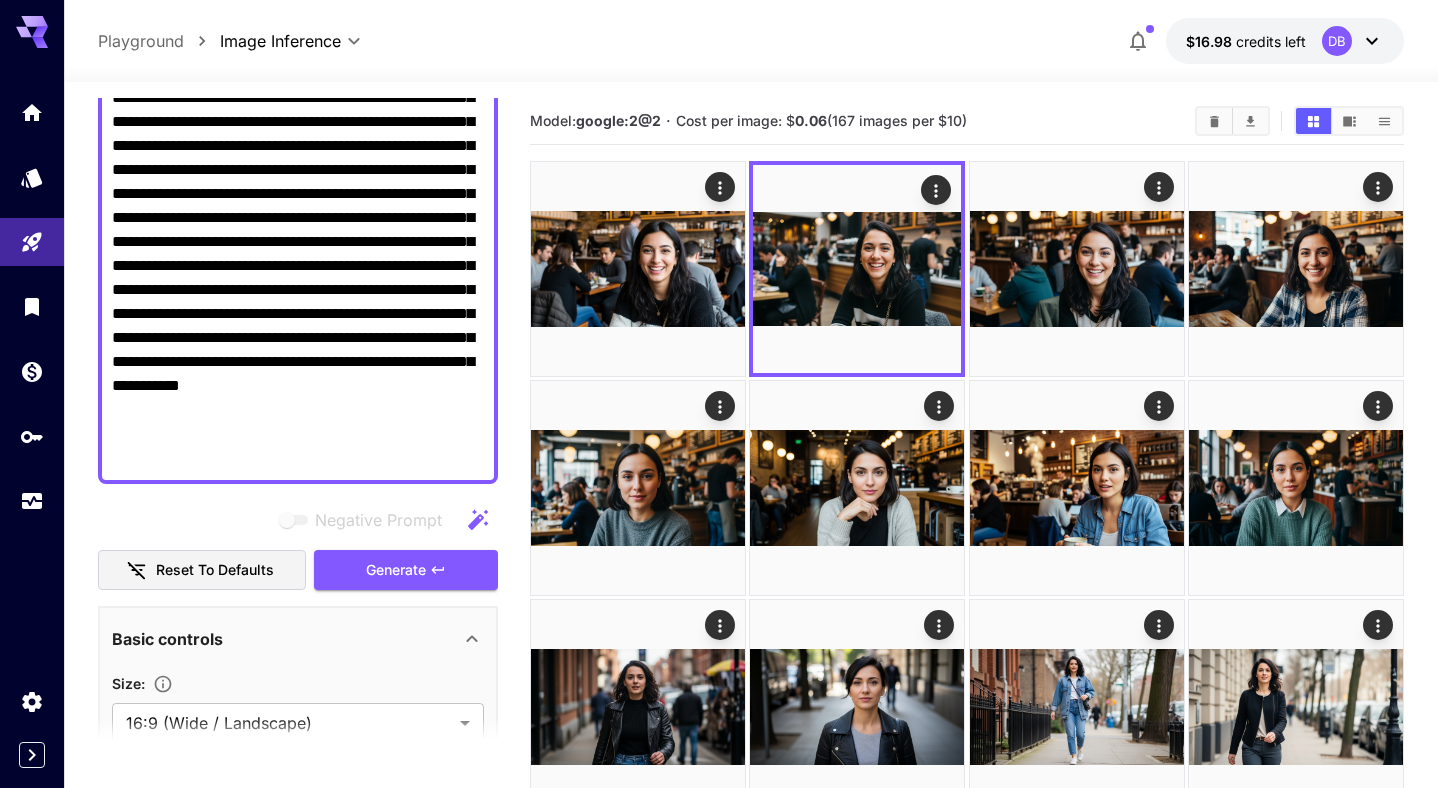 scroll, scrollTop: 229, scrollLeft: 0, axis: vertical 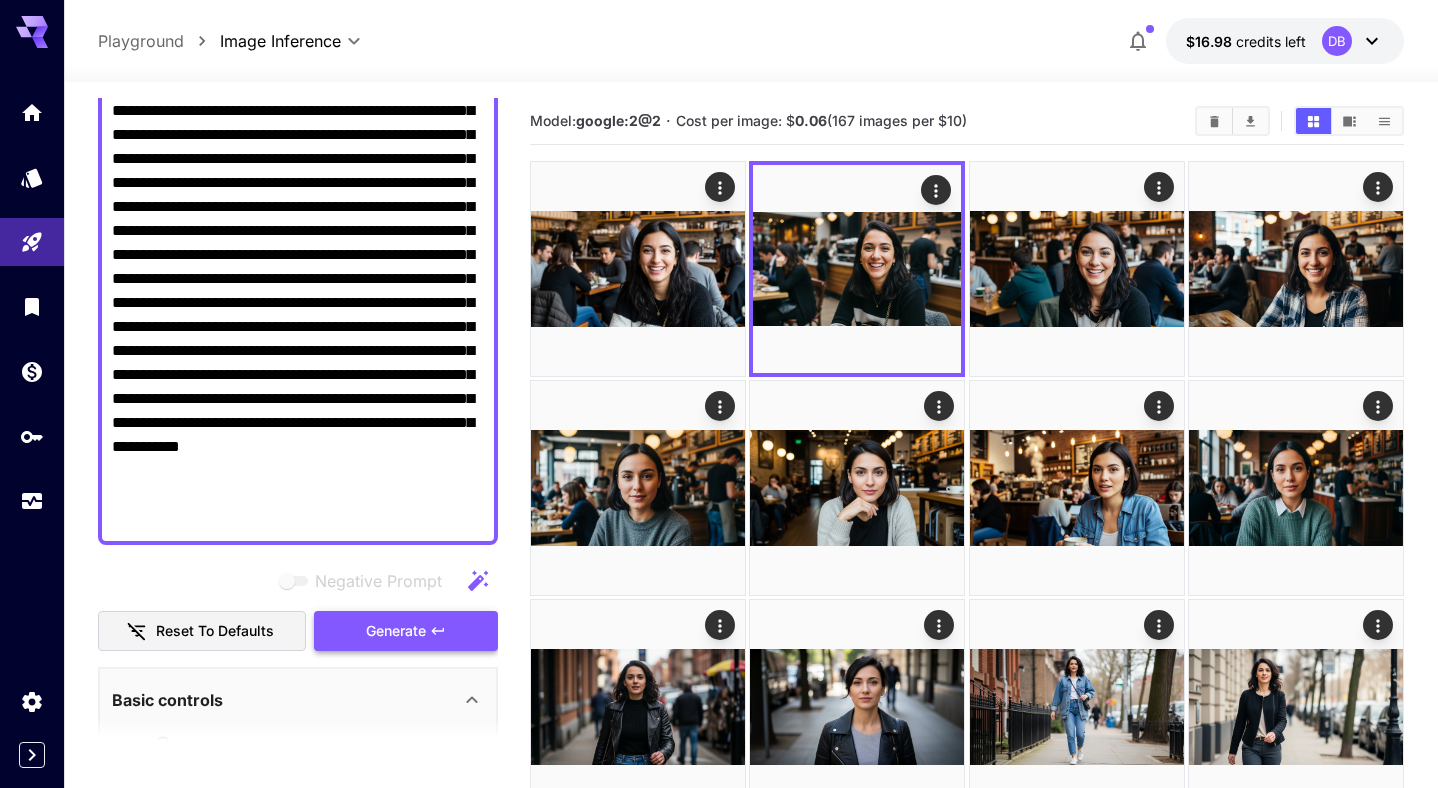 type on "**********" 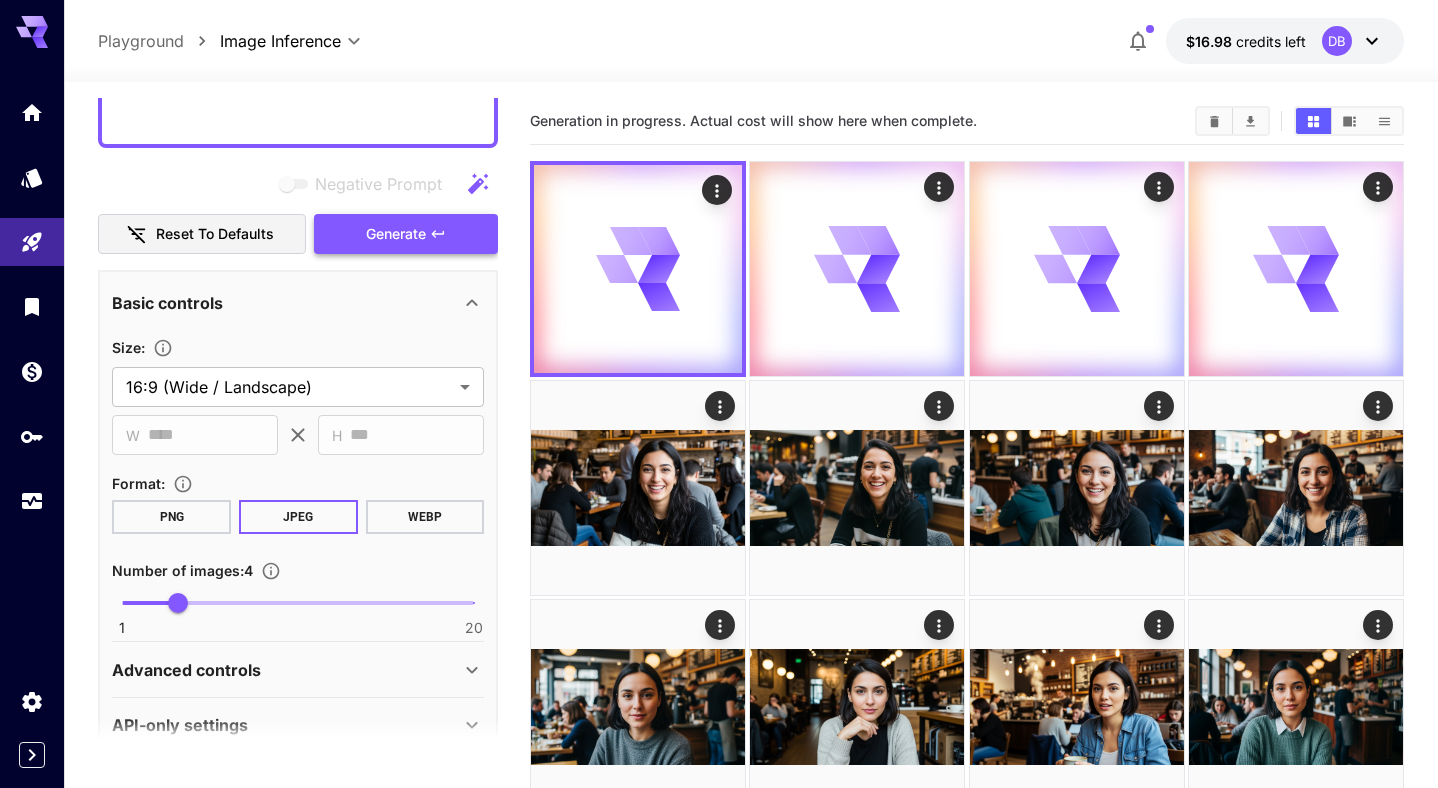 scroll, scrollTop: 661, scrollLeft: 0, axis: vertical 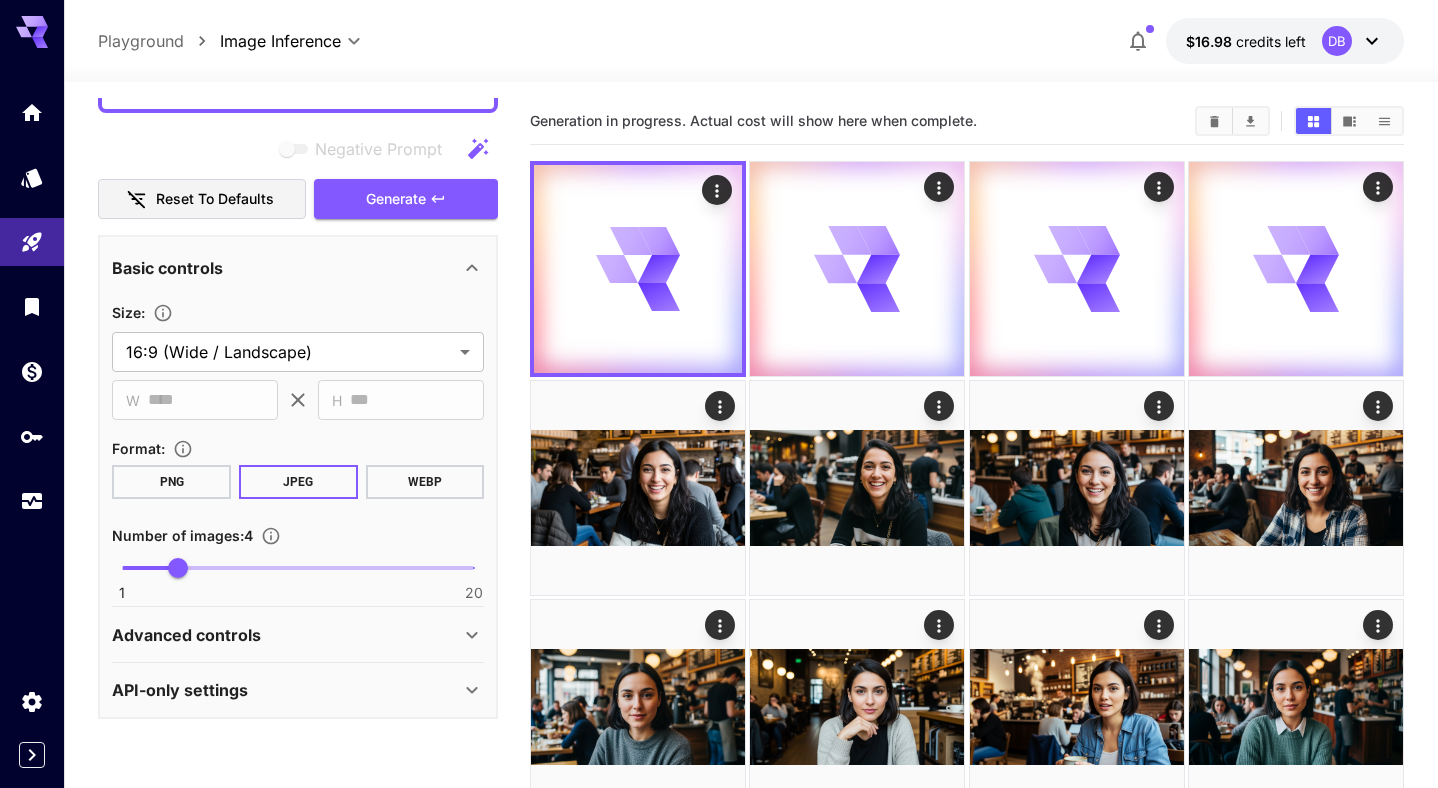 click on "Advanced controls" at bounding box center (286, 635) 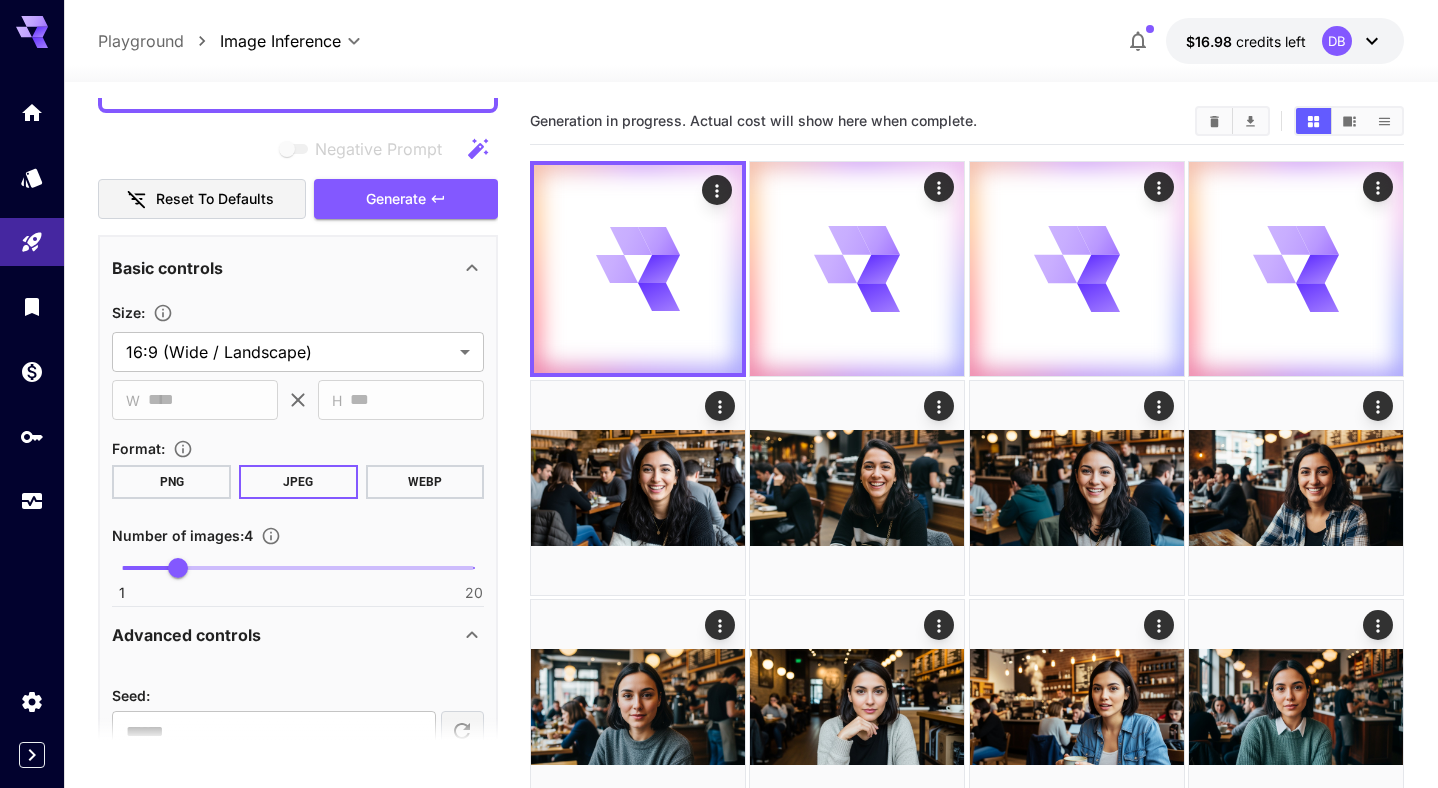 scroll, scrollTop: 770, scrollLeft: 0, axis: vertical 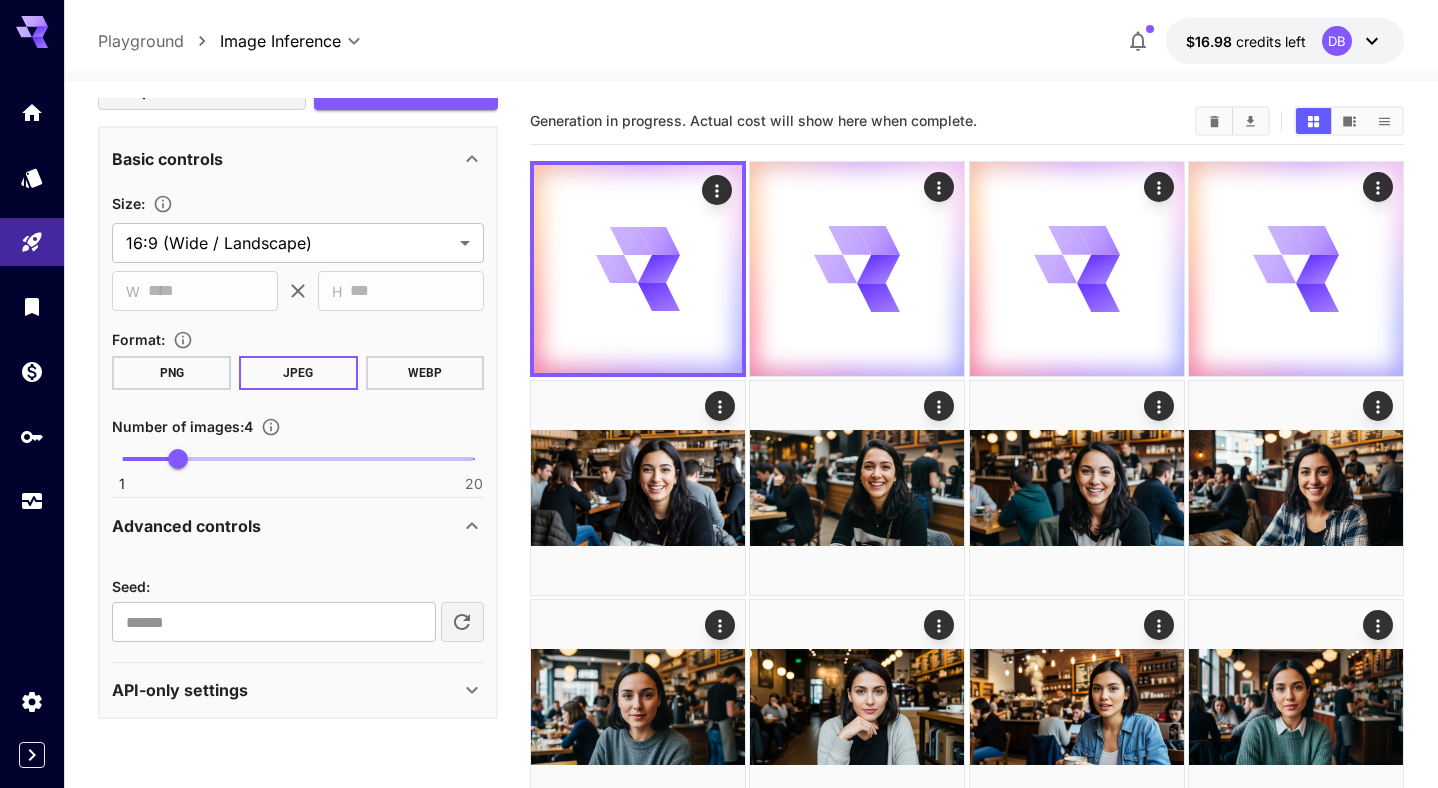click on "API-only settings" at bounding box center (286, 690) 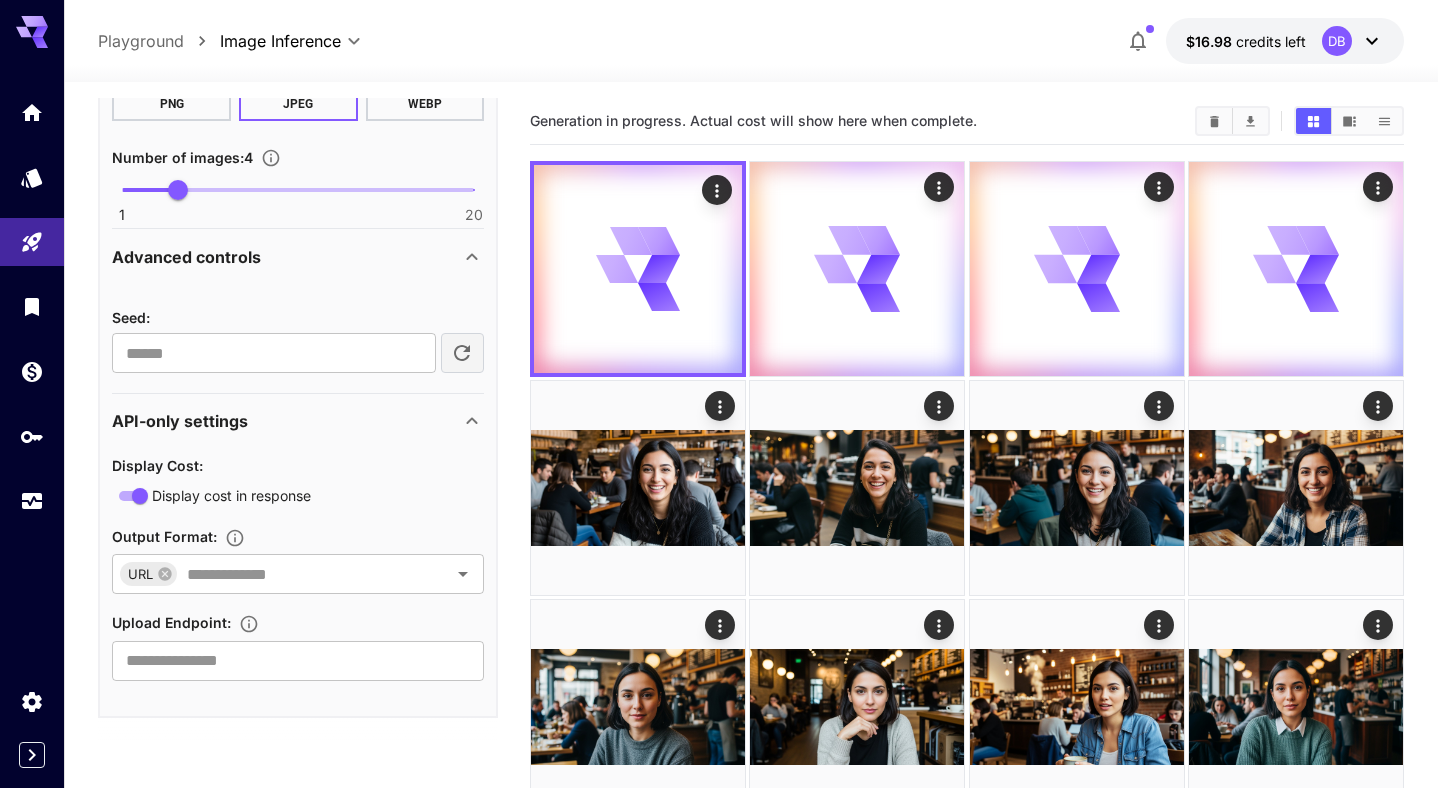 scroll, scrollTop: 0, scrollLeft: 0, axis: both 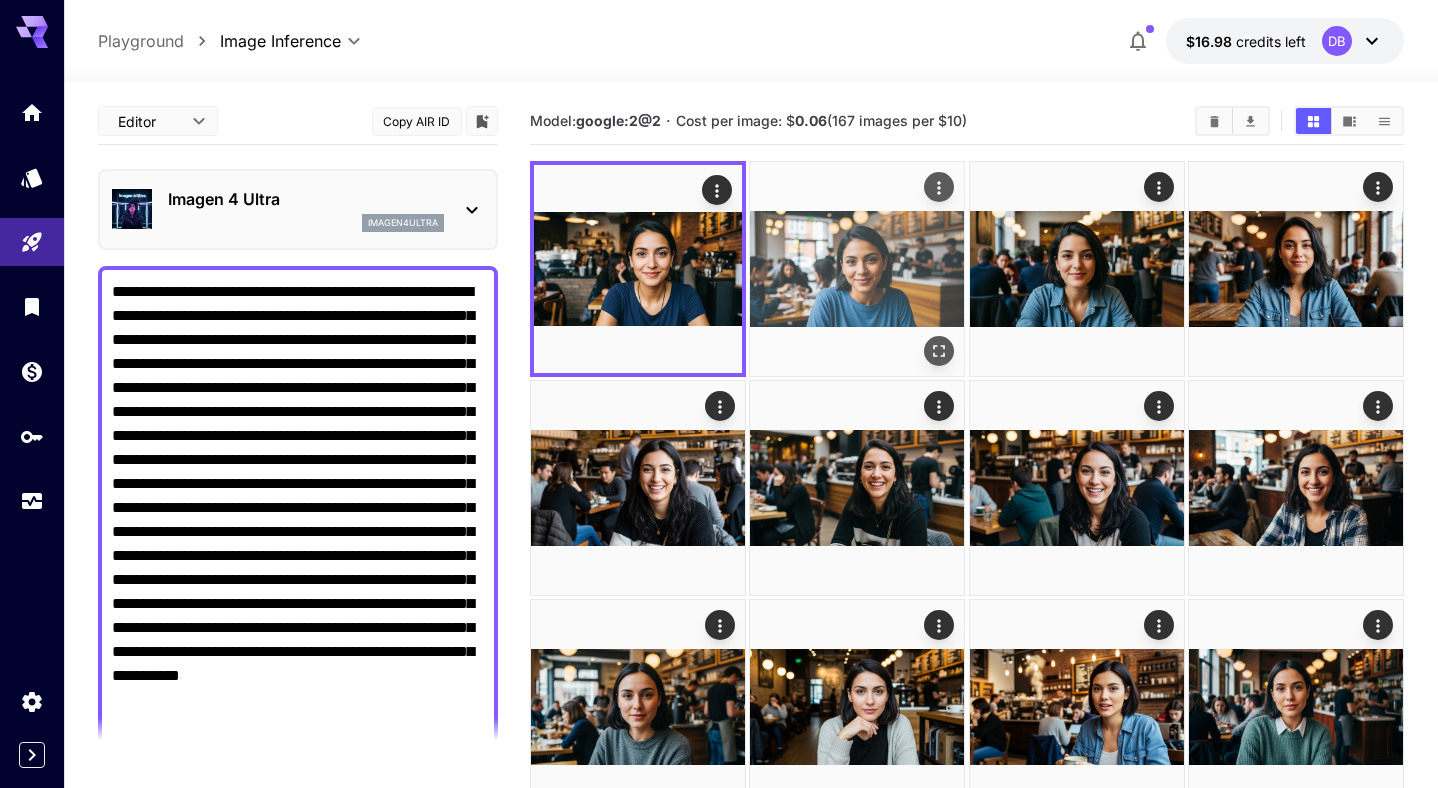 click at bounding box center (857, 269) 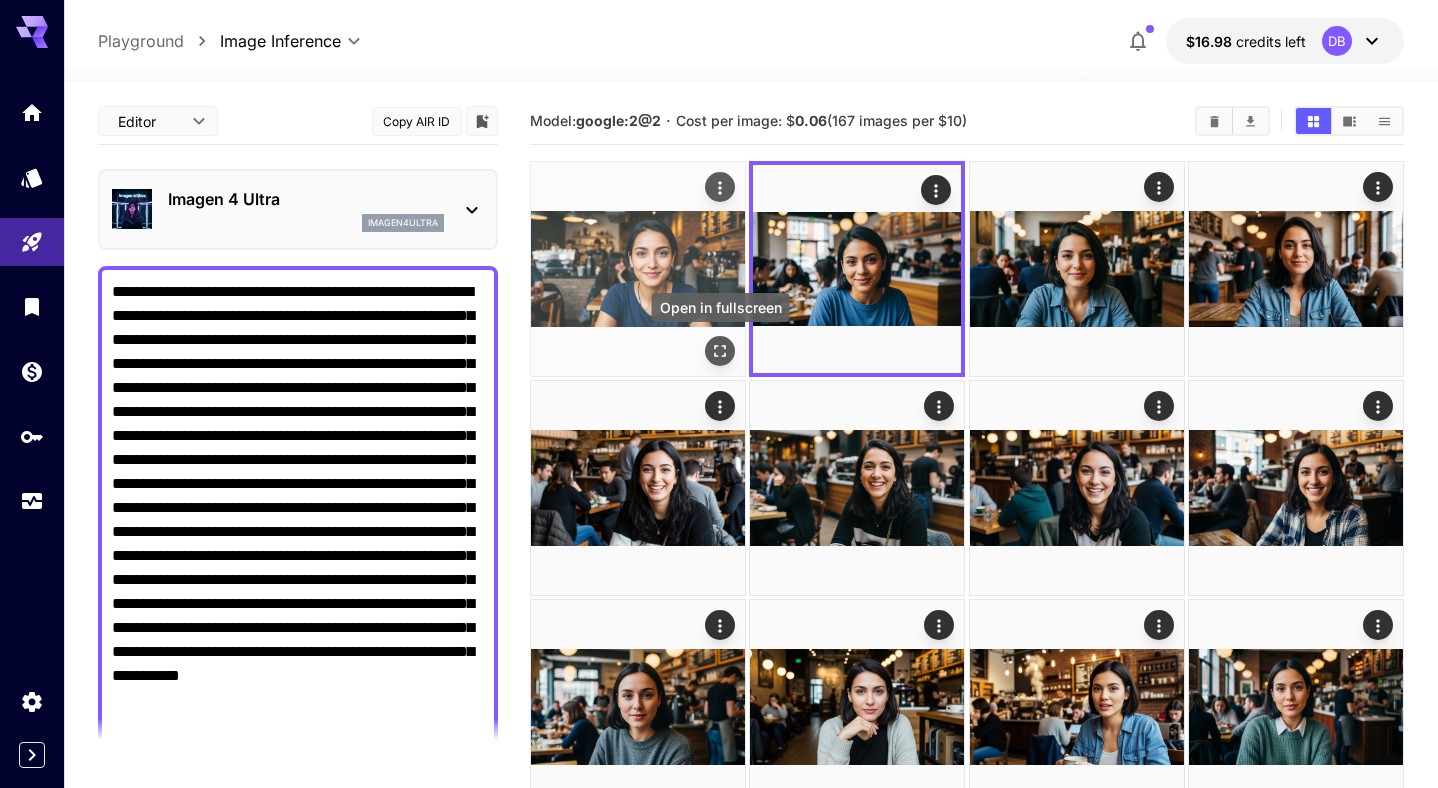 click at bounding box center [720, 351] 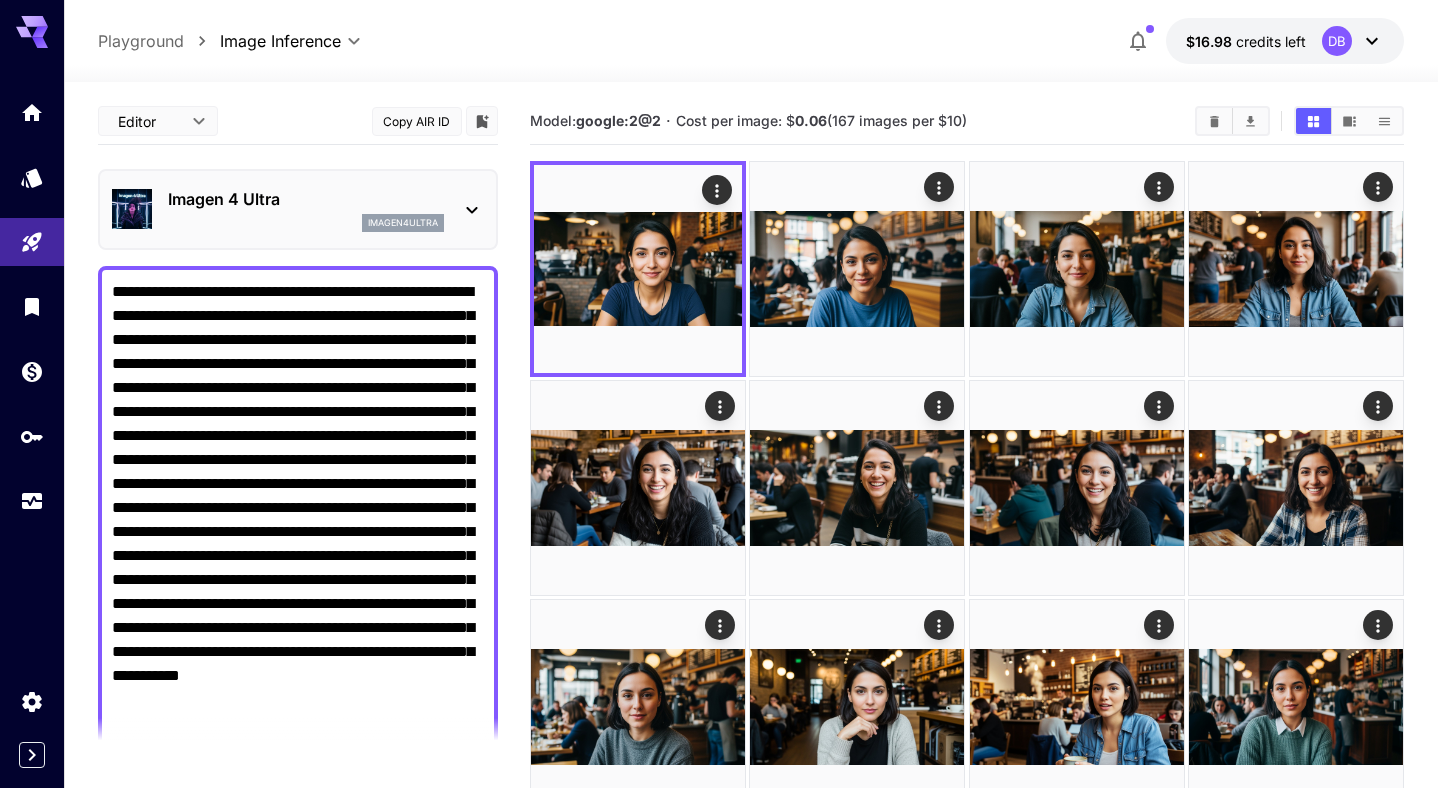 click on "**********" at bounding box center (298, 520) 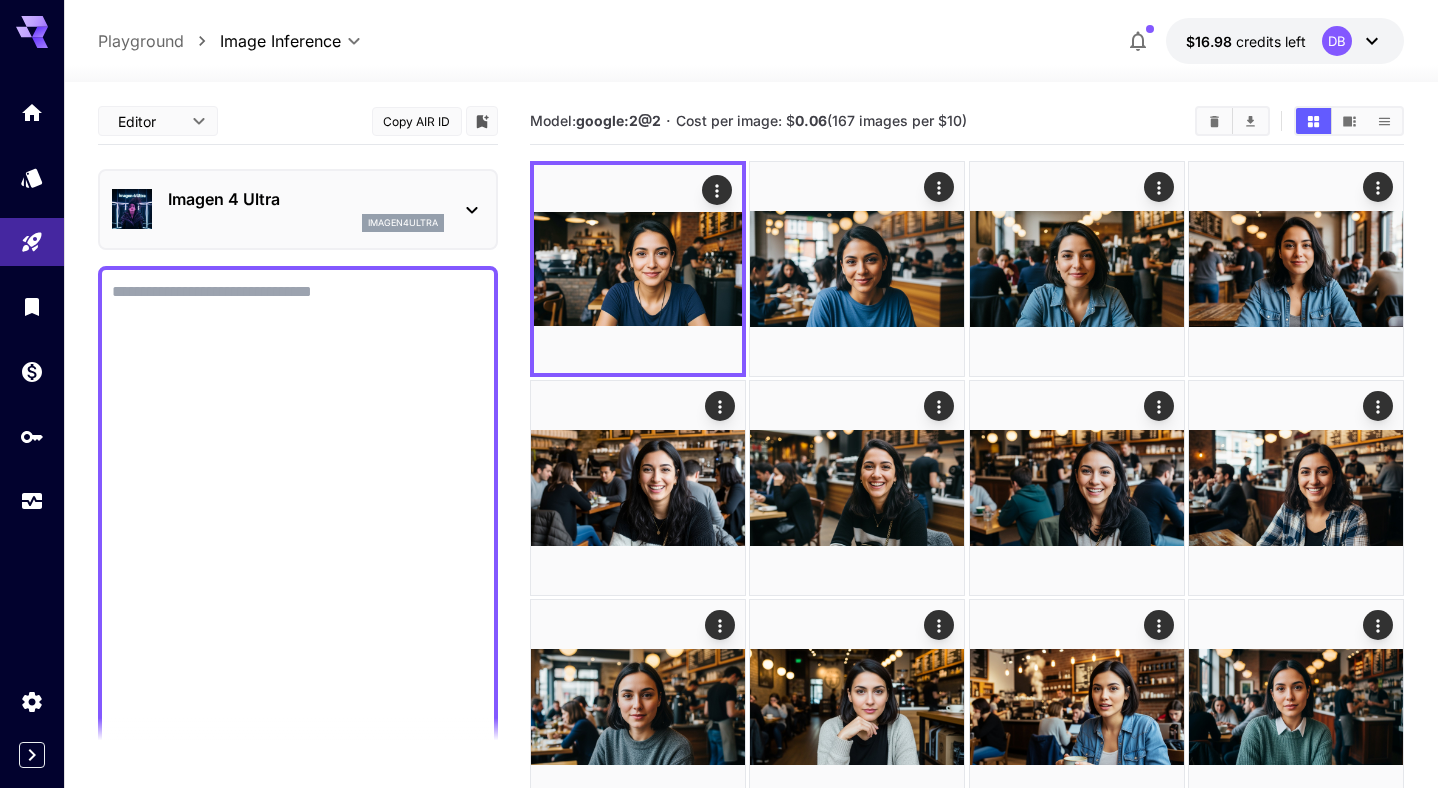 paste on "**********" 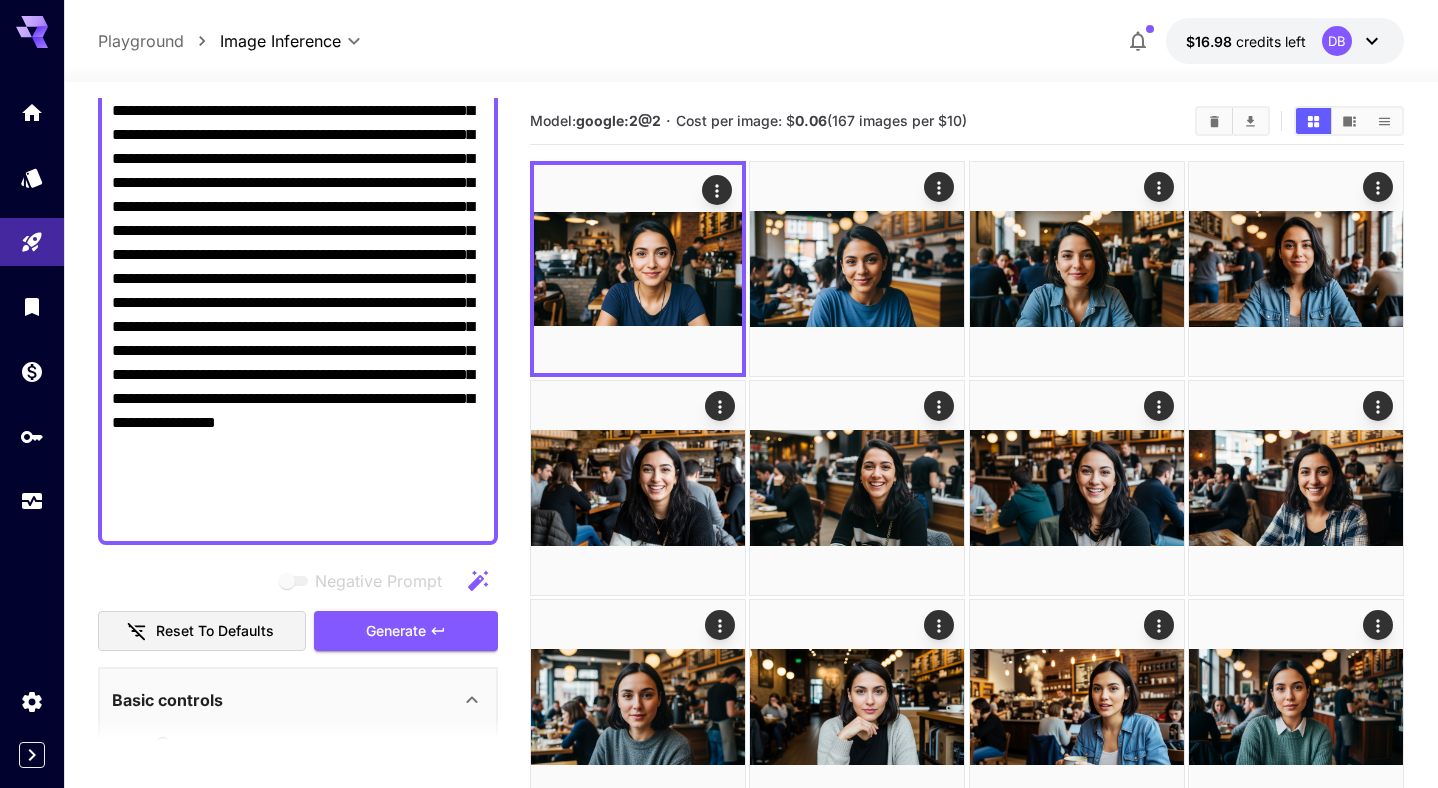 scroll, scrollTop: 300, scrollLeft: 0, axis: vertical 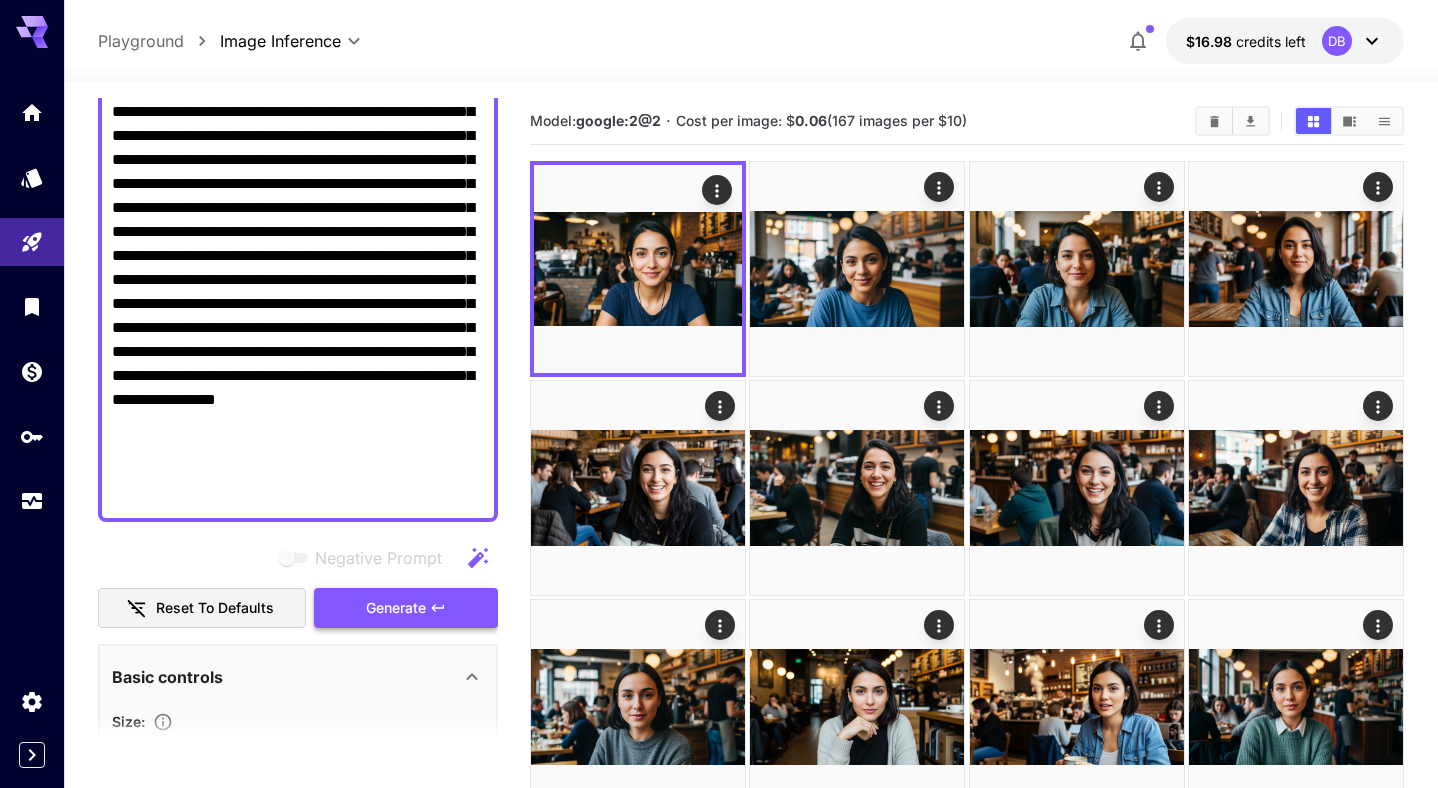 type on "**********" 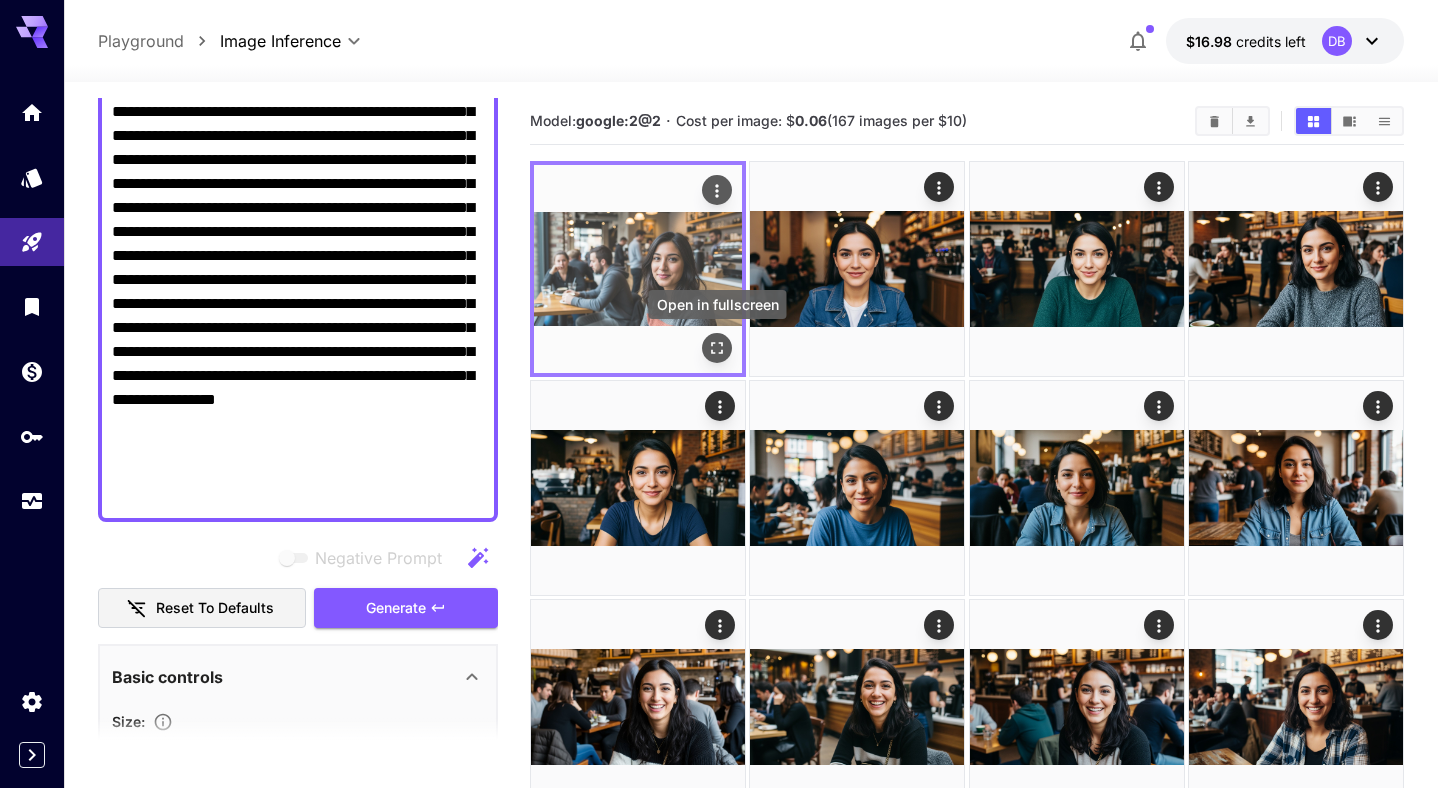 click 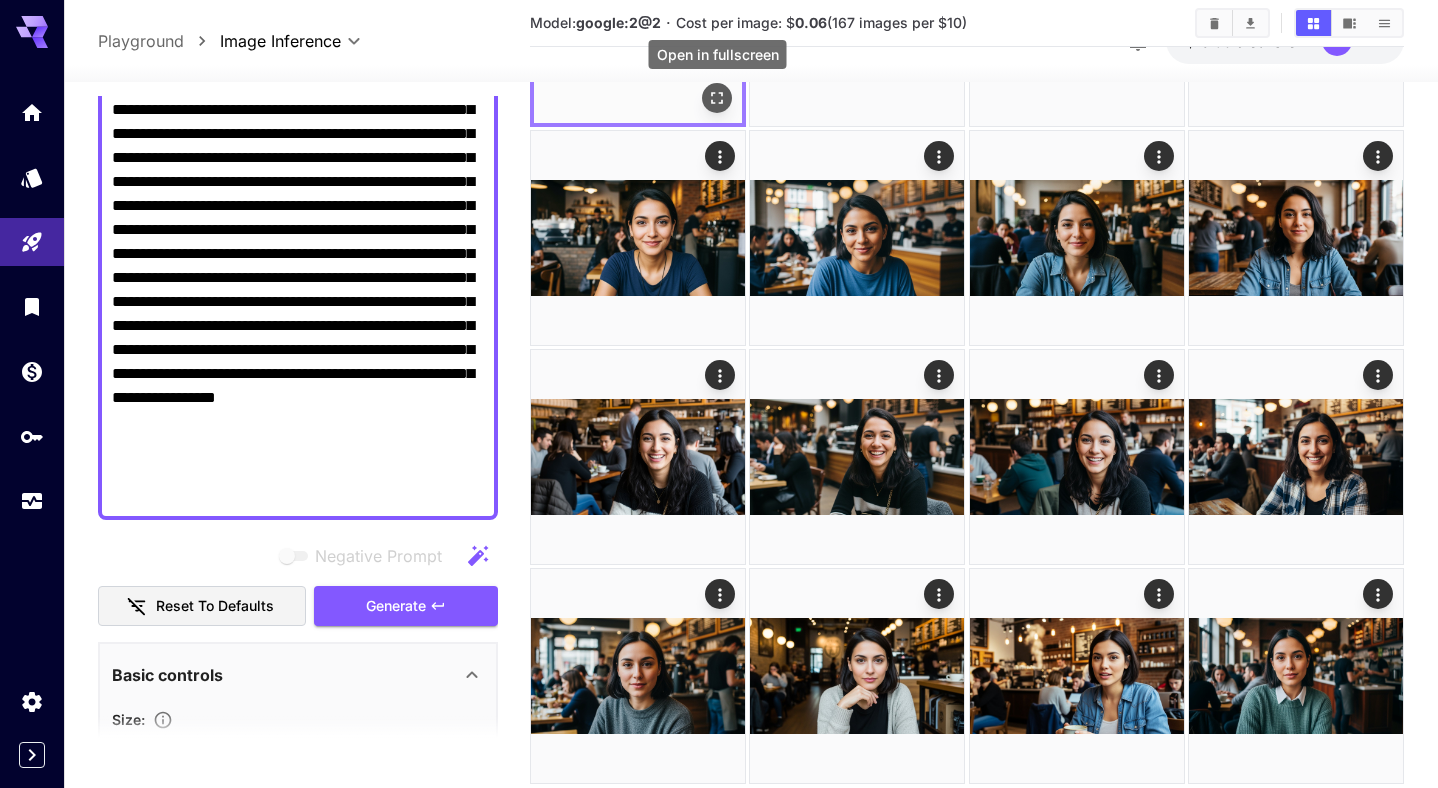 scroll, scrollTop: 616, scrollLeft: 0, axis: vertical 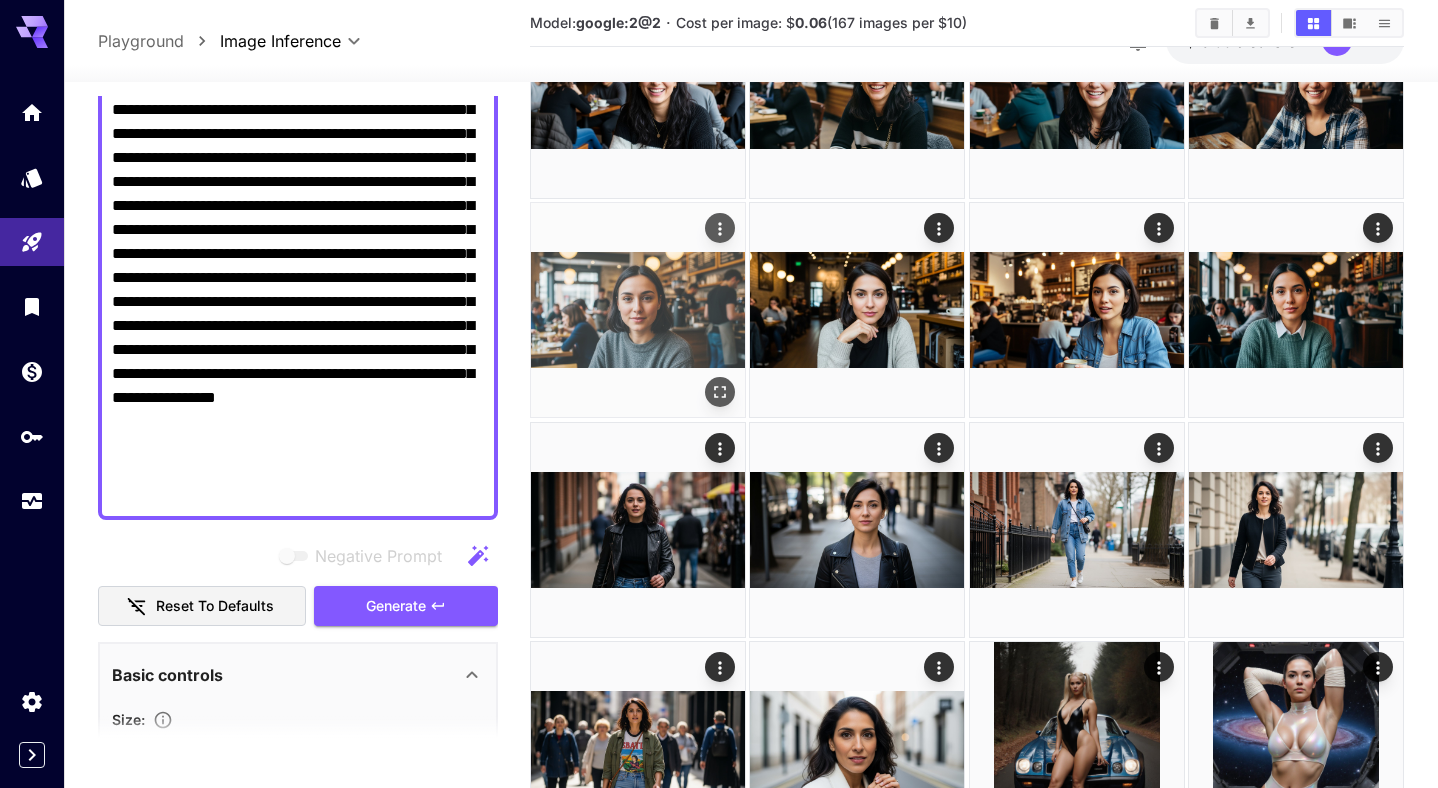 click at bounding box center (638, 310) 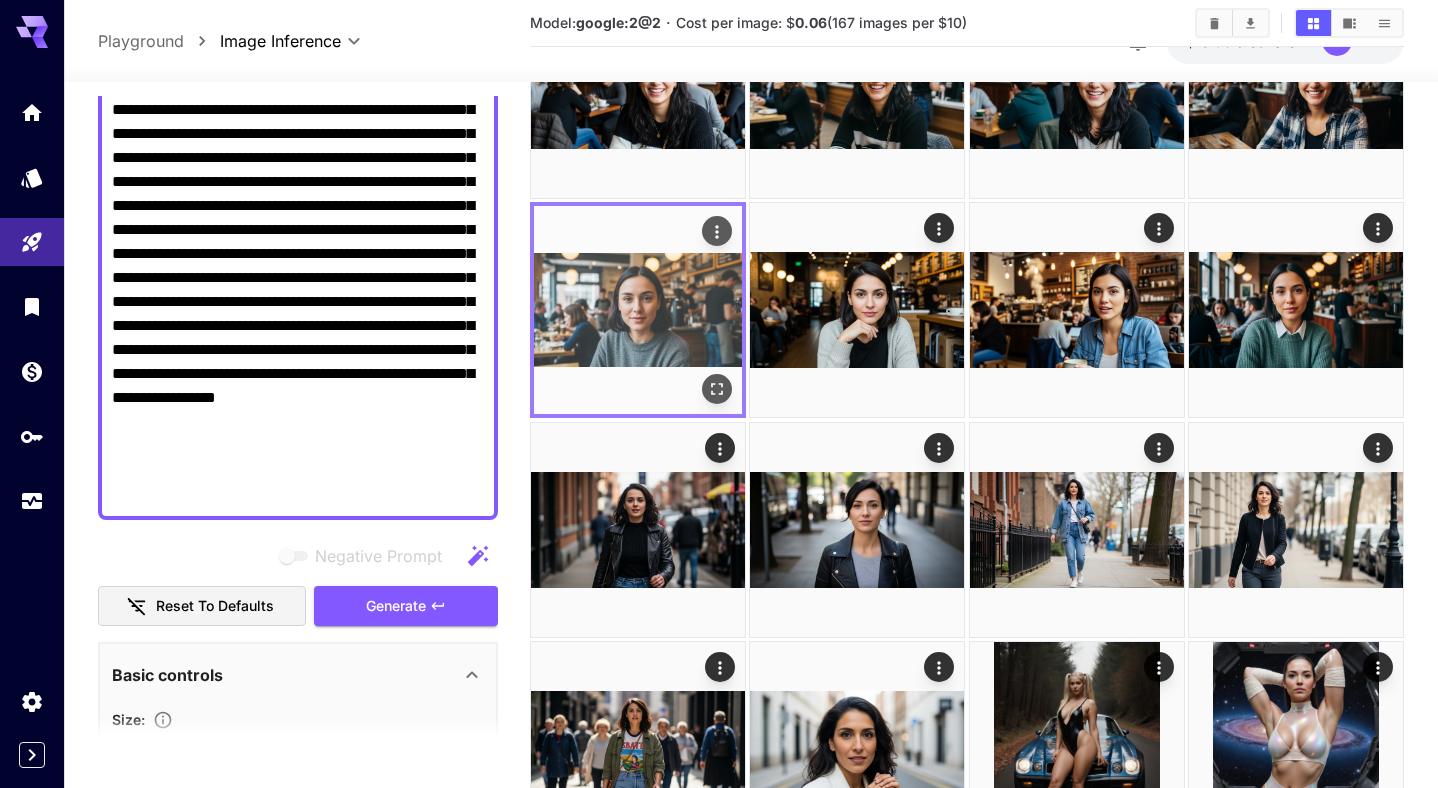 click 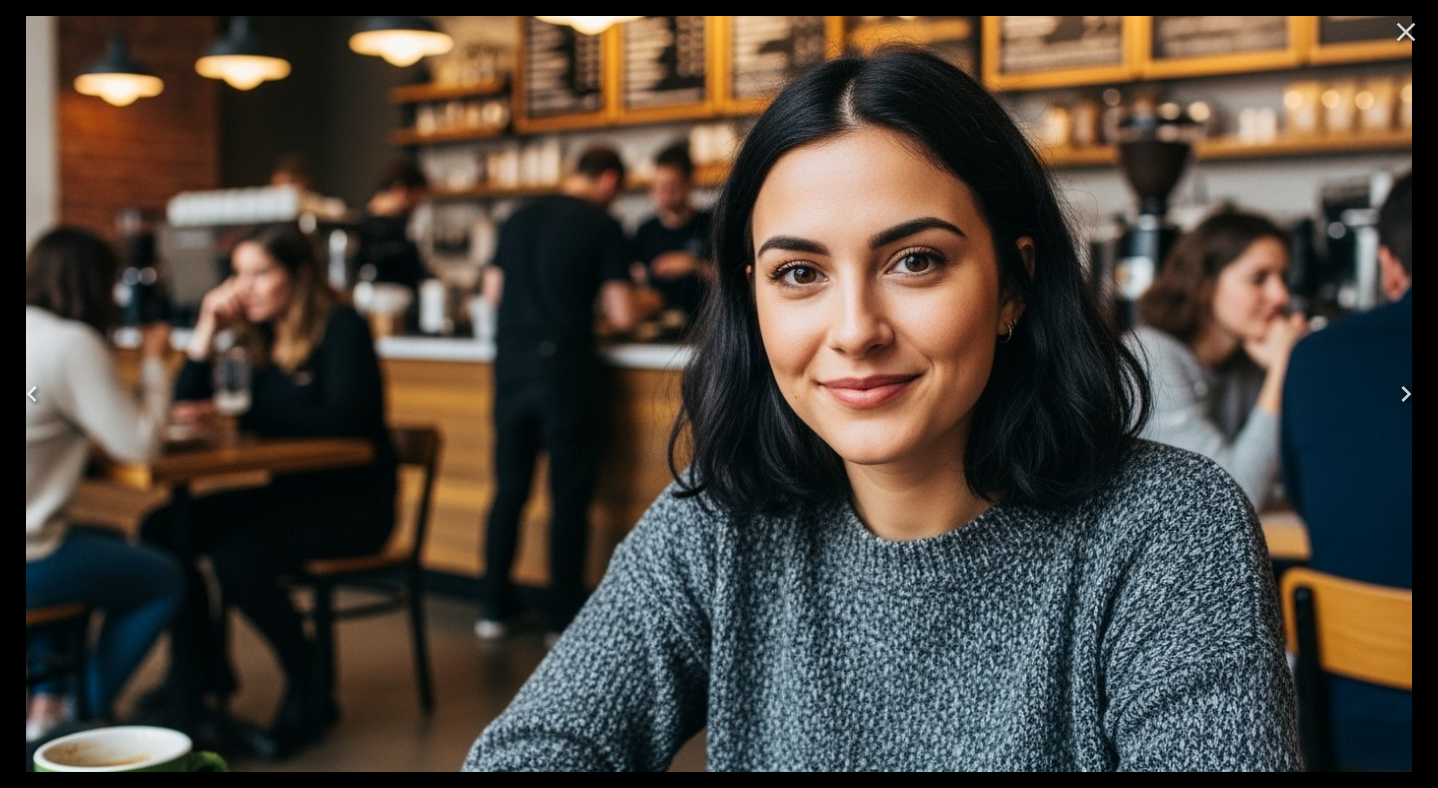 click 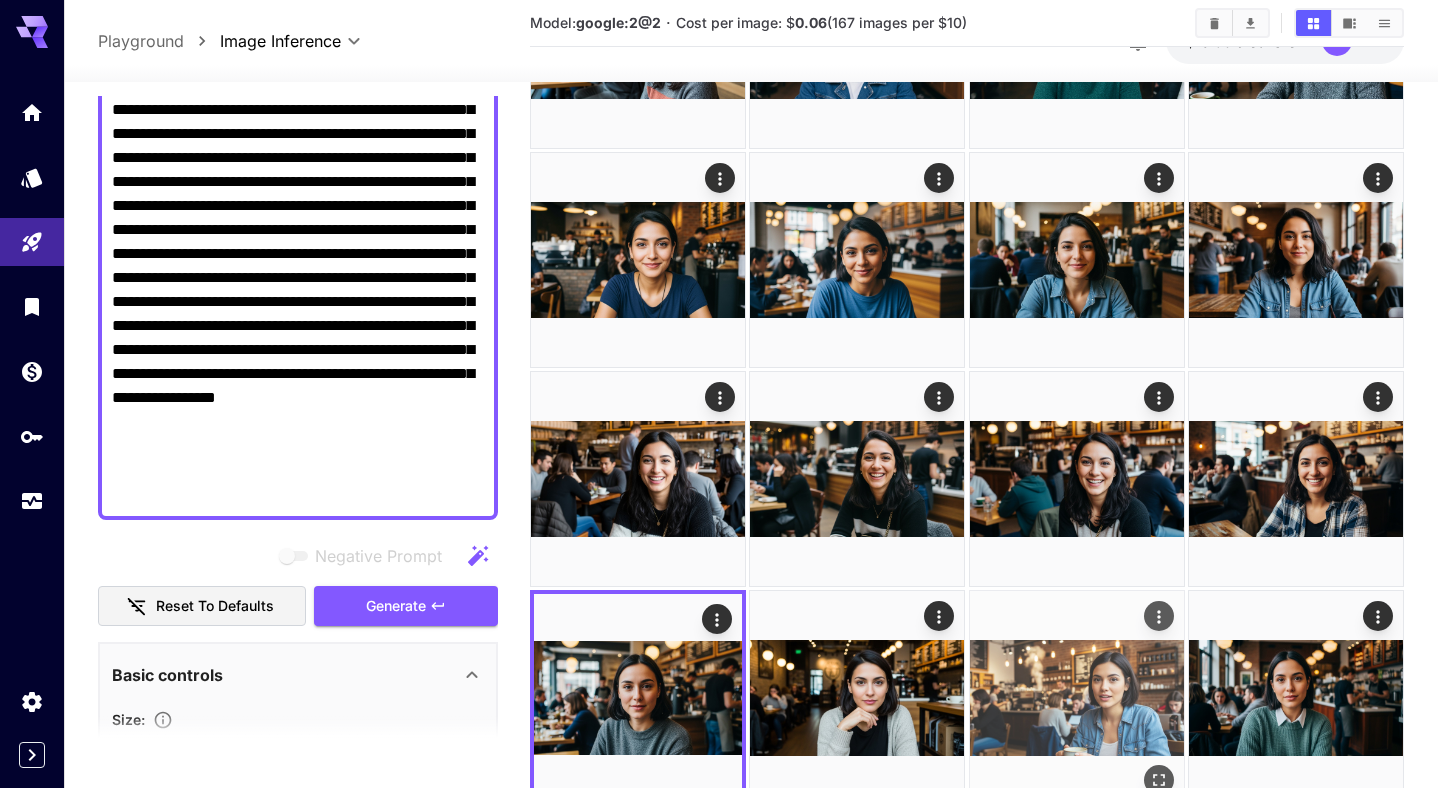 scroll, scrollTop: 120, scrollLeft: 0, axis: vertical 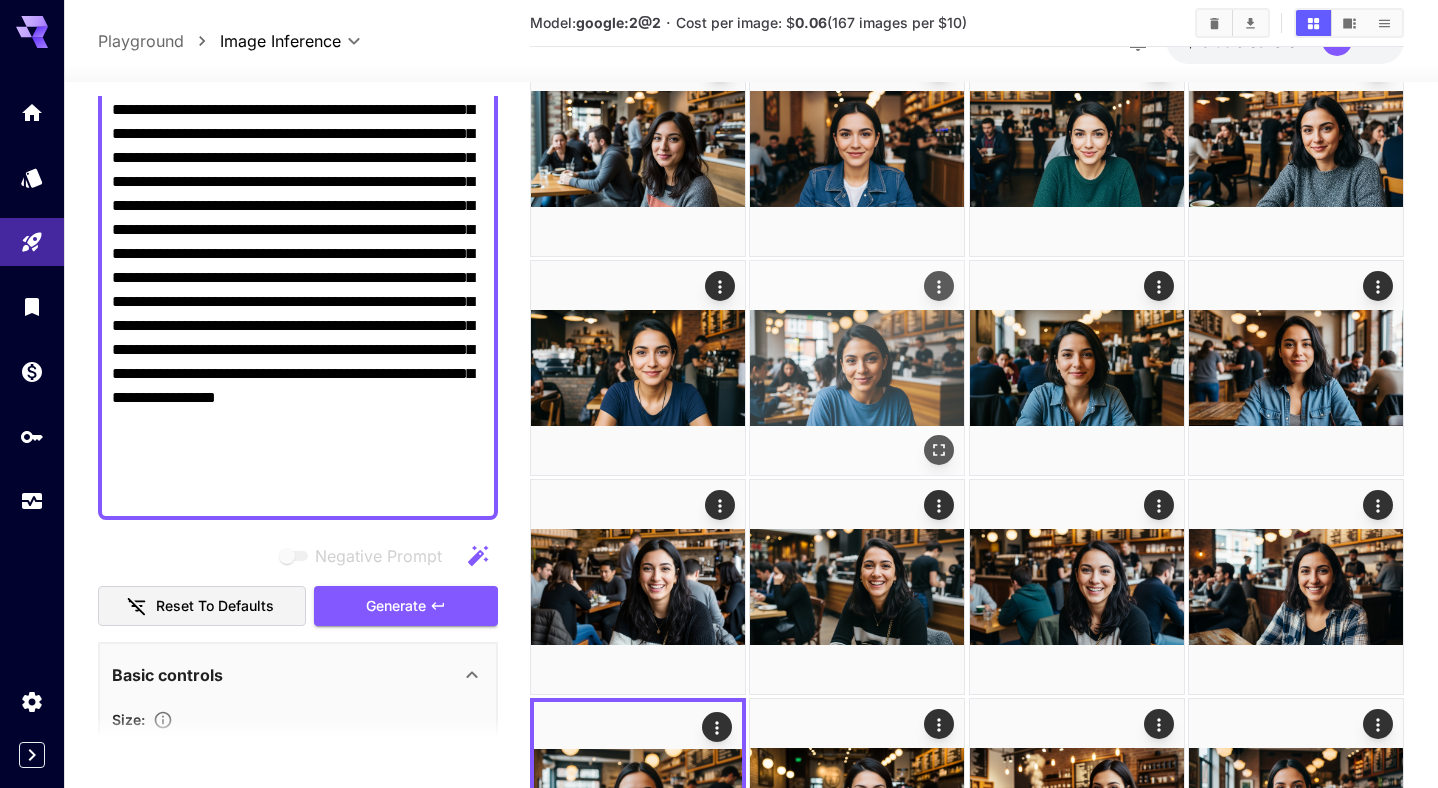 click at bounding box center [857, 368] 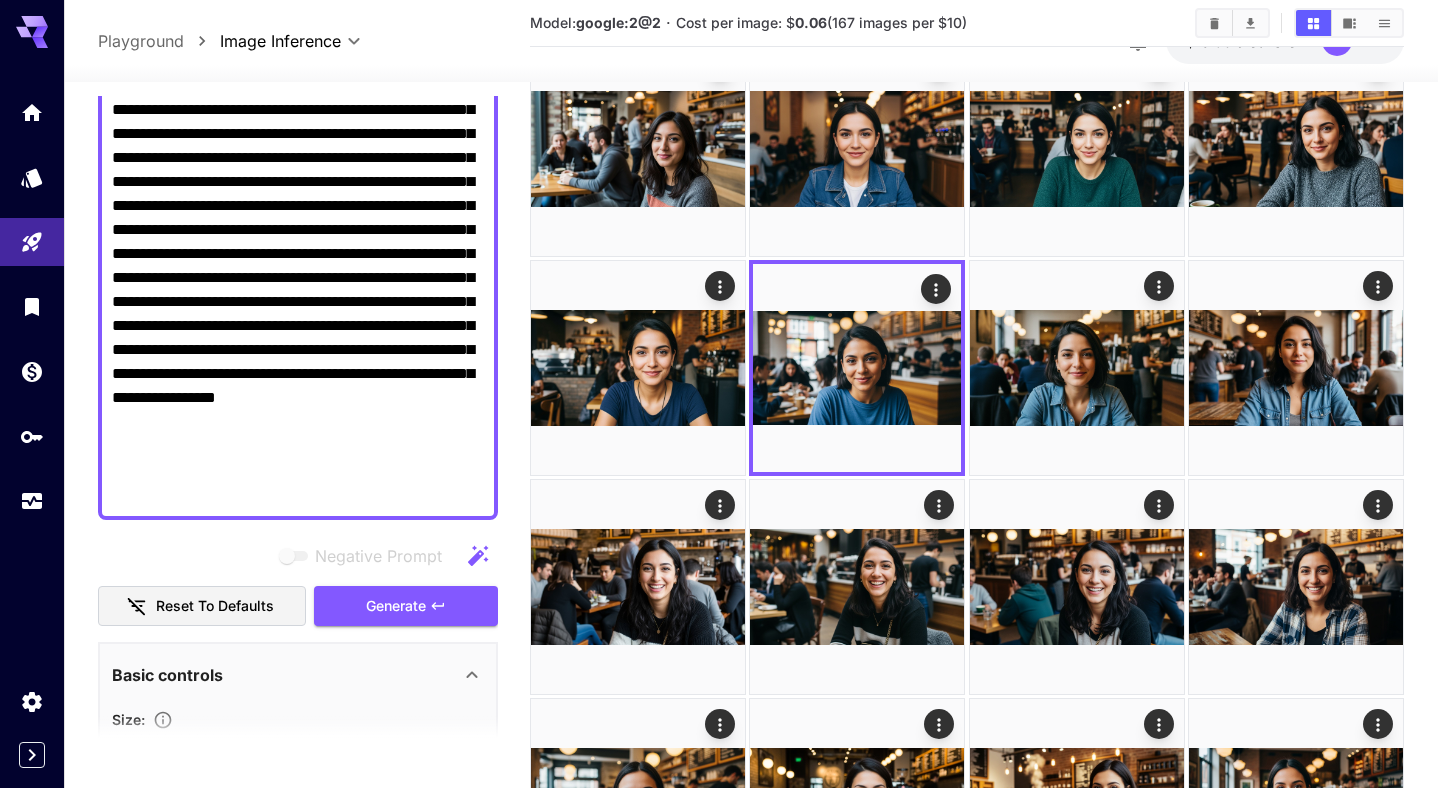 click at bounding box center [966, 806] 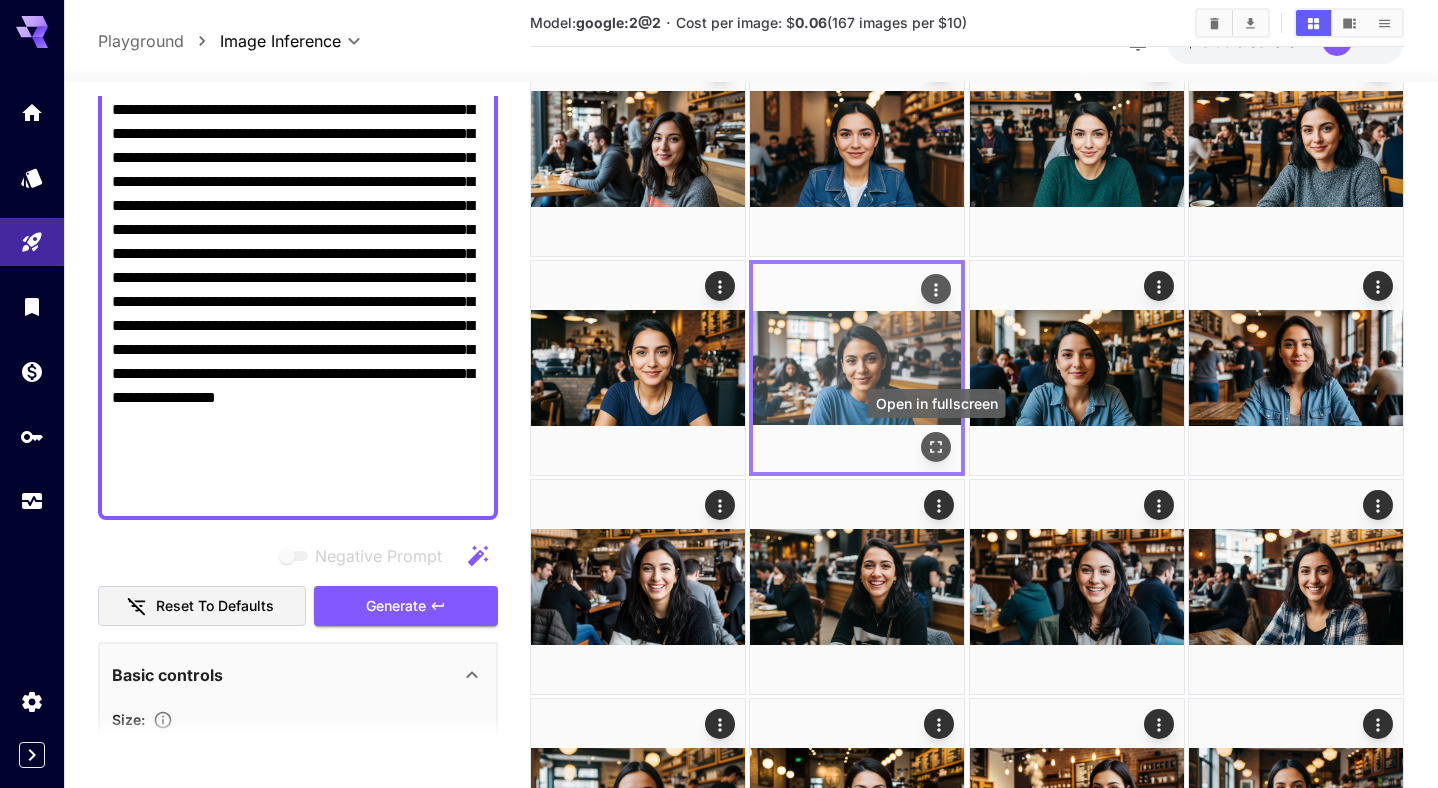 click 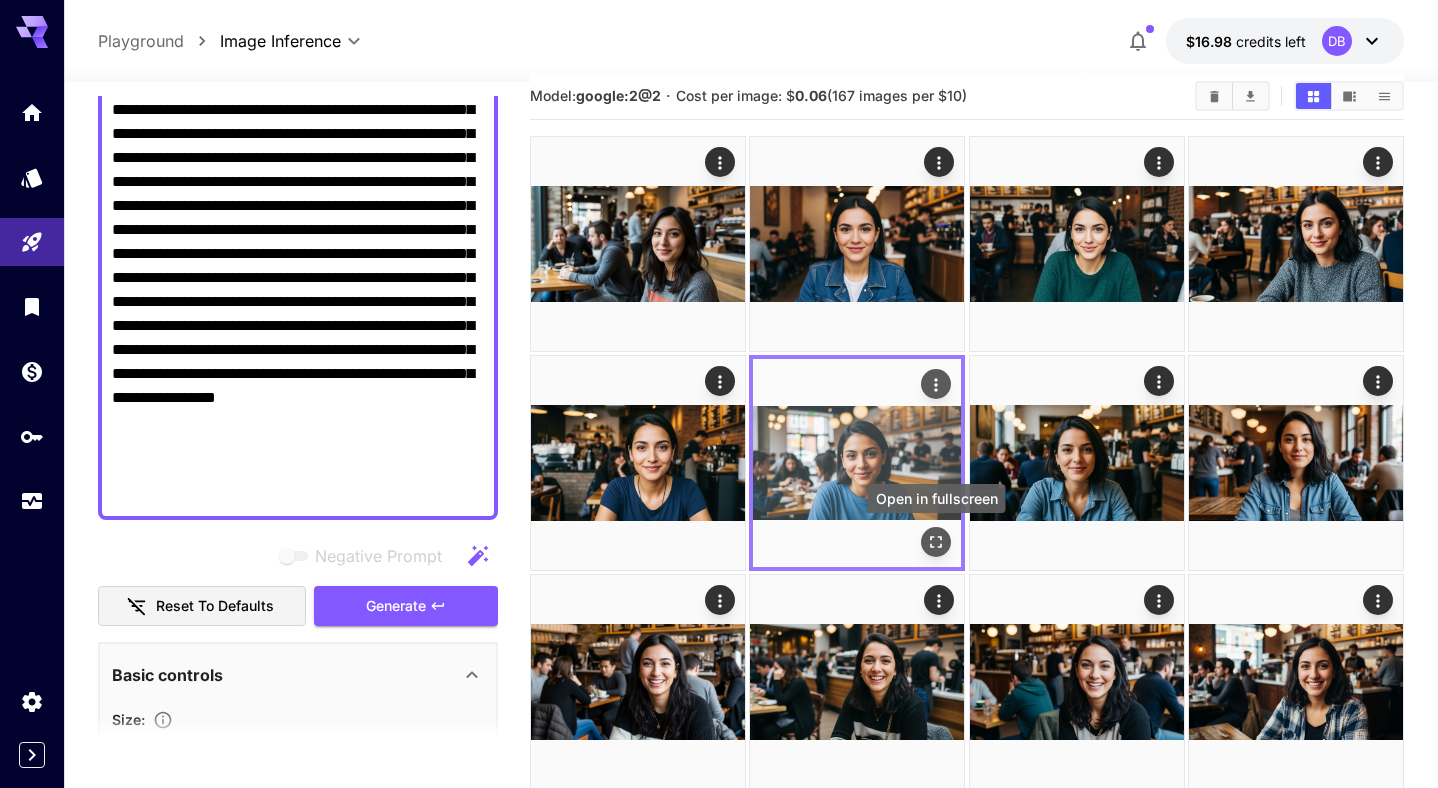 scroll, scrollTop: 0, scrollLeft: 0, axis: both 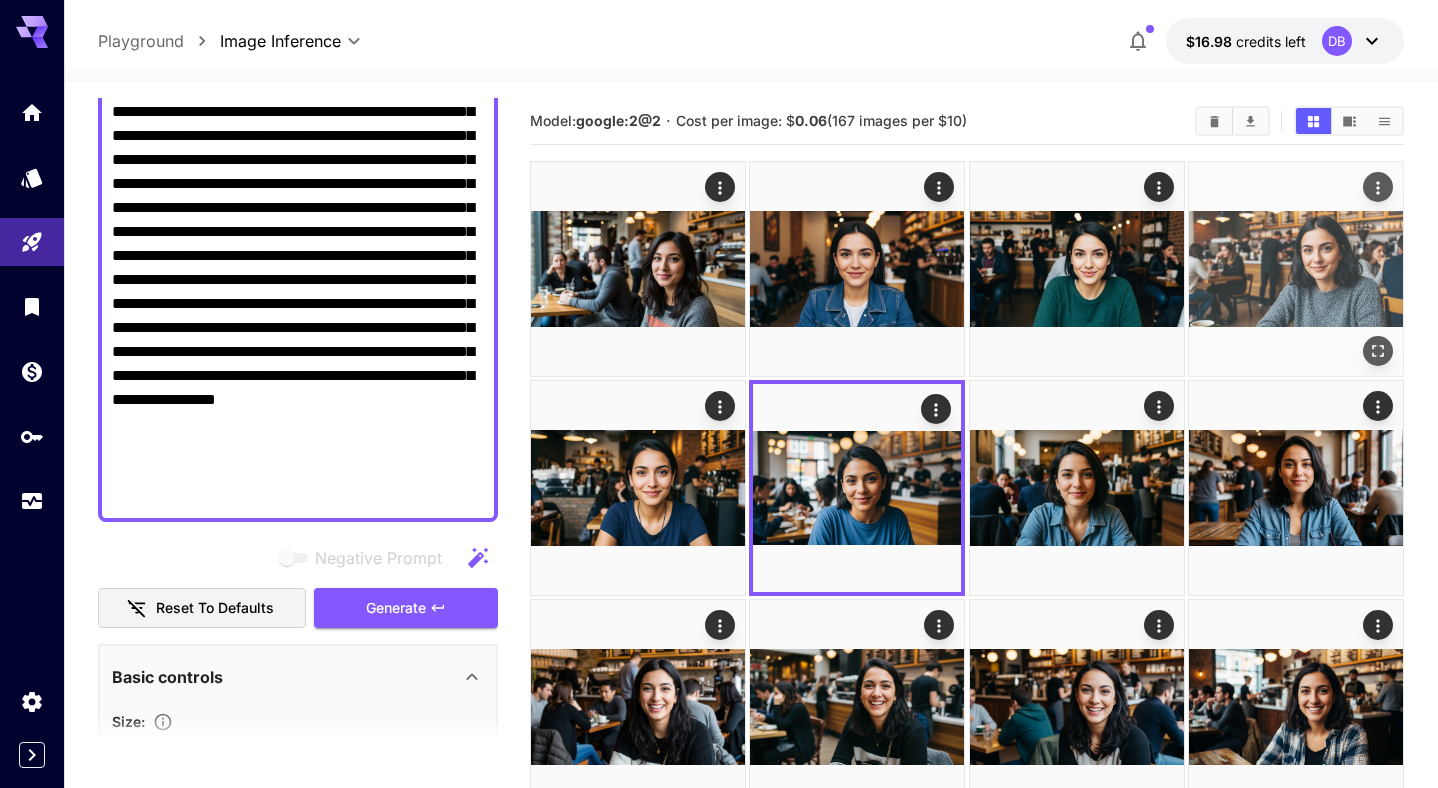 click at bounding box center (1296, 269) 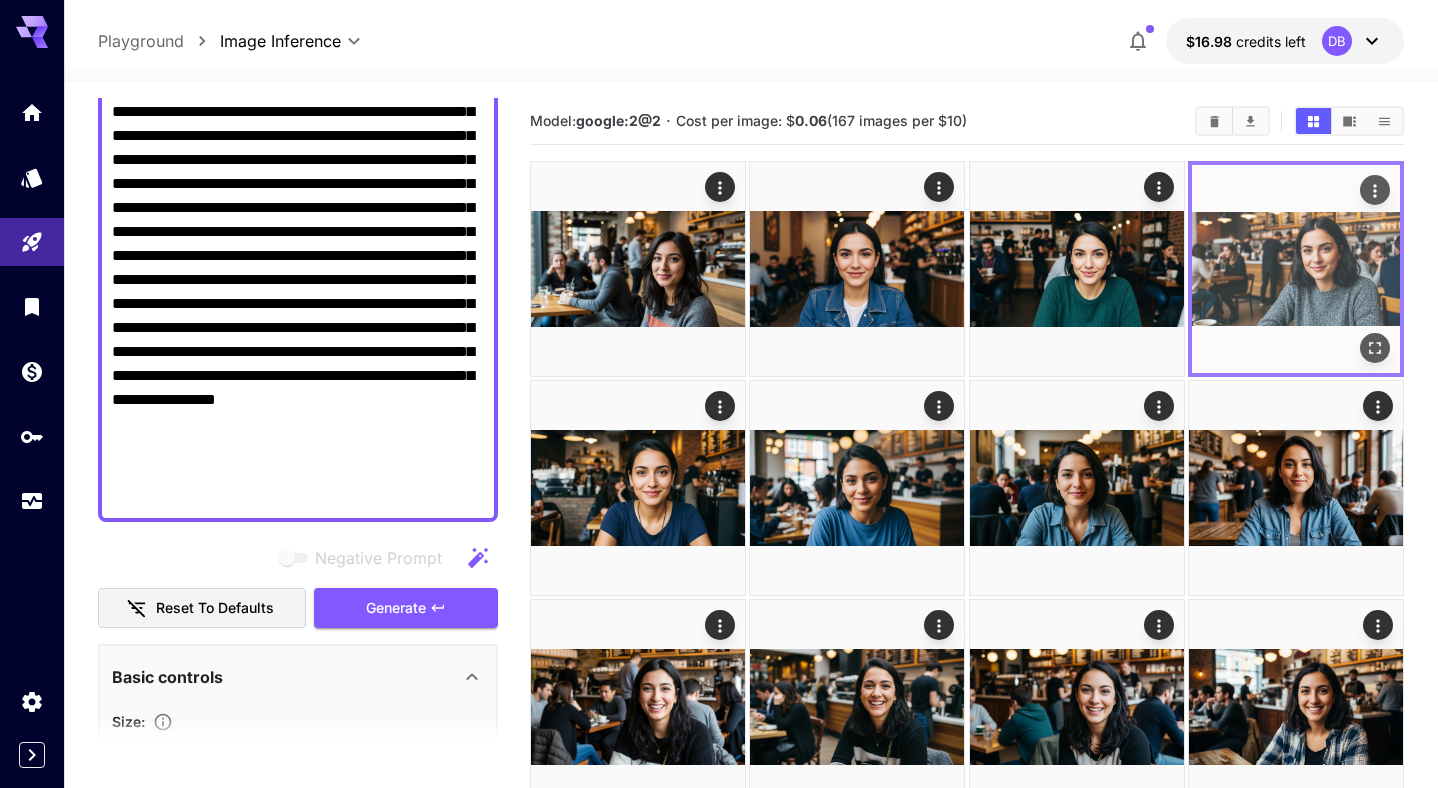 click 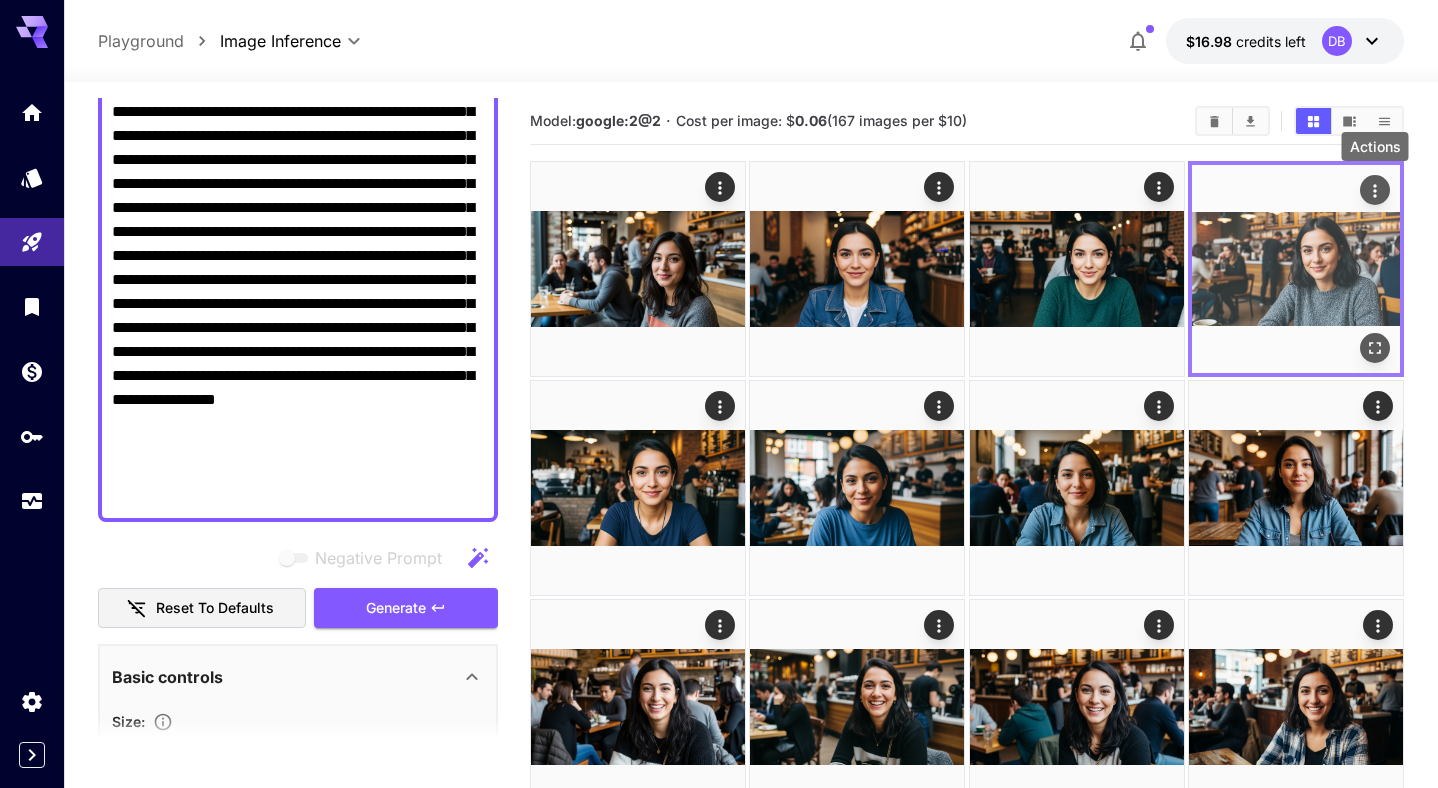 click 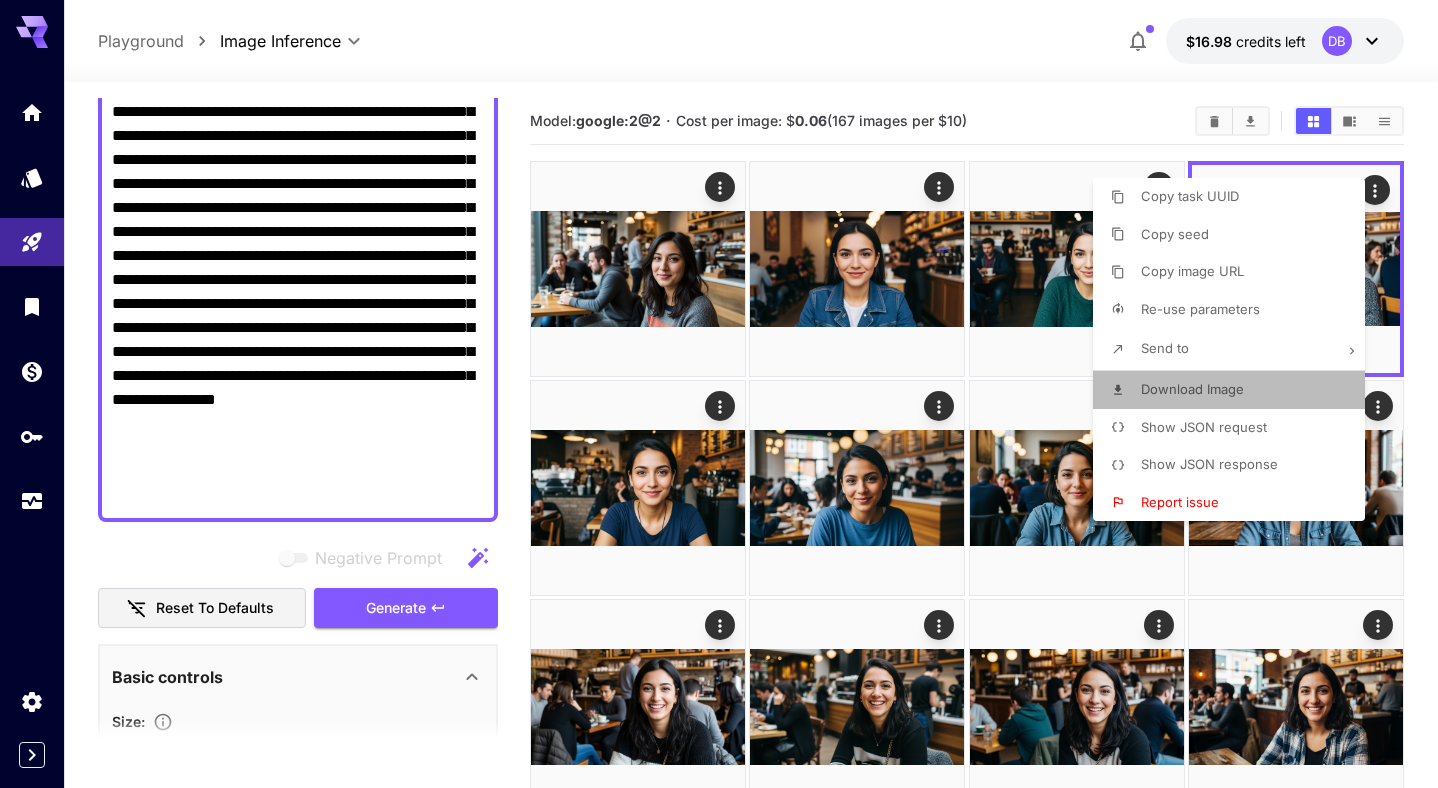 click on "Download Image" at bounding box center [1192, 389] 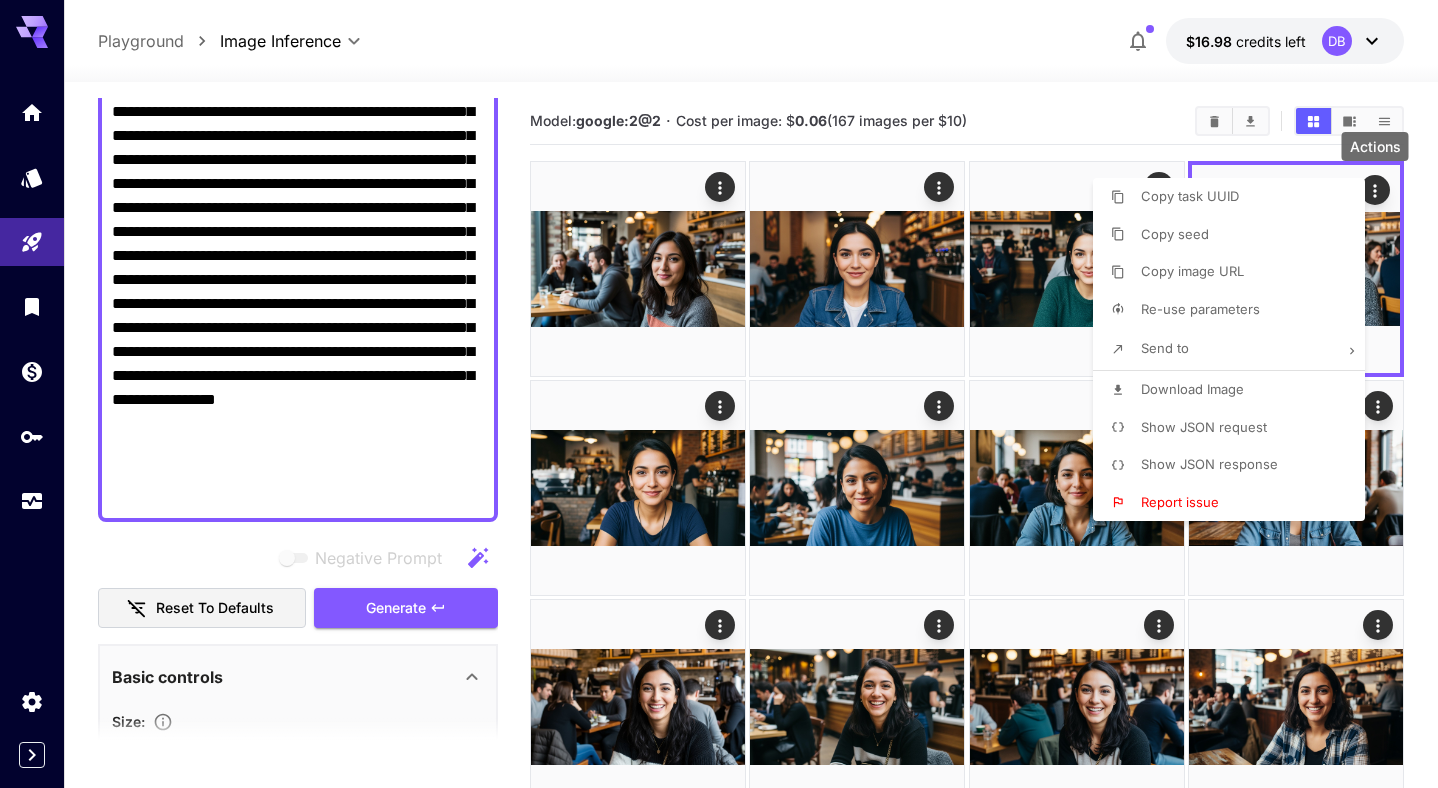 click at bounding box center (719, 394) 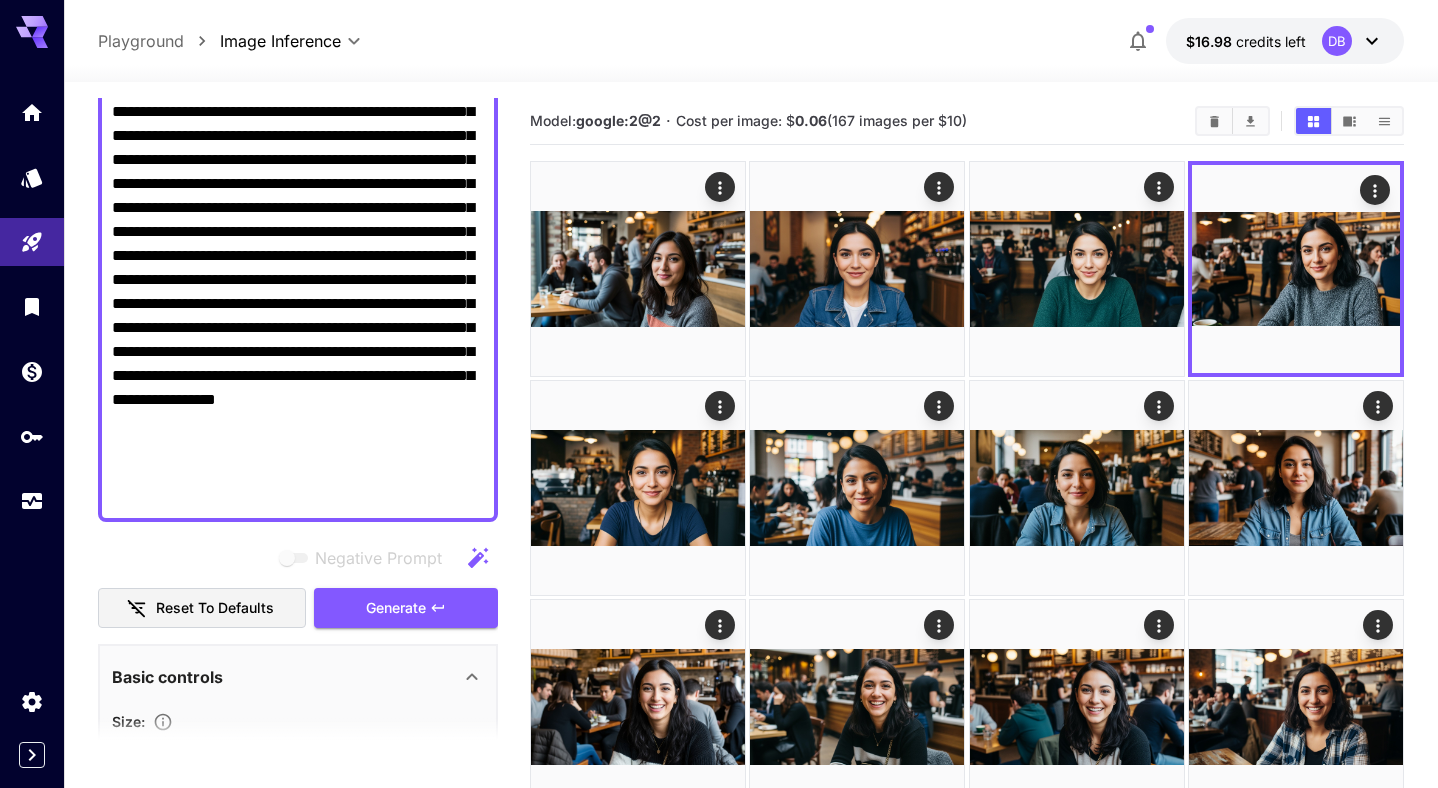 scroll, scrollTop: 0, scrollLeft: 0, axis: both 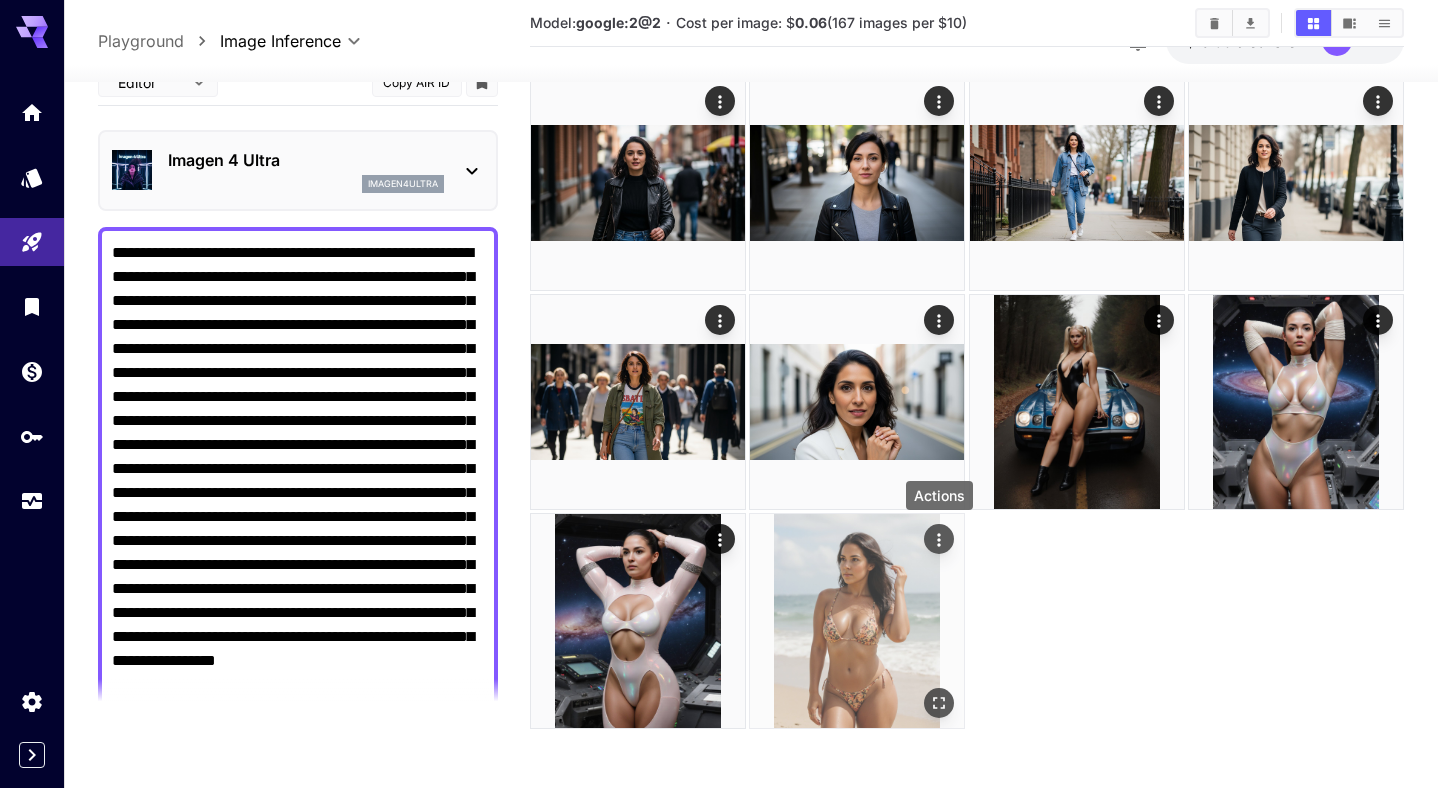 click 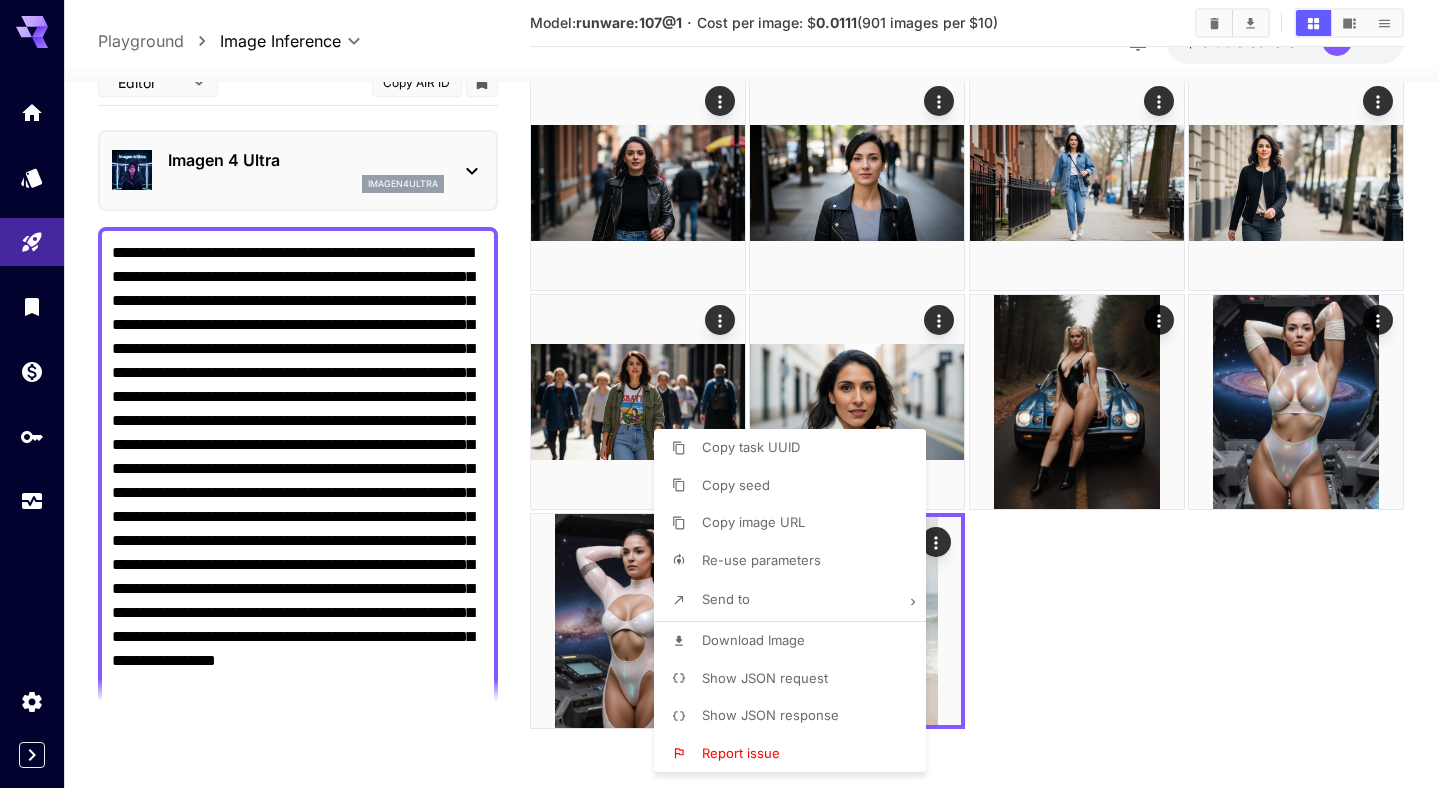 click at bounding box center [719, 394] 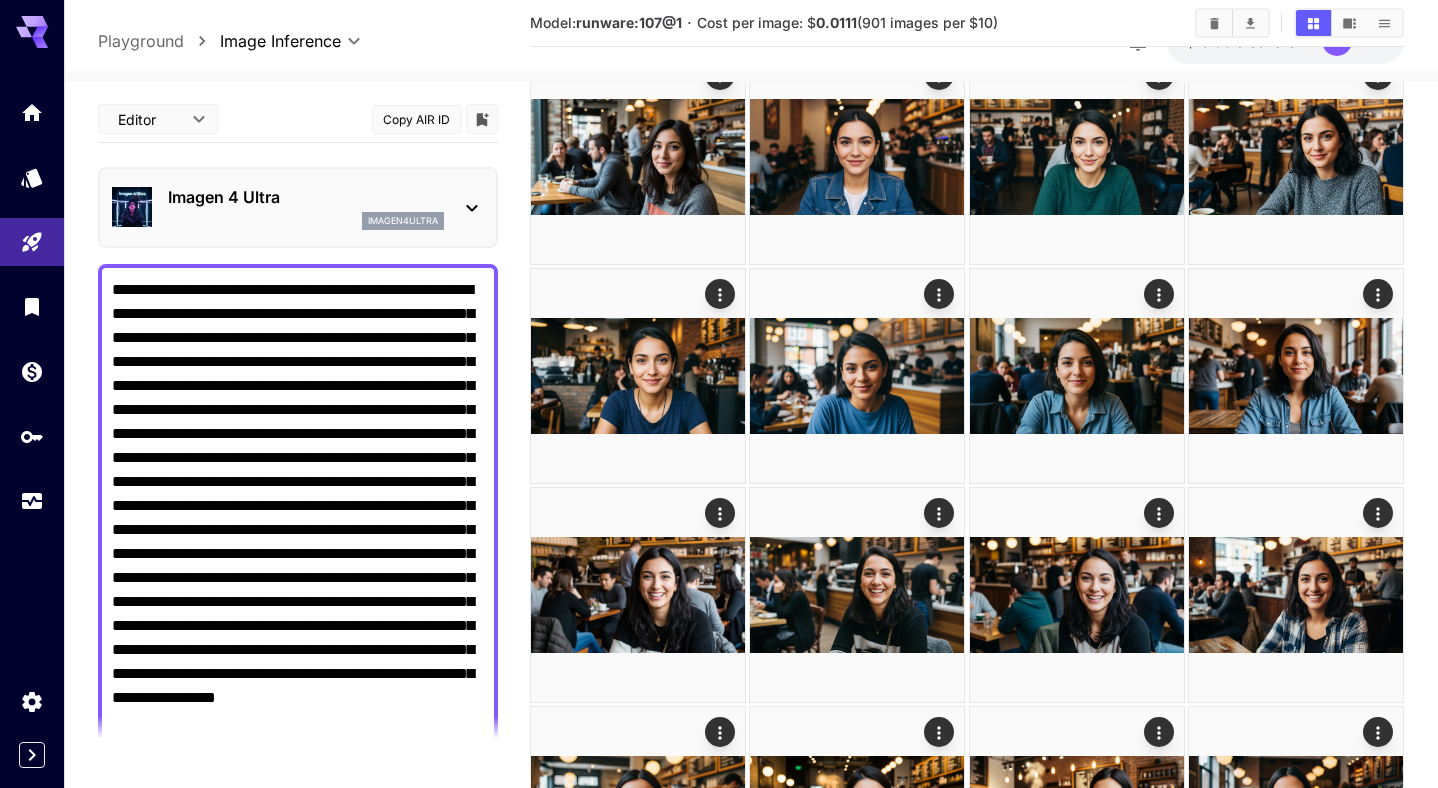 scroll, scrollTop: 0, scrollLeft: 0, axis: both 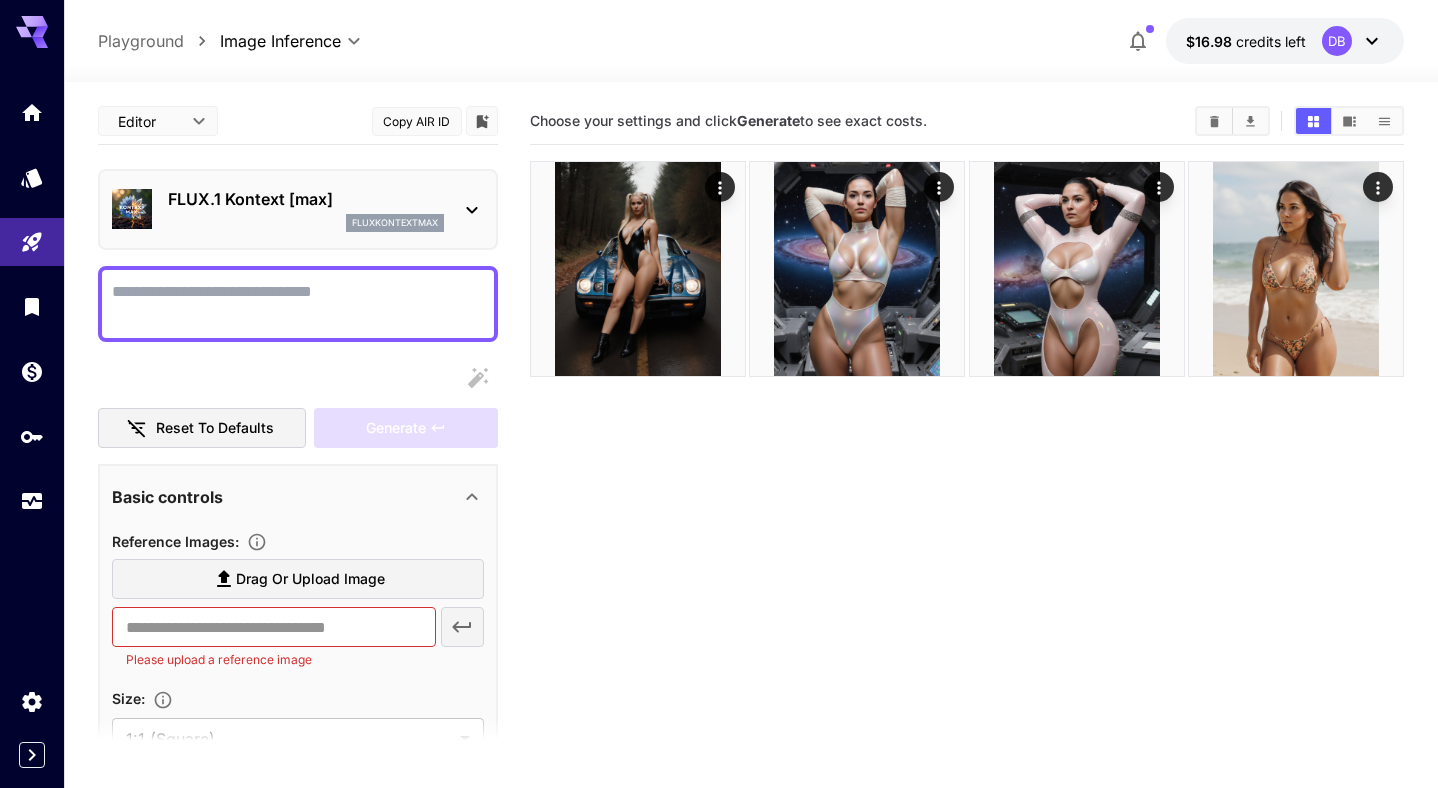 click on "Display cost in response" at bounding box center [298, 304] 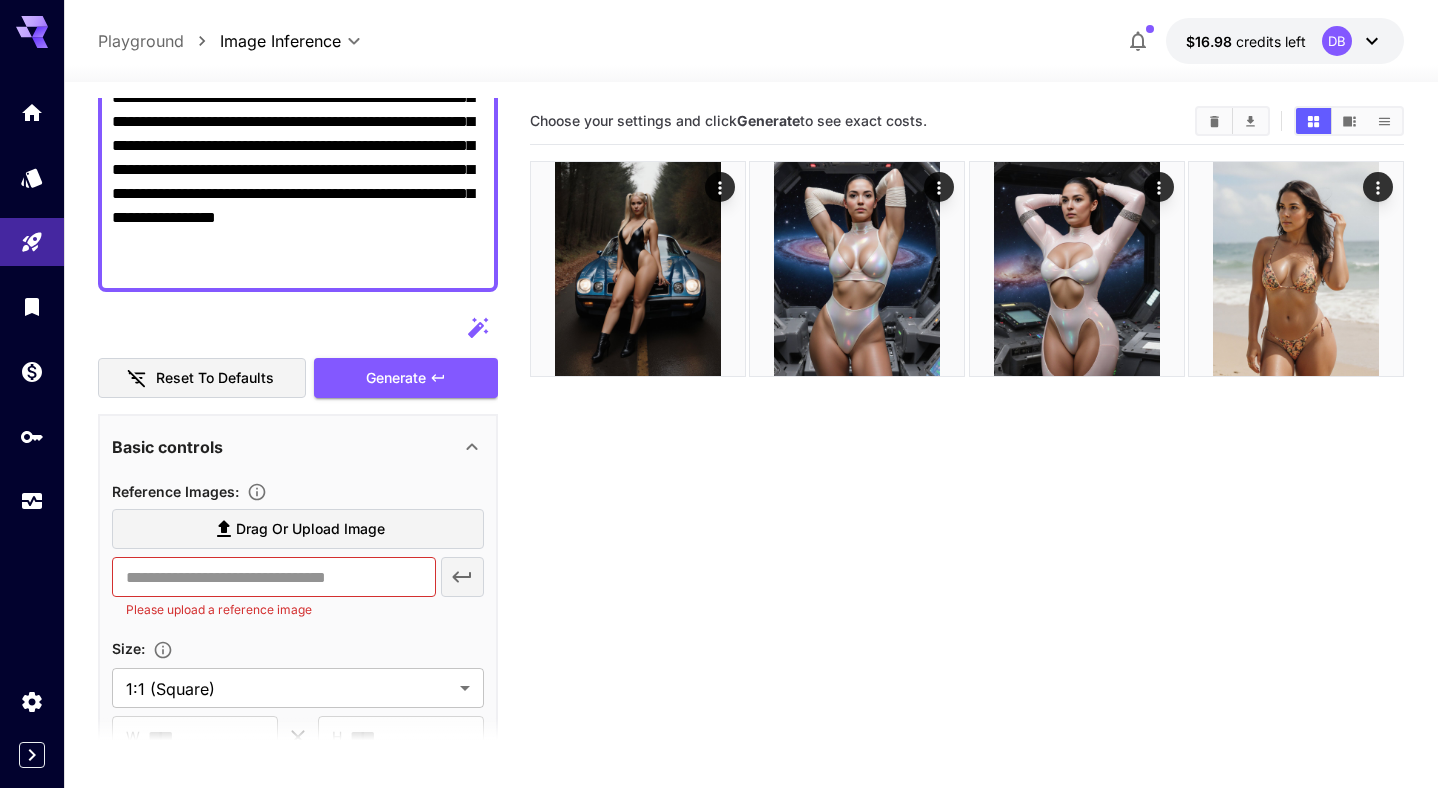 scroll, scrollTop: 0, scrollLeft: 0, axis: both 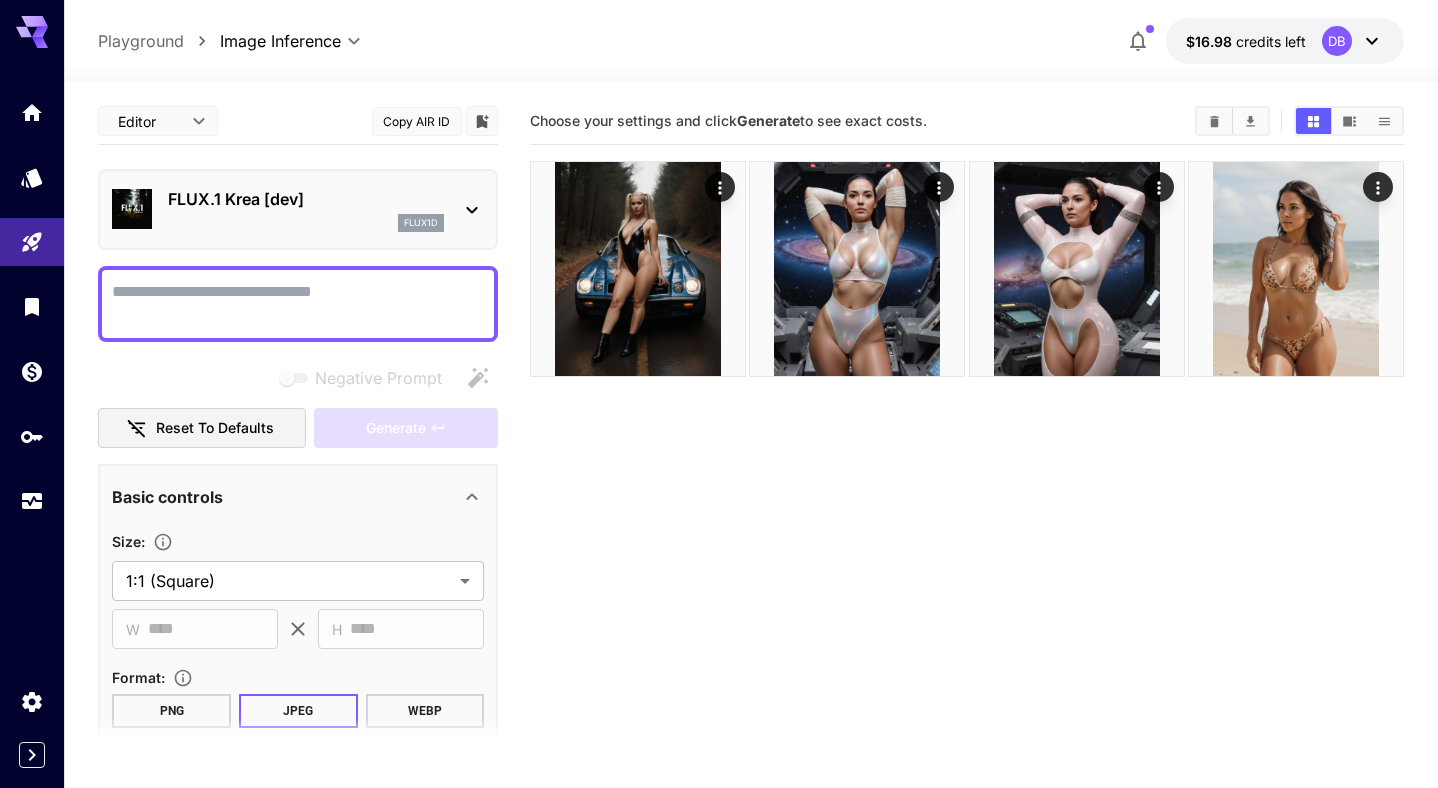 paste on "**********" 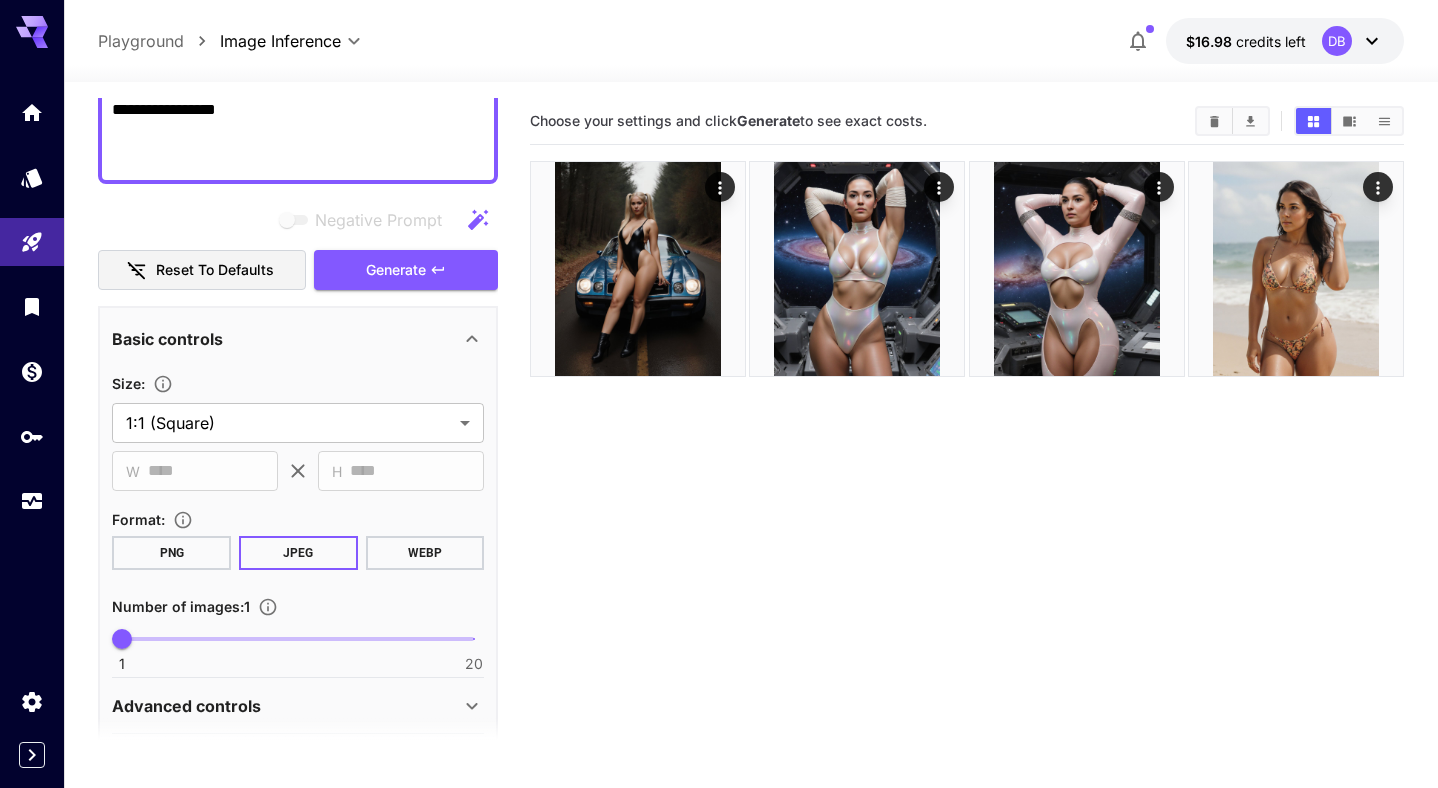 scroll, scrollTop: 489, scrollLeft: 0, axis: vertical 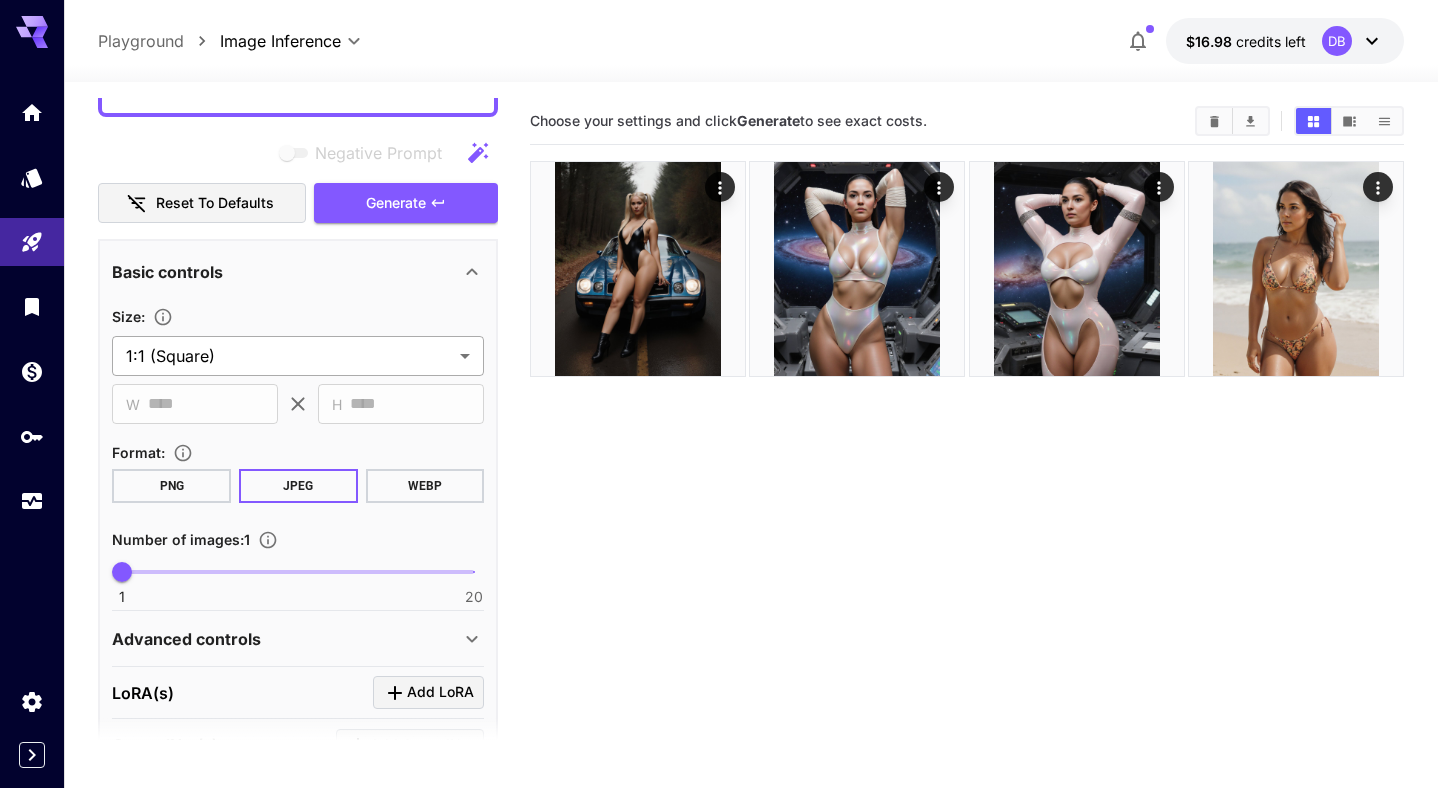 type on "**********" 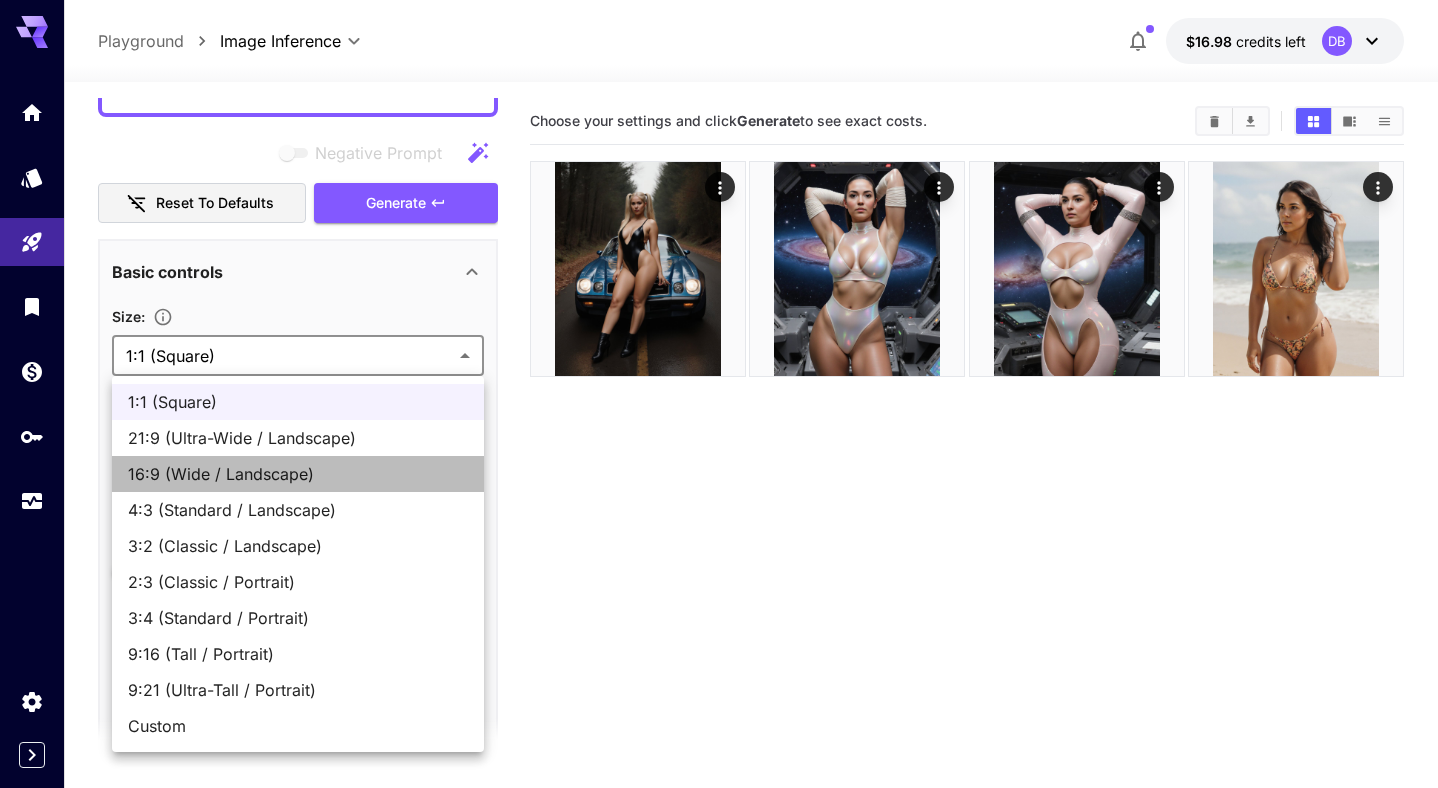 click on "16:9 (Wide / Landscape)" at bounding box center [298, 474] 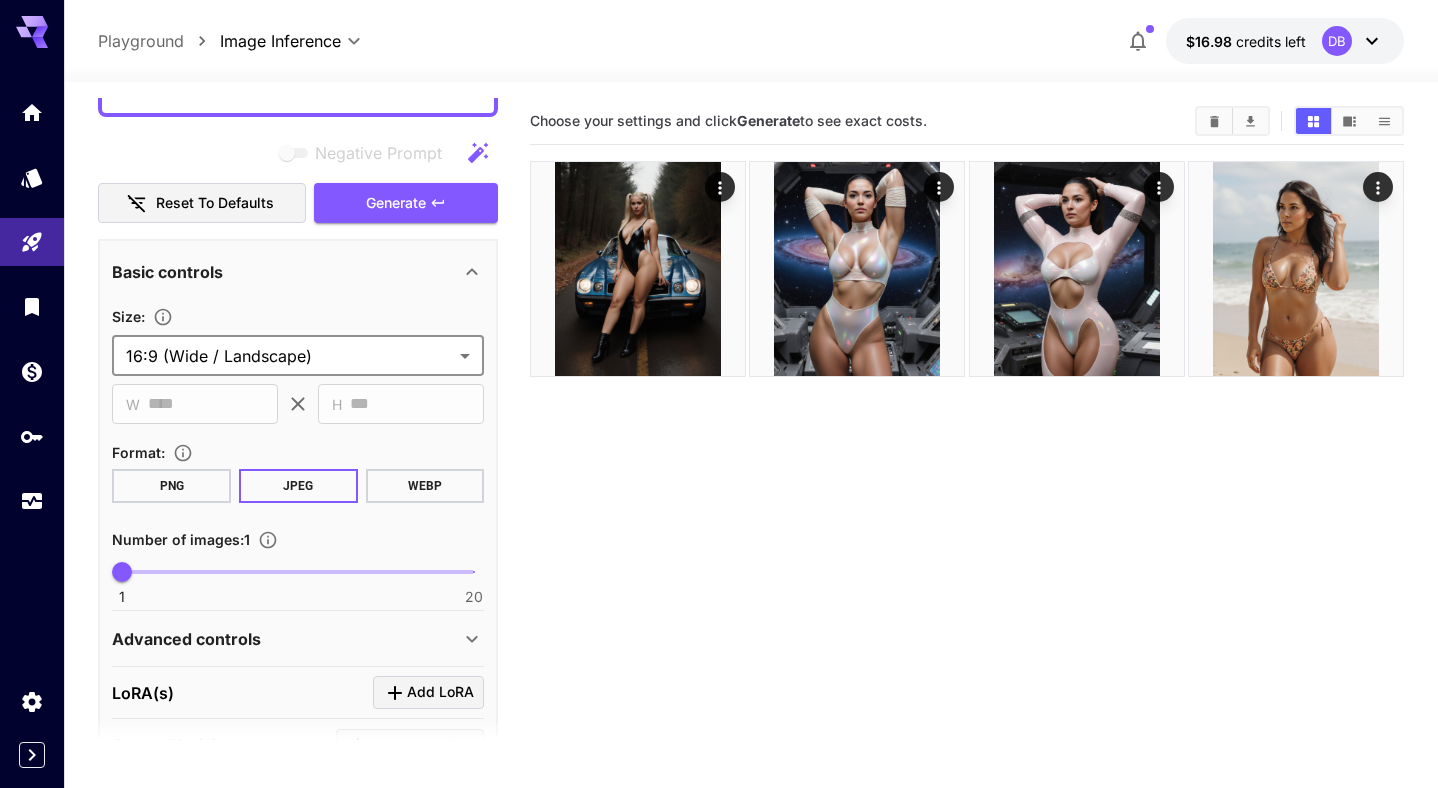 click on "Size :" at bounding box center (298, 316) 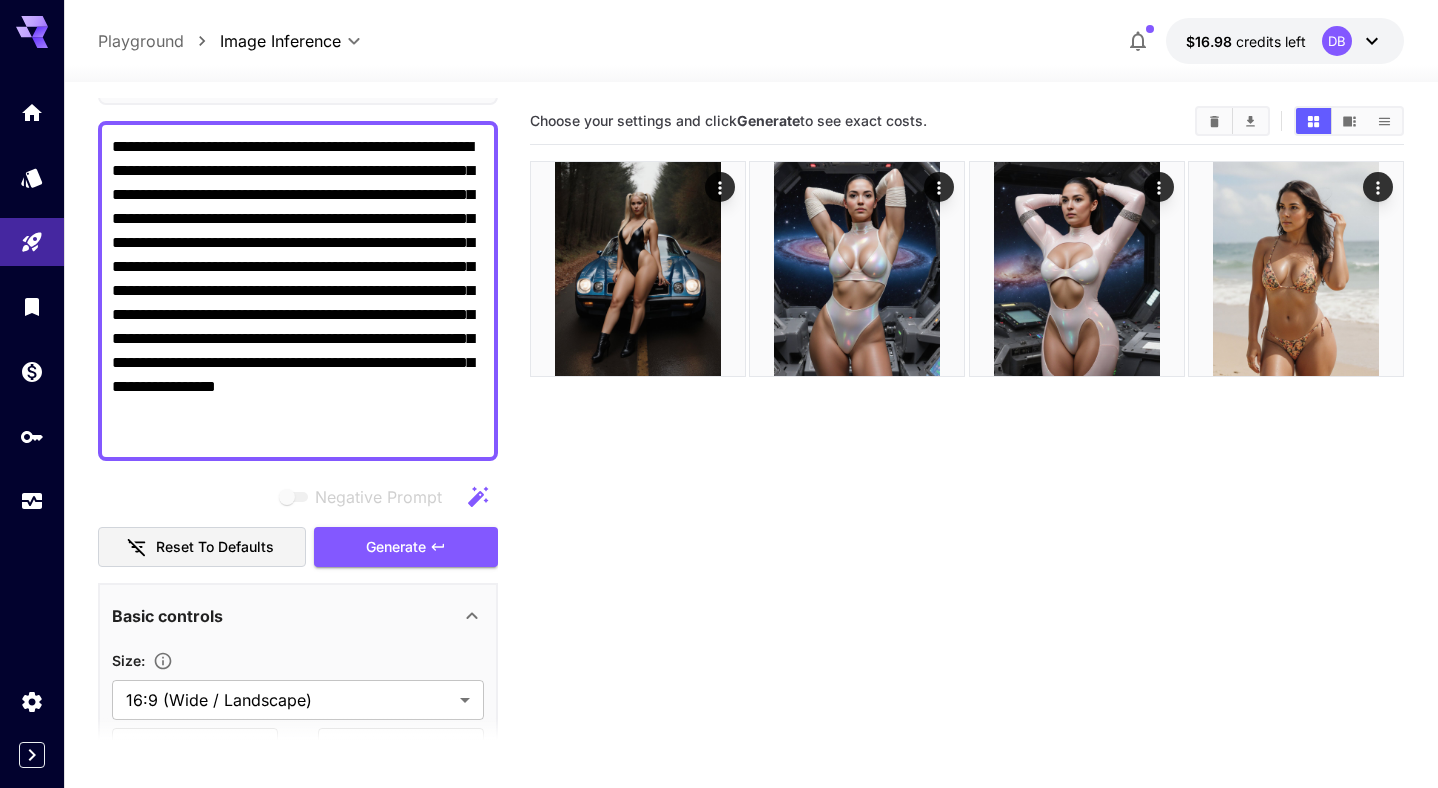 scroll, scrollTop: 0, scrollLeft: 0, axis: both 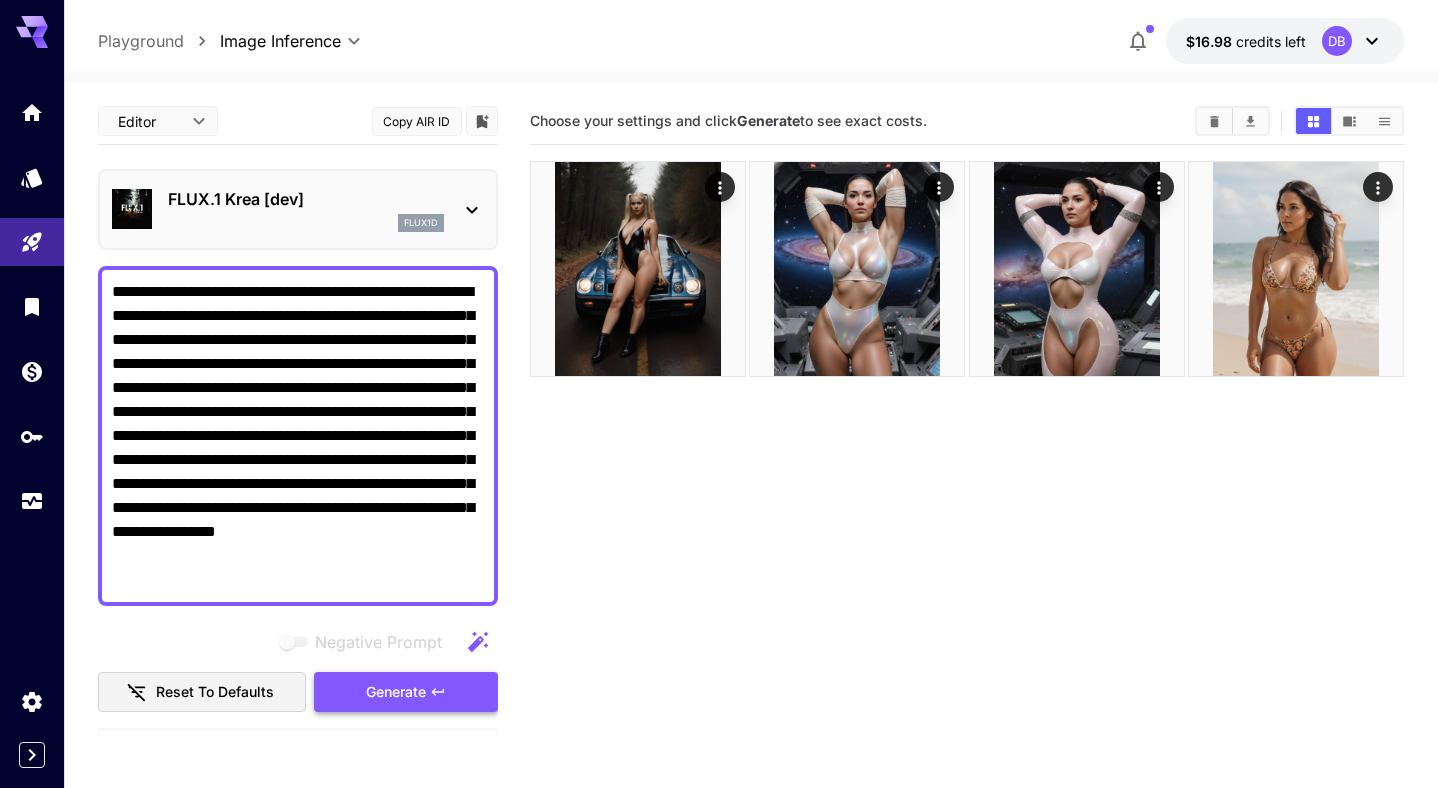 click on "Generate" at bounding box center (396, 692) 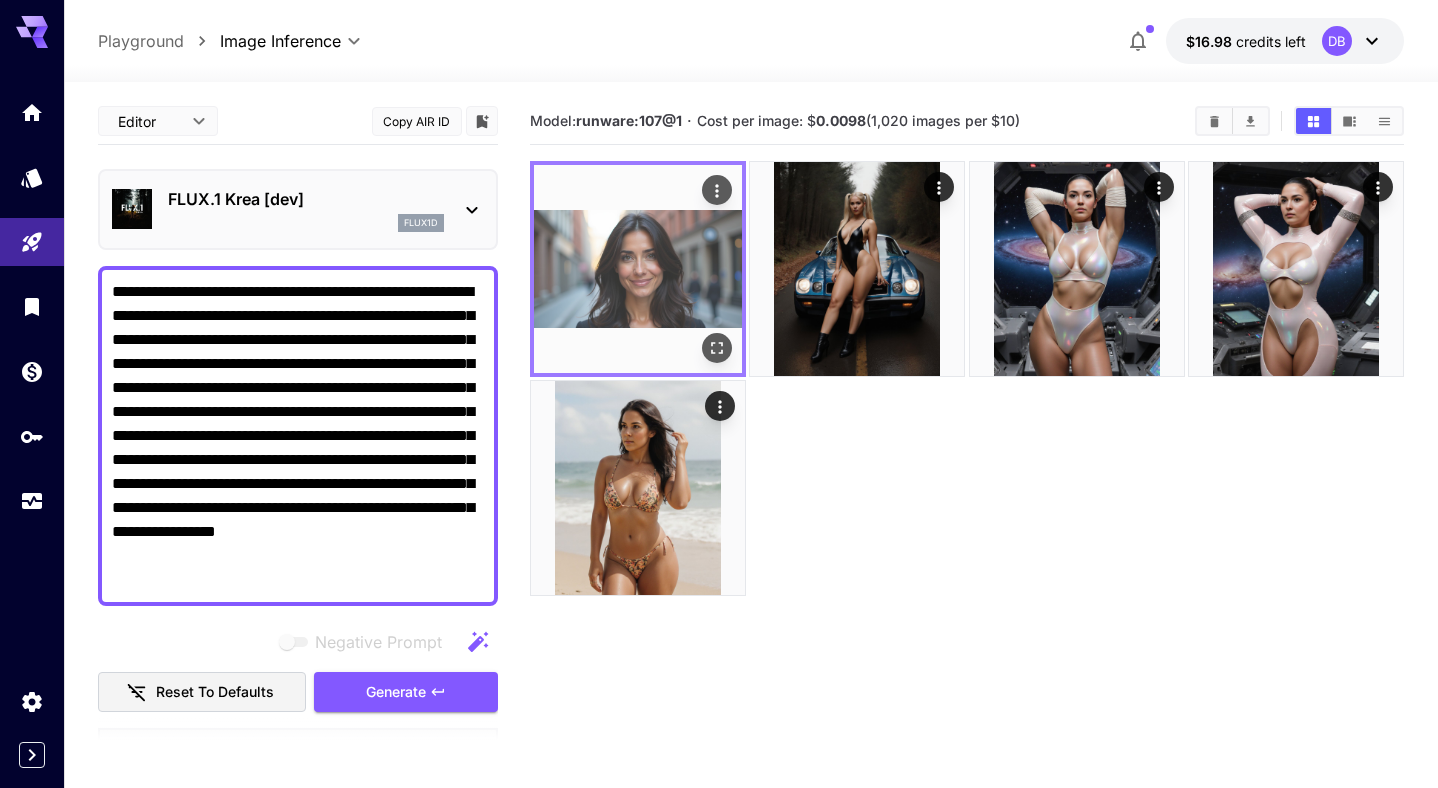 click 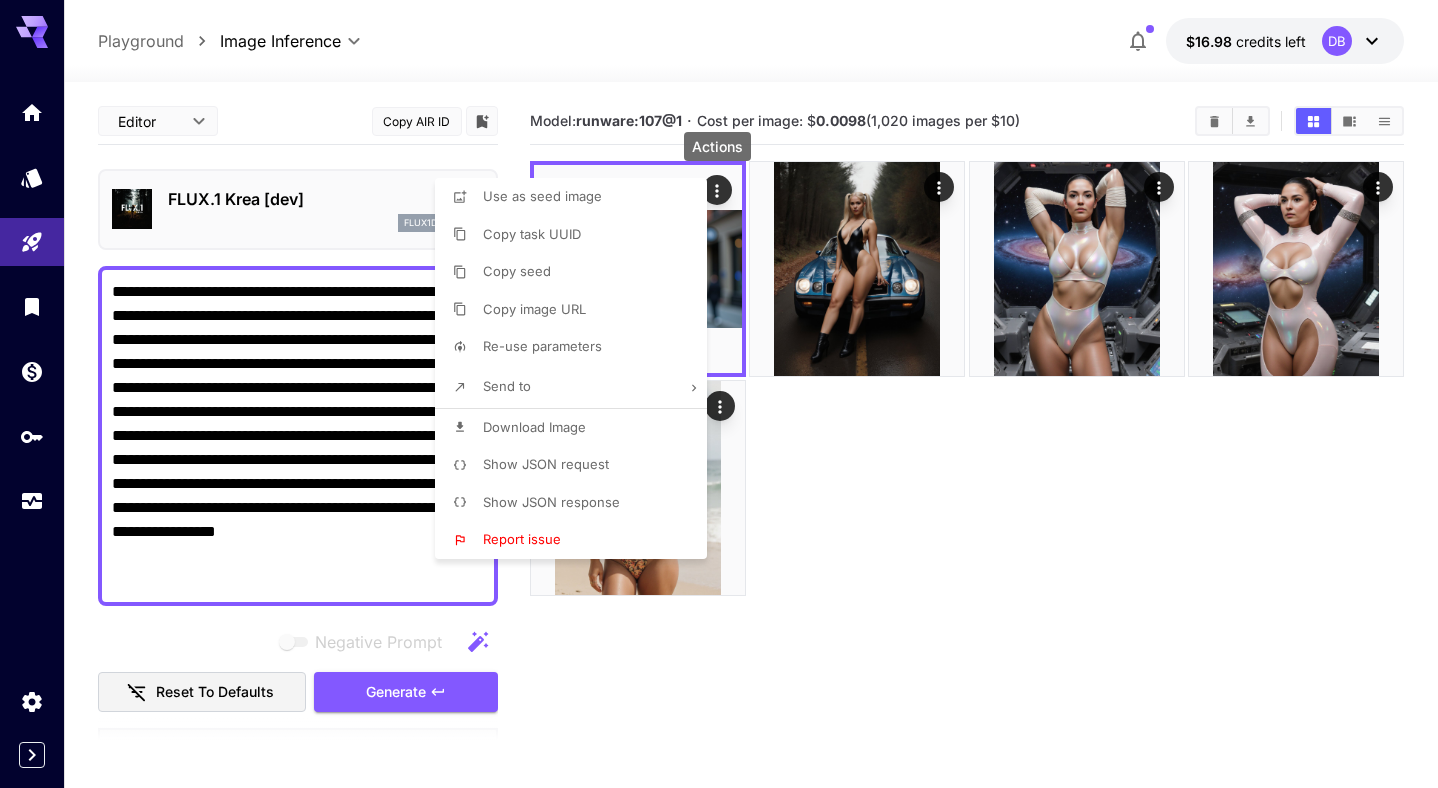 click at bounding box center (719, 394) 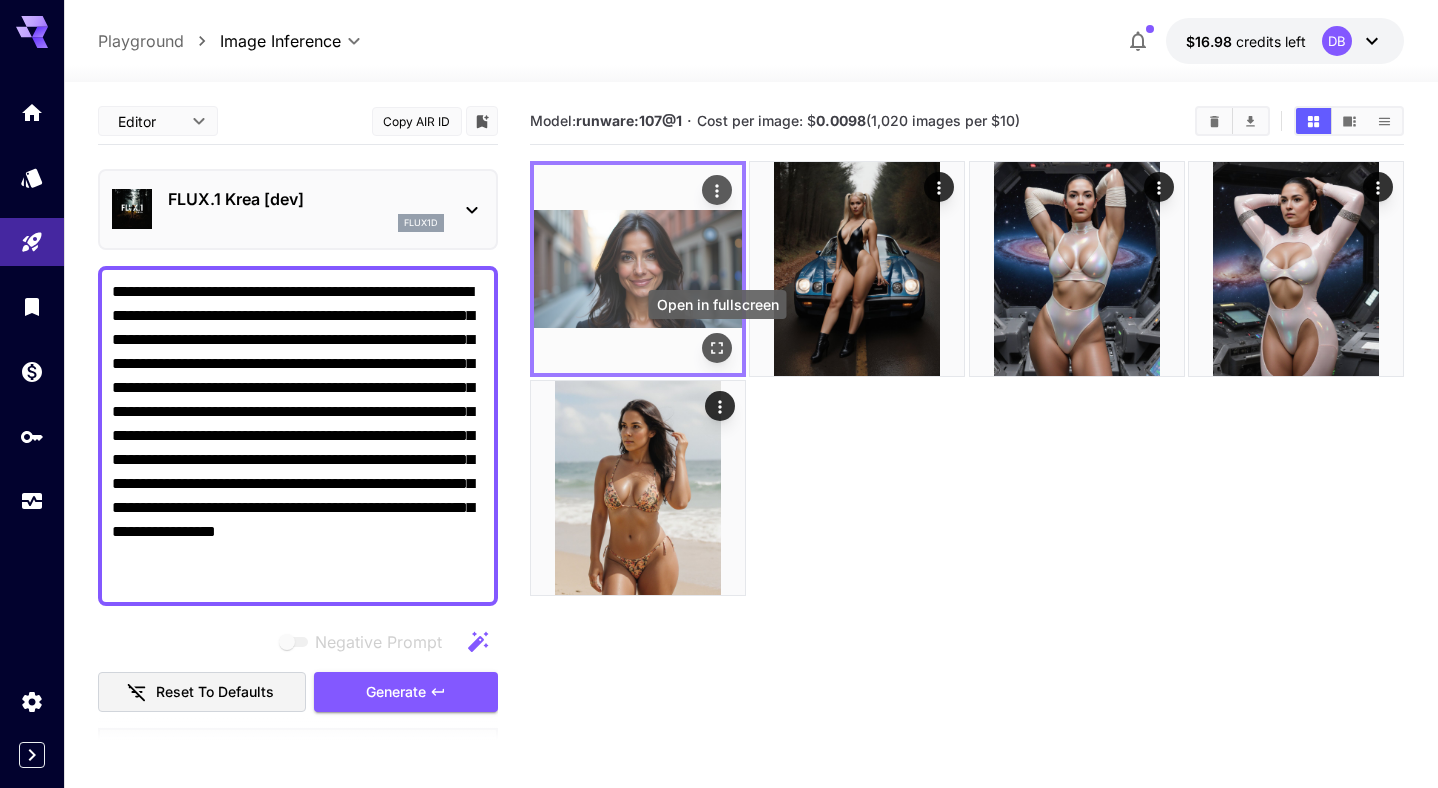 click 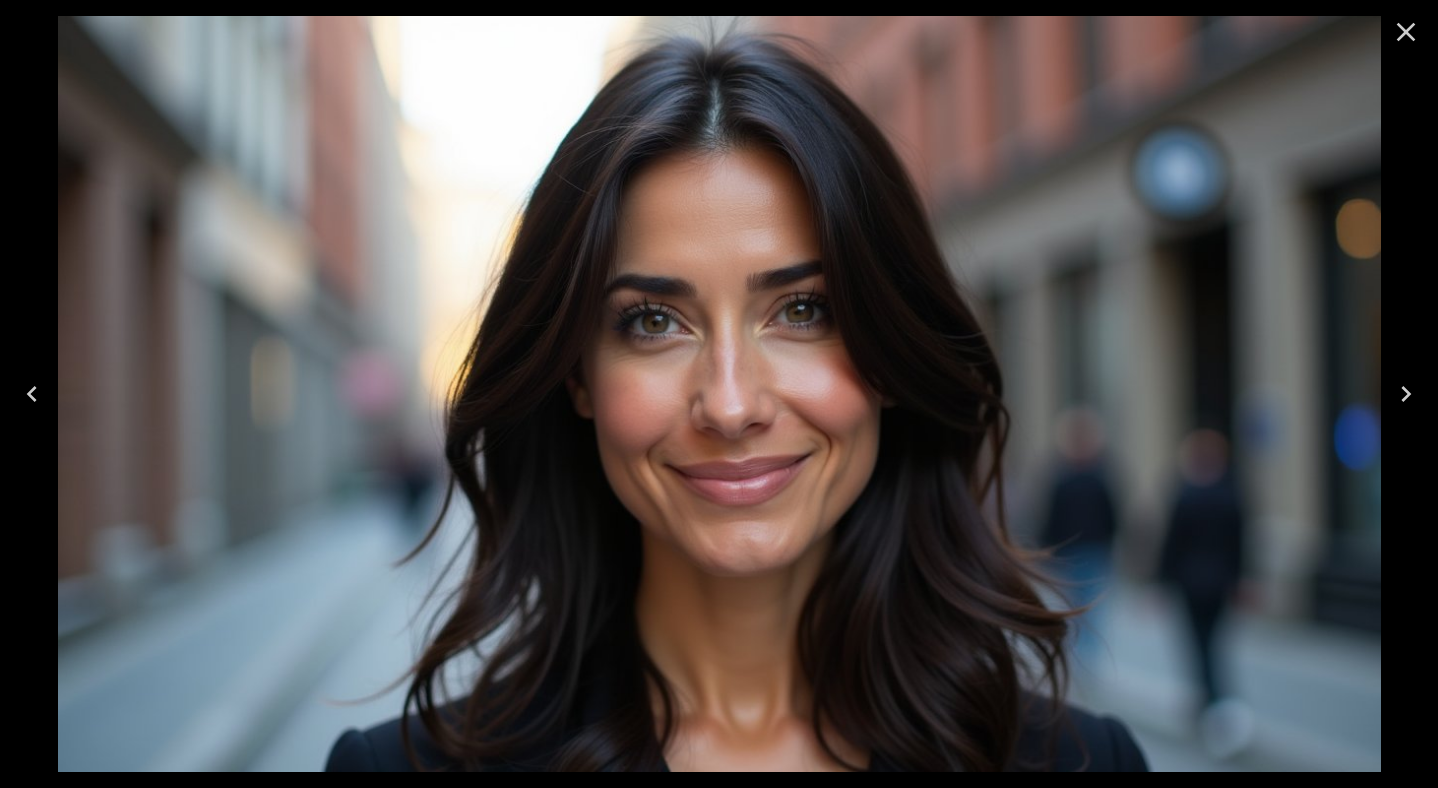 click 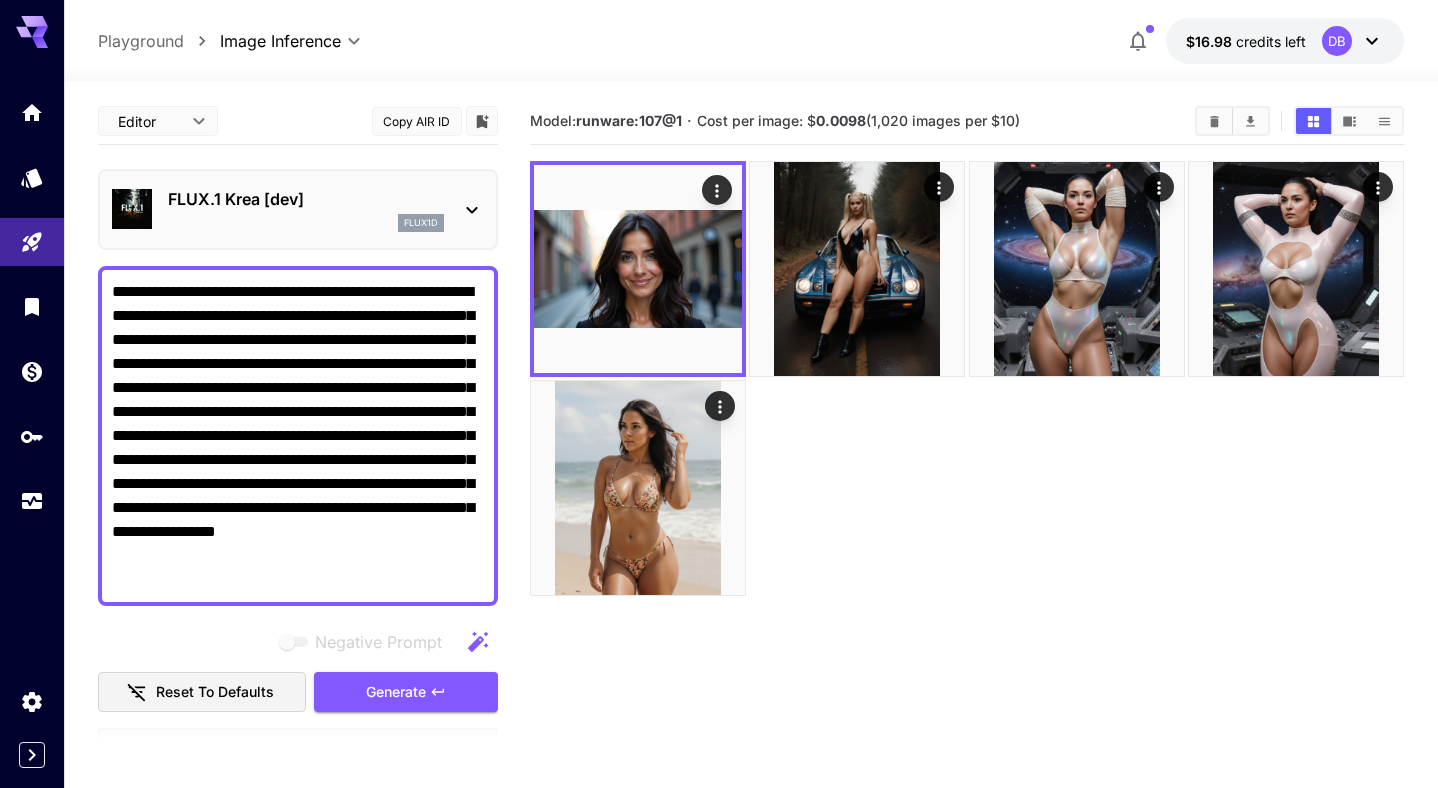 click on "**********" at bounding box center (298, 436) 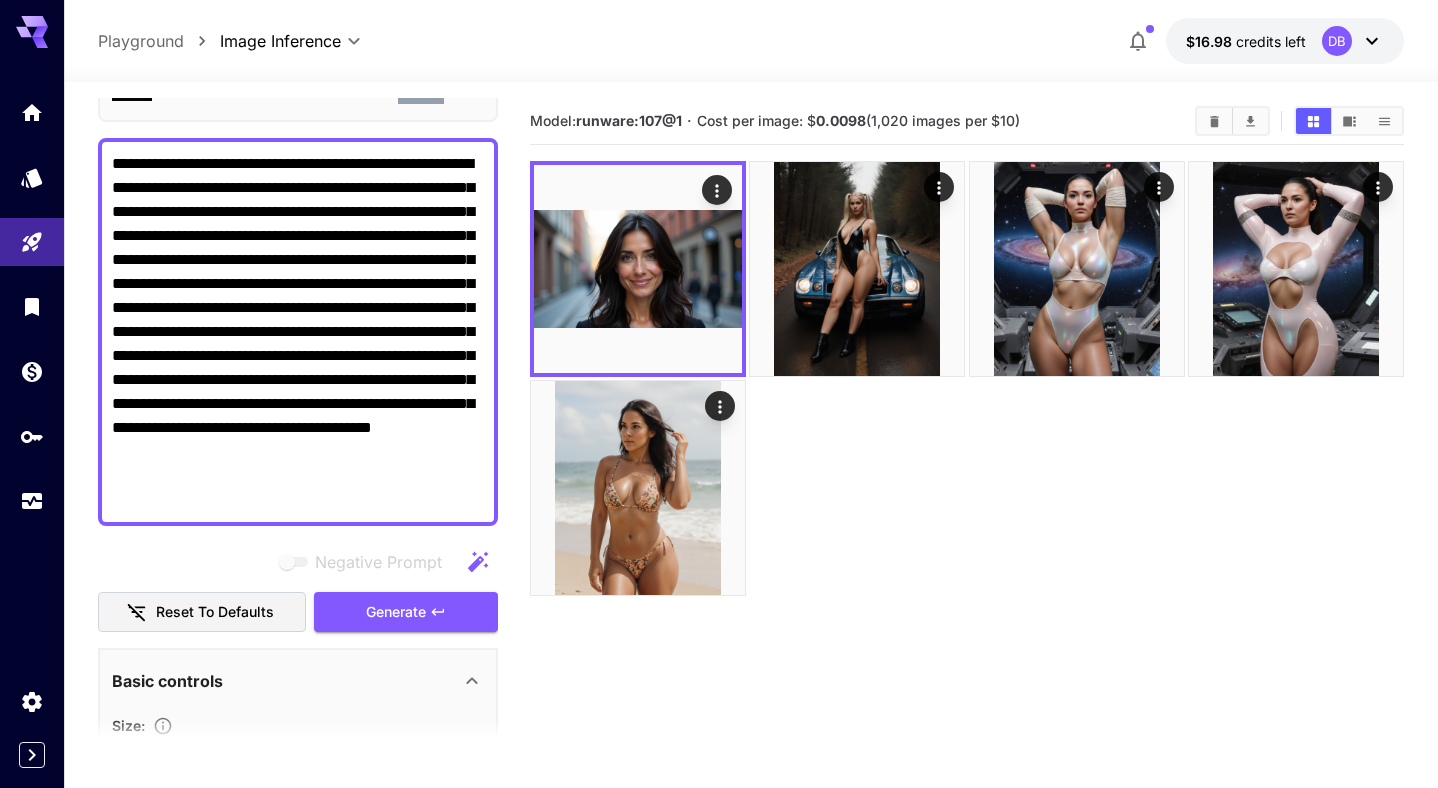 scroll, scrollTop: 129, scrollLeft: 0, axis: vertical 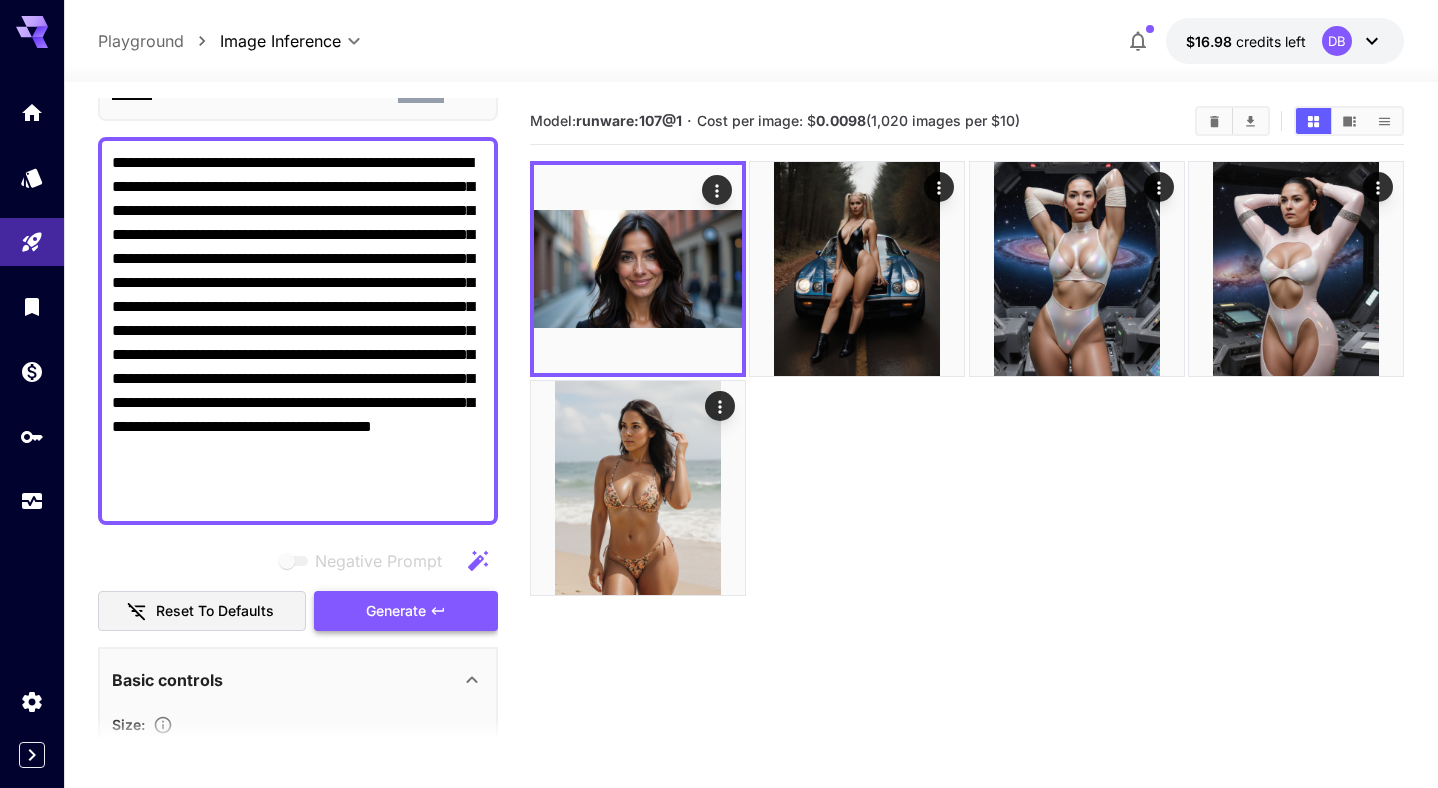 click on "Generate" at bounding box center (396, 611) 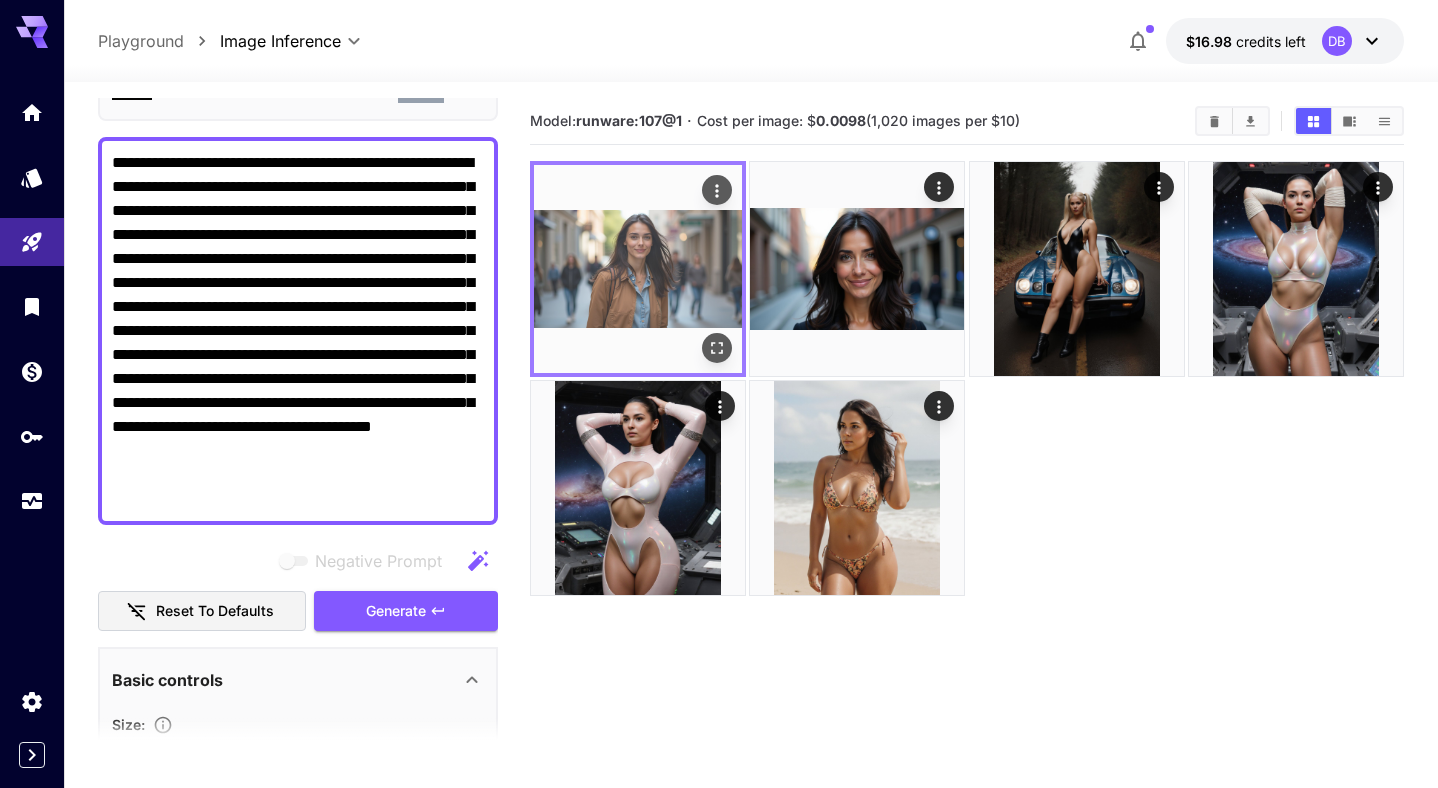 click at bounding box center (638, 269) 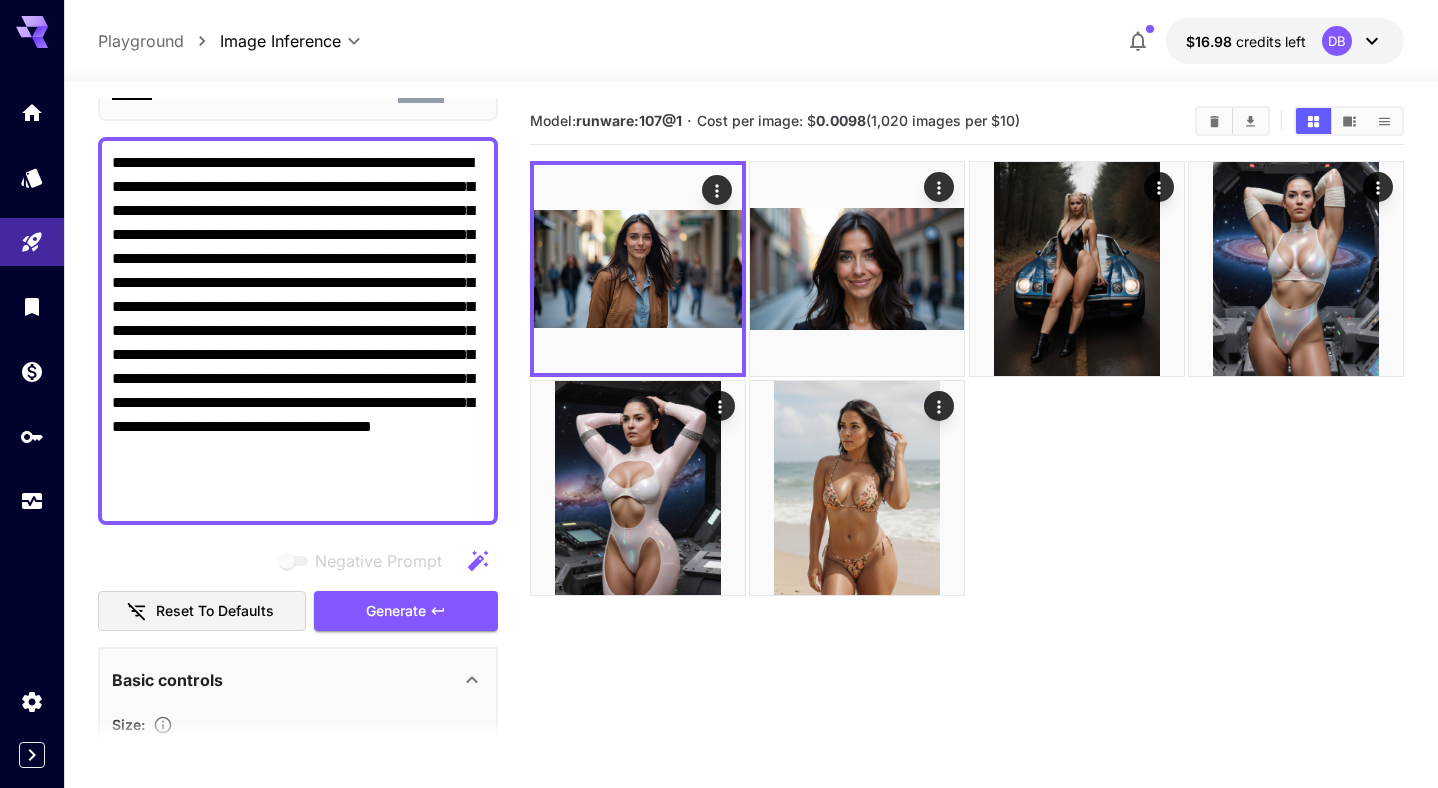 scroll, scrollTop: 0, scrollLeft: 0, axis: both 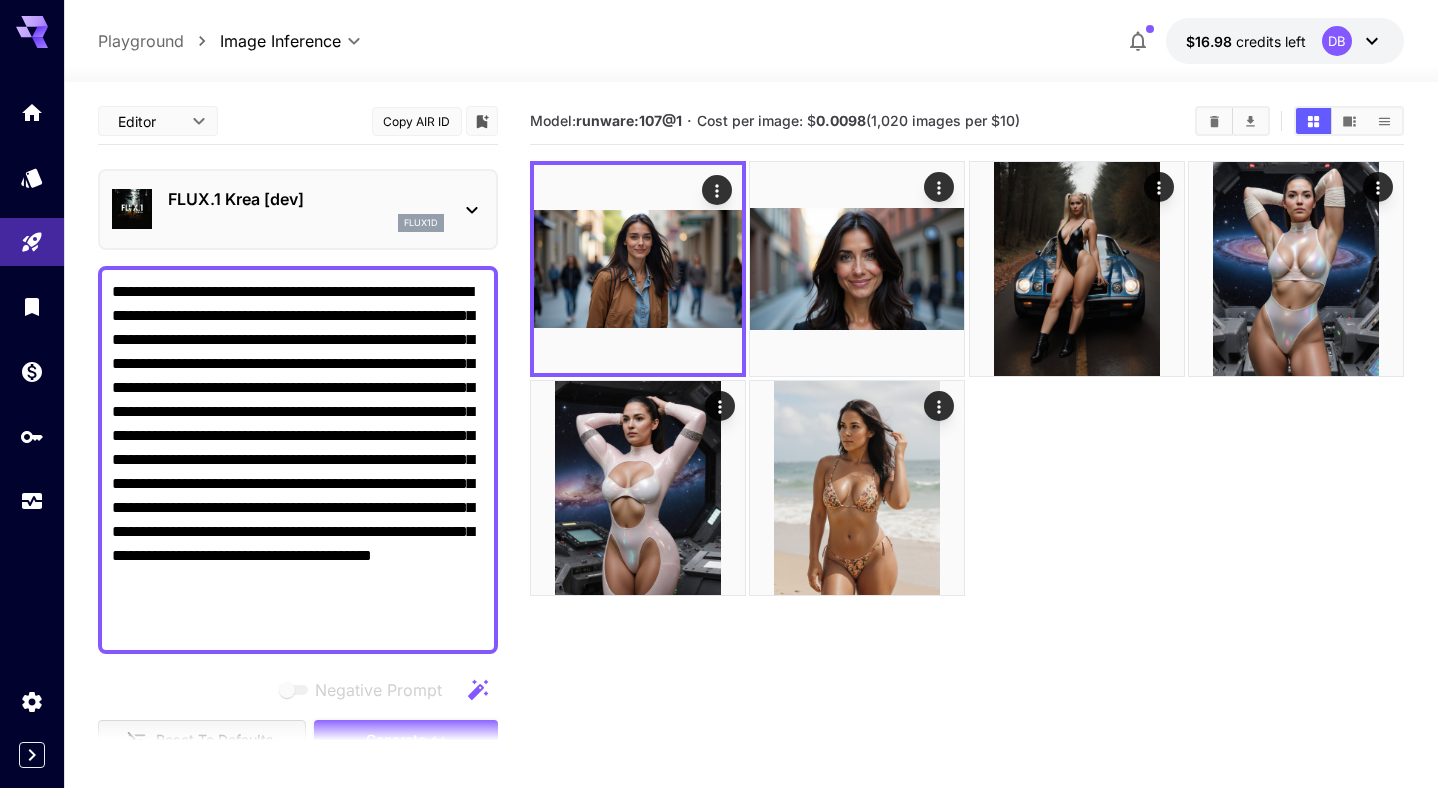 click on "**********" at bounding box center (298, 460) 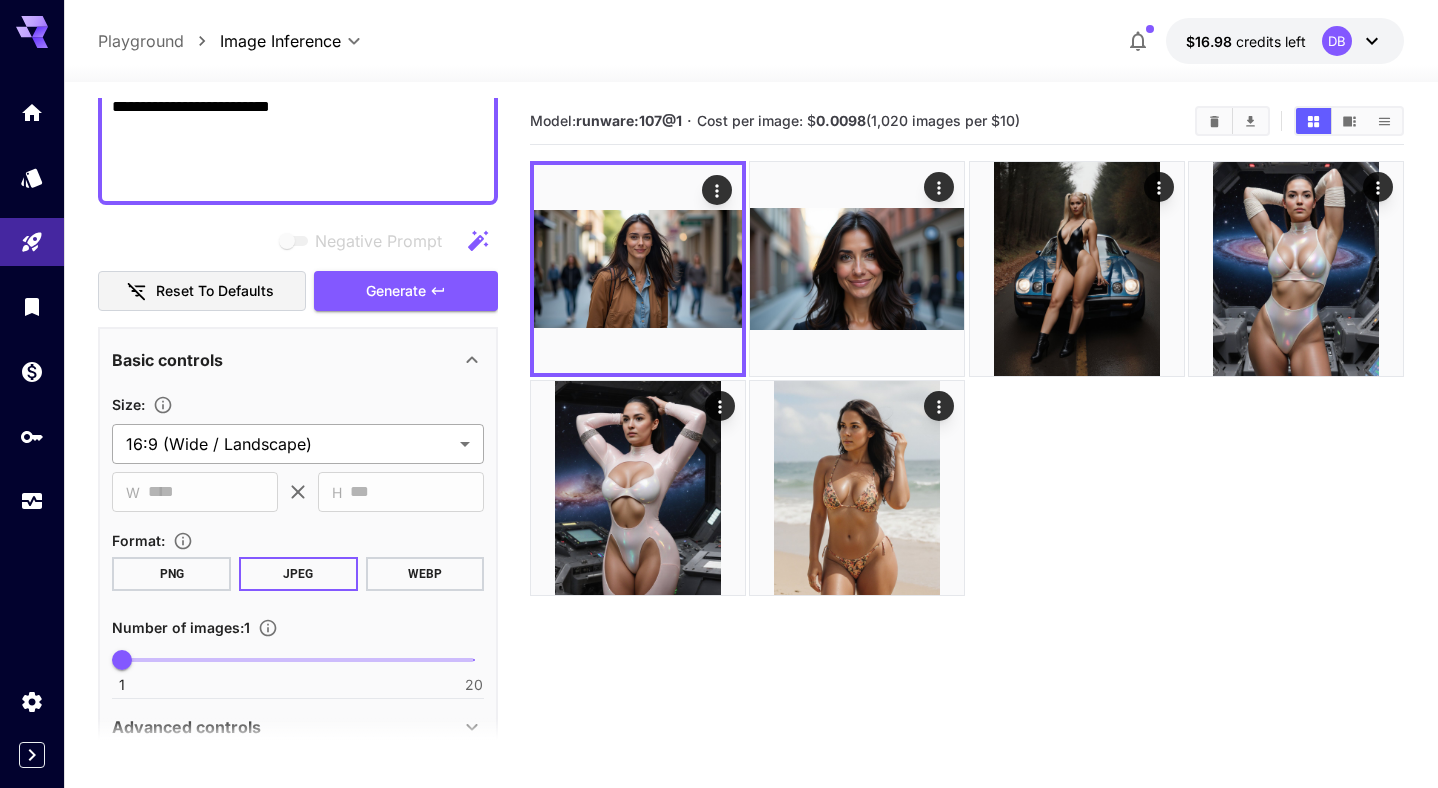 scroll, scrollTop: 738, scrollLeft: 0, axis: vertical 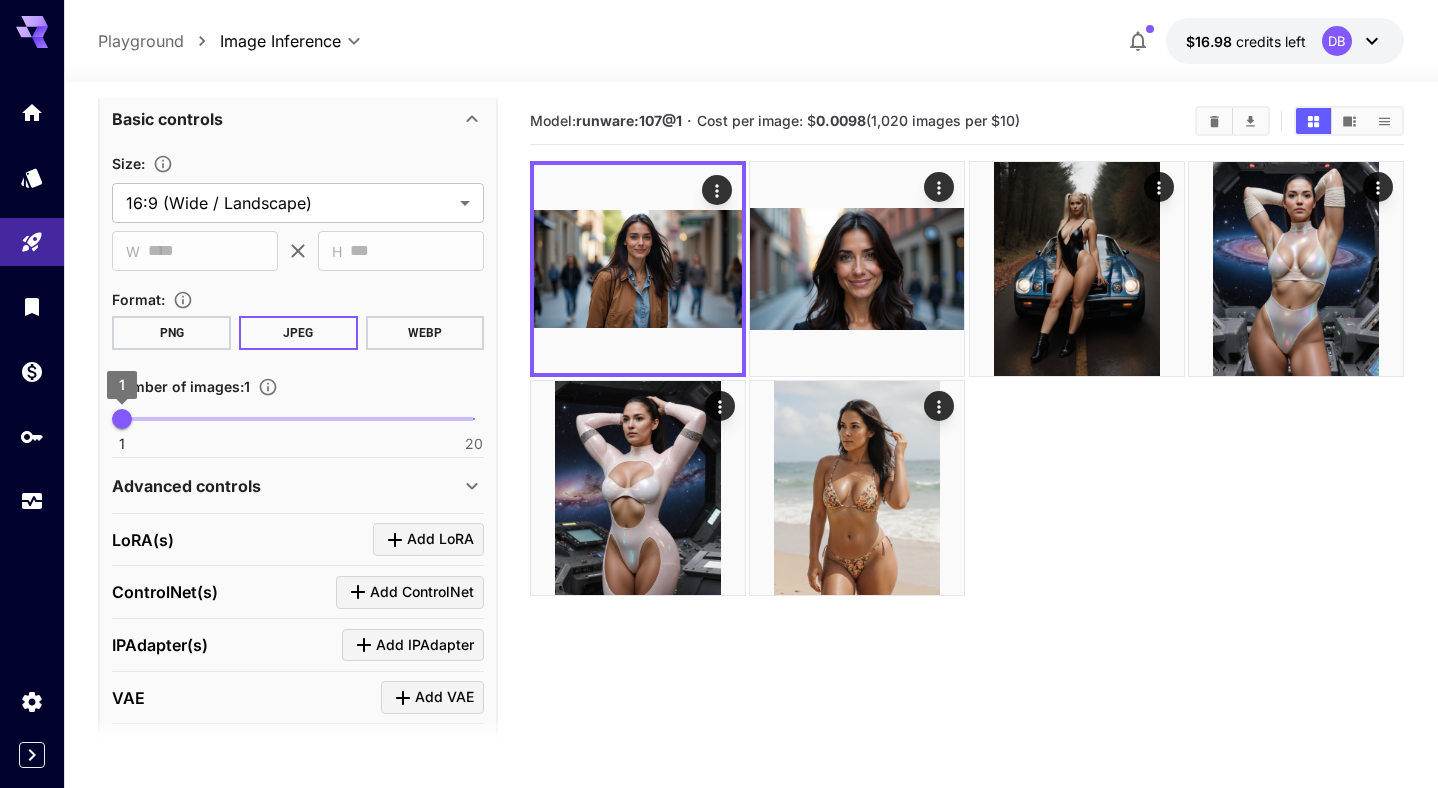 type on "**********" 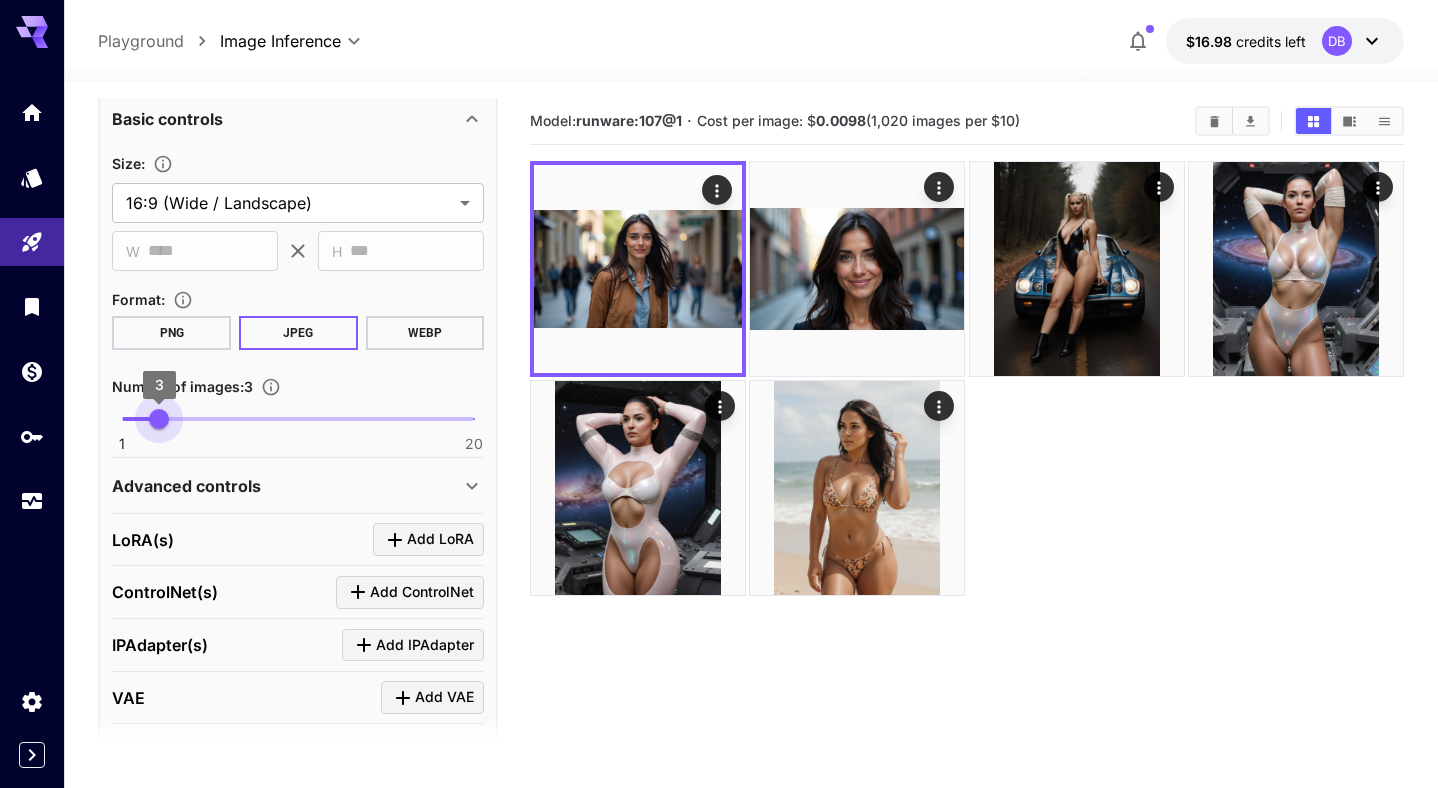 type on "*" 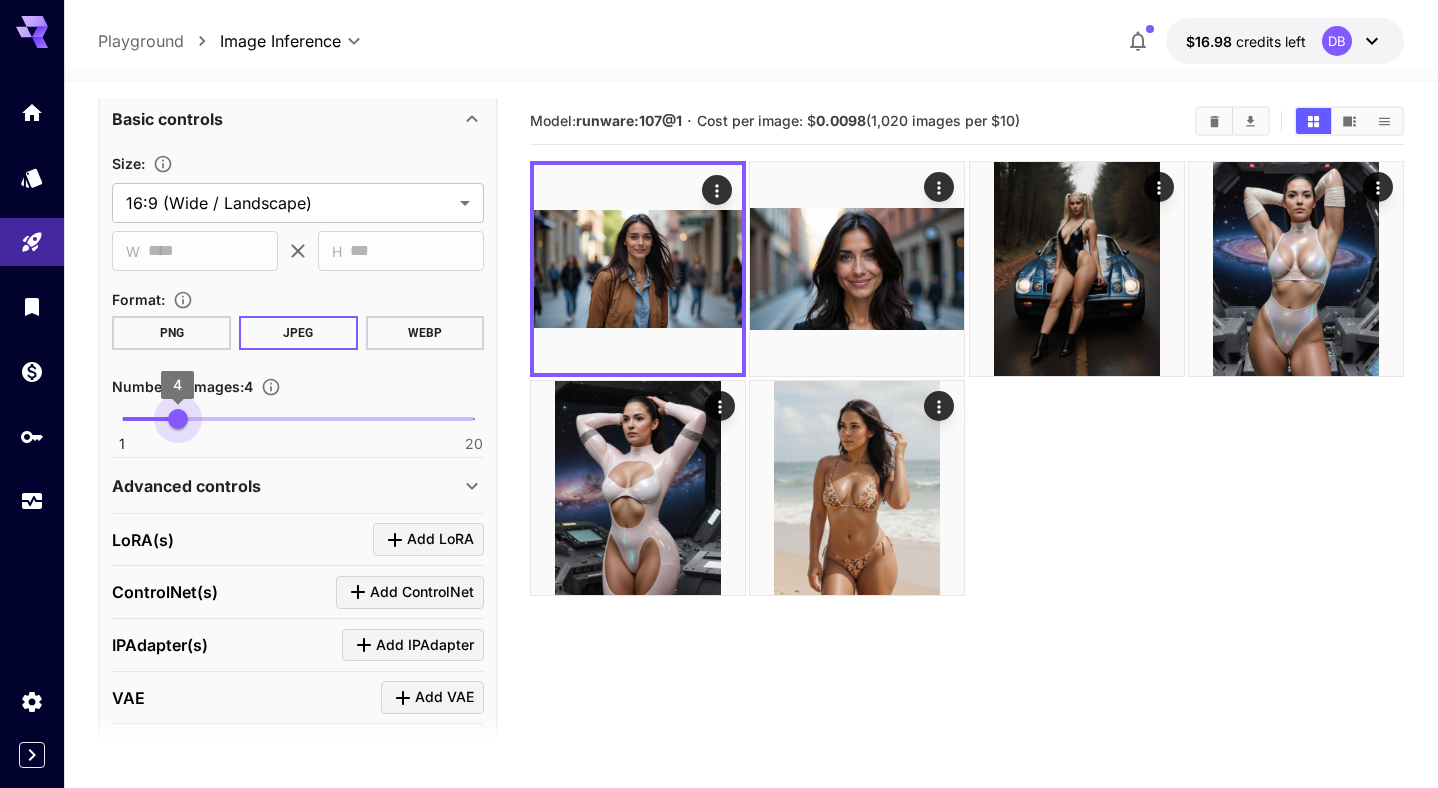 drag, startPoint x: 128, startPoint y: 424, endPoint x: 175, endPoint y: 428, distance: 47.169907 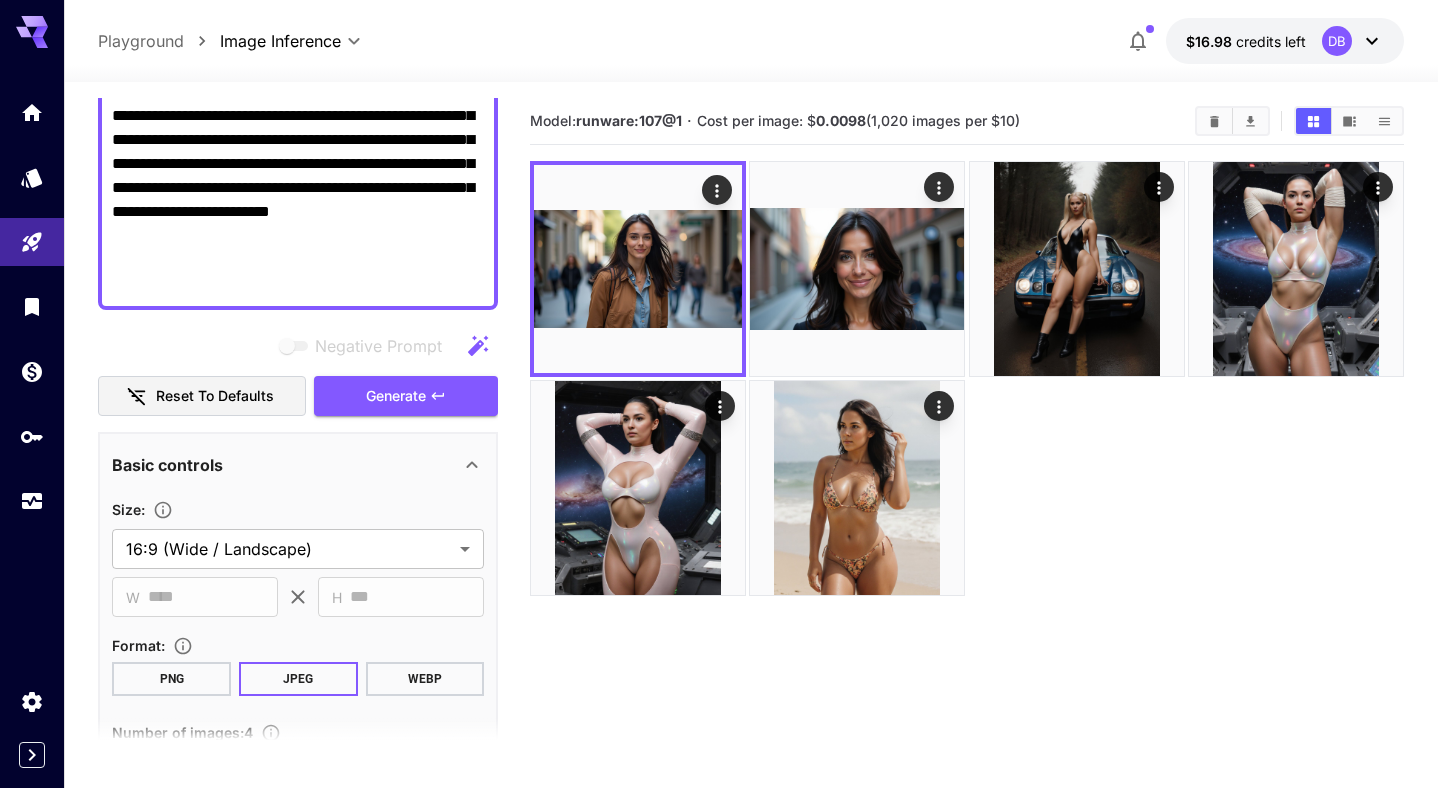 scroll, scrollTop: 223, scrollLeft: 0, axis: vertical 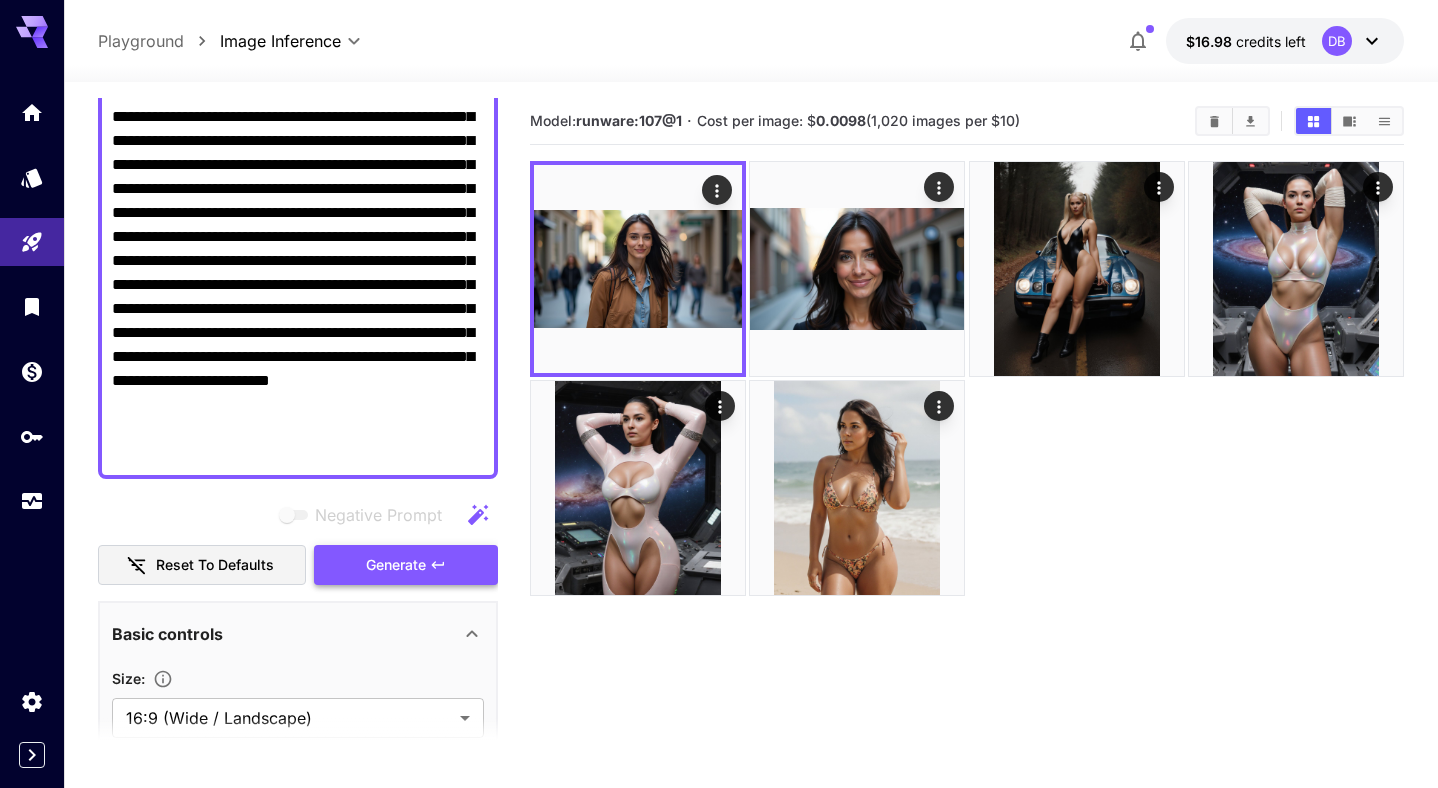 click on "Generate" at bounding box center (396, 565) 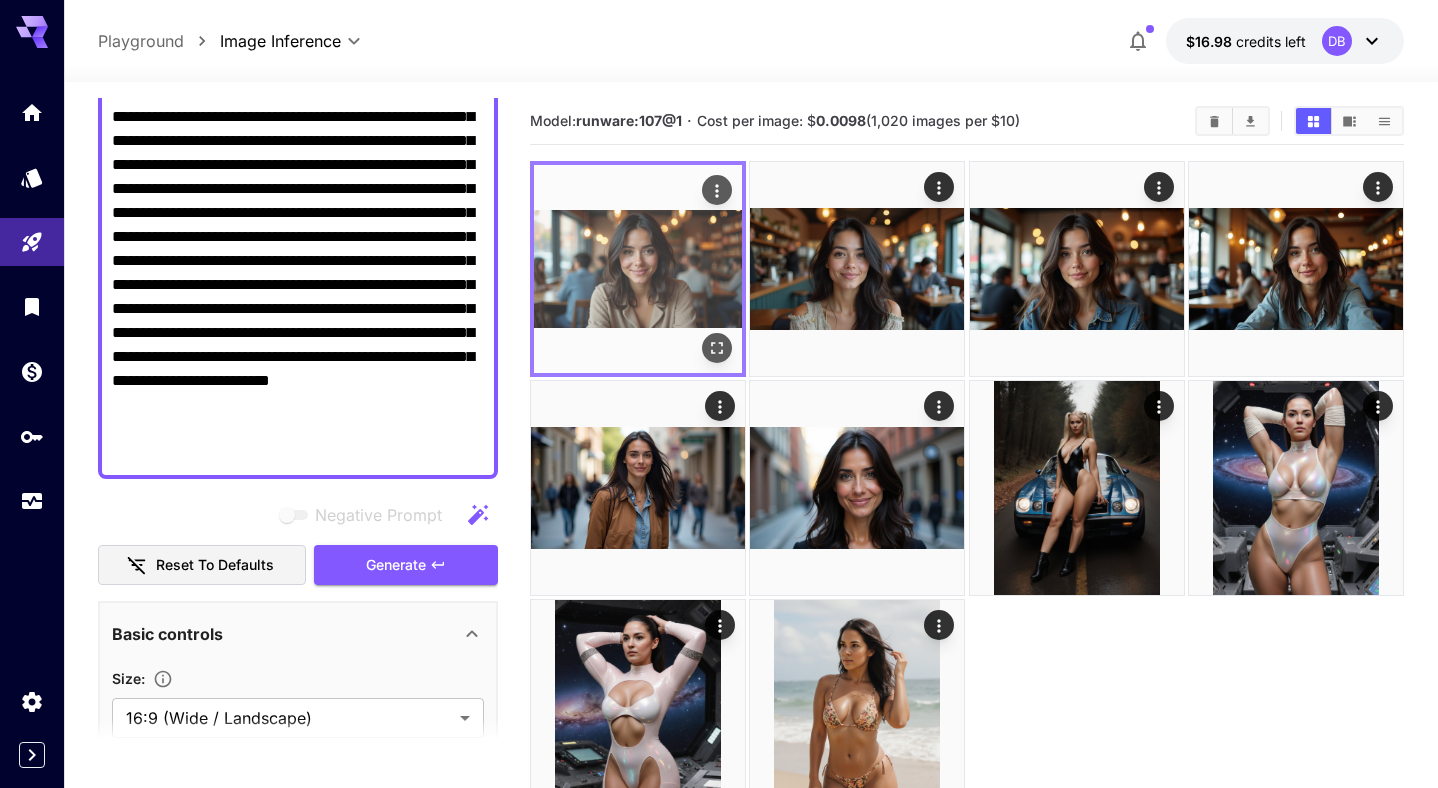 click at bounding box center (638, 269) 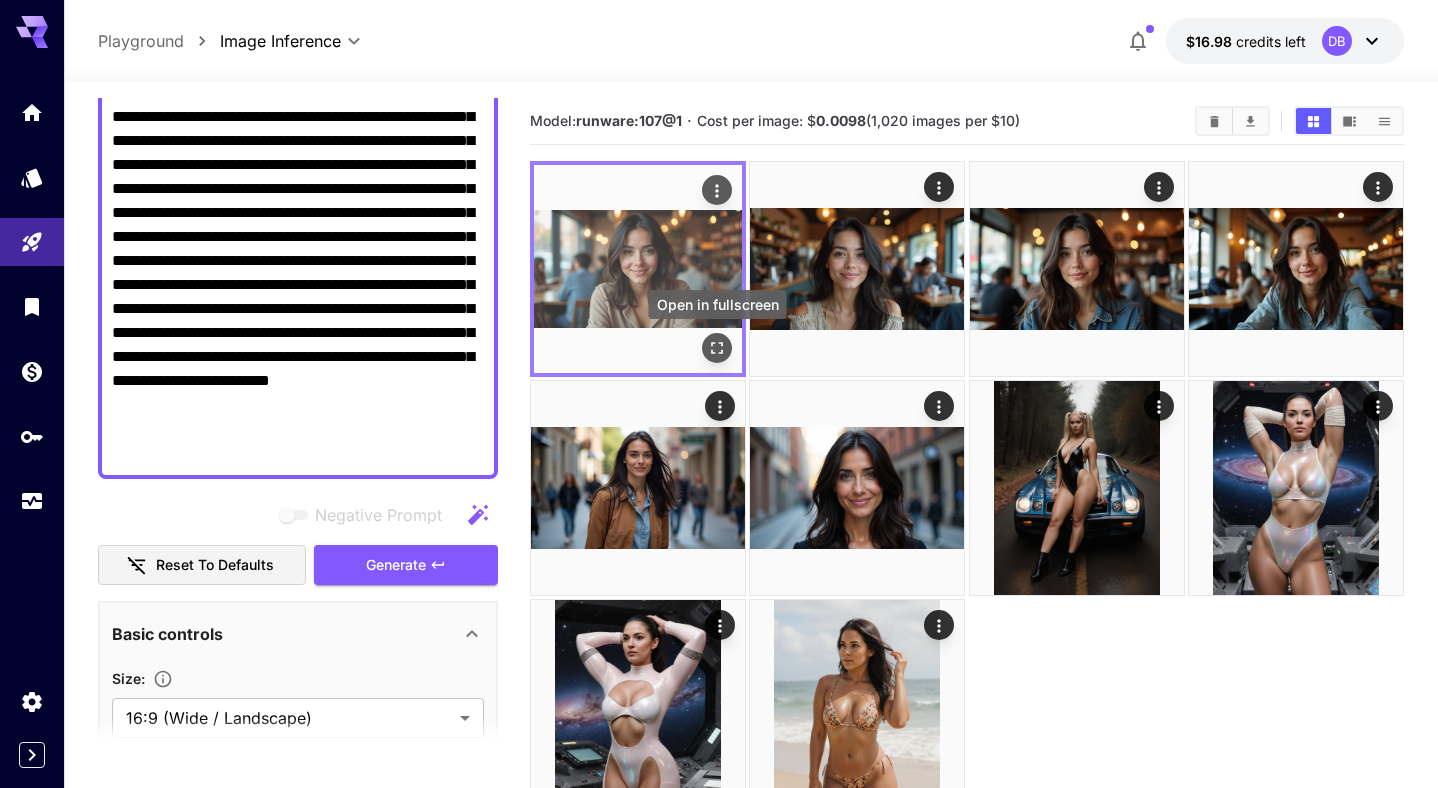 click 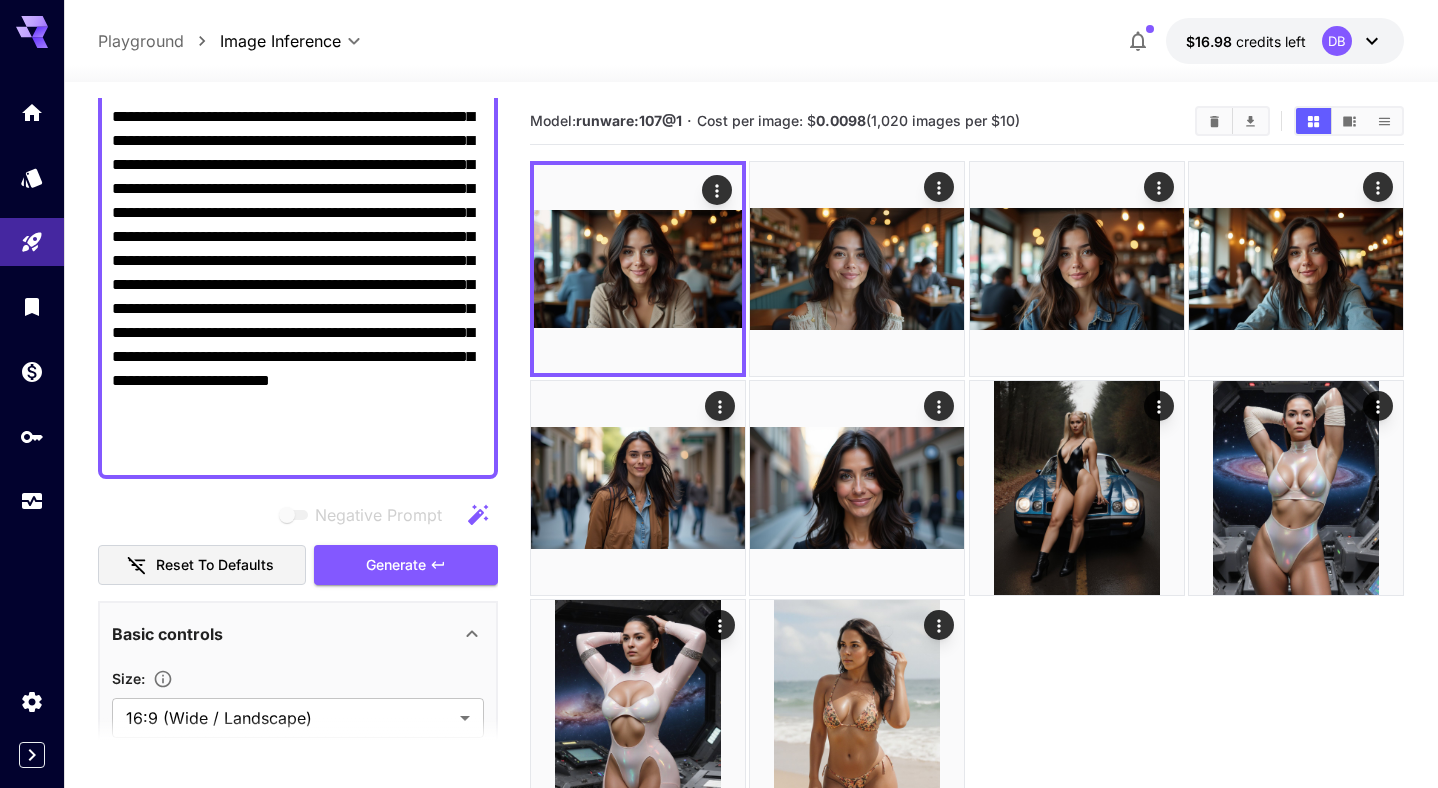 scroll, scrollTop: 0, scrollLeft: 0, axis: both 